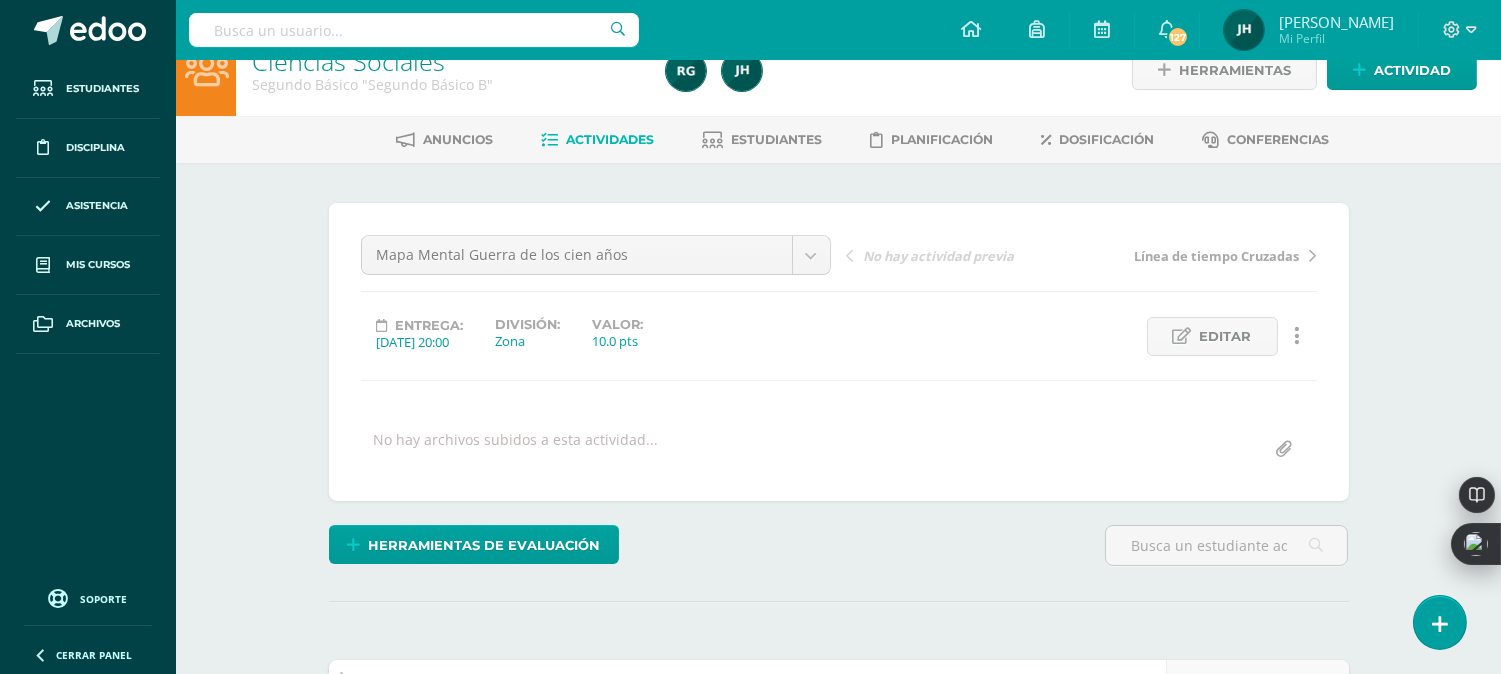 scroll, scrollTop: 0, scrollLeft: 0, axis: both 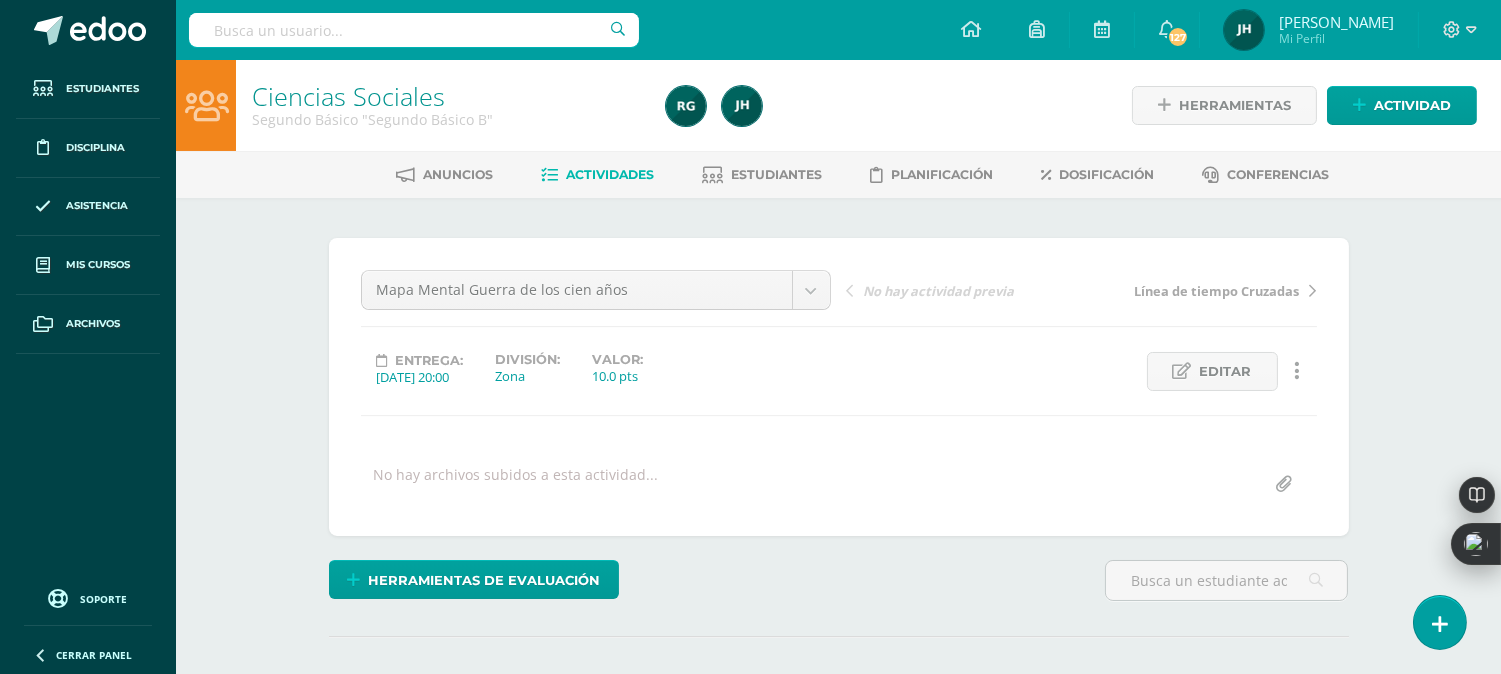 click on "Actividades" at bounding box center [610, 174] 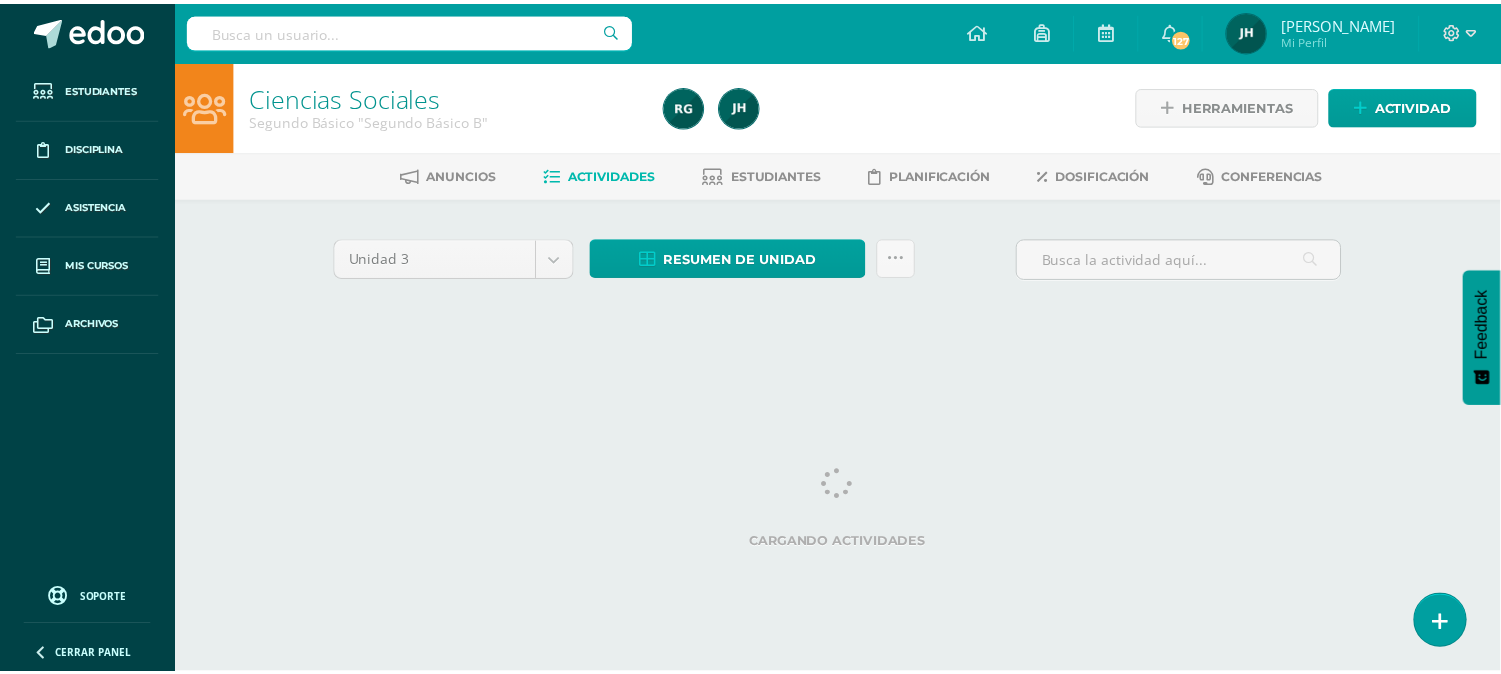 scroll, scrollTop: 0, scrollLeft: 0, axis: both 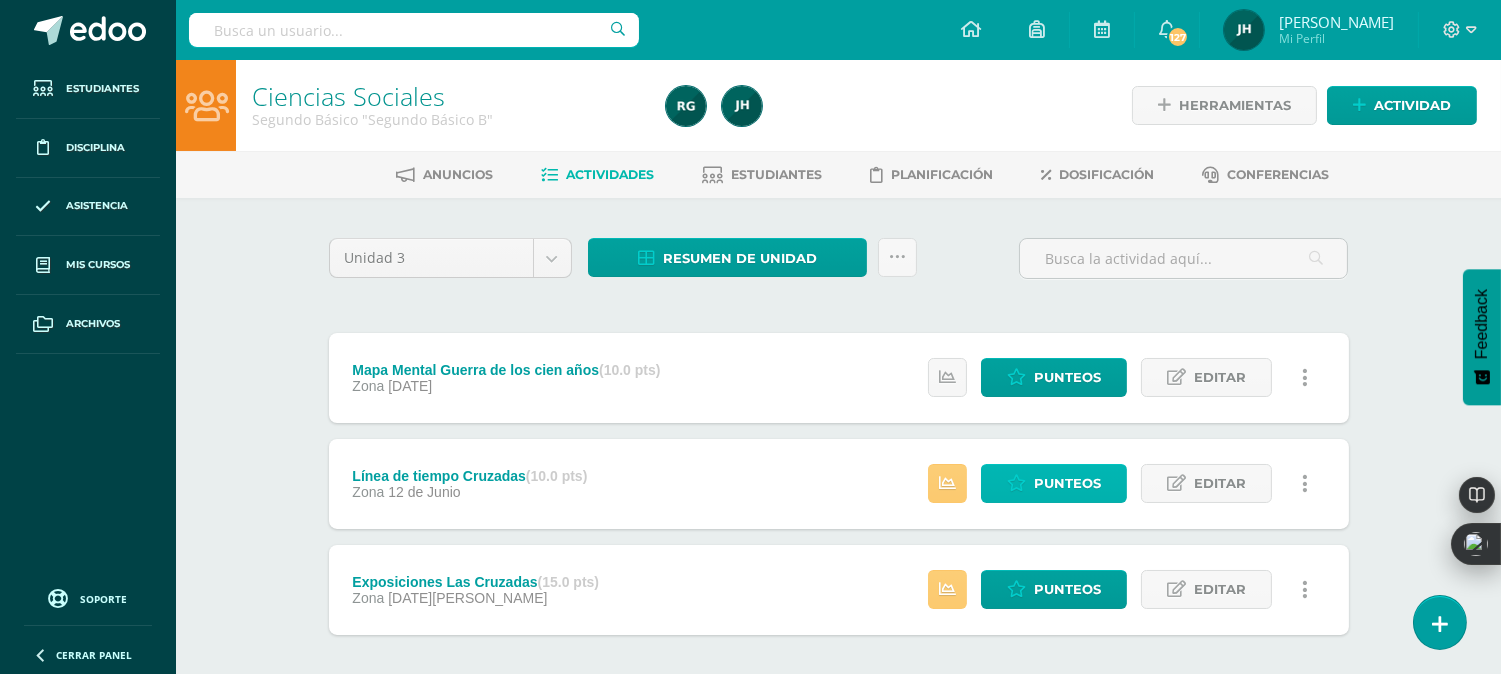 click on "Punteos" at bounding box center (1067, 483) 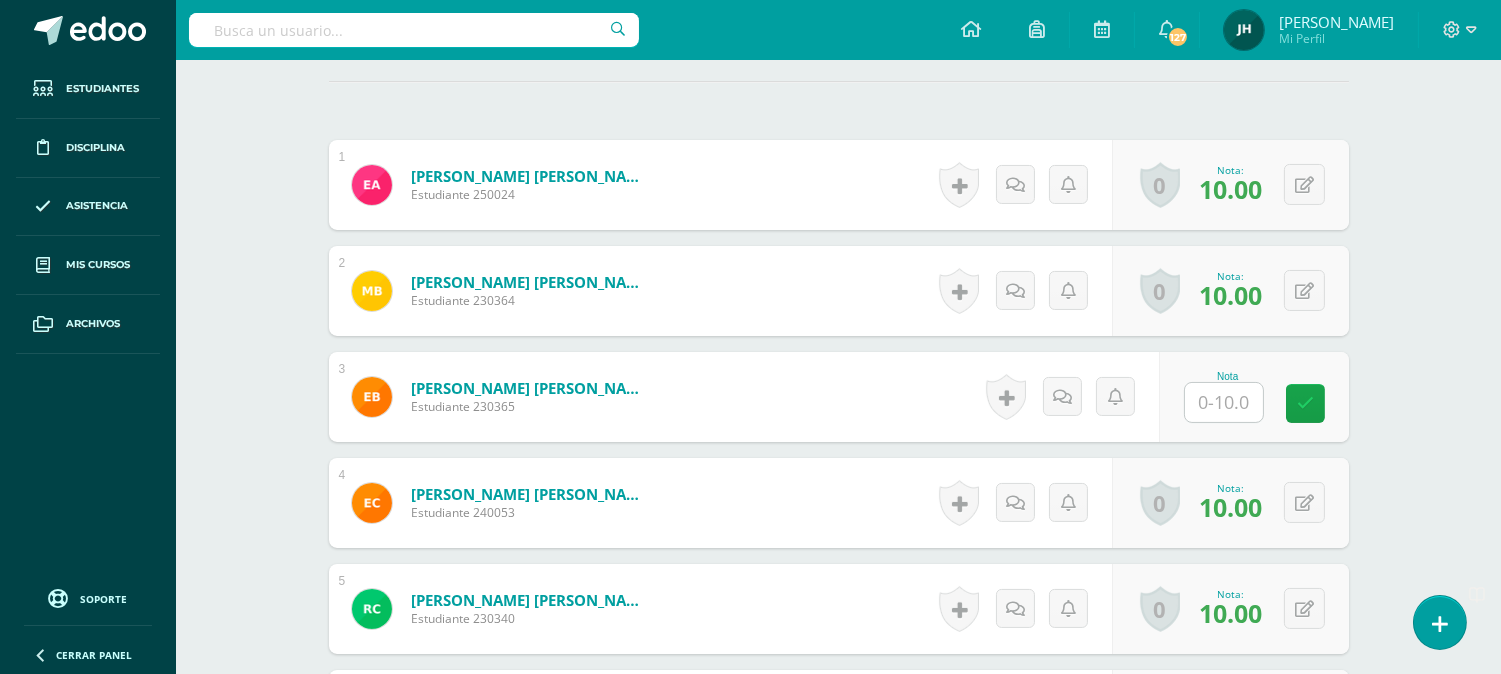 scroll, scrollTop: 556, scrollLeft: 0, axis: vertical 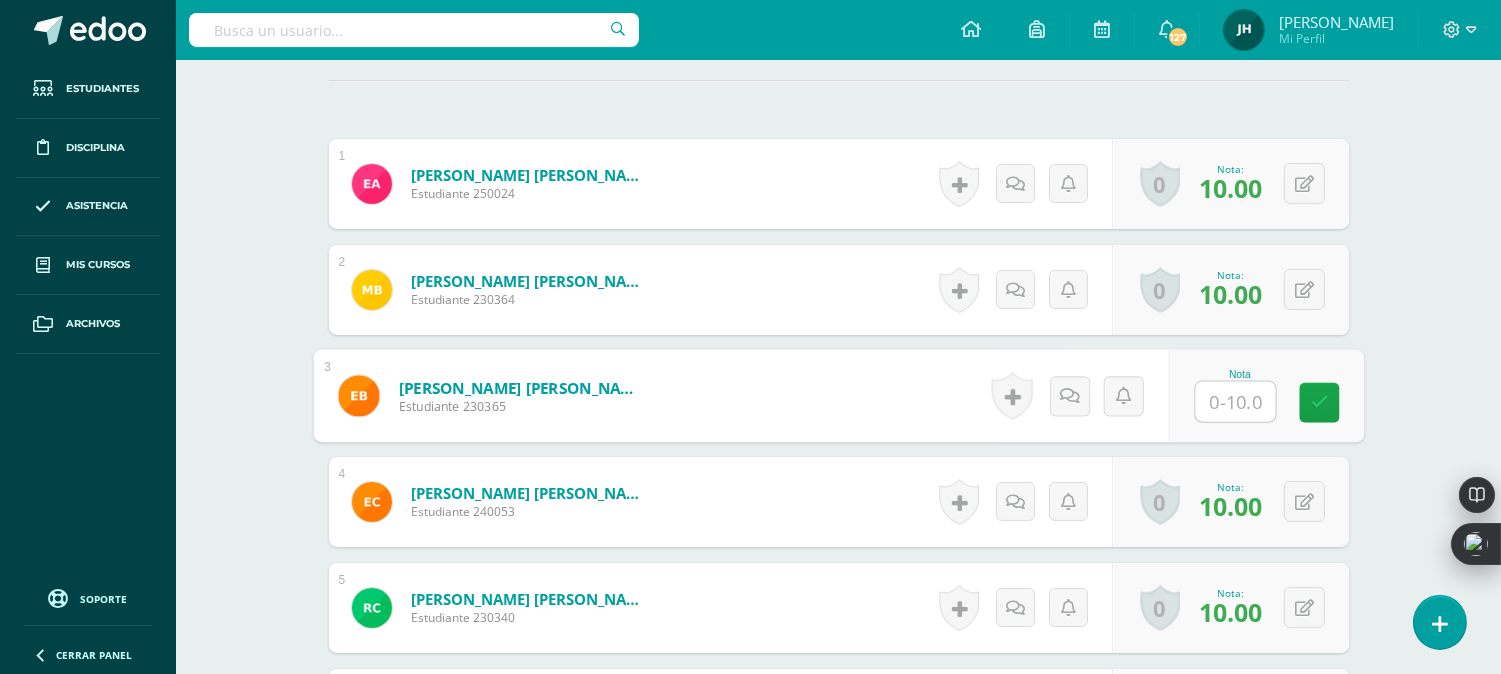 click at bounding box center [1235, 402] 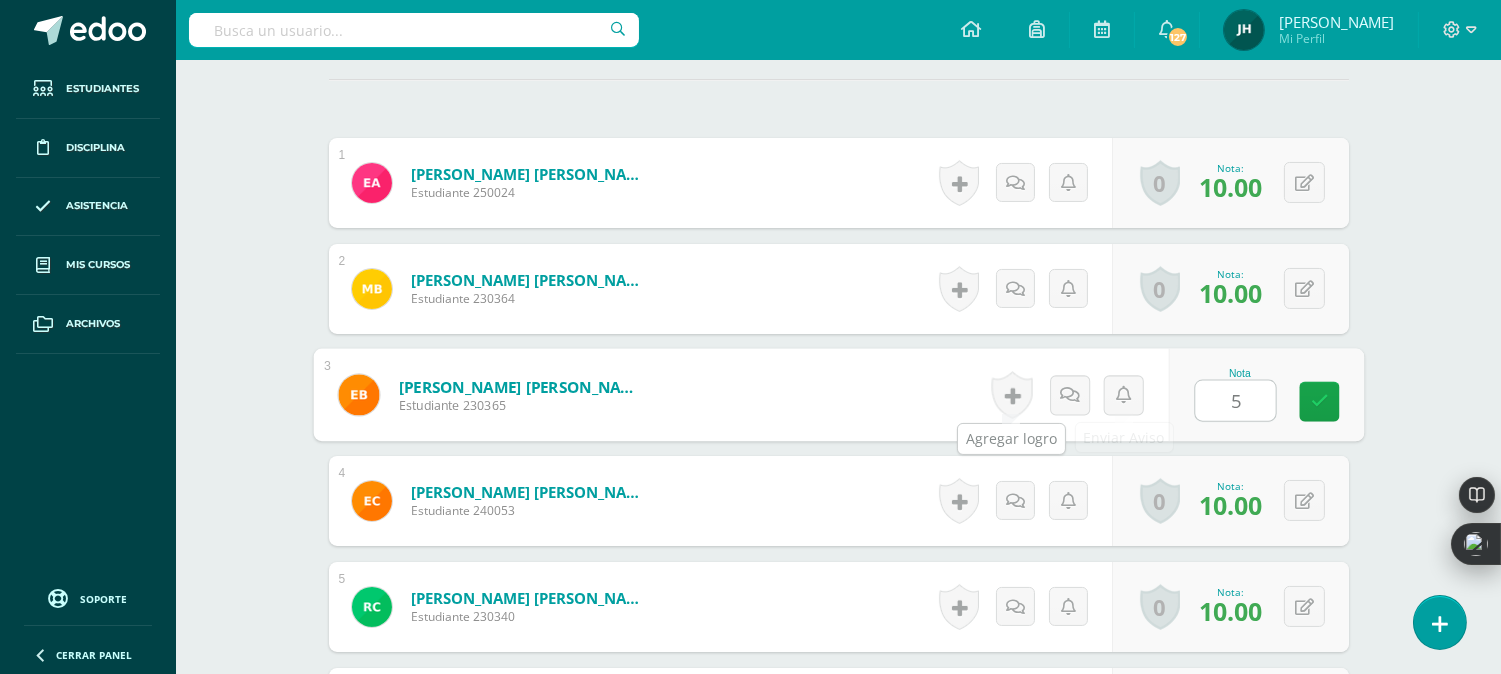 type on "5" 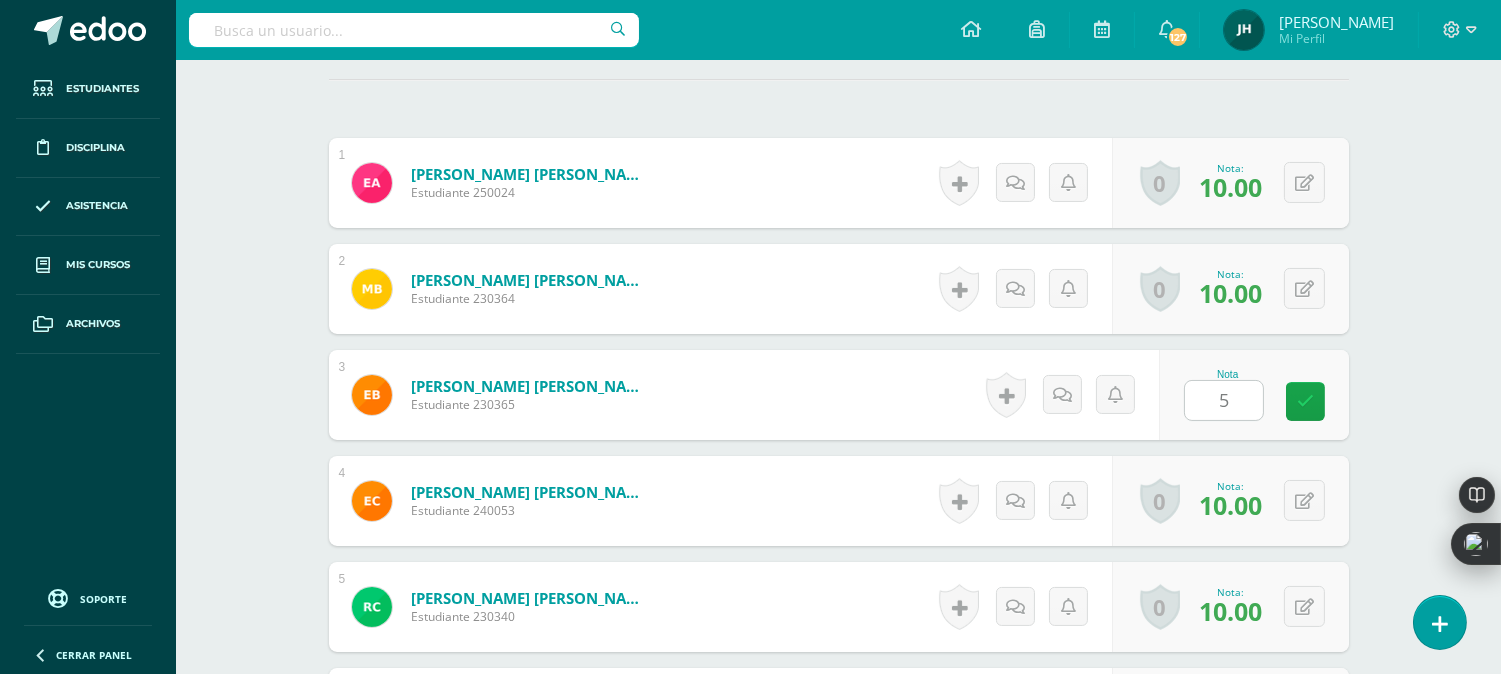 click on "Brán Sánchez, Estuardo Agustin
Estudiante  230365
Nota
5
0
Logros" at bounding box center [839, 395] 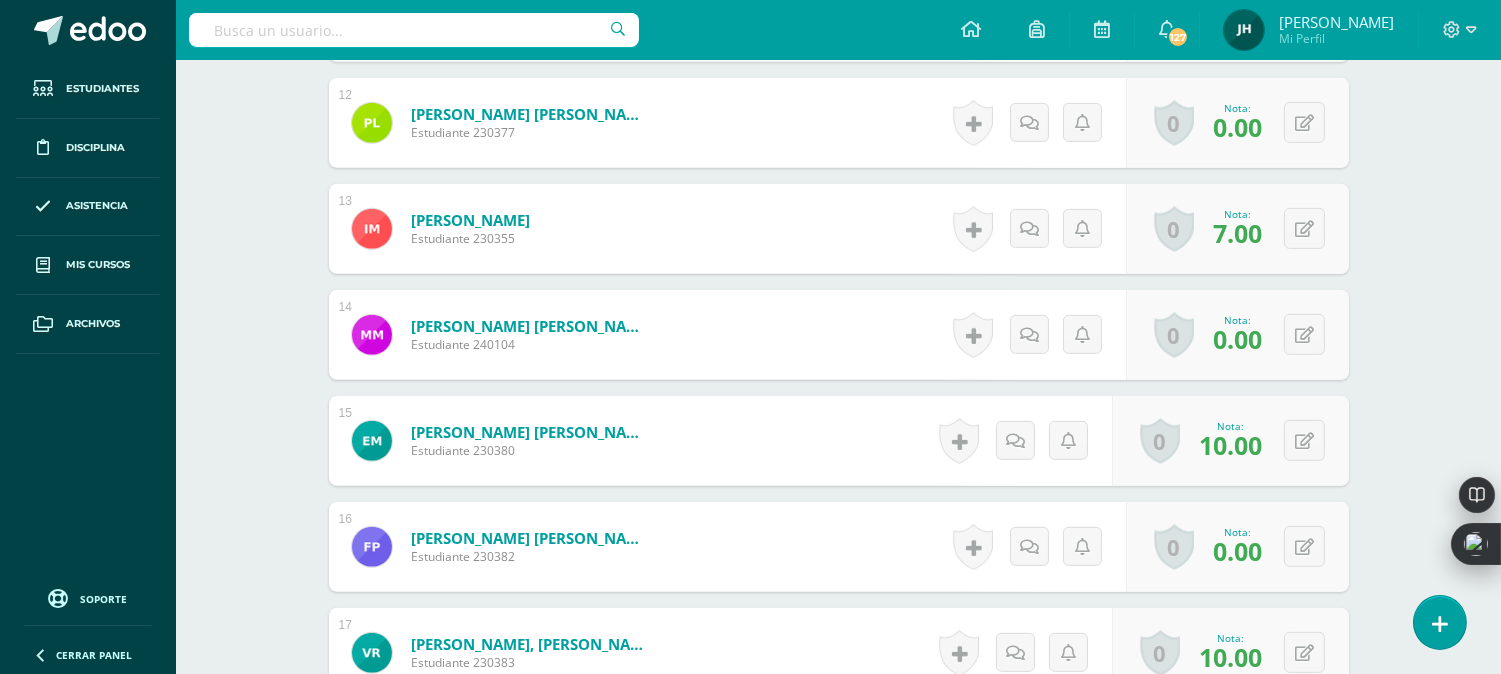 scroll, scrollTop: 1882, scrollLeft: 0, axis: vertical 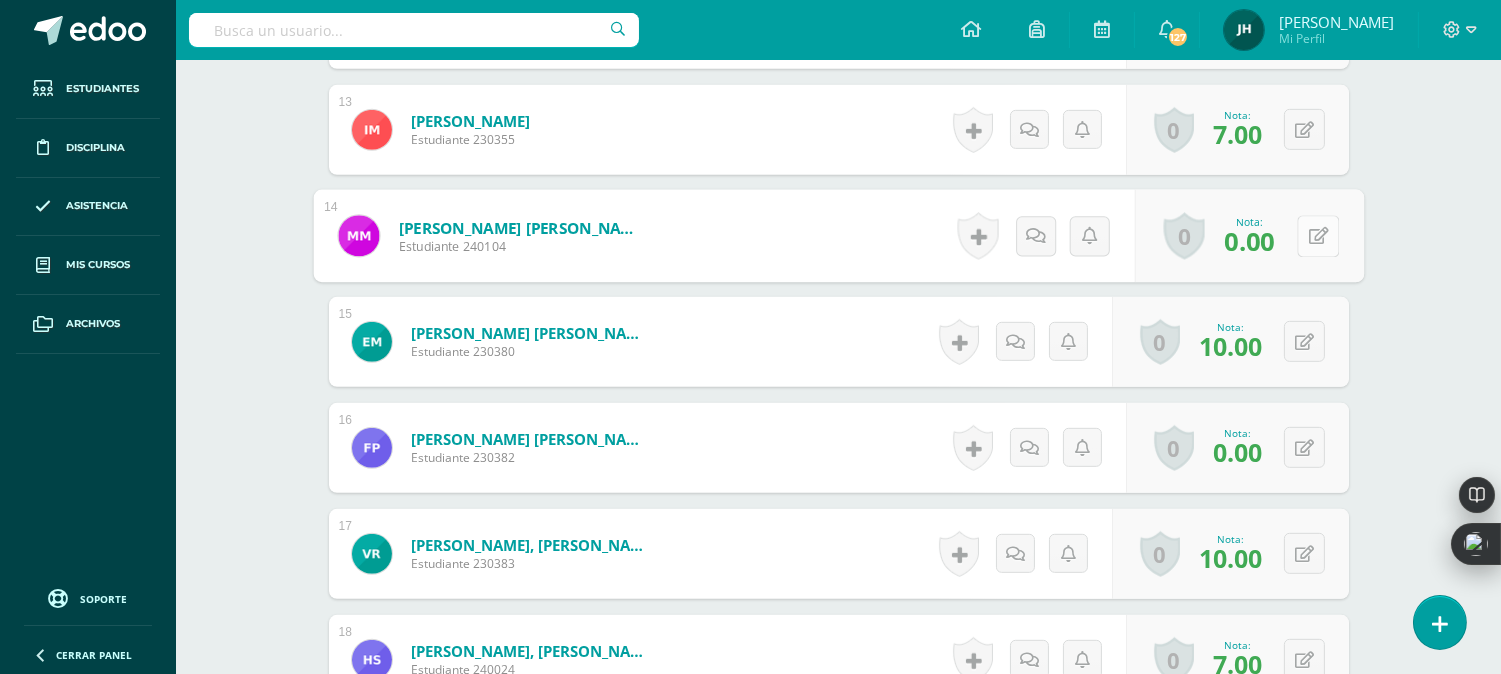 click at bounding box center [1318, 236] 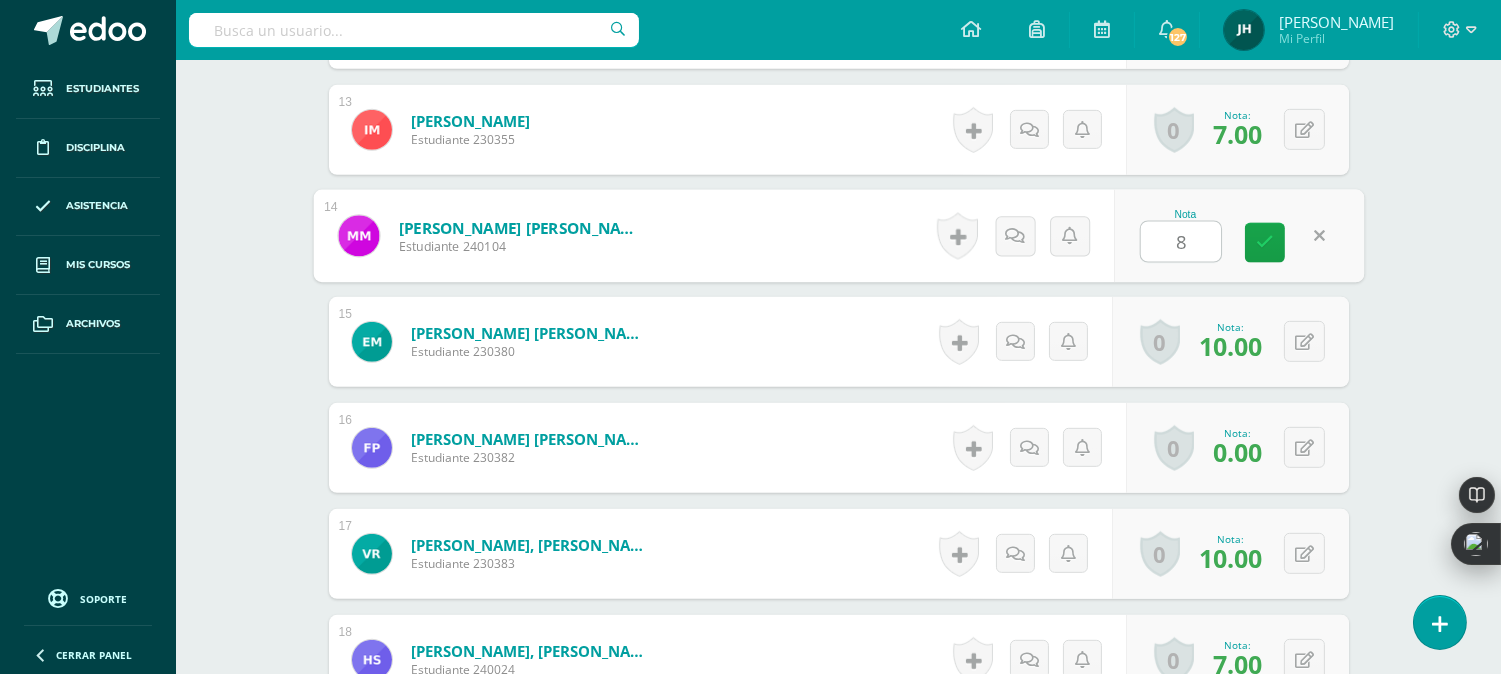 type on "8" 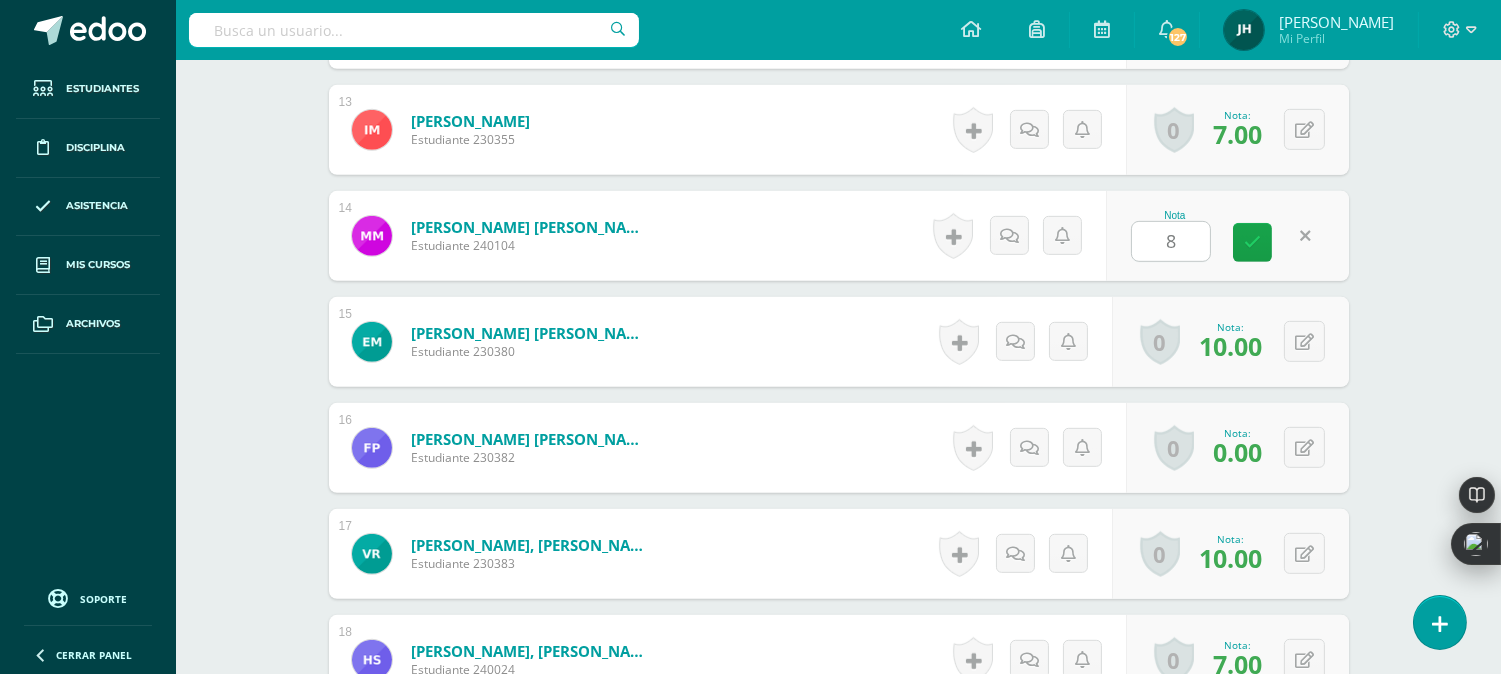 click on "Mendieta Rodriguez, Matias Ezequiel
Estudiante  240104
Nota
8
0
Logros
Logros obtenidos" at bounding box center [839, 236] 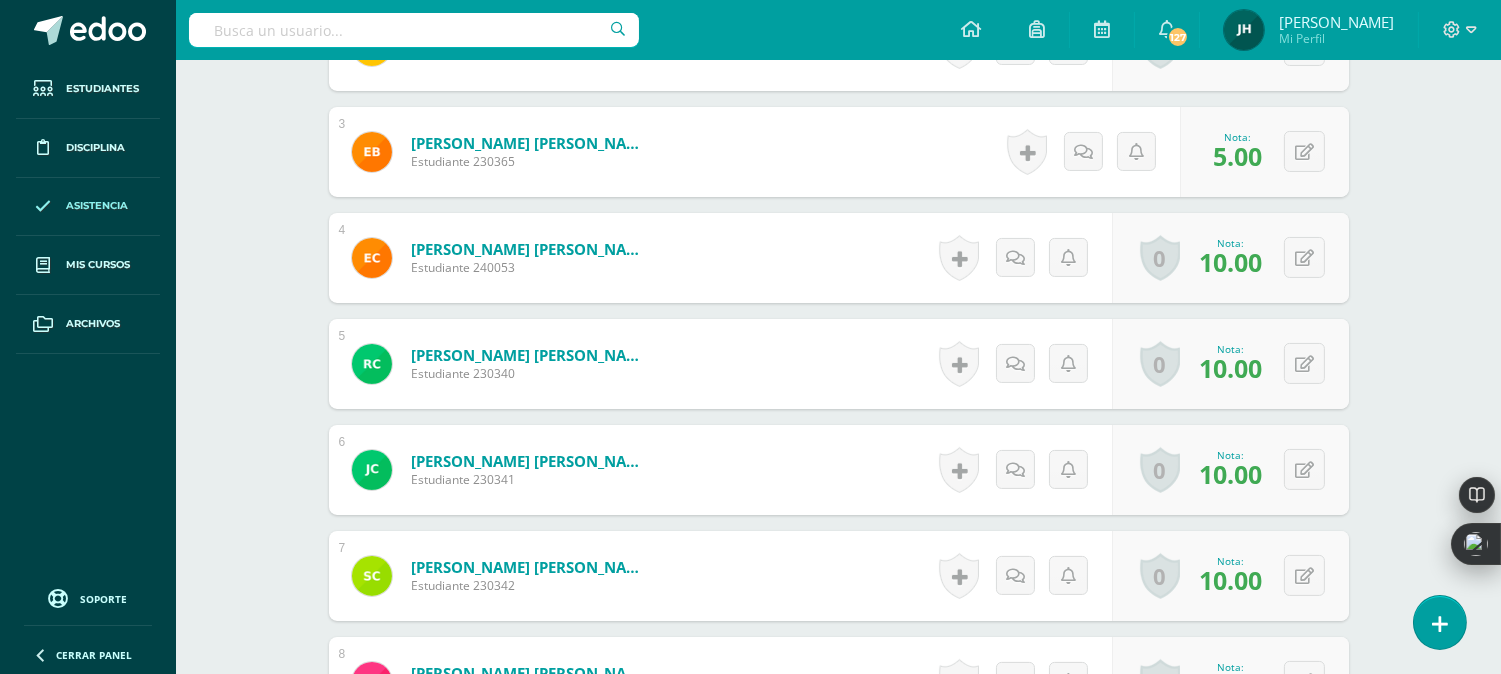 scroll, scrollTop: 771, scrollLeft: 0, axis: vertical 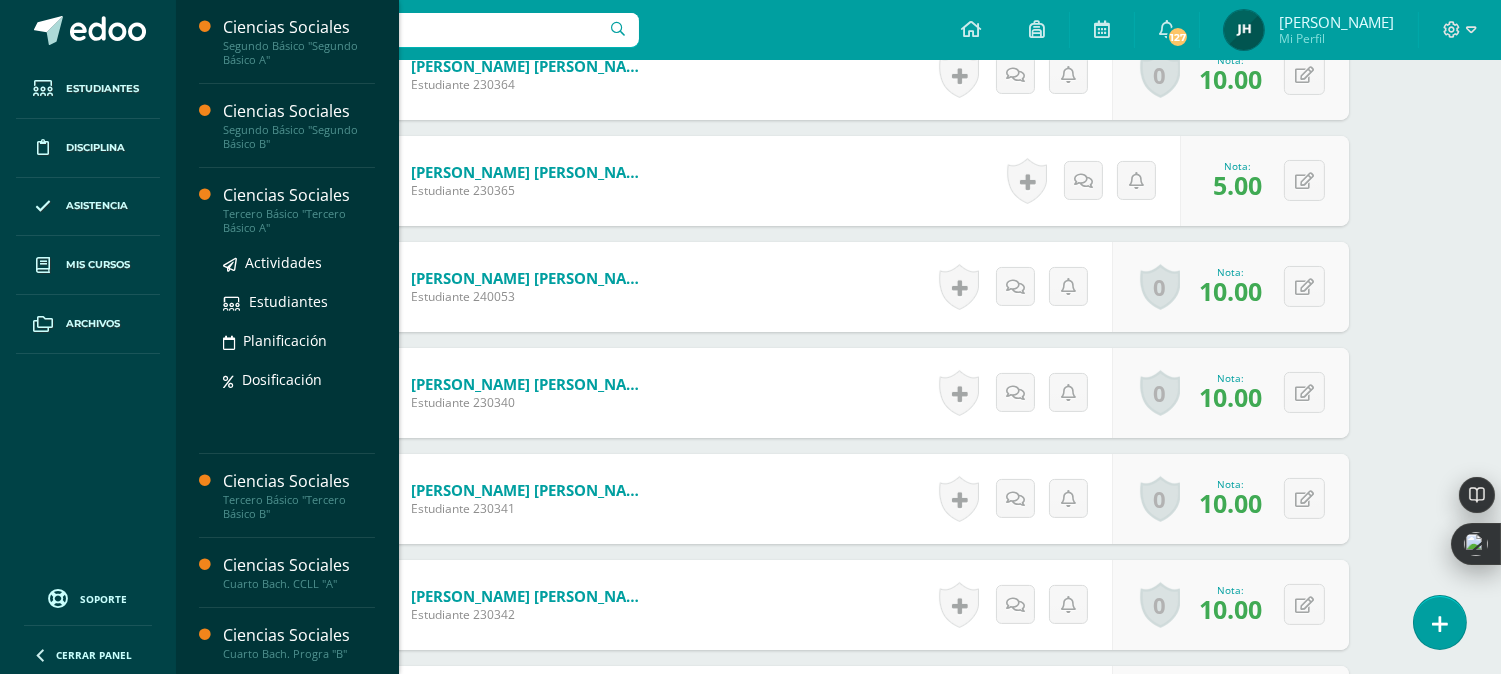 click on "Tercero
Básico
"Tercero Básico A"" at bounding box center (299, 221) 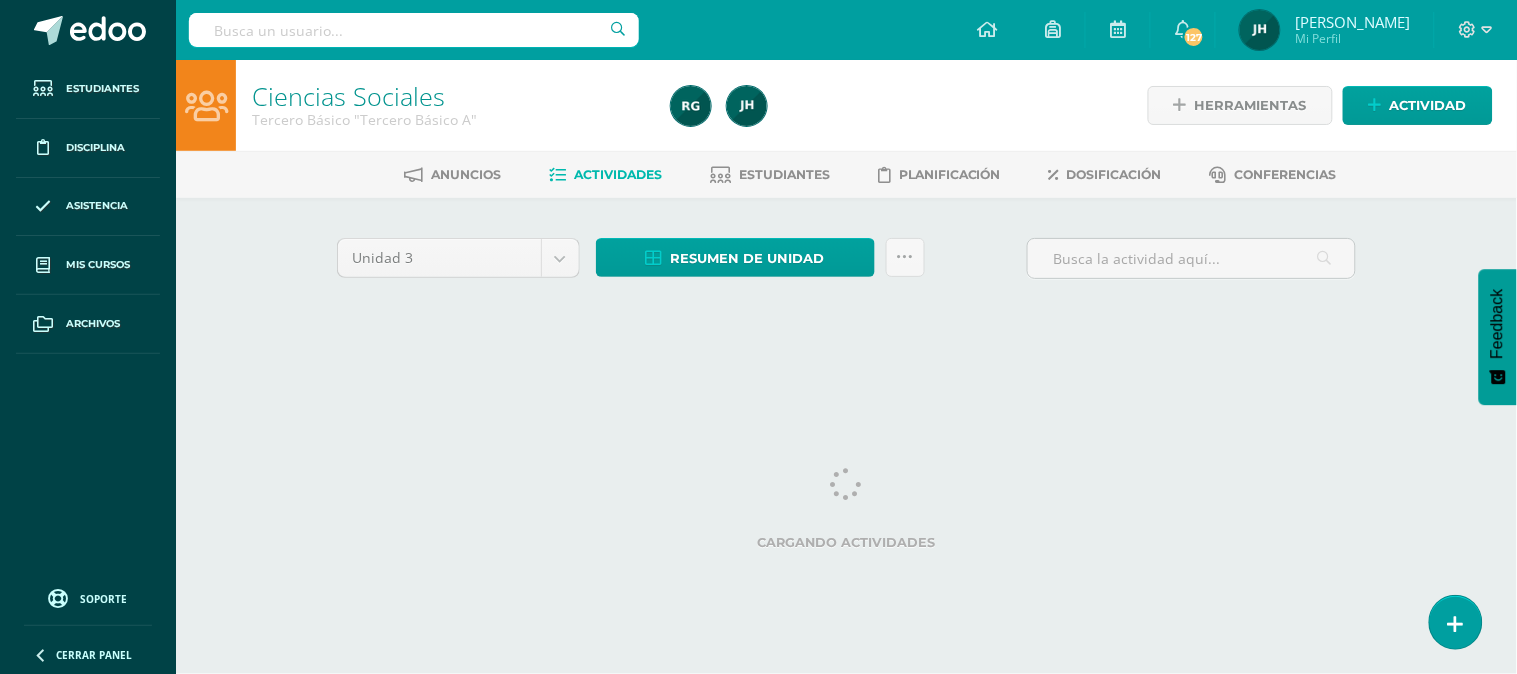 scroll, scrollTop: 0, scrollLeft: 0, axis: both 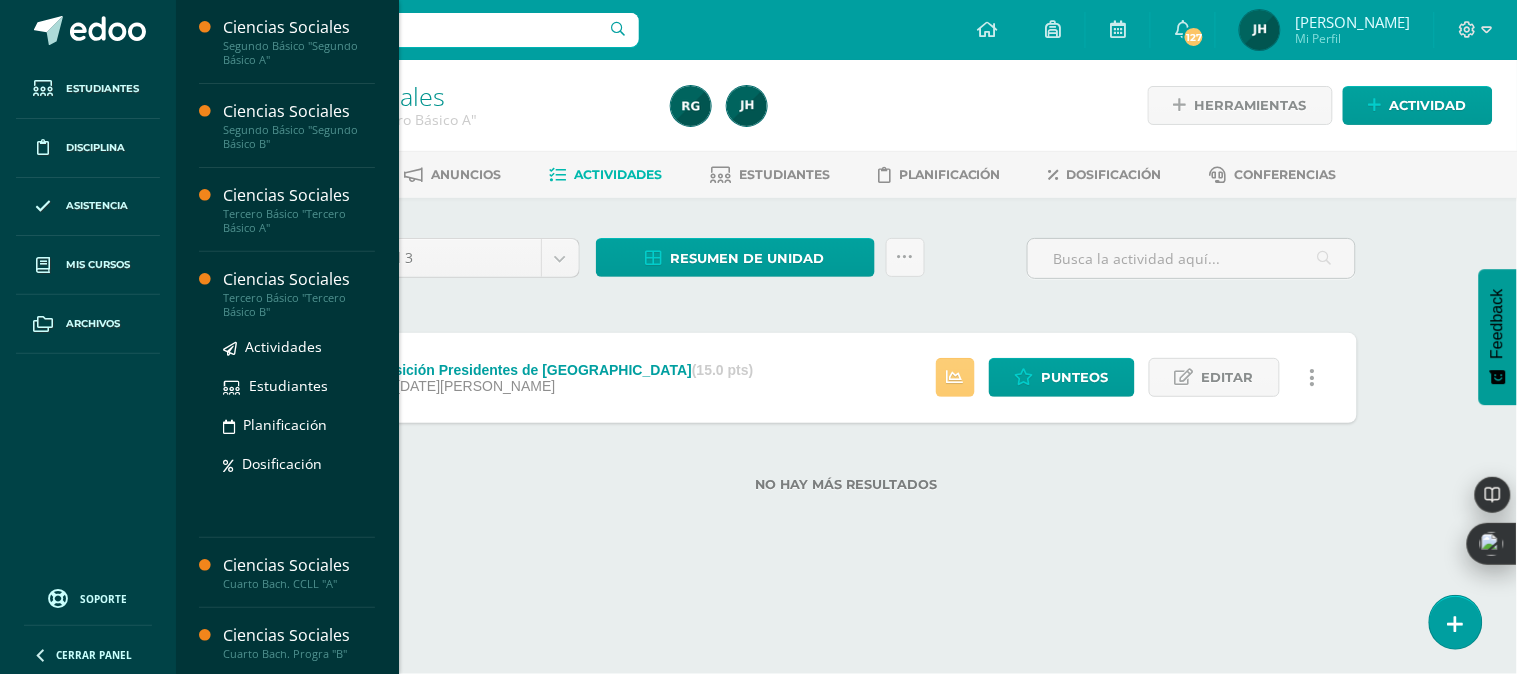 click on "Tercero
Básico
"Tercero Básico B"" at bounding box center (299, 305) 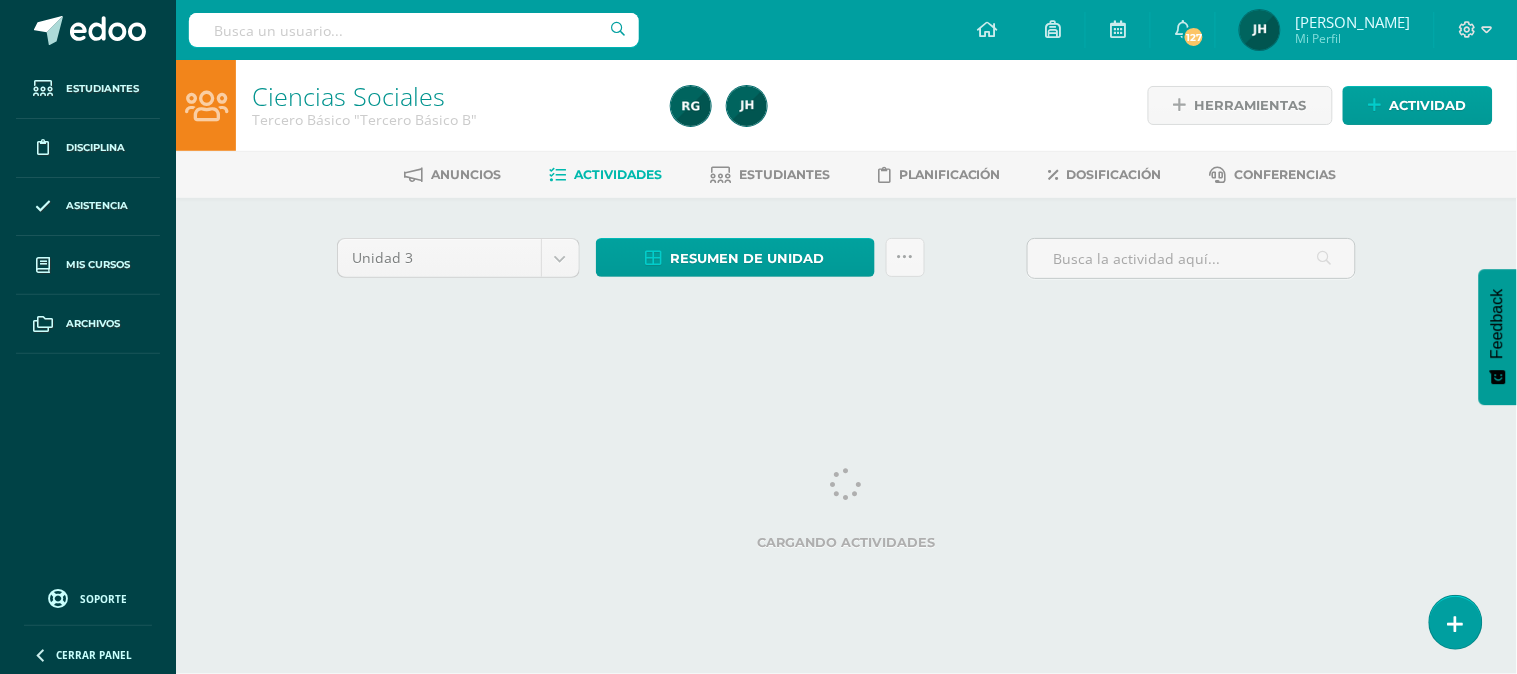 scroll, scrollTop: 0, scrollLeft: 0, axis: both 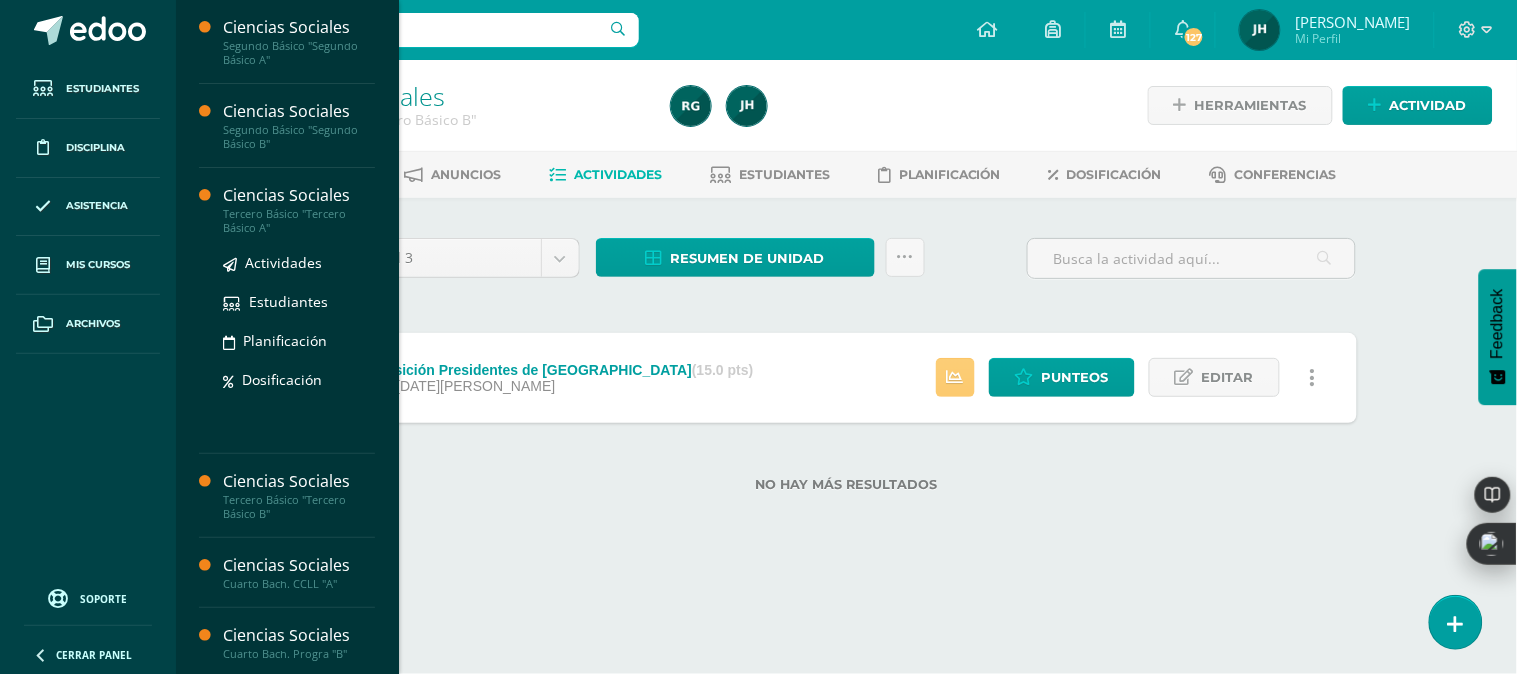 click on "Tercero
Básico
"Tercero Básico A"" at bounding box center [299, 221] 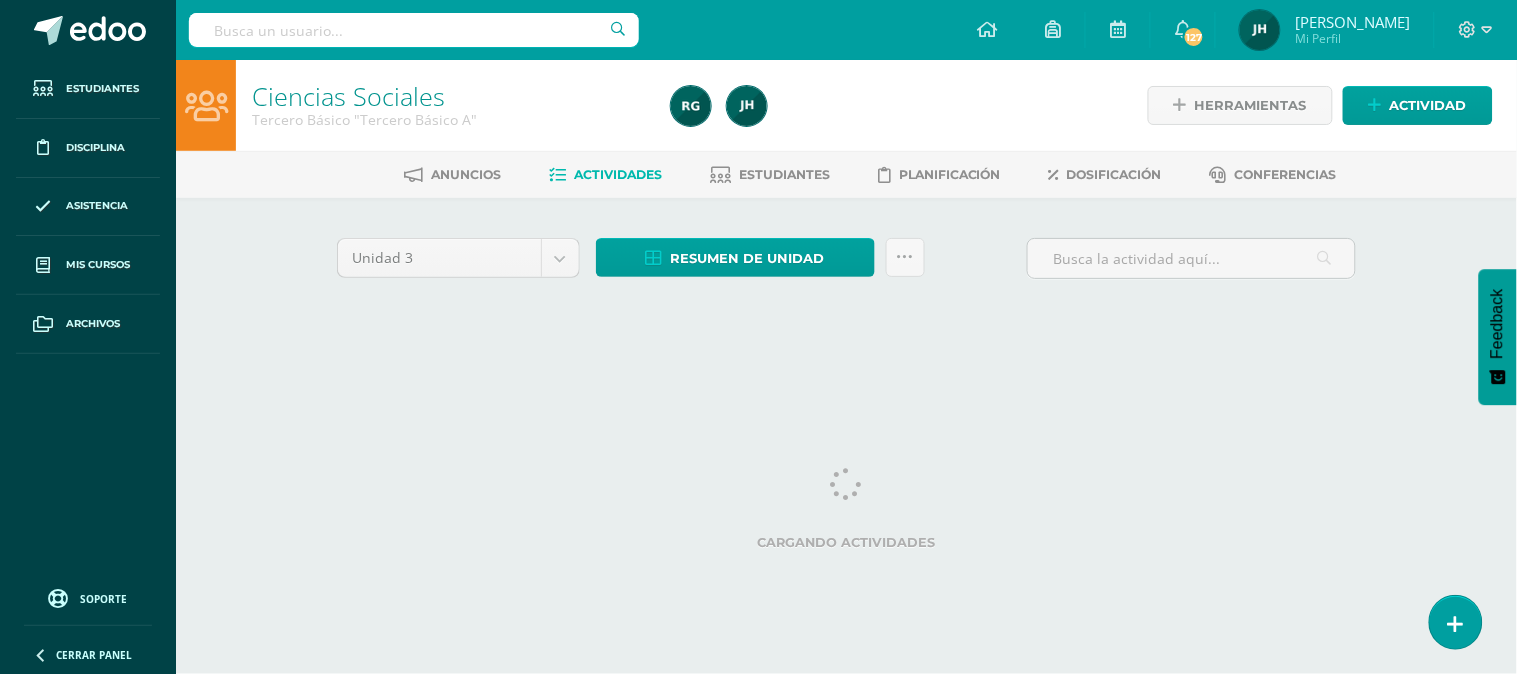 scroll, scrollTop: 0, scrollLeft: 0, axis: both 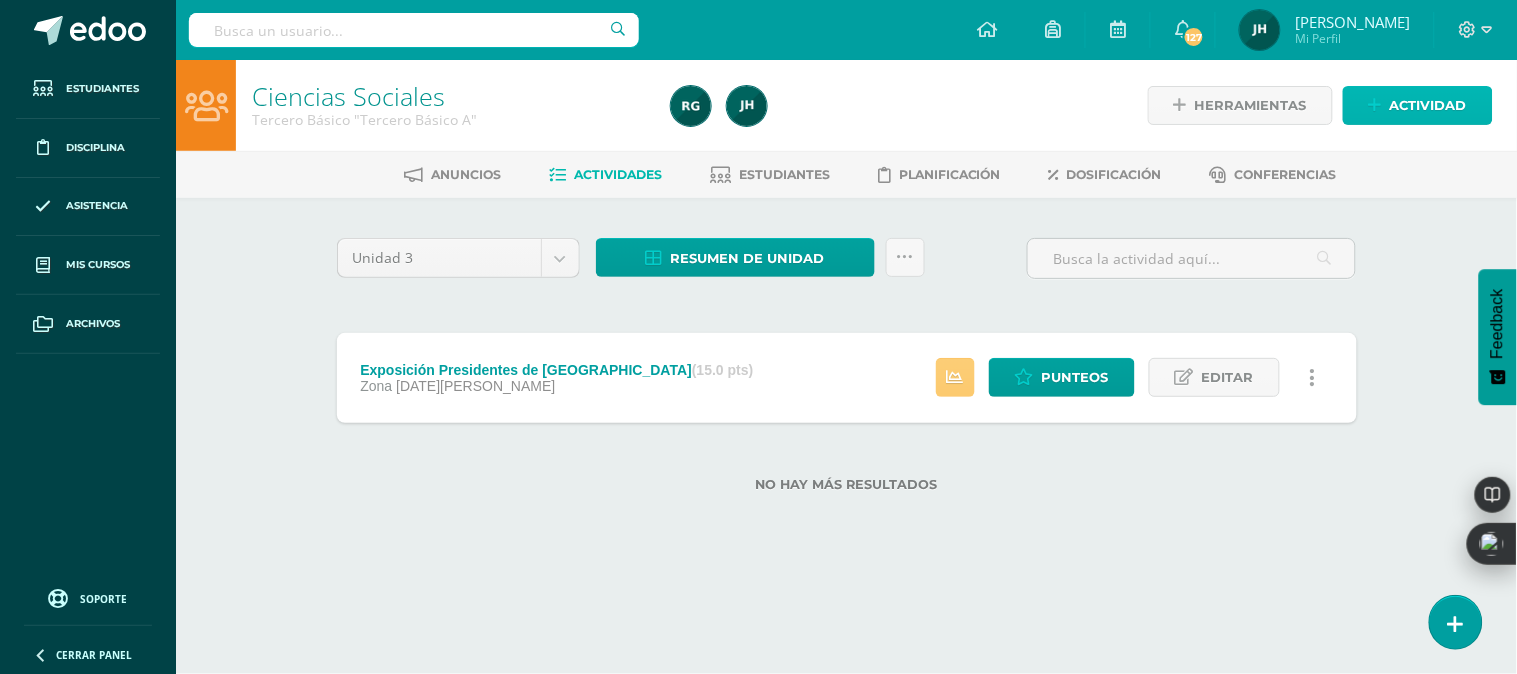 drag, startPoint x: 1386, startPoint y: 103, endPoint x: 1373, endPoint y: 107, distance: 13.601471 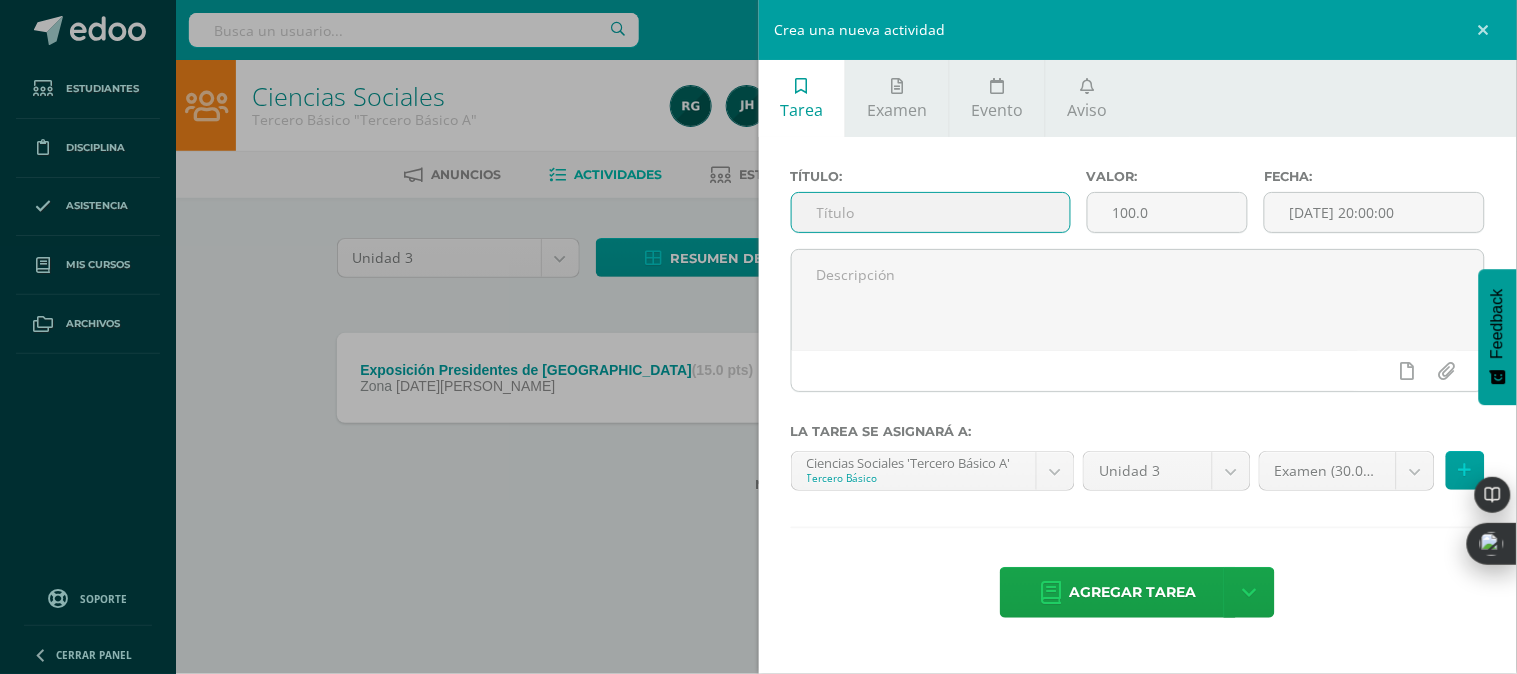 click at bounding box center (931, 212) 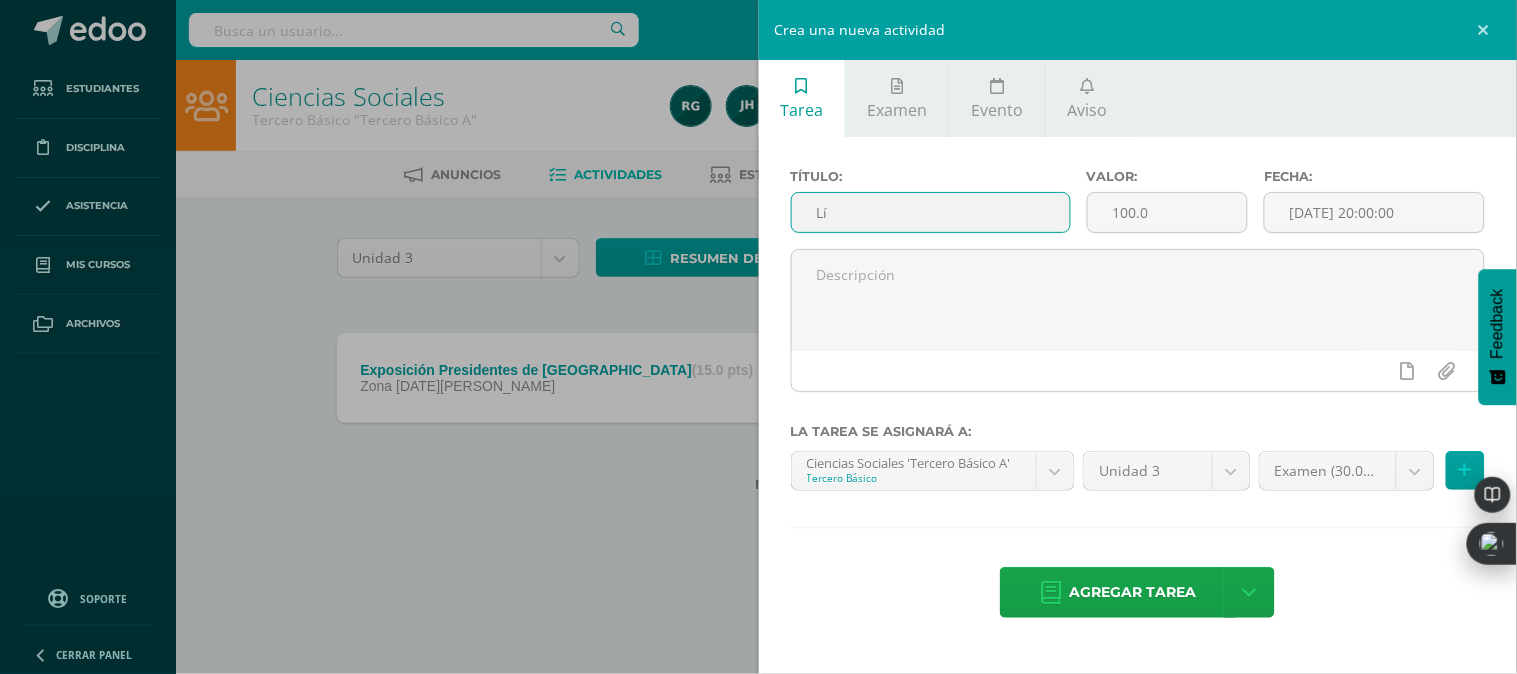 type on "L" 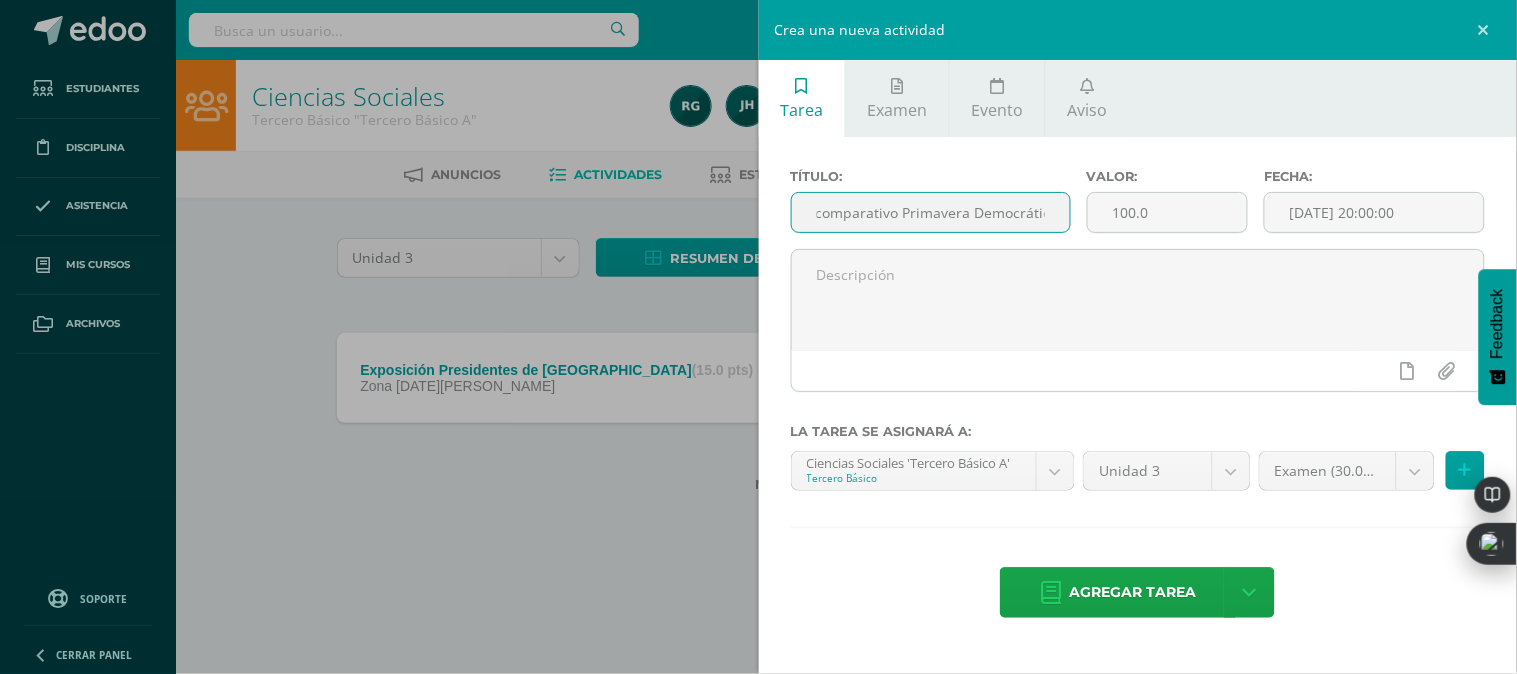 scroll, scrollTop: 0, scrollLeft: 62, axis: horizontal 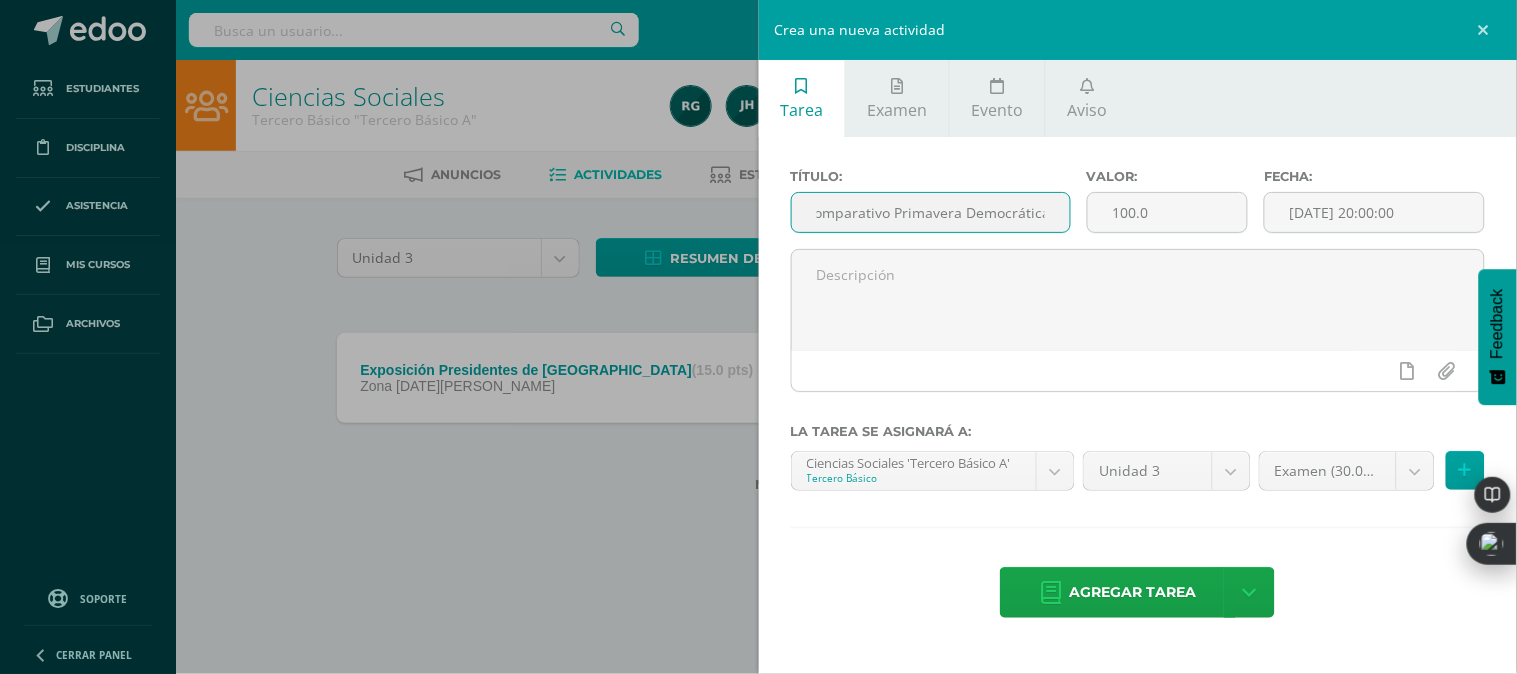 type on "Cuadro comparativo Primavera Democrática" 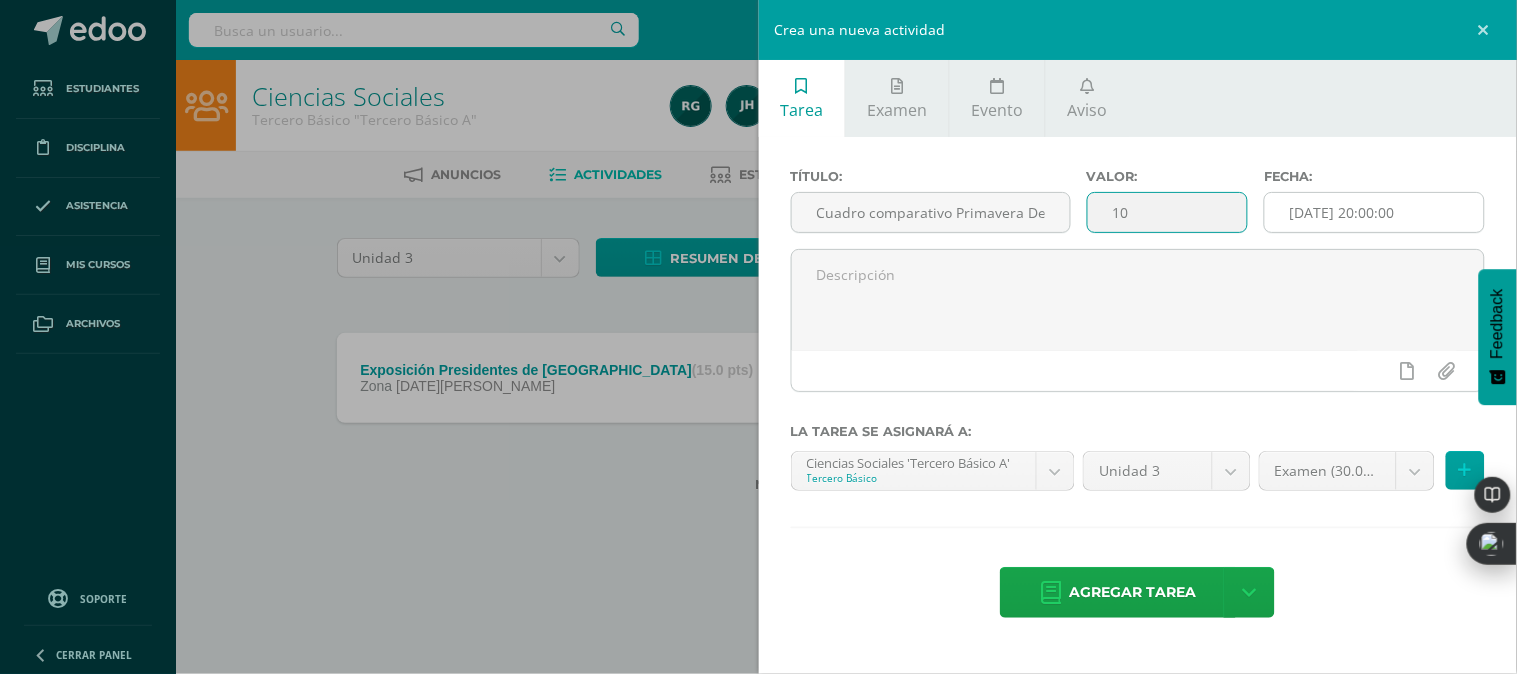 type on "10" 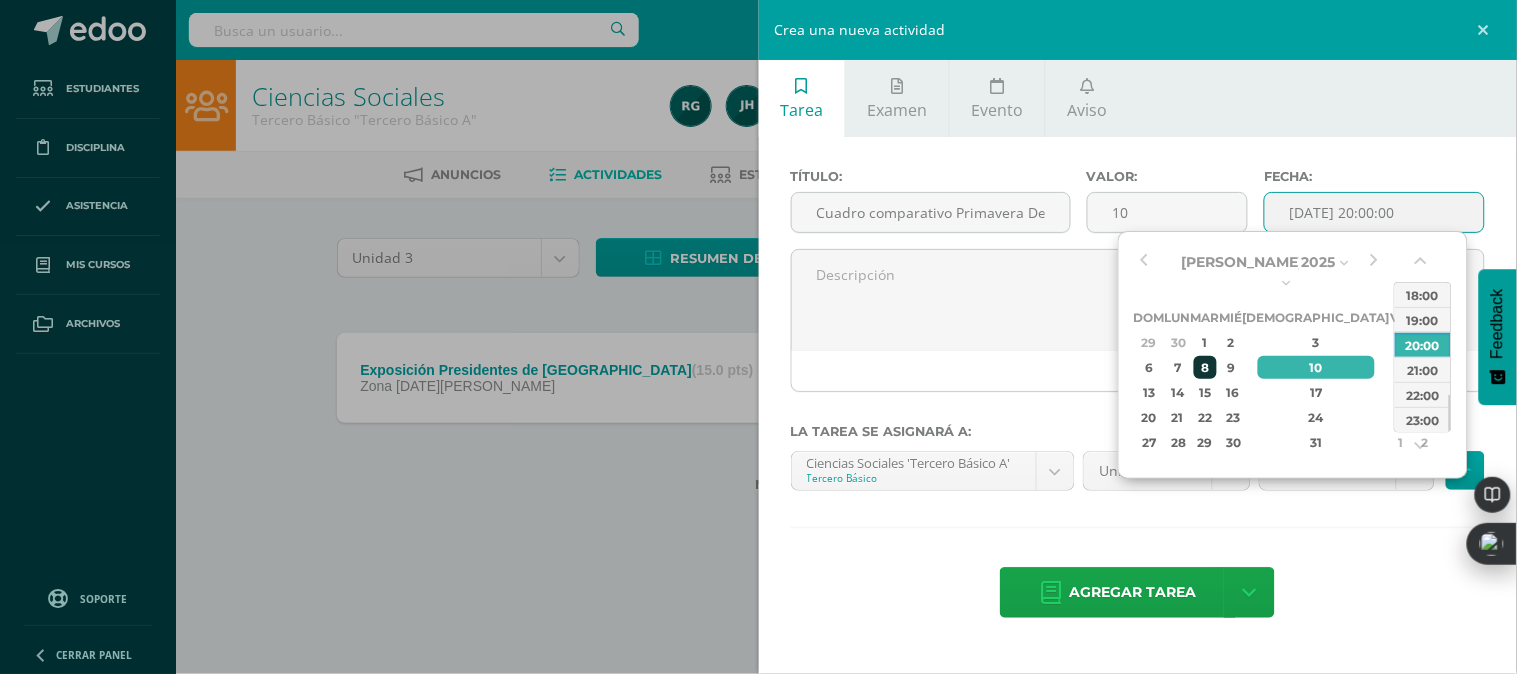 click on "8" at bounding box center (1205, 367) 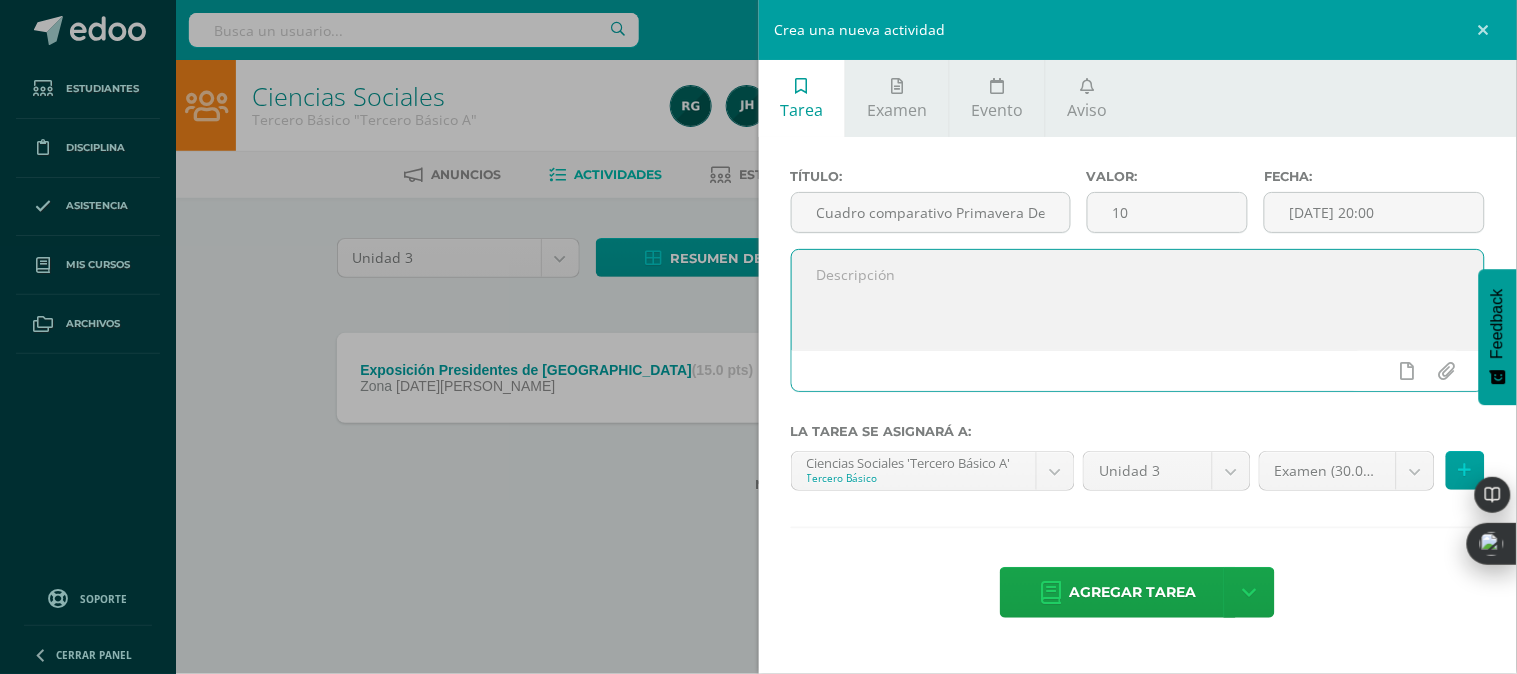 click at bounding box center [1138, 300] 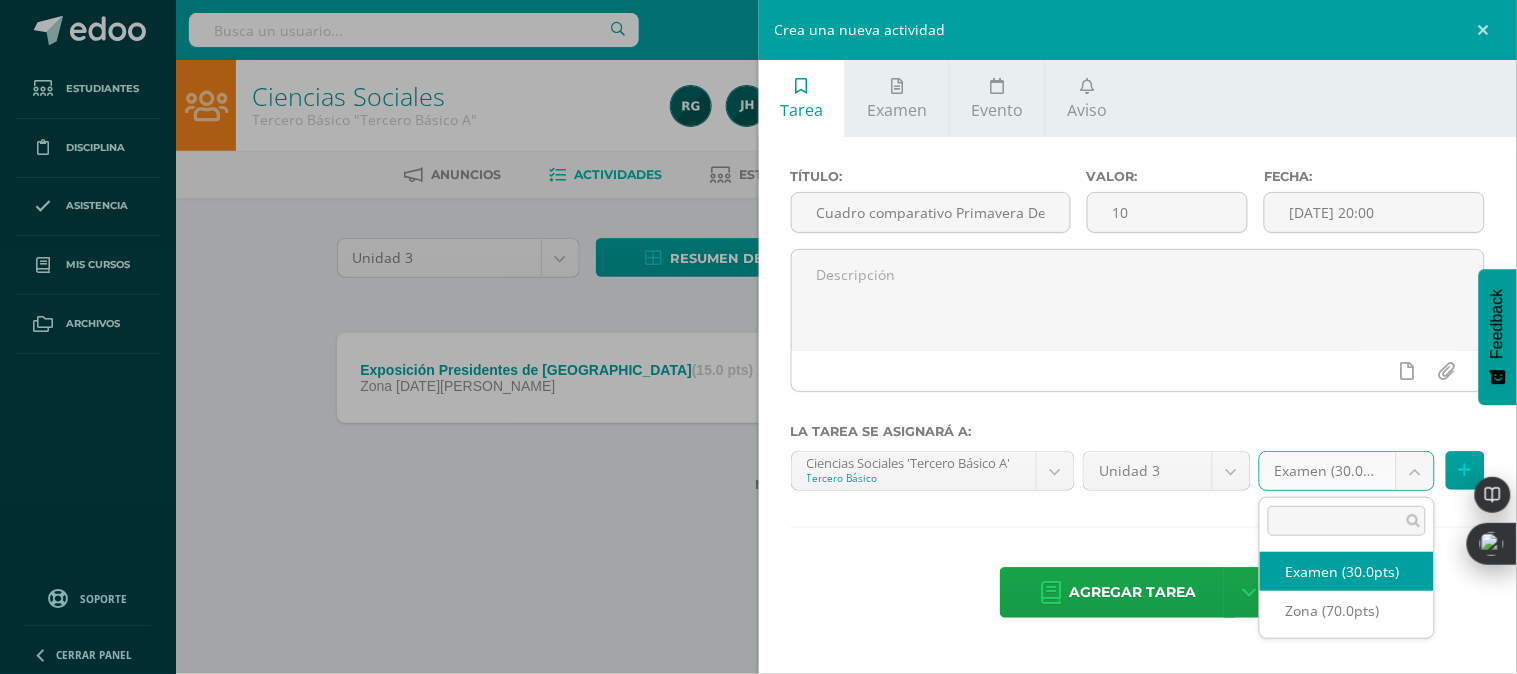 click on "Estudiantes Disciplina Asistencia Mis cursos Archivos Soporte
Centro de ayuda
Últimas actualizaciones
Cerrar panel
Ciencias Sociales
Segundo
Básico
"Segundo Básico A"
Actividades Estudiantes Planificación Dosificación
Ciencias Sociales
Segundo
Básico
"Segundo Básico B"
Actividades Estudiantes Planificación Dosificación
Ciencias Sociales
Tercero
Básico
"Tercero Básico A"
Actividades Estudiantes Planificación Dosificación
Ciencias Sociales
Actividades" at bounding box center [758, 278] 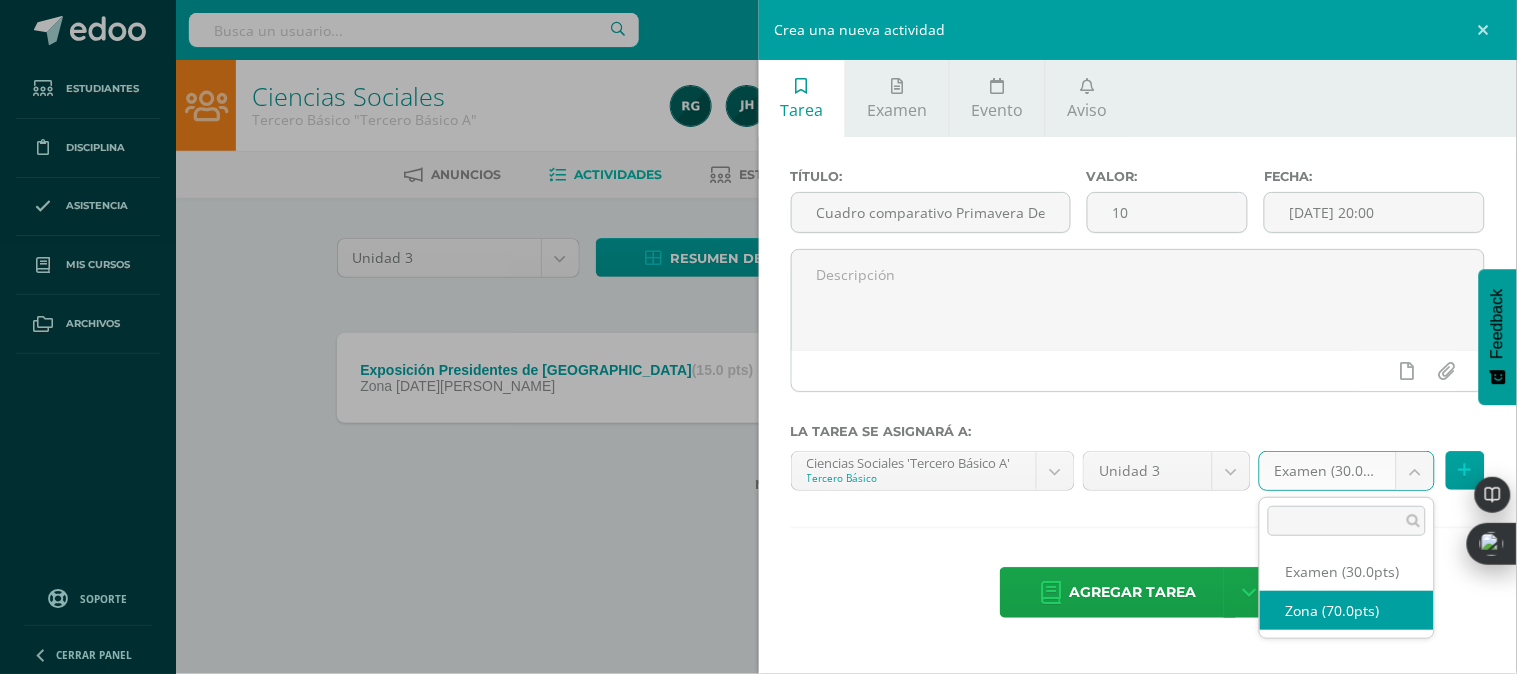 select on "102812" 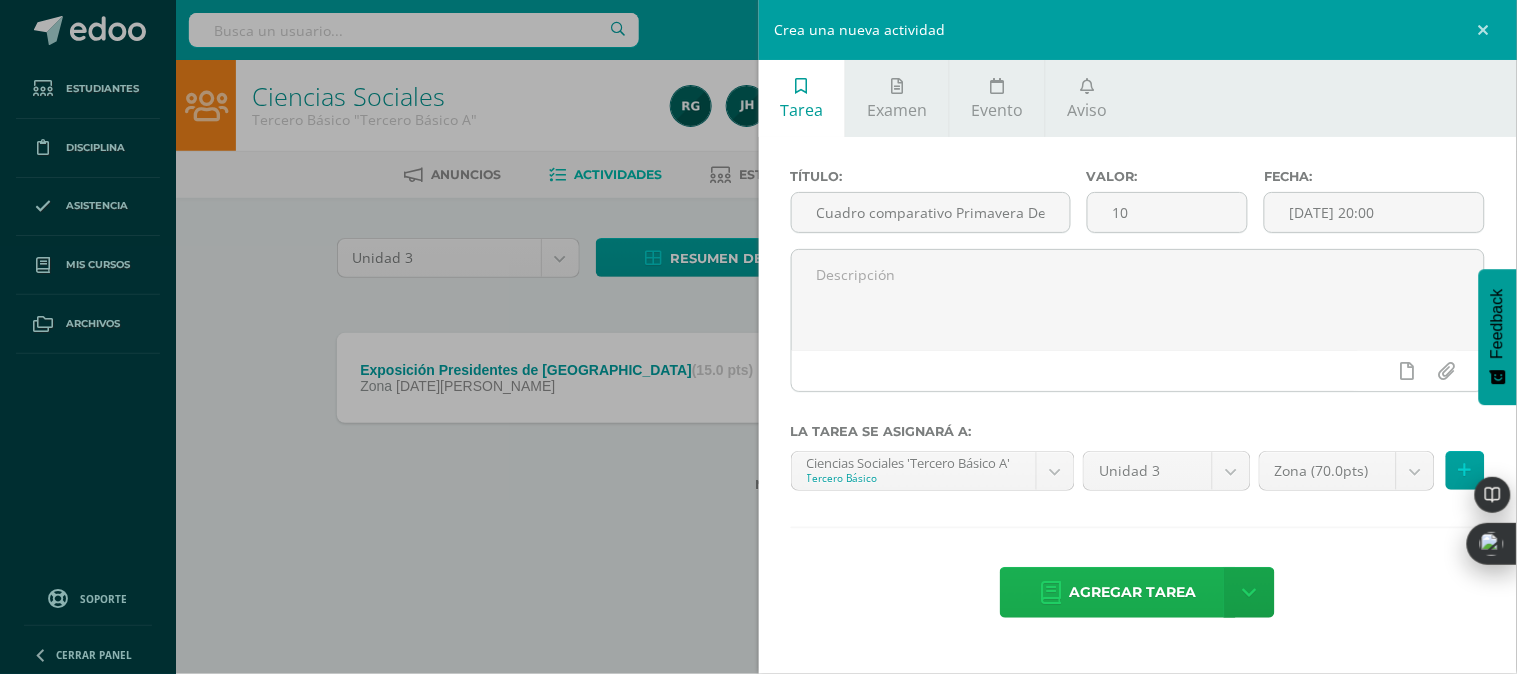 click on "Agregar tarea" at bounding box center [1132, 592] 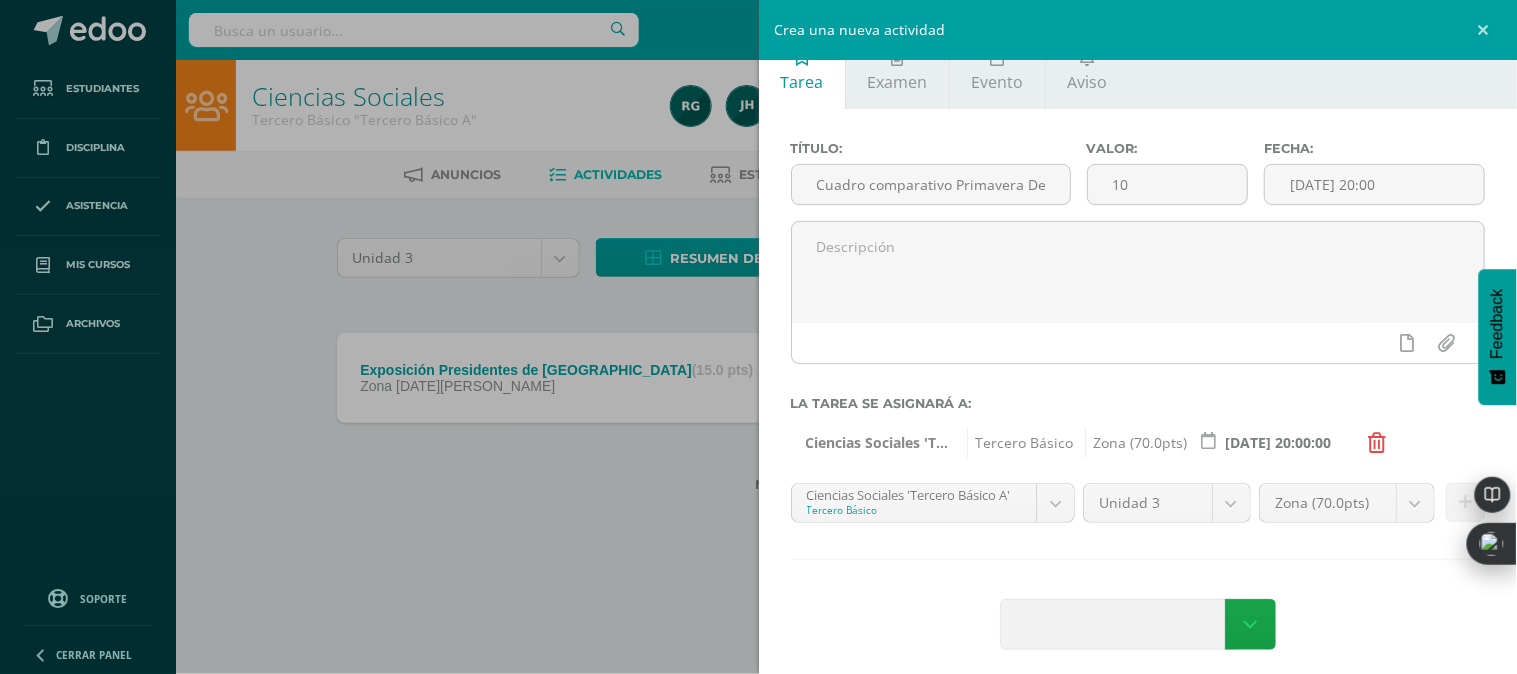 scroll, scrollTop: 41, scrollLeft: 0, axis: vertical 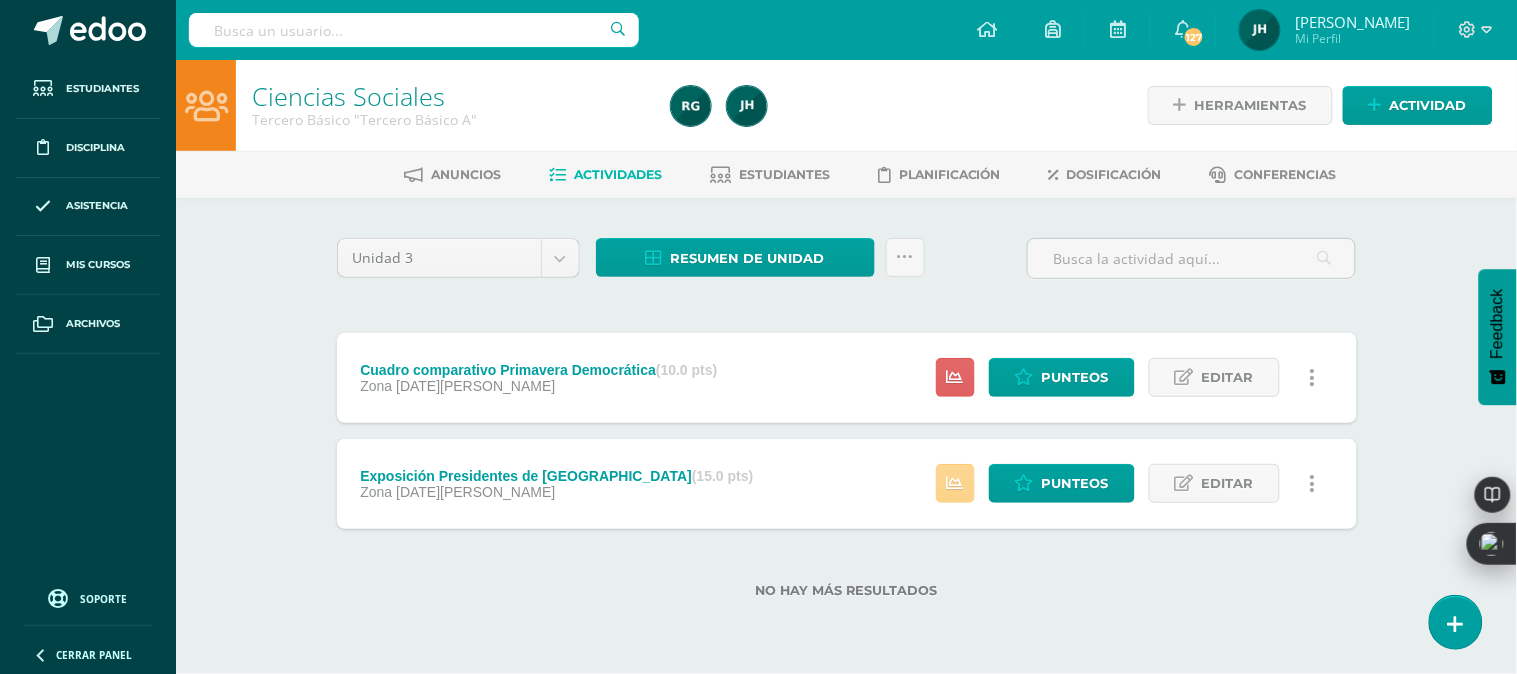 click at bounding box center (955, 483) 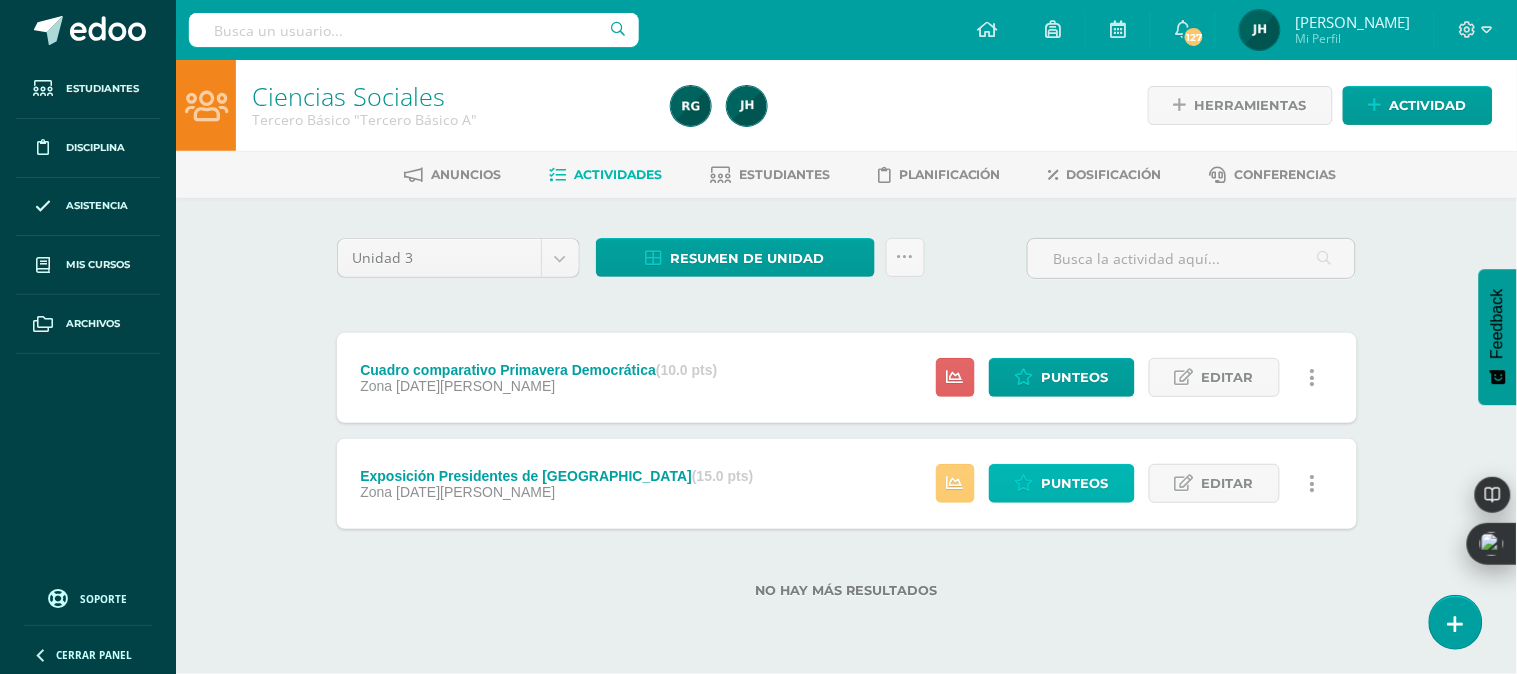 click on "Punteos" at bounding box center (1075, 483) 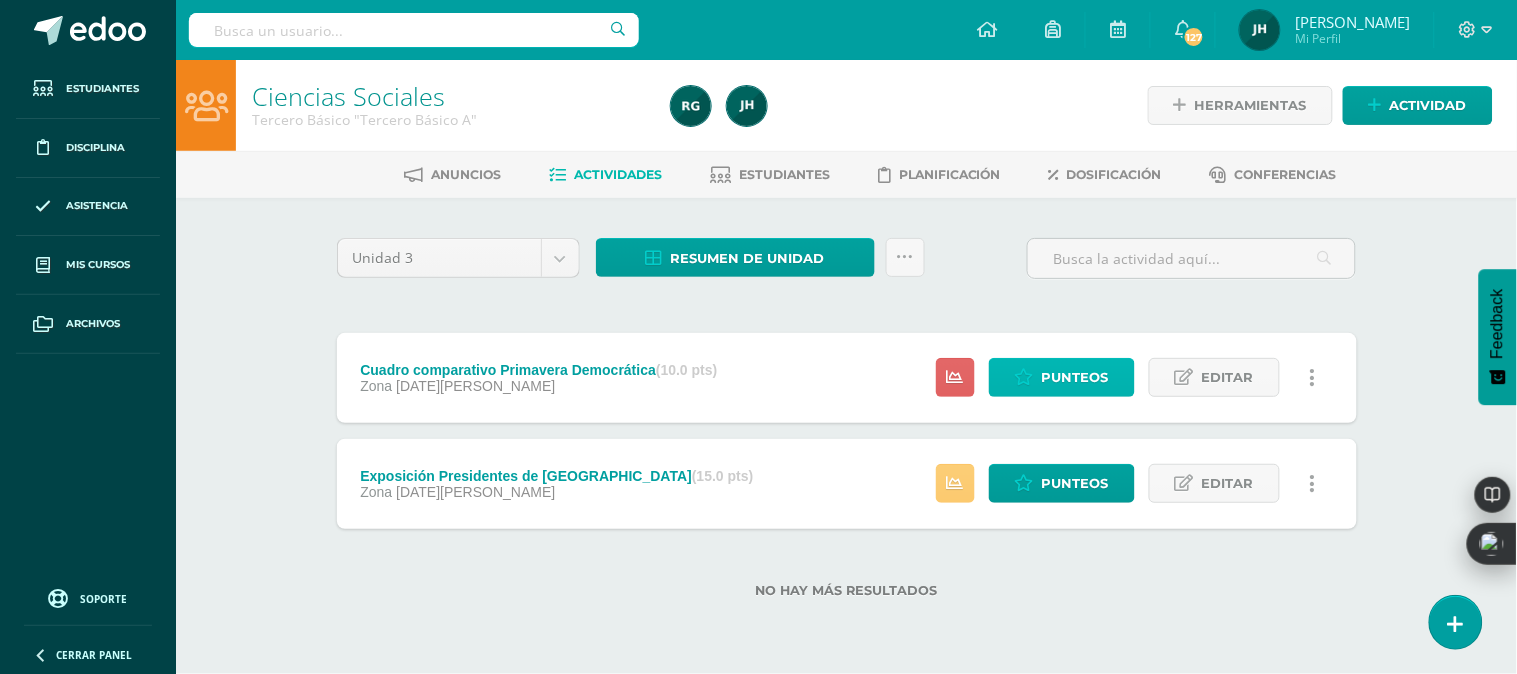 click on "Punteos" at bounding box center (1075, 377) 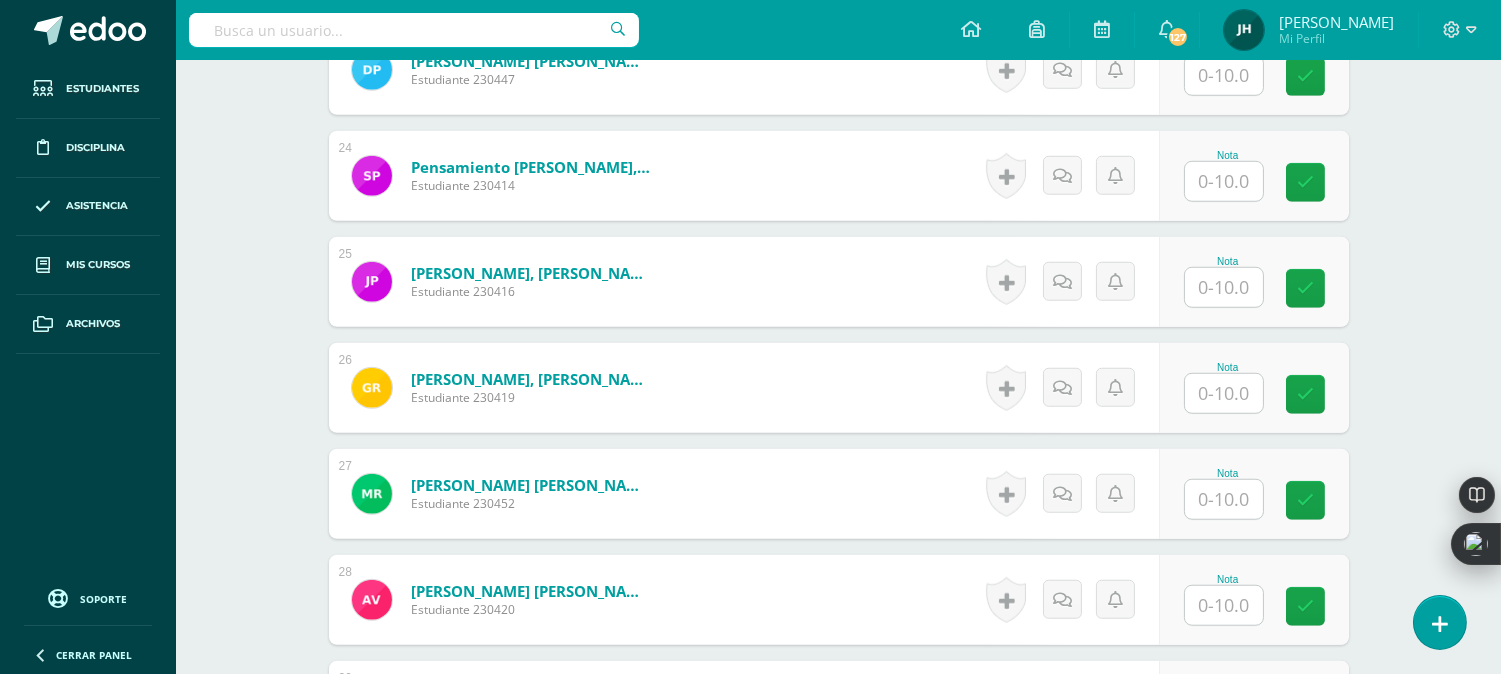 scroll, scrollTop: 3003, scrollLeft: 0, axis: vertical 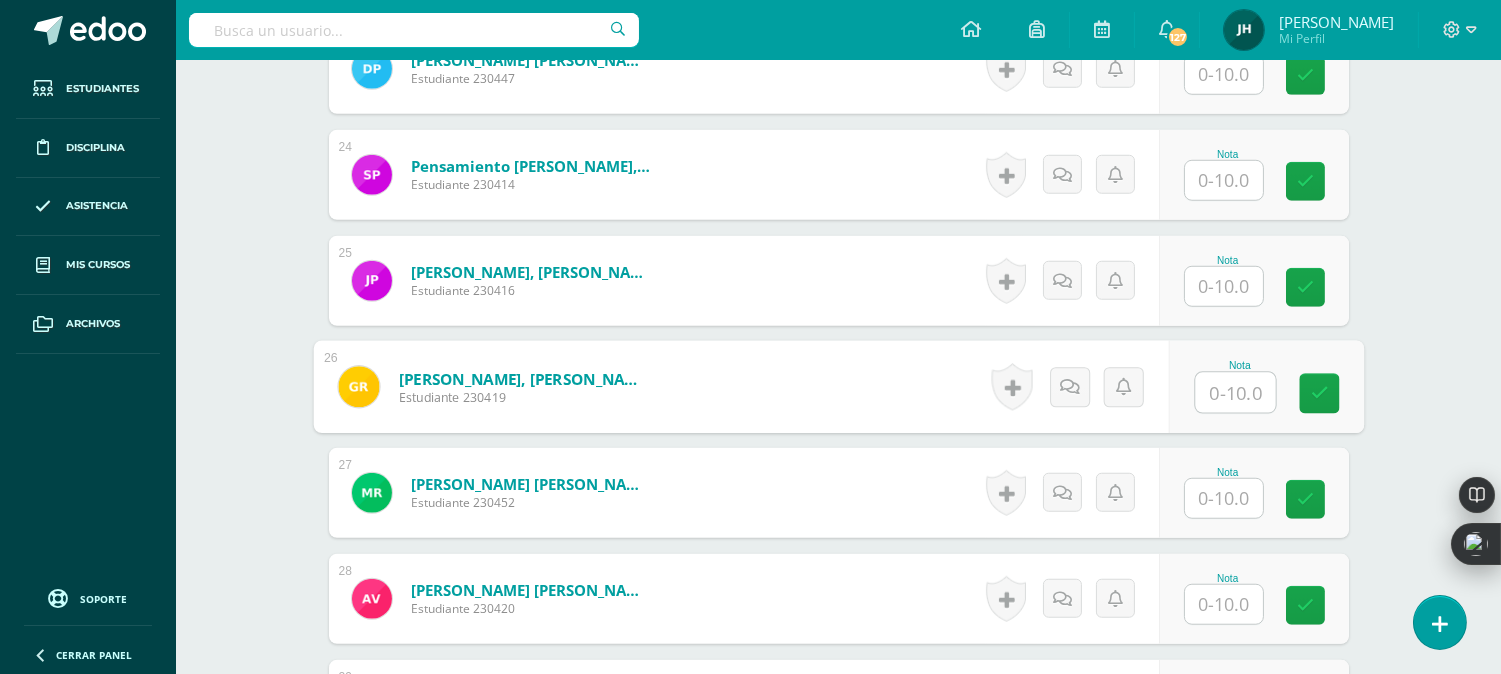click at bounding box center [1235, 393] 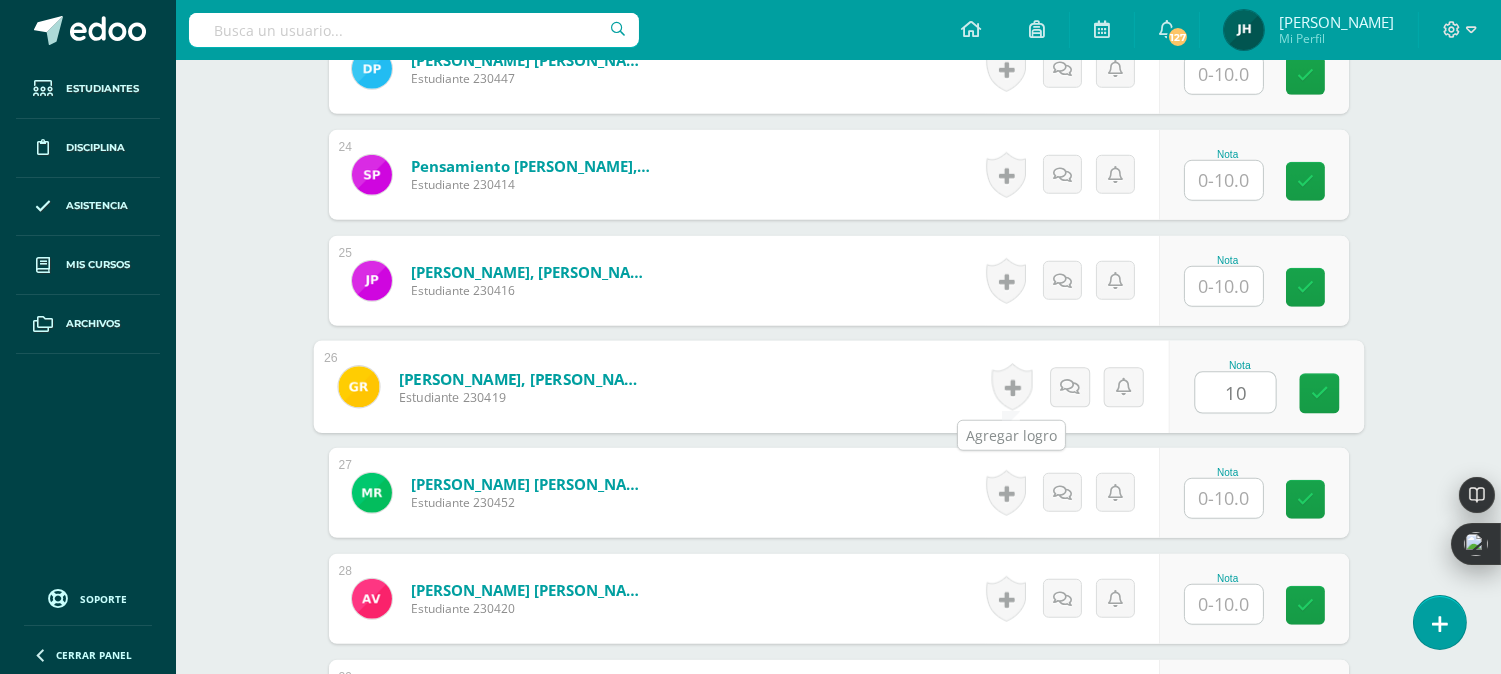 type on "10" 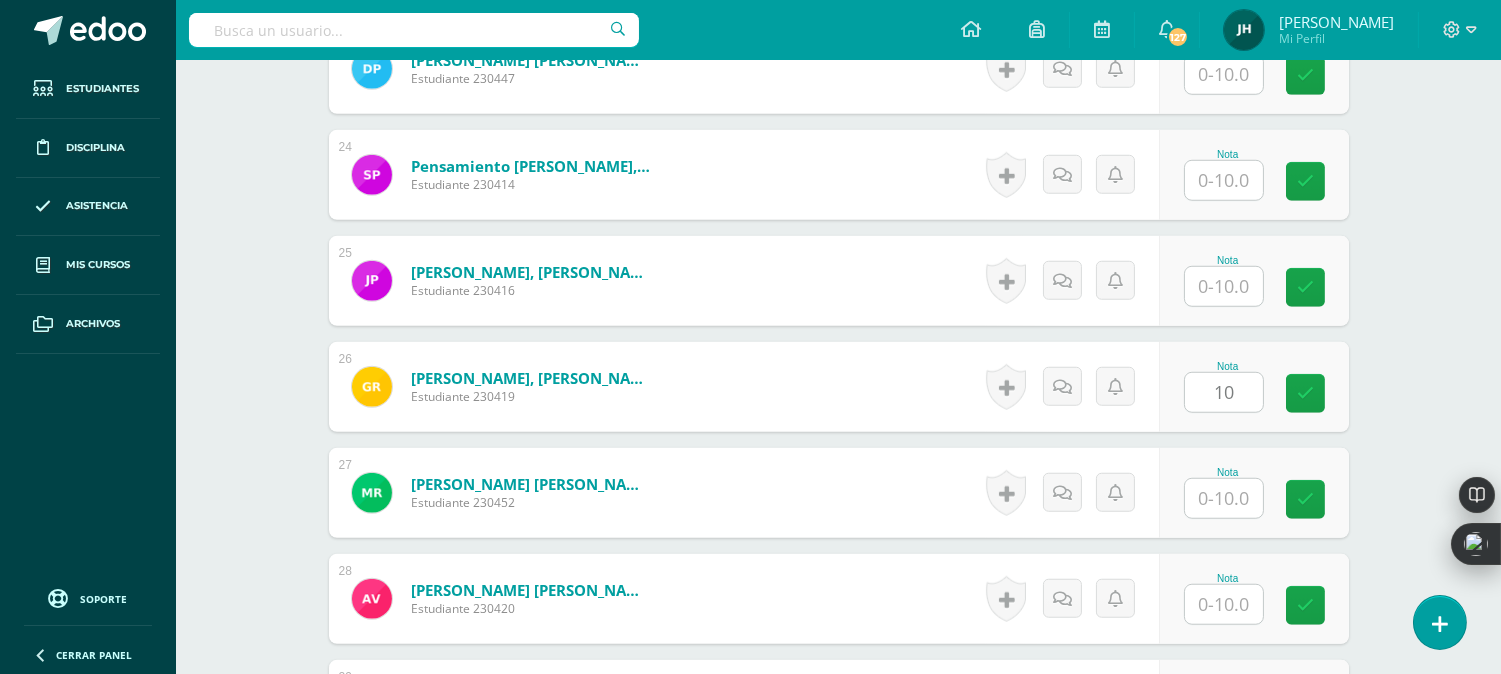 click on "Rivera Morales, Genesis Andrea
Estudiante  230419
Nota
10
0
Logros" at bounding box center [839, 387] 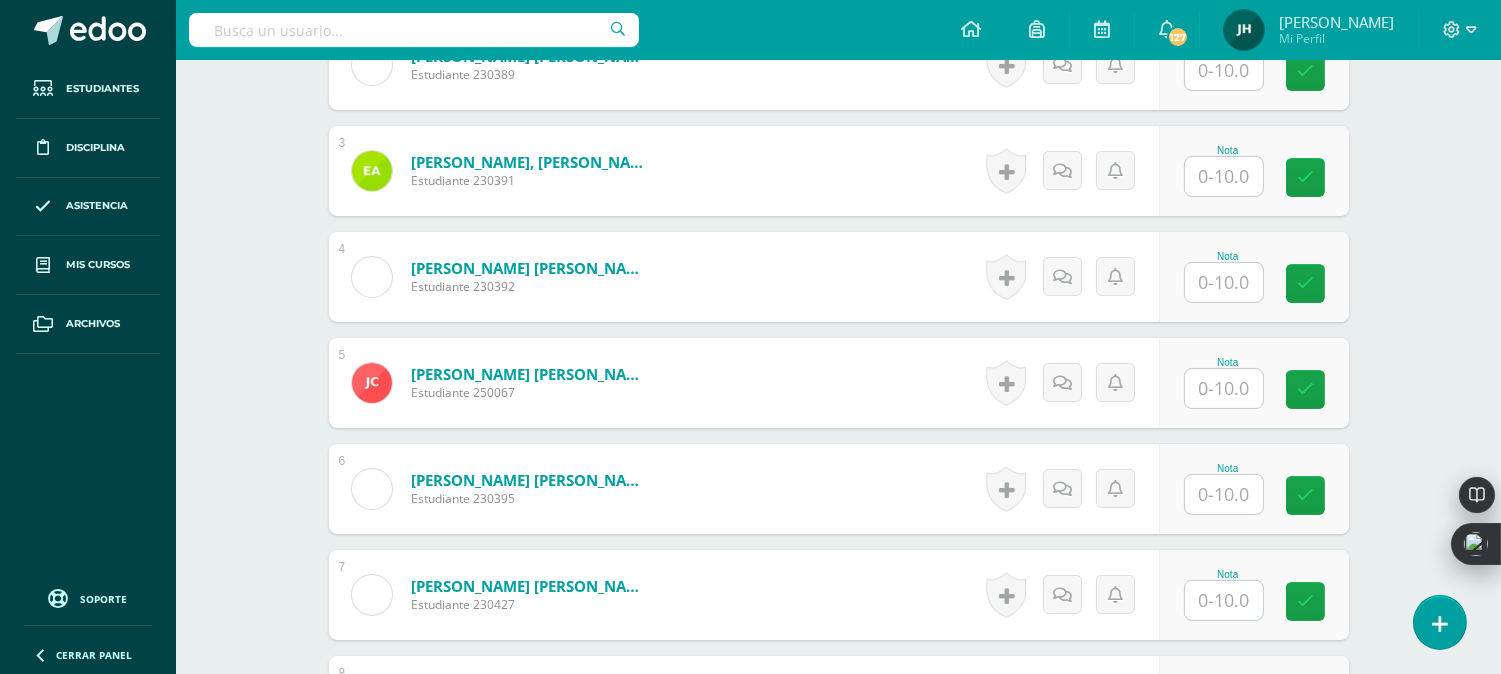 scroll, scrollTop: 558, scrollLeft: 0, axis: vertical 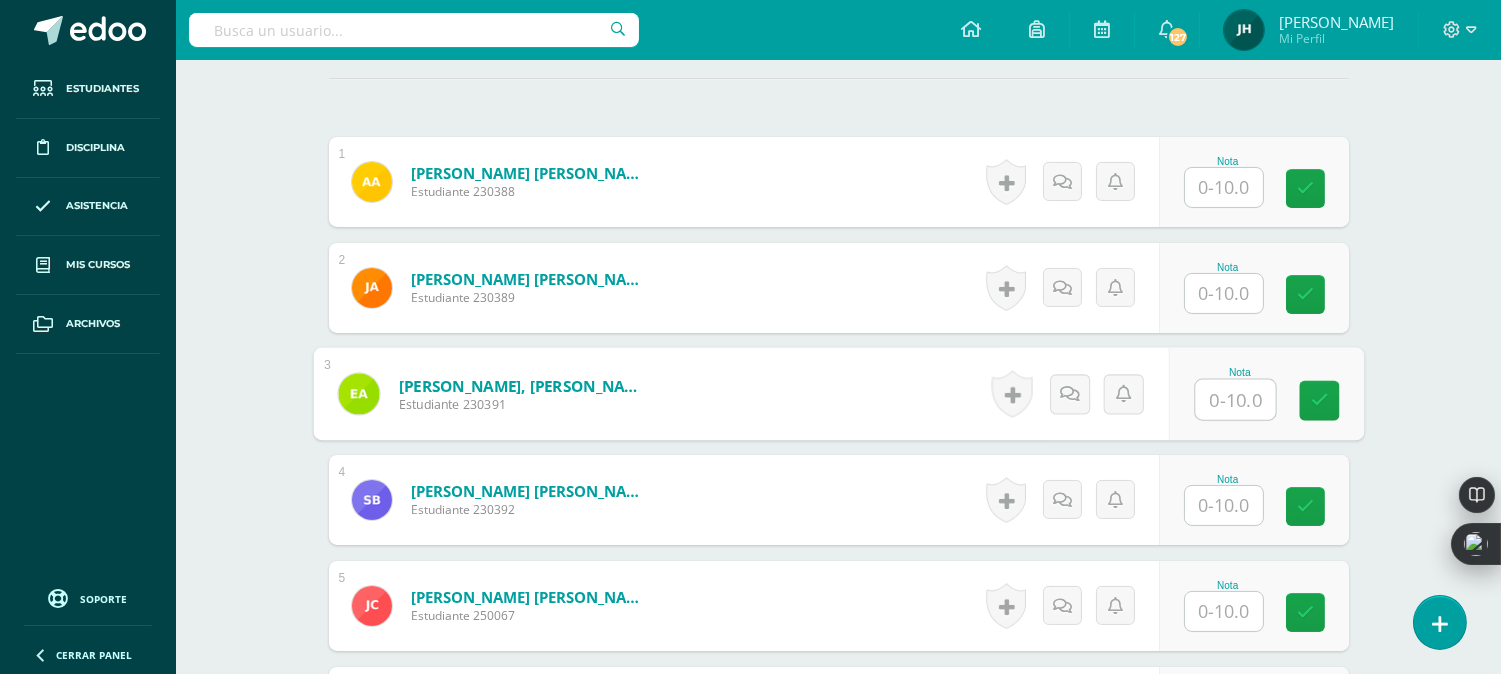 click at bounding box center (1235, 400) 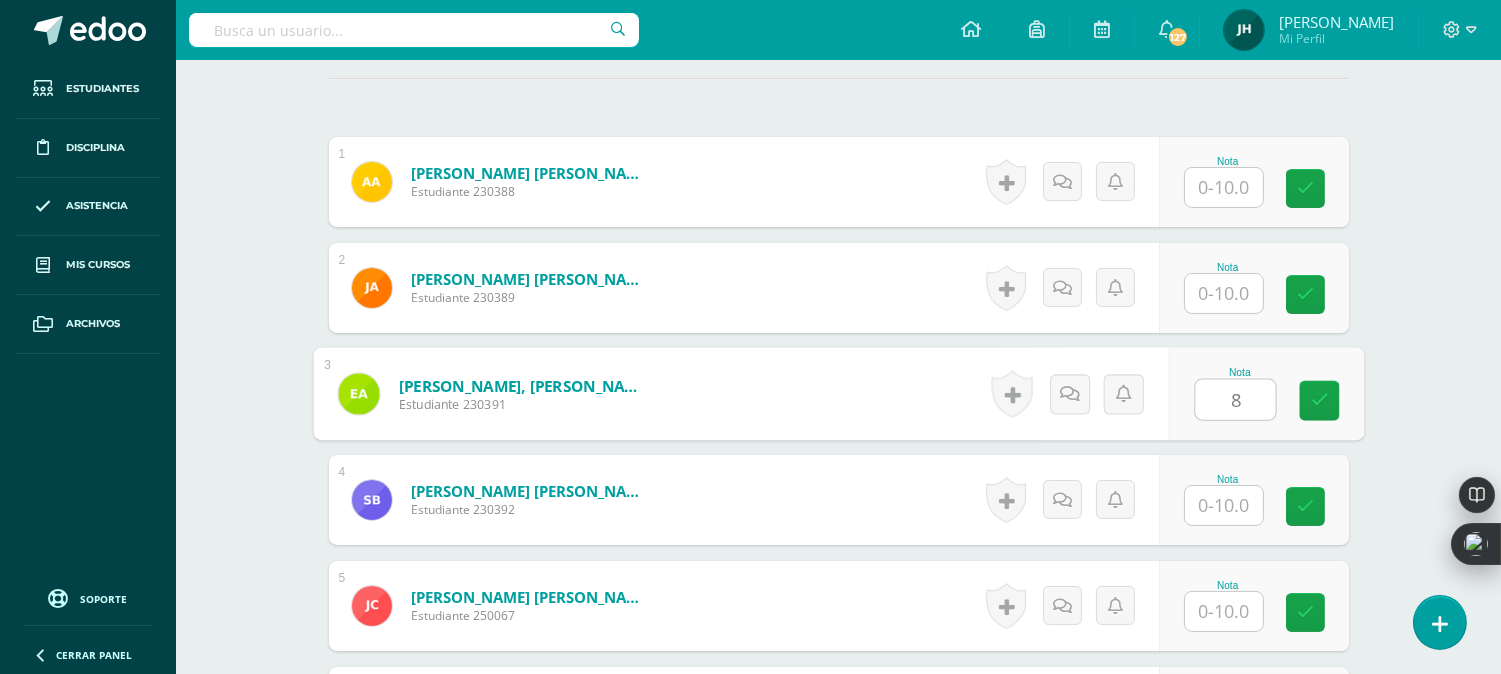 type on "8" 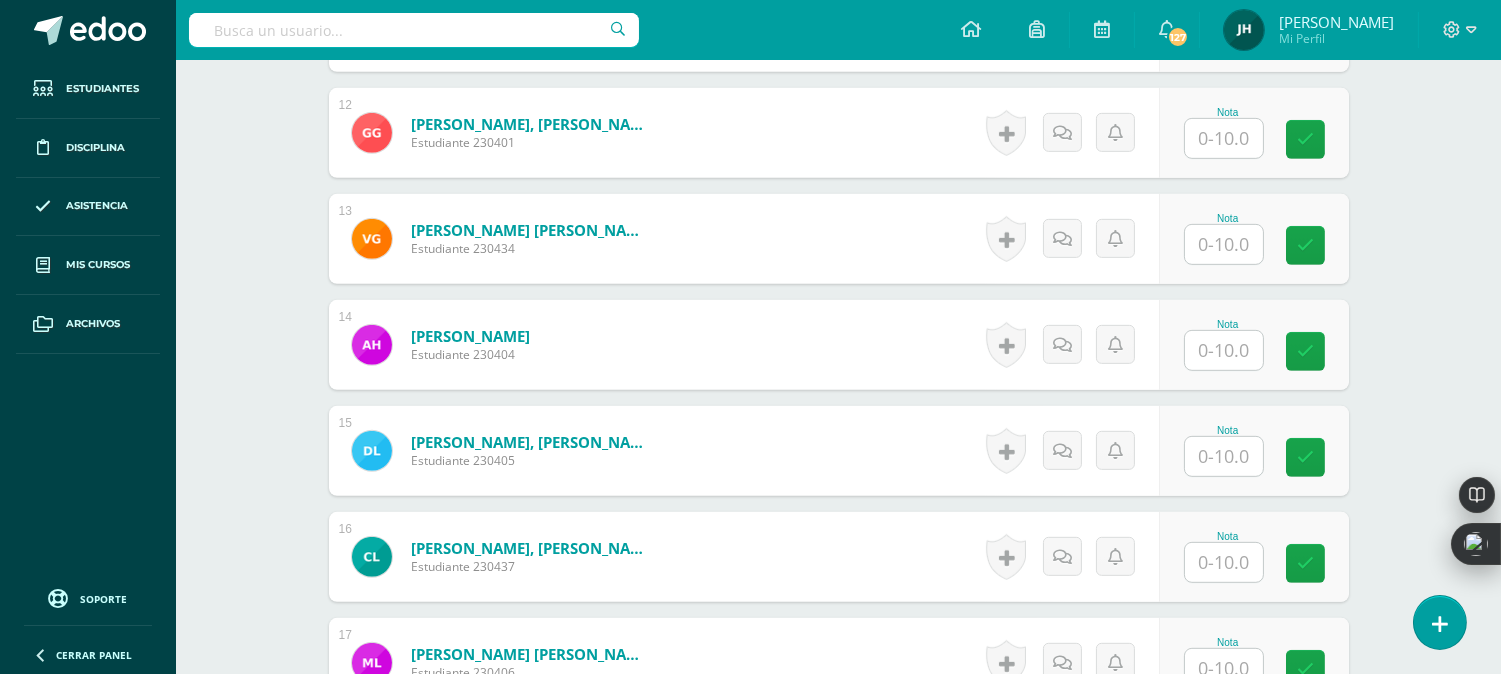 scroll, scrollTop: 1892, scrollLeft: 0, axis: vertical 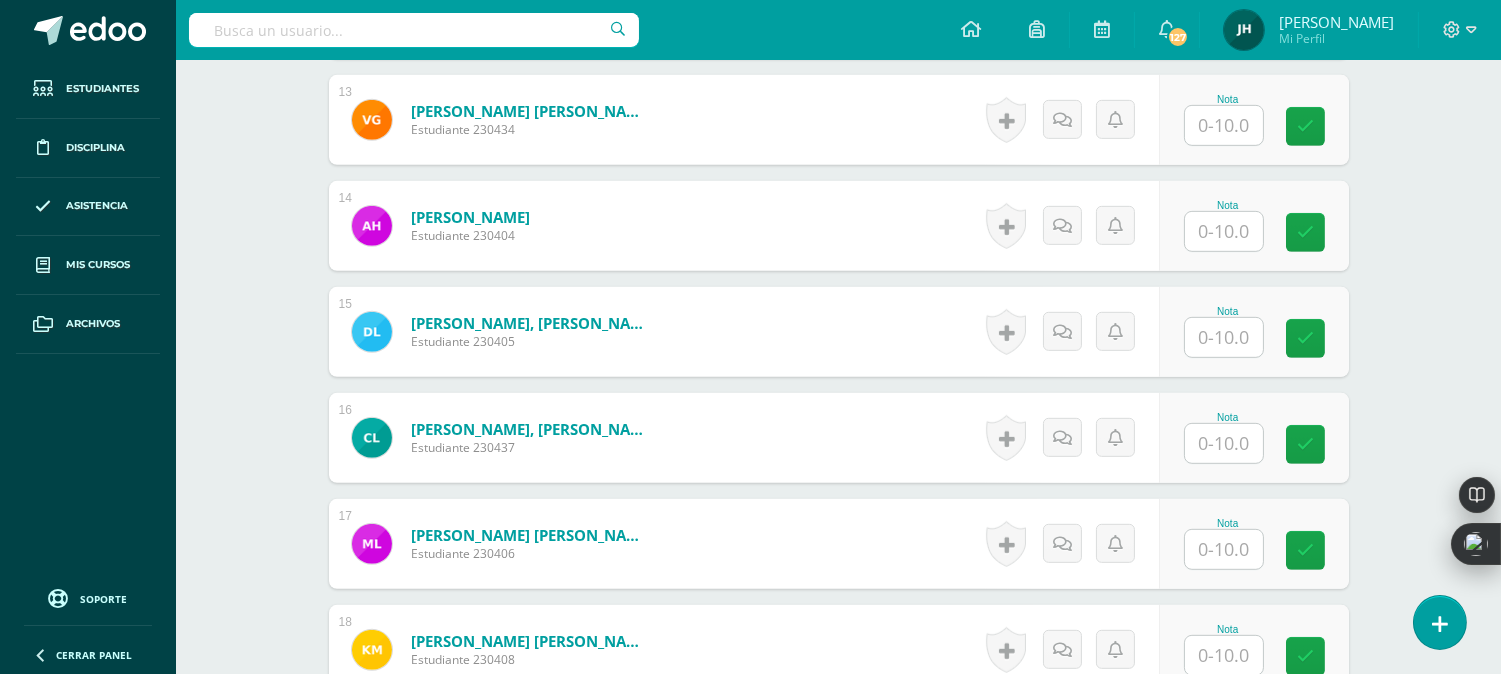 click at bounding box center [1224, 549] 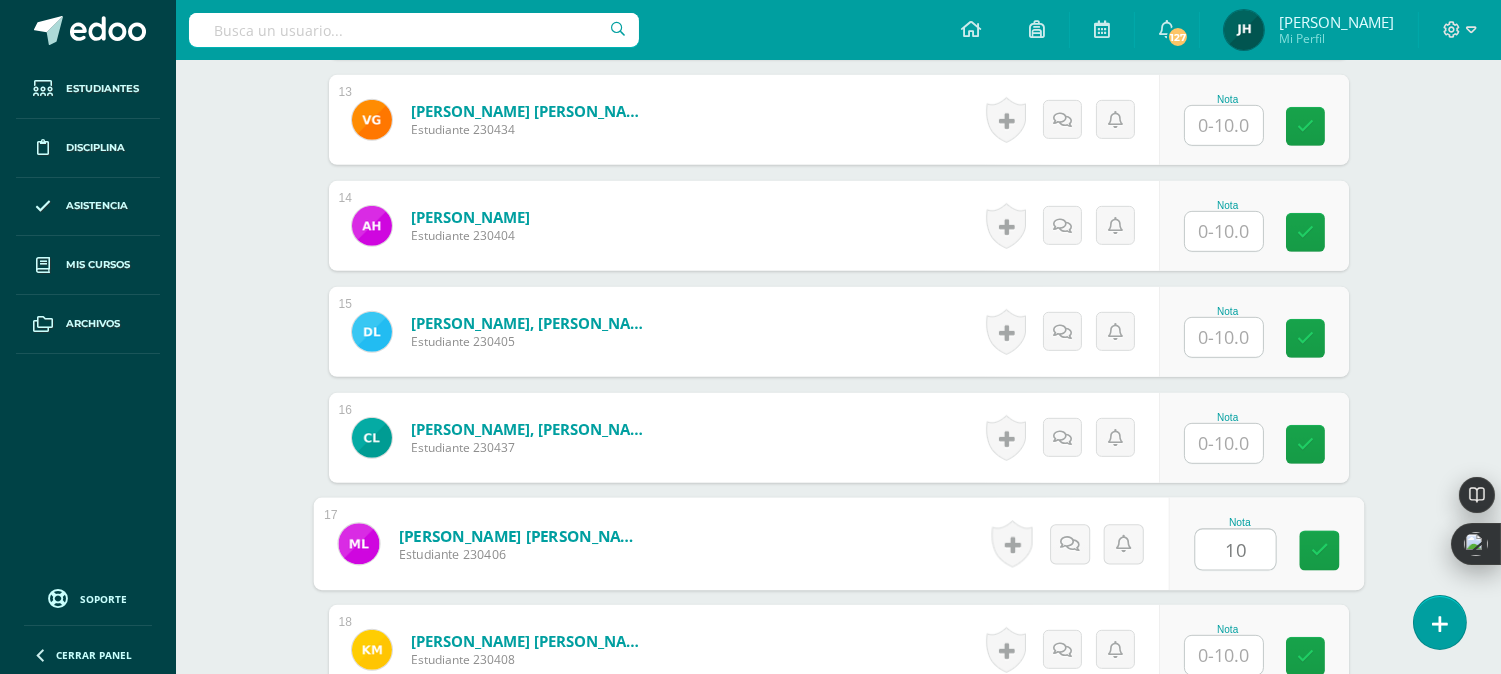 type on "10" 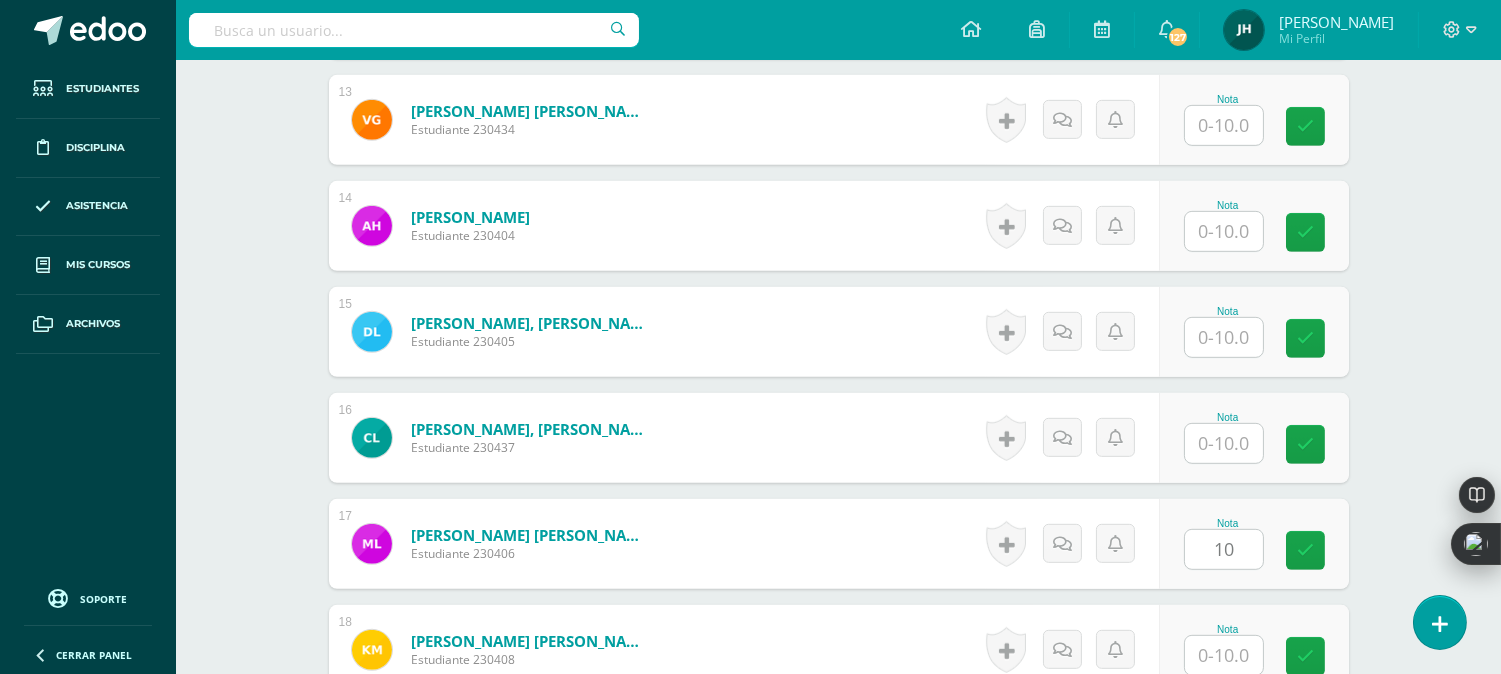 click on "López Alonzo, Cristopher Alejandro
Estudiante  230437
Nota
0
Logros" at bounding box center [839, 438] 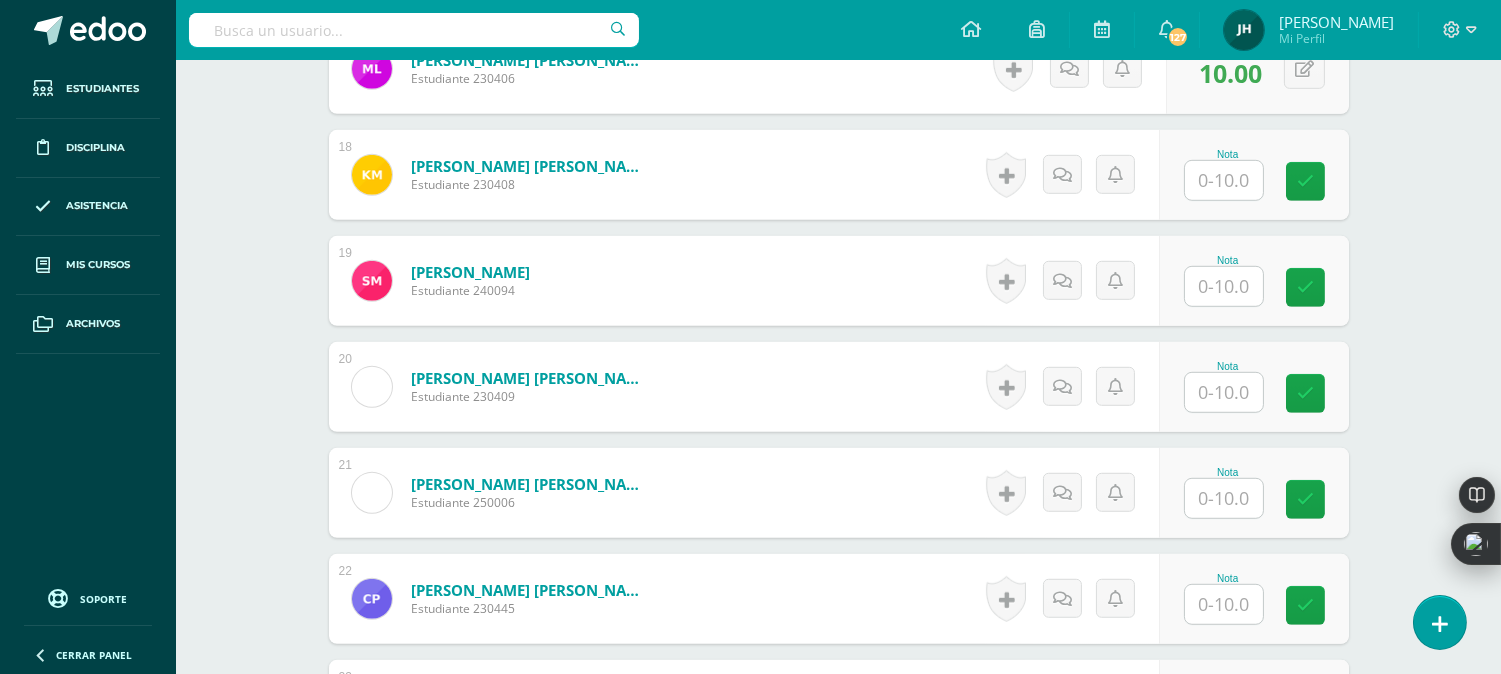 scroll, scrollTop: 2558, scrollLeft: 0, axis: vertical 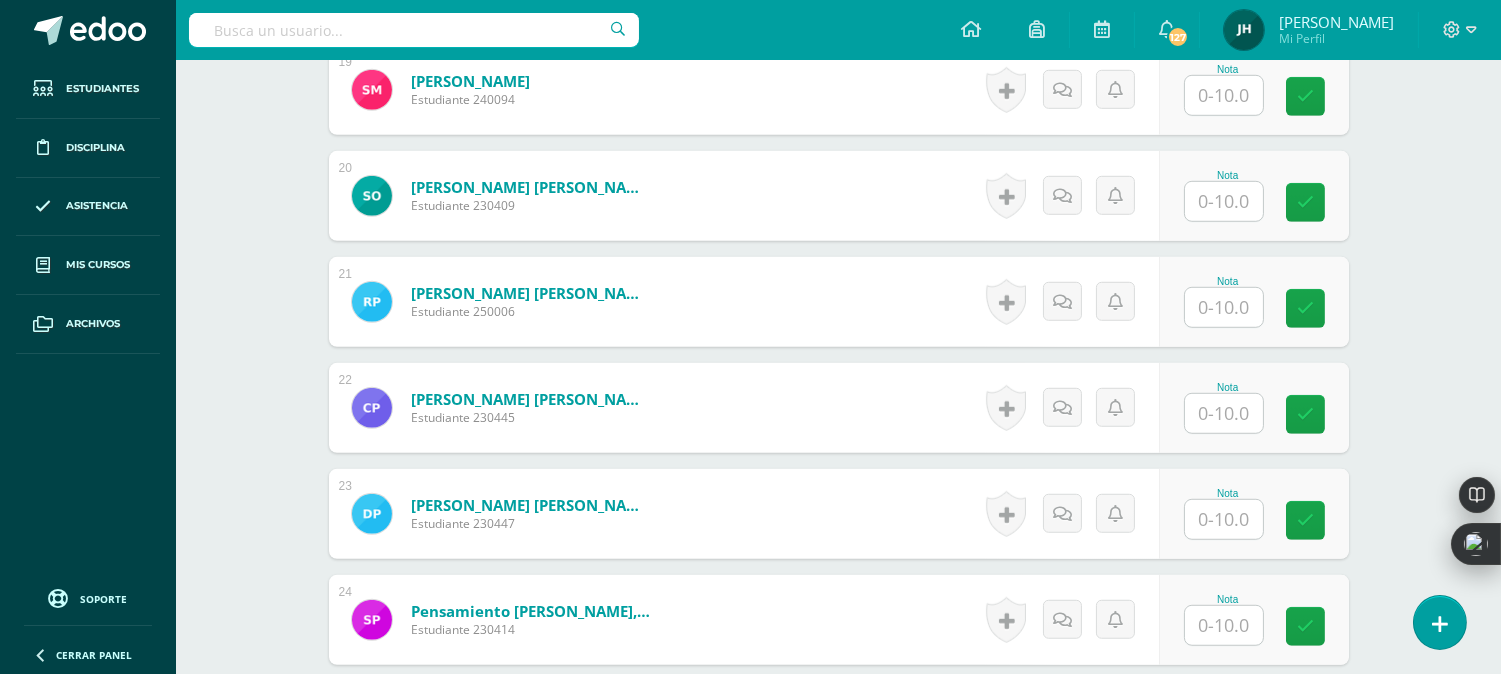 click at bounding box center [1224, 625] 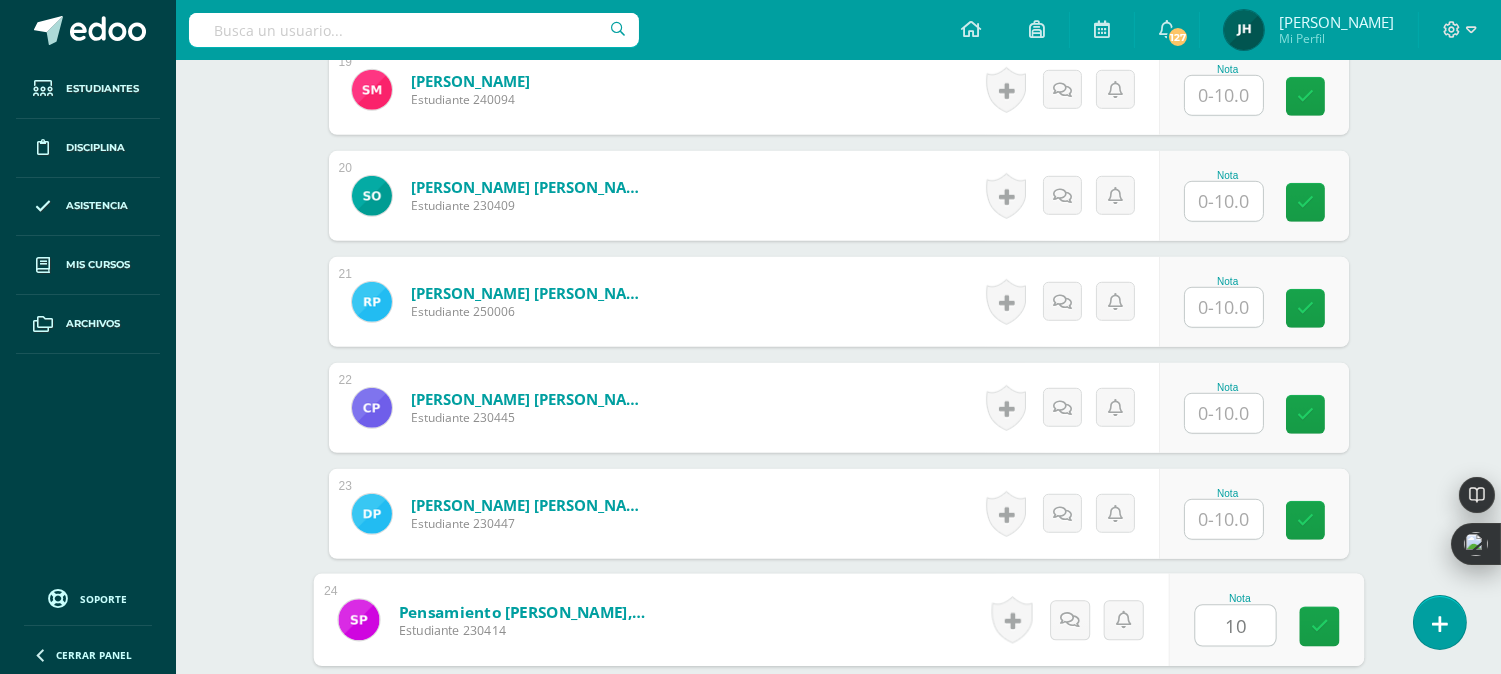 type on "10" 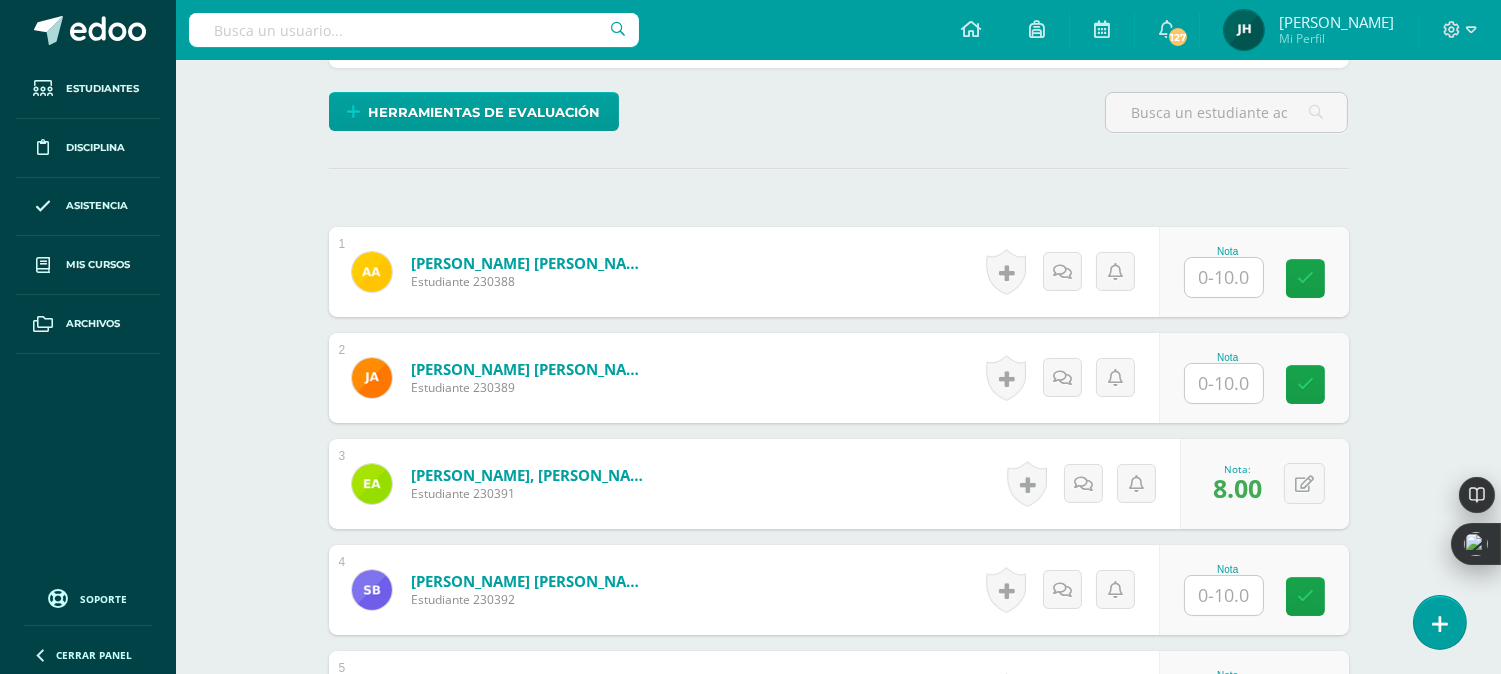 scroll, scrollTop: 336, scrollLeft: 0, axis: vertical 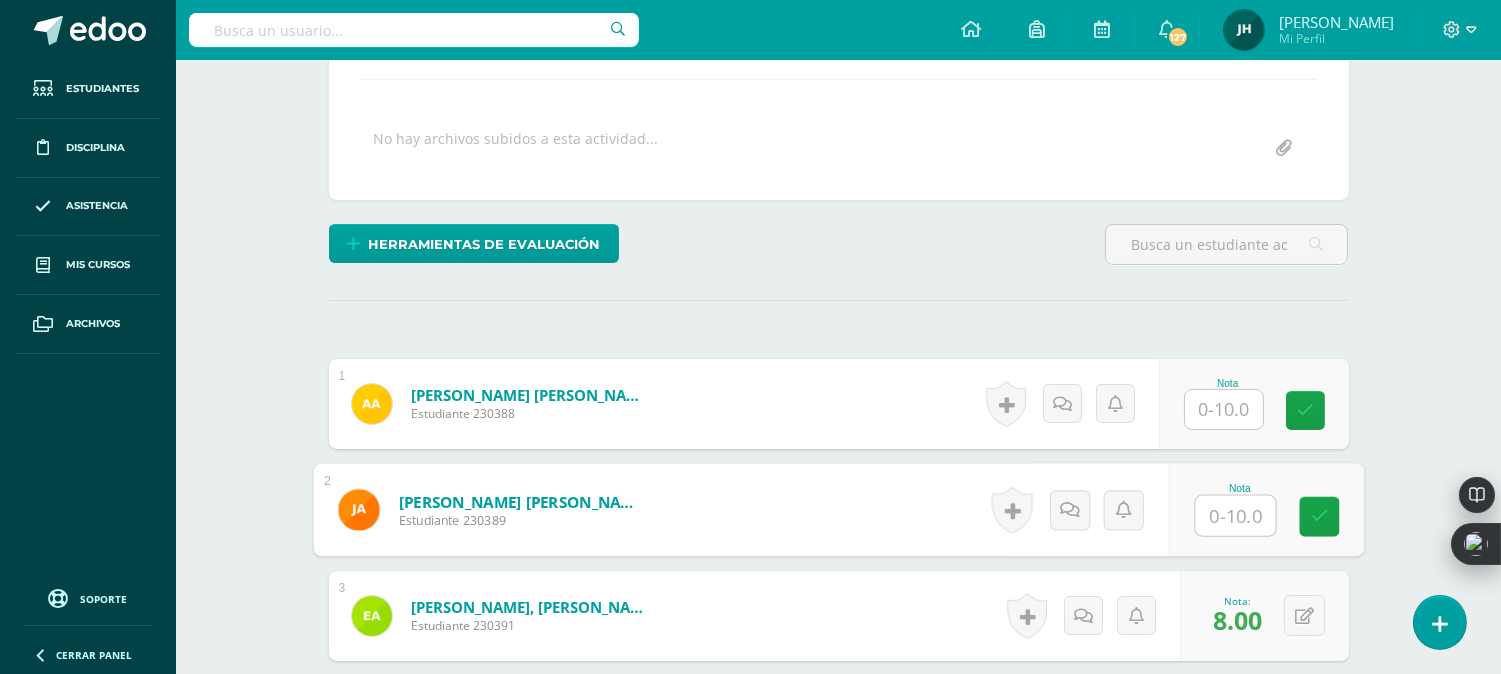 click at bounding box center (1235, 516) 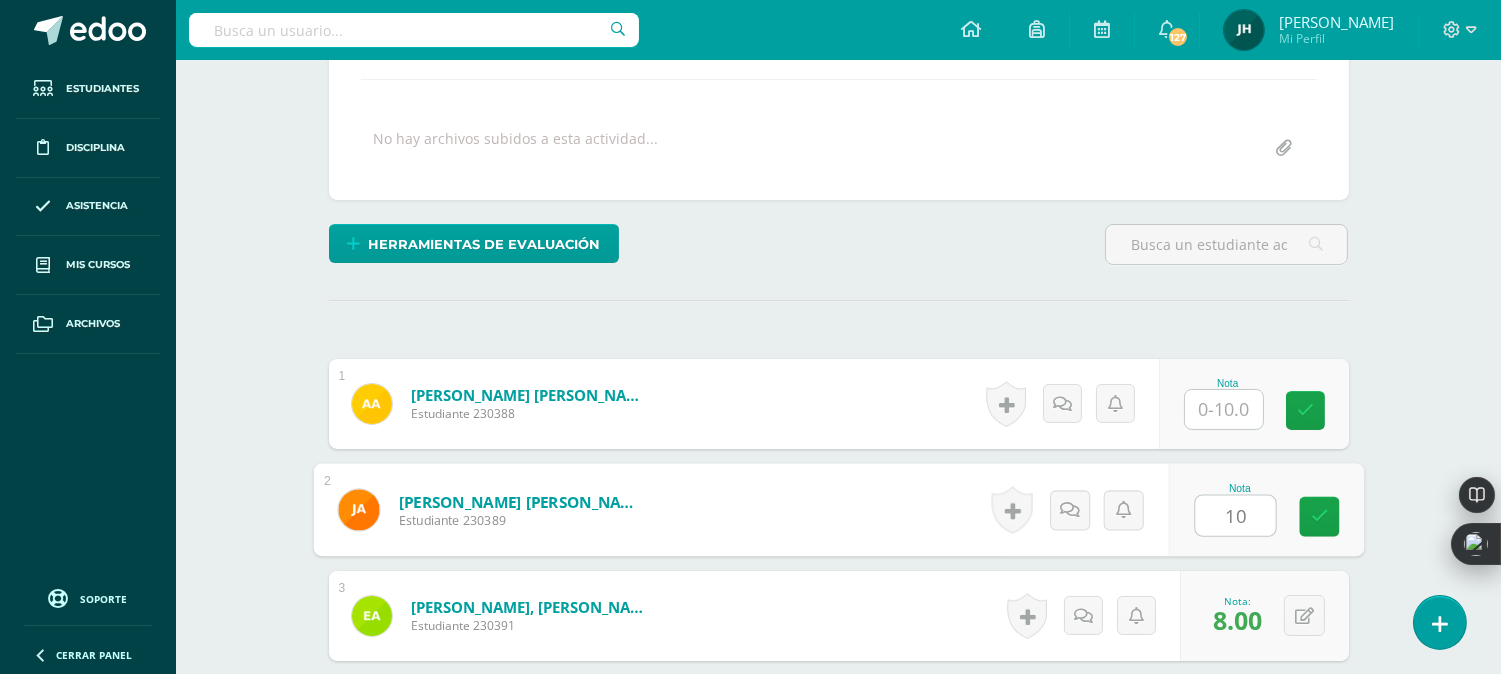 type on "10" 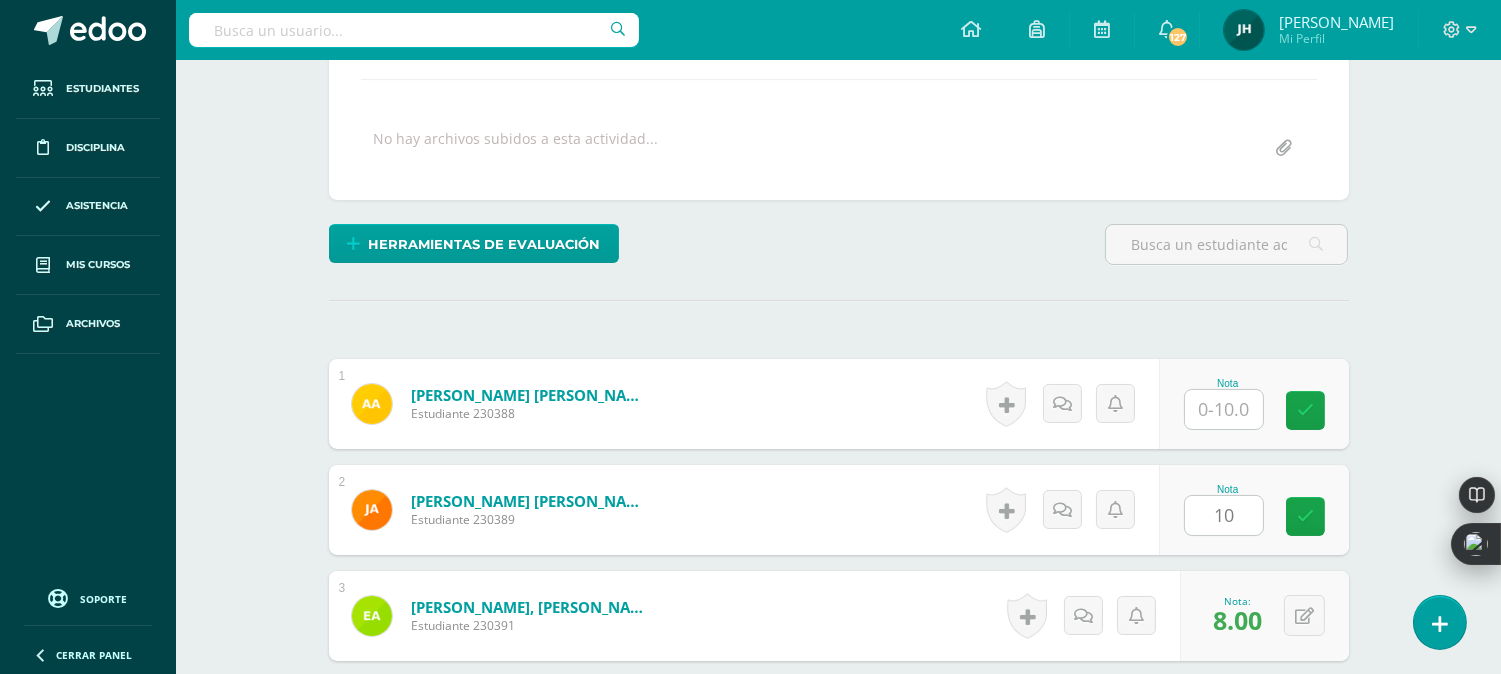 click on "Alvarado Zapata, José Eduardo
Estudiante  230389
Nota
10
0
Logros" at bounding box center (839, 510) 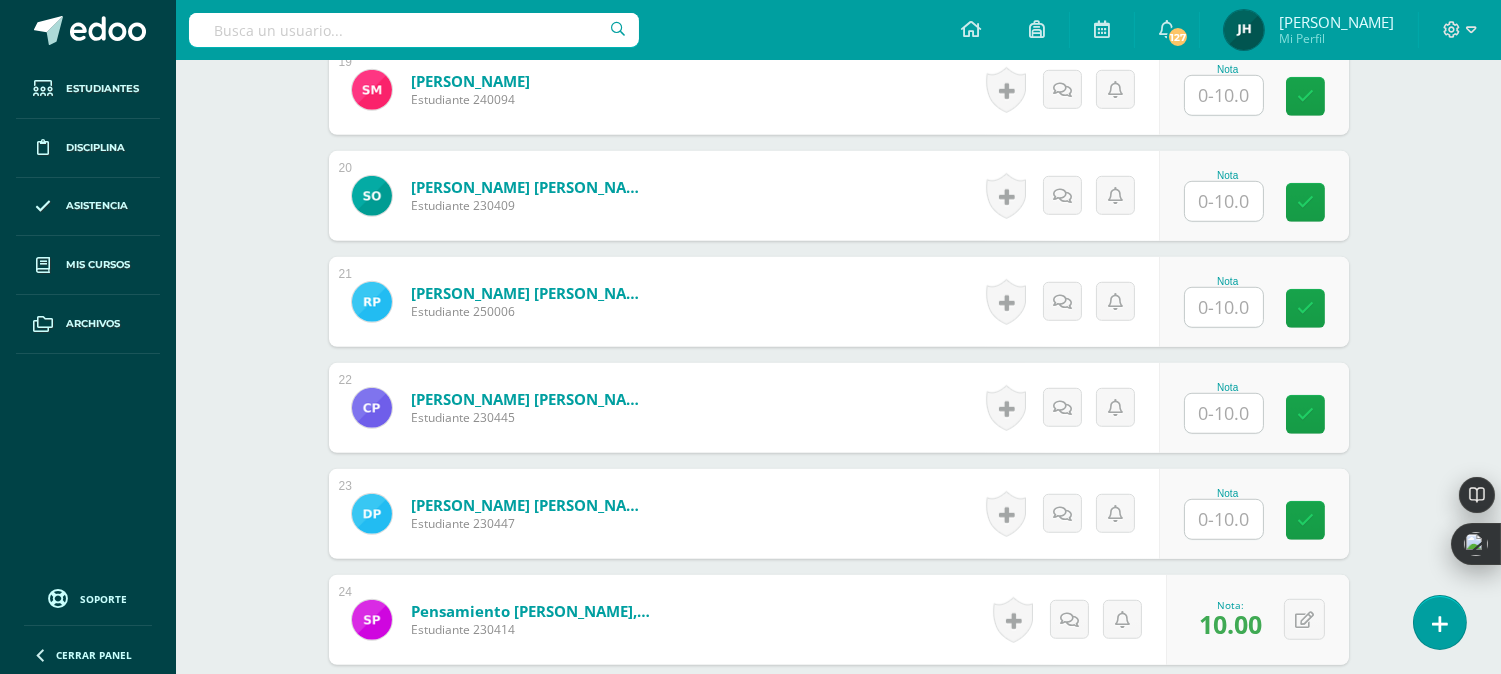 scroll, scrollTop: 3114, scrollLeft: 0, axis: vertical 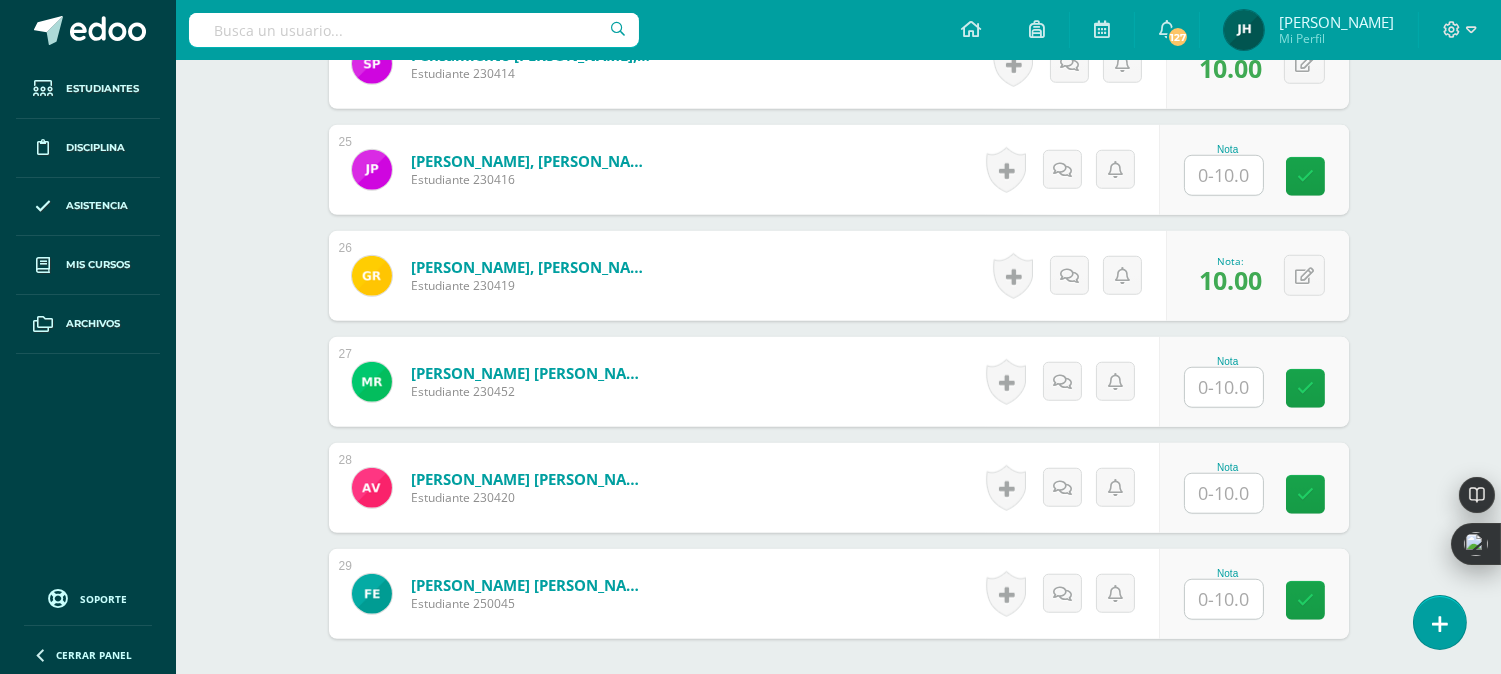 click at bounding box center [1224, 493] 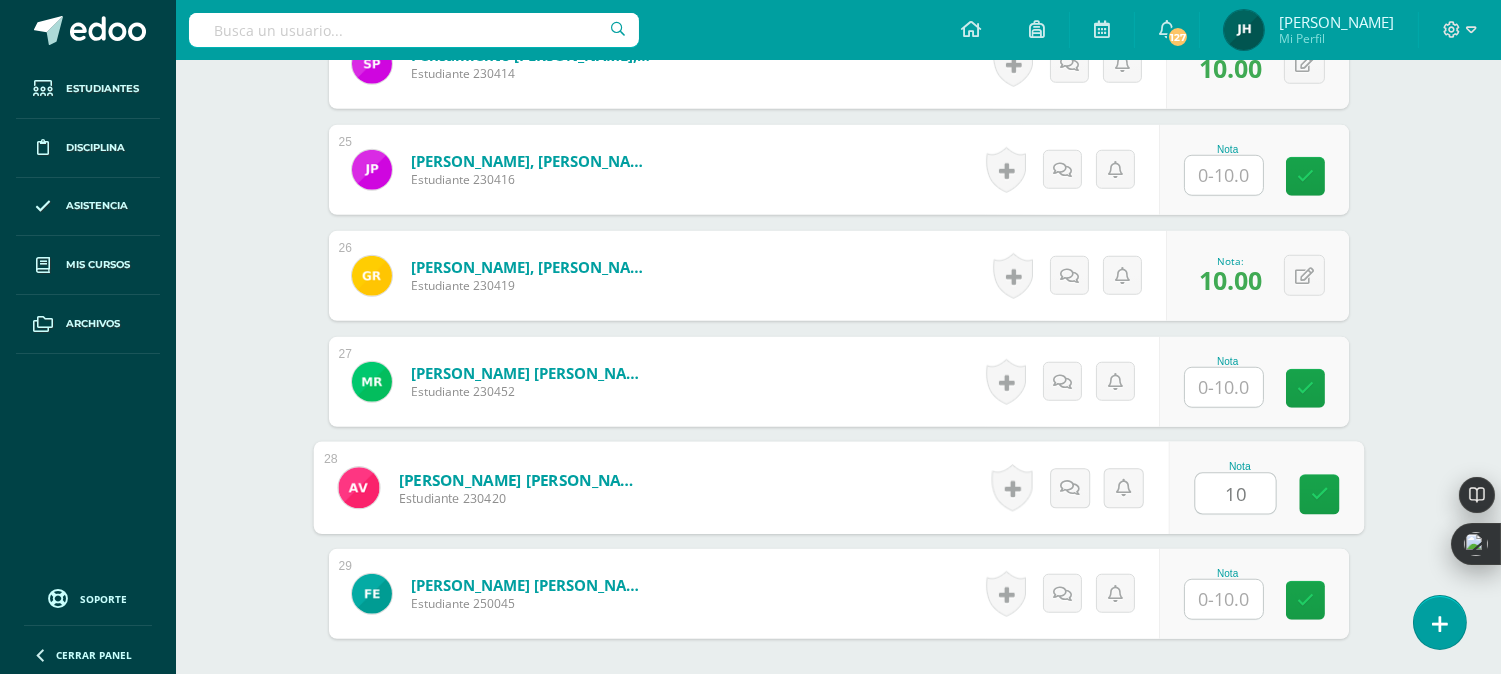 type on "10" 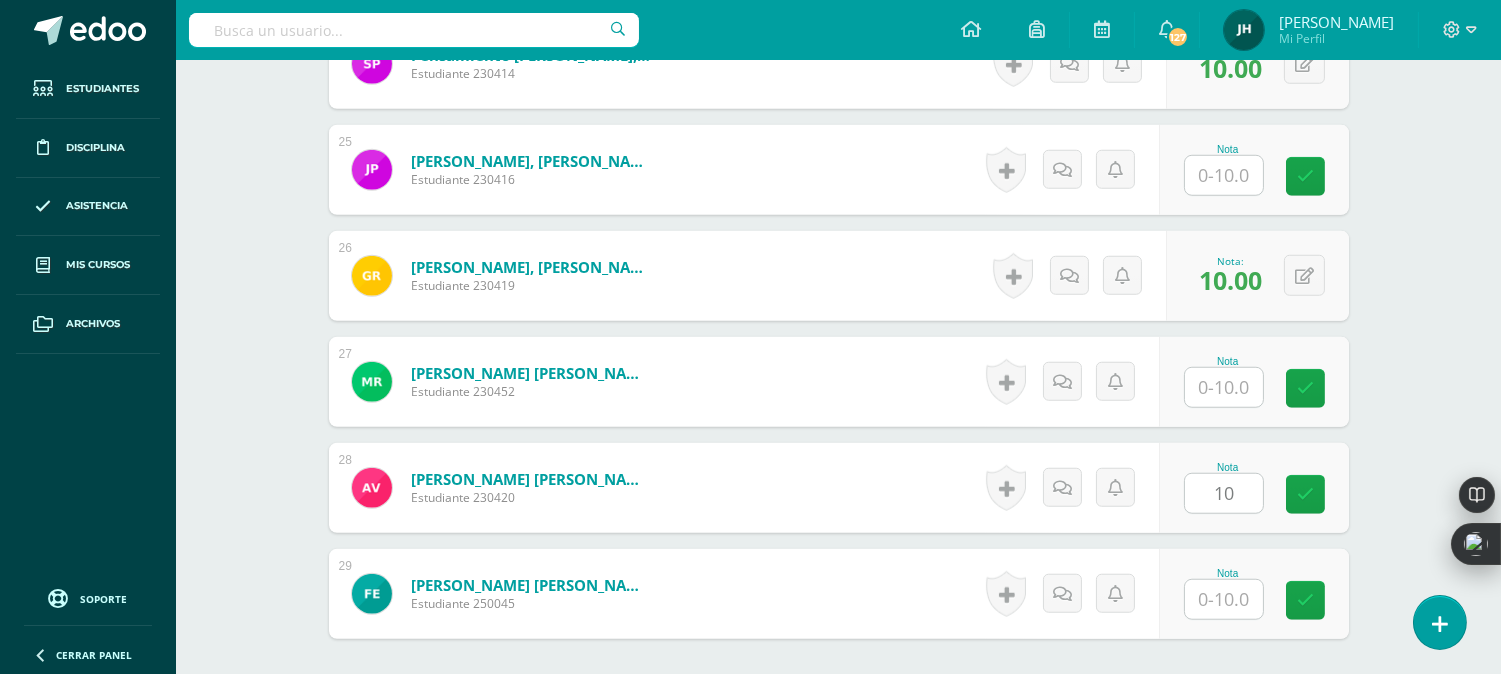 click on "Rodas Orellana, Mariangela Solange
Estudiante  230452
Nota
0
Logros" at bounding box center [839, 382] 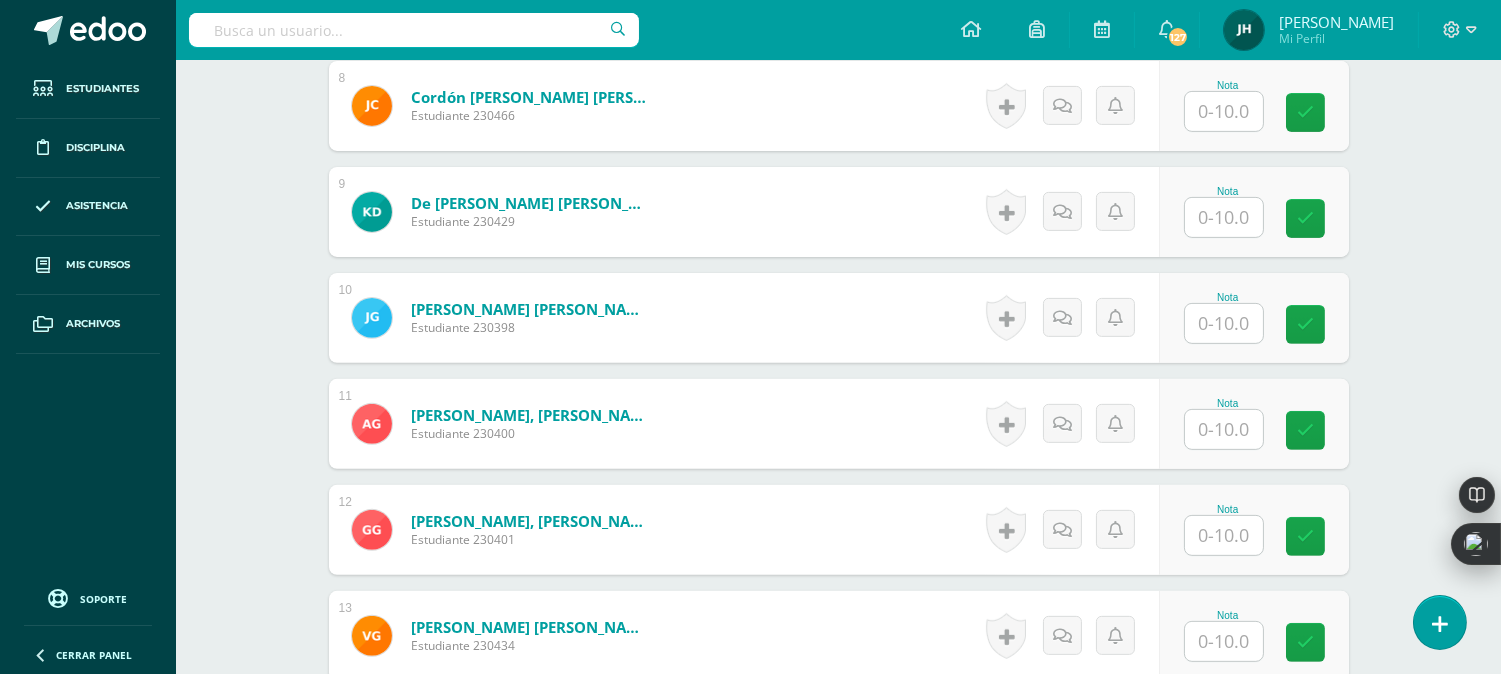 scroll, scrollTop: 1336, scrollLeft: 0, axis: vertical 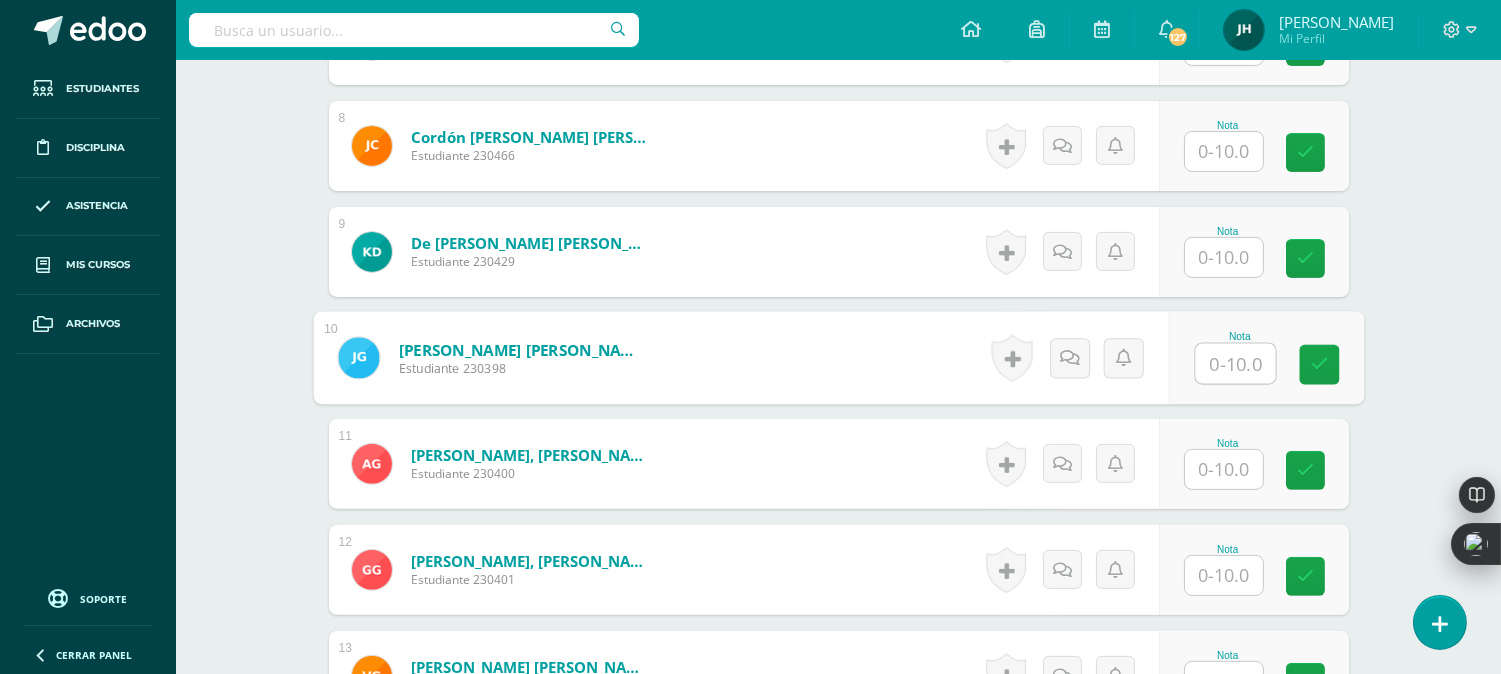 click at bounding box center [1235, 364] 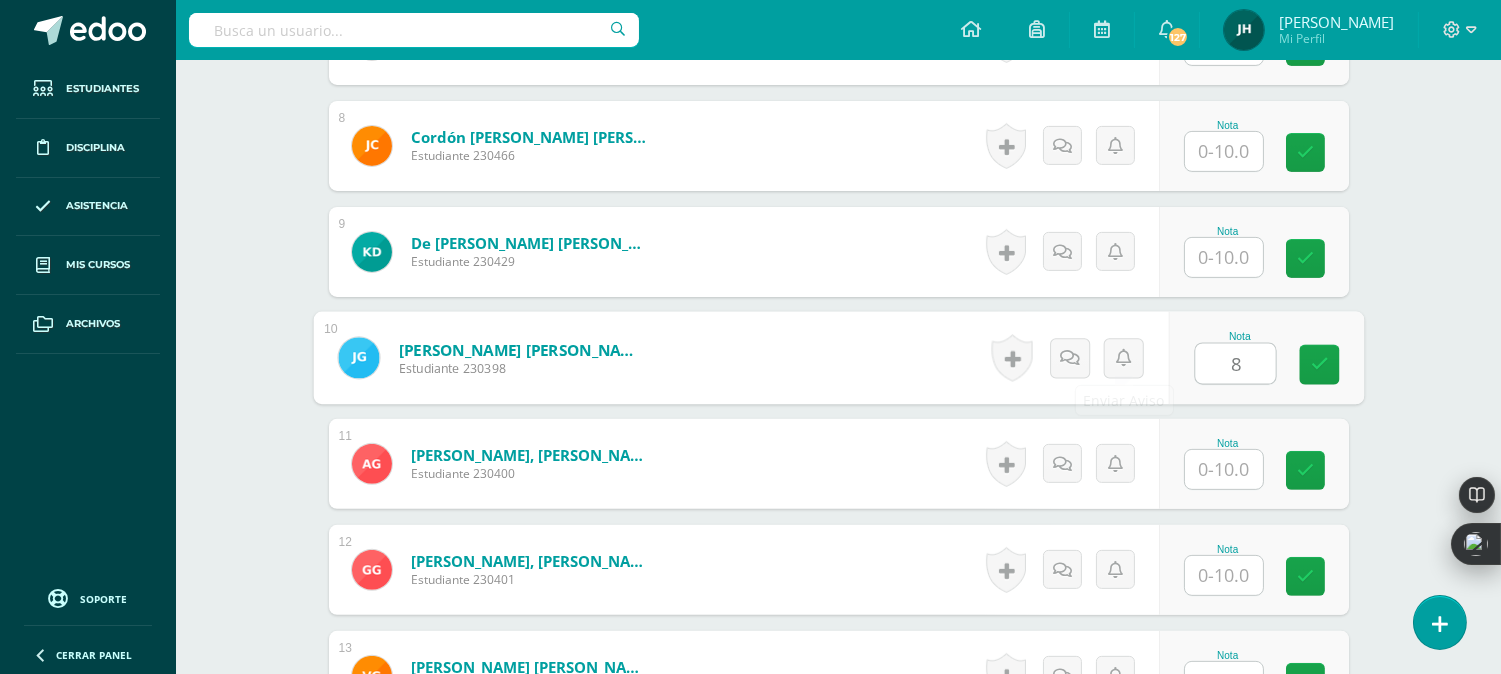 type on "8" 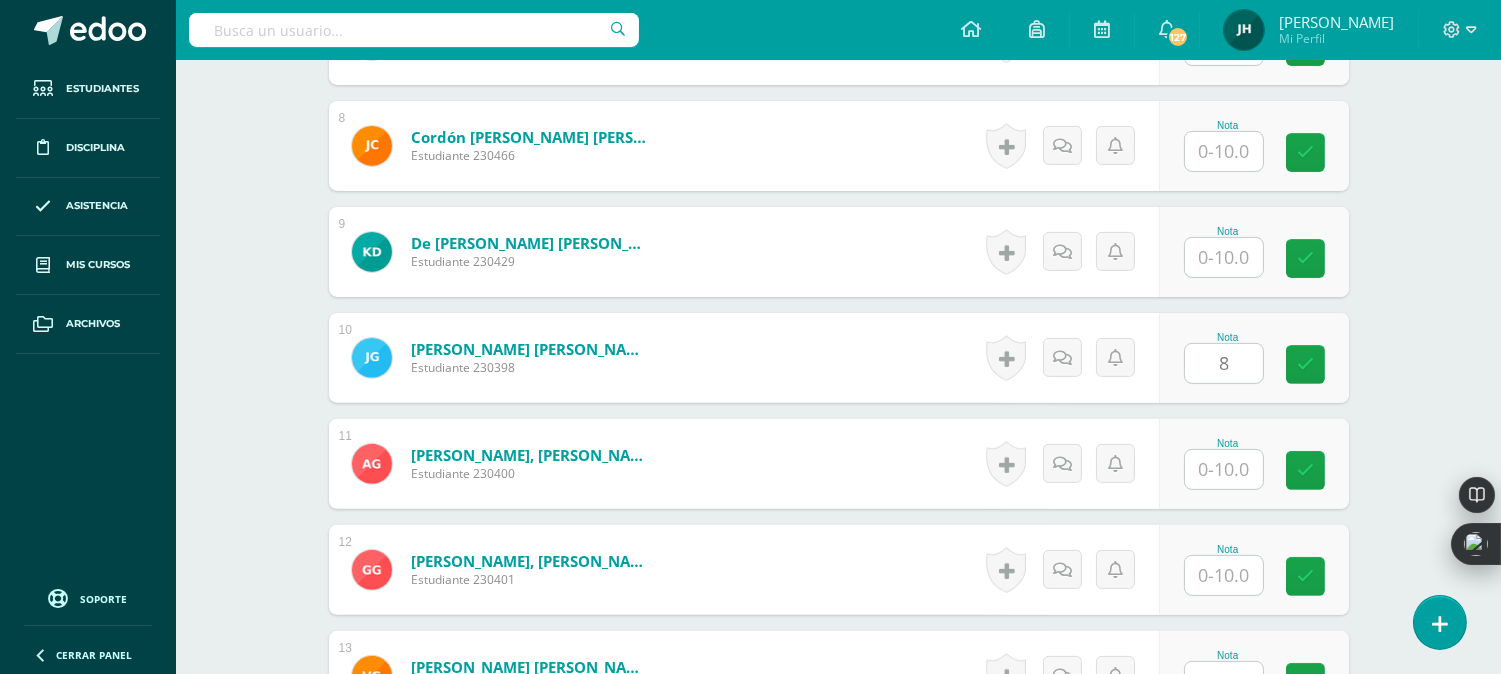 click on "García Gudiel, Juan Carlos
Estudiante  230398
Nota
8
0
Logros
N/A" at bounding box center [839, 358] 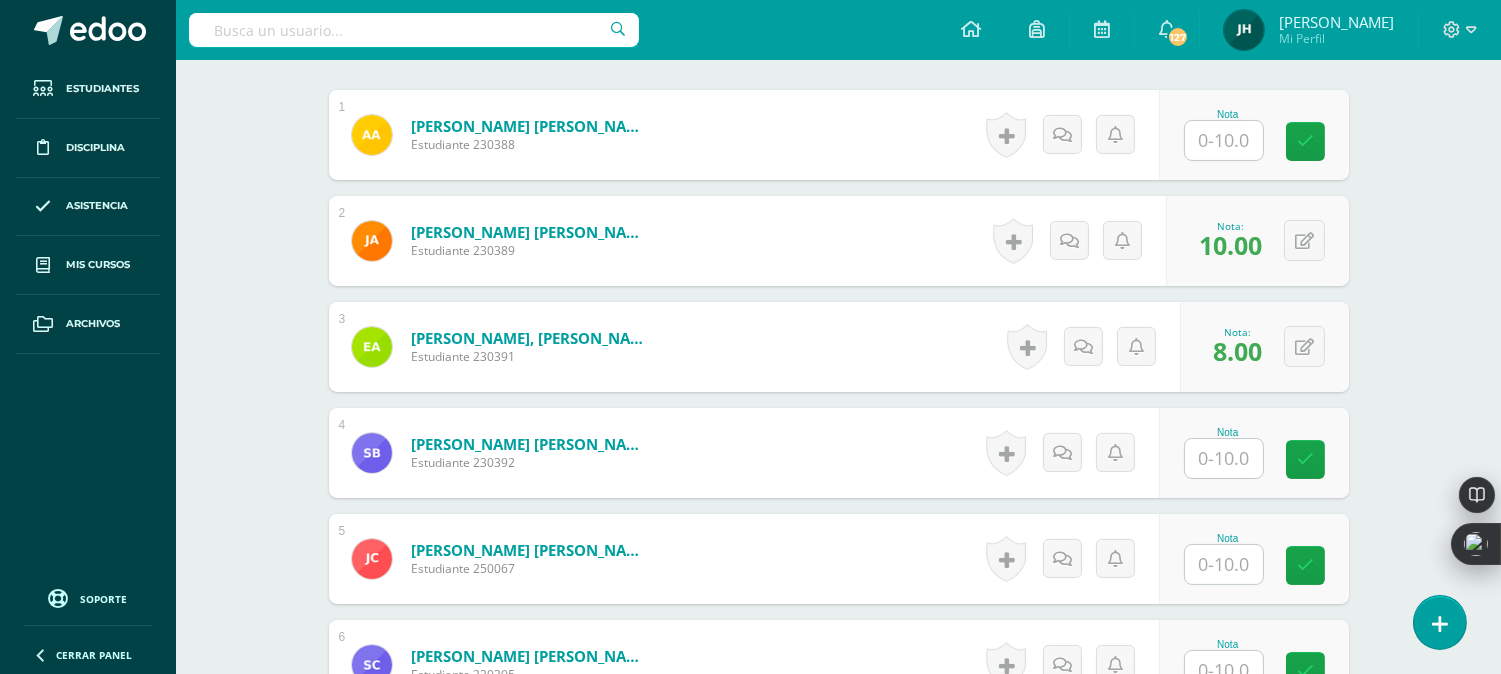 scroll, scrollTop: 892, scrollLeft: 0, axis: vertical 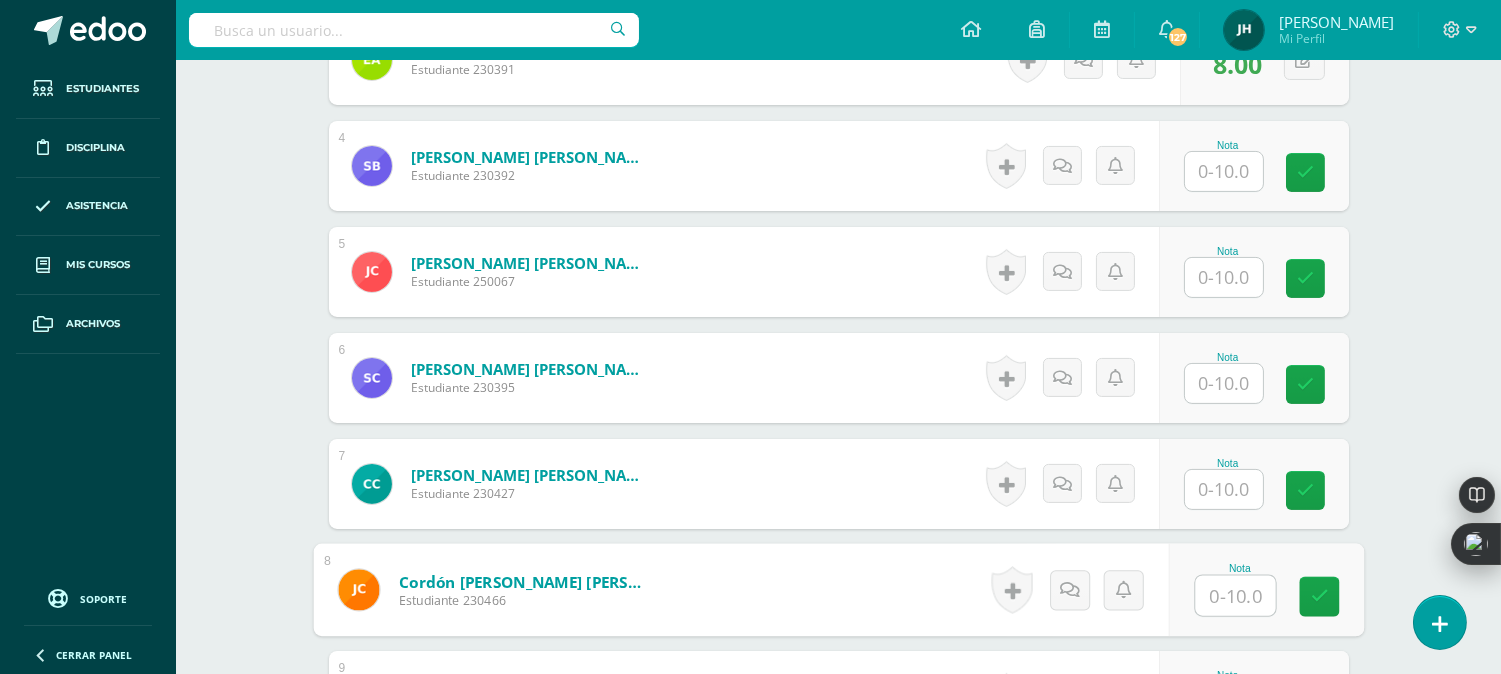 click at bounding box center (1235, 596) 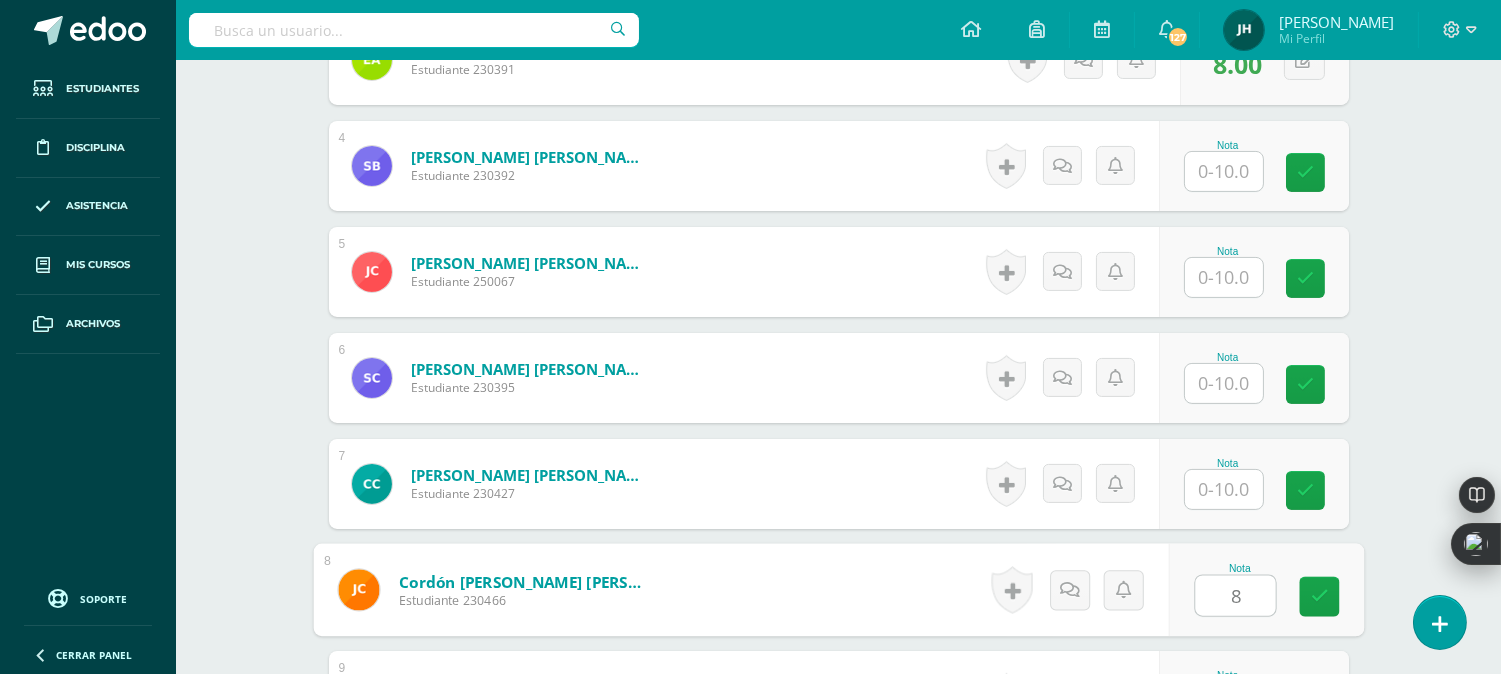 type on "8" 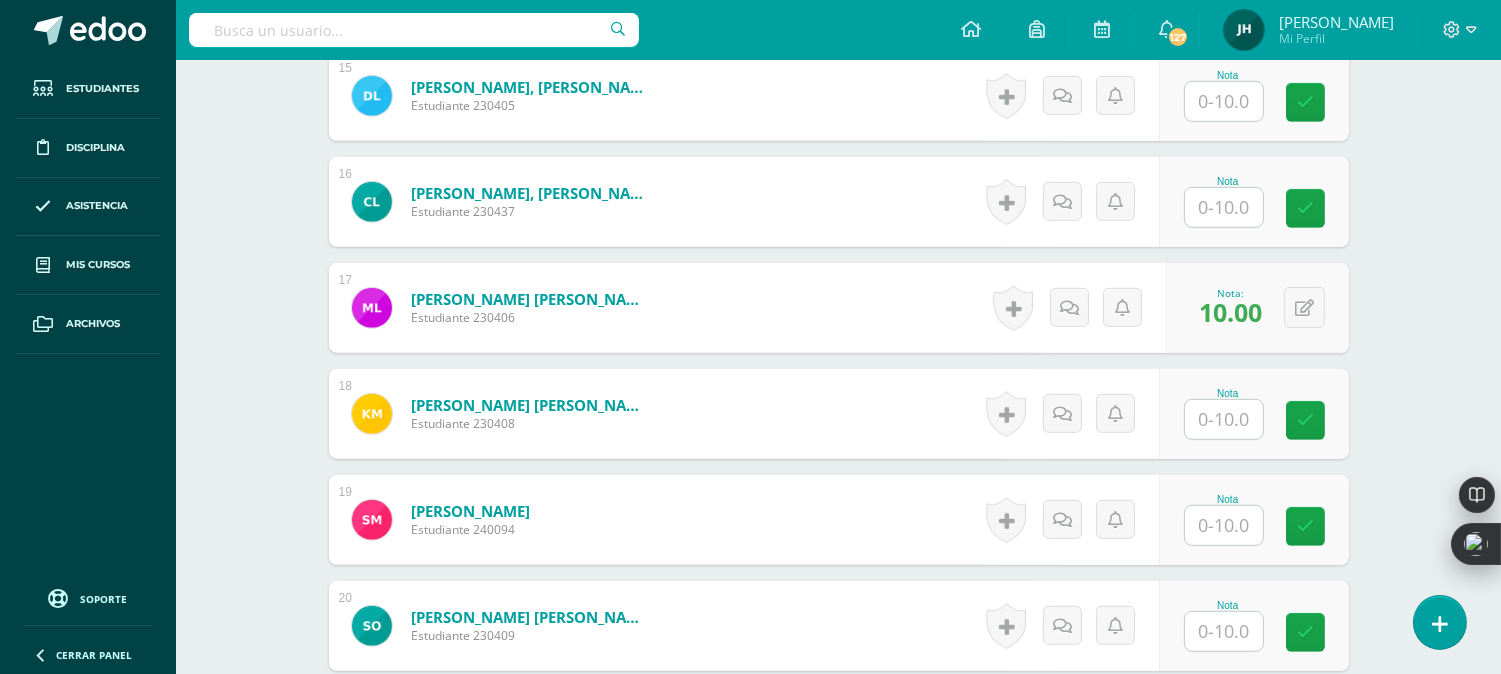 scroll, scrollTop: 2336, scrollLeft: 0, axis: vertical 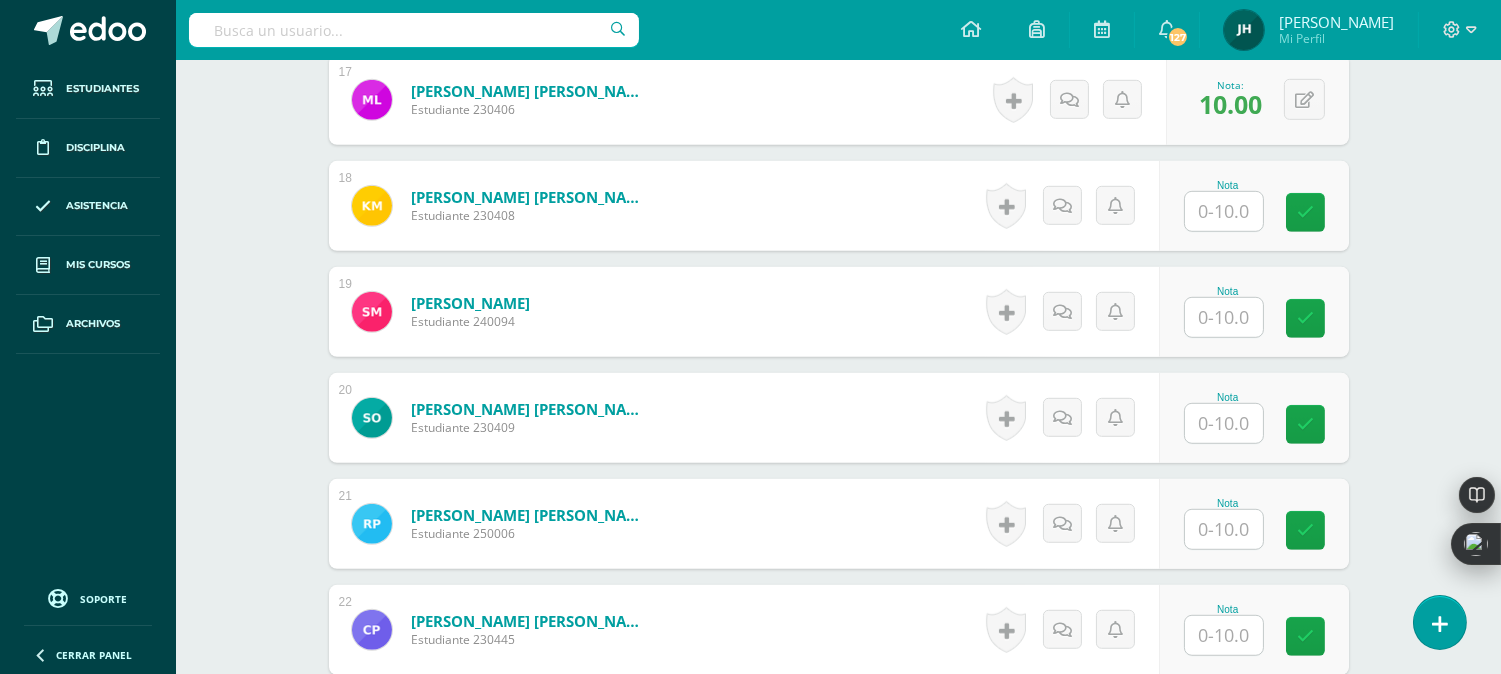 click at bounding box center [1224, 423] 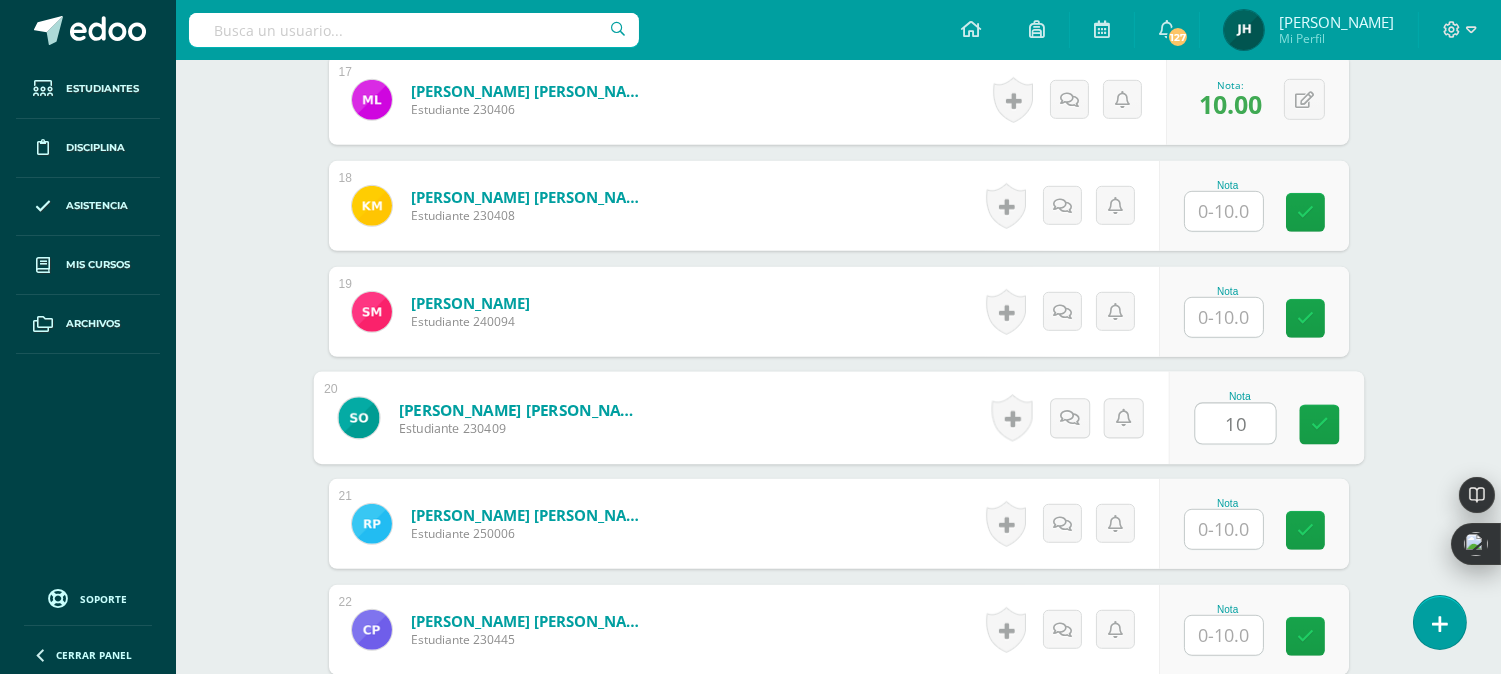 type on "10" 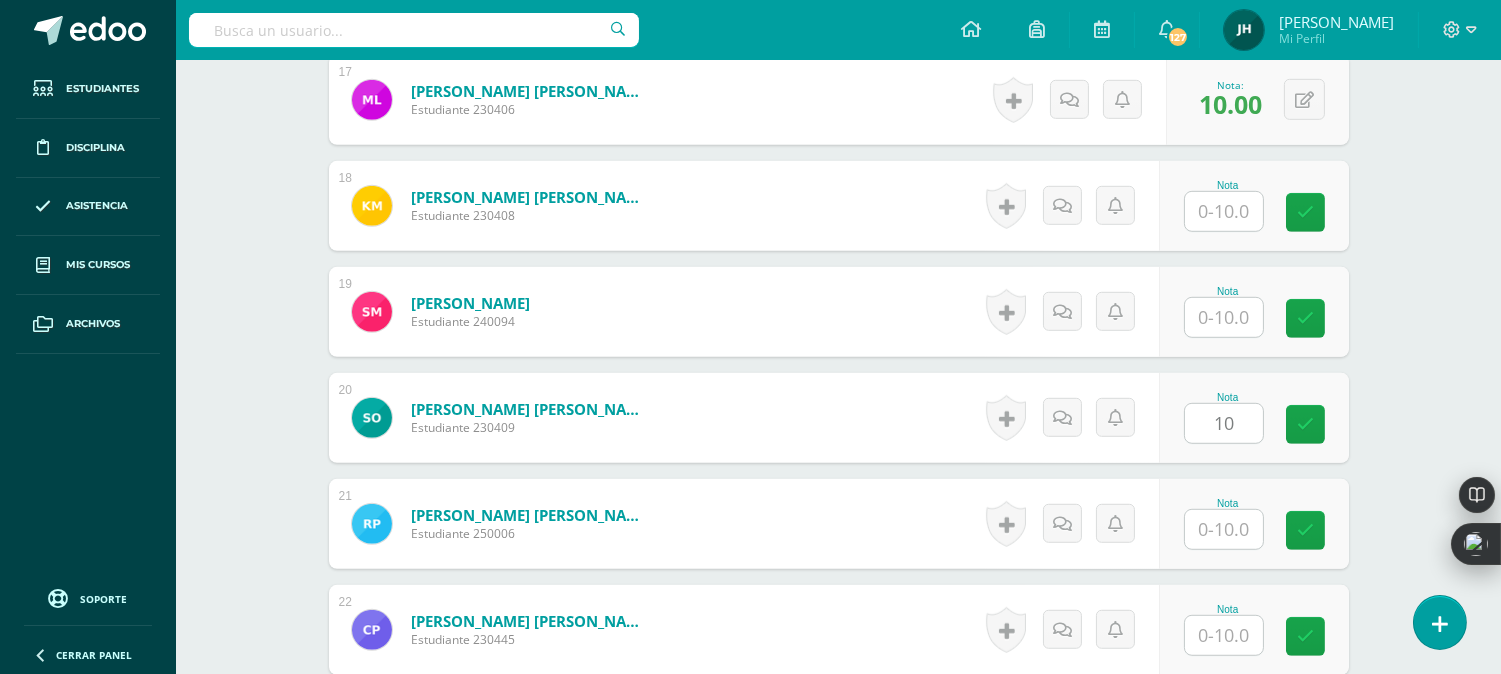 click on "Ochoa Sandoval, Selvin Alexis
Estudiante  230409
Nota
10
0
Logros" at bounding box center [839, 418] 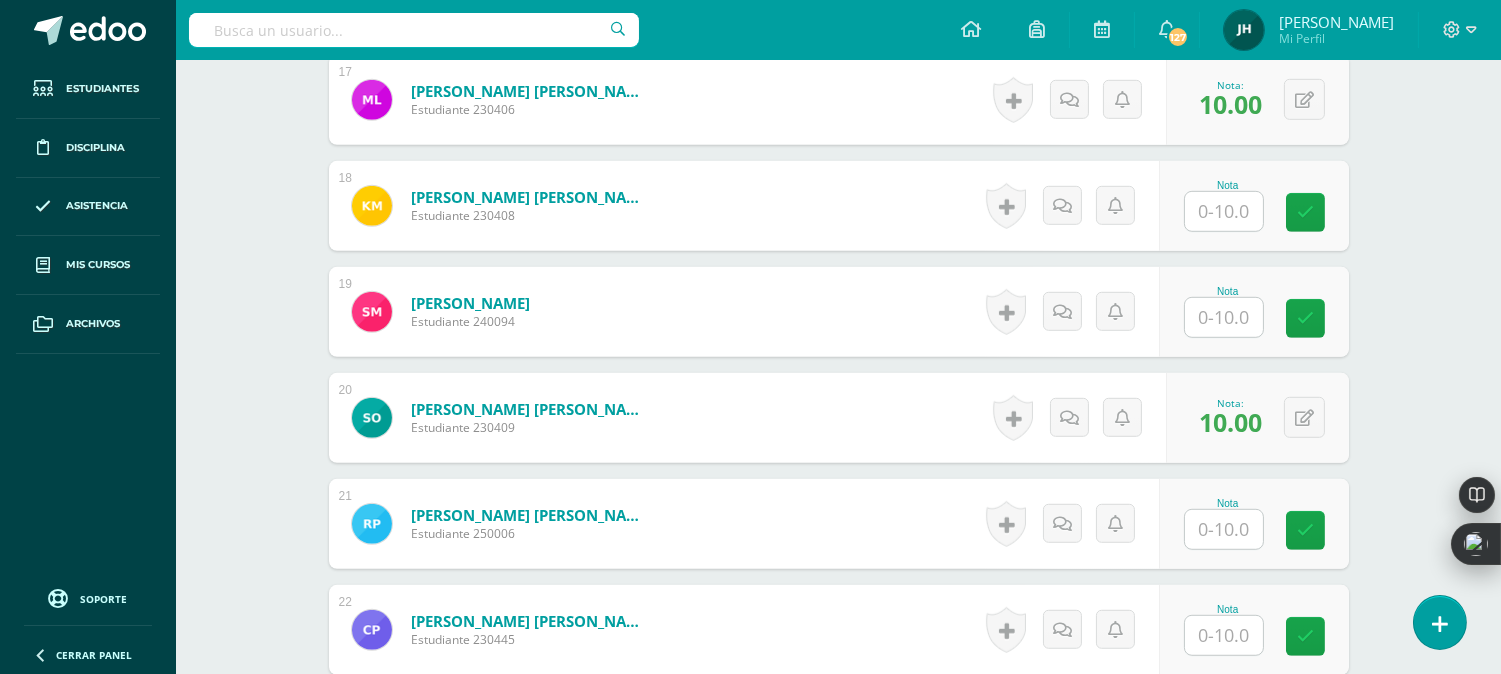 click at bounding box center (1224, 317) 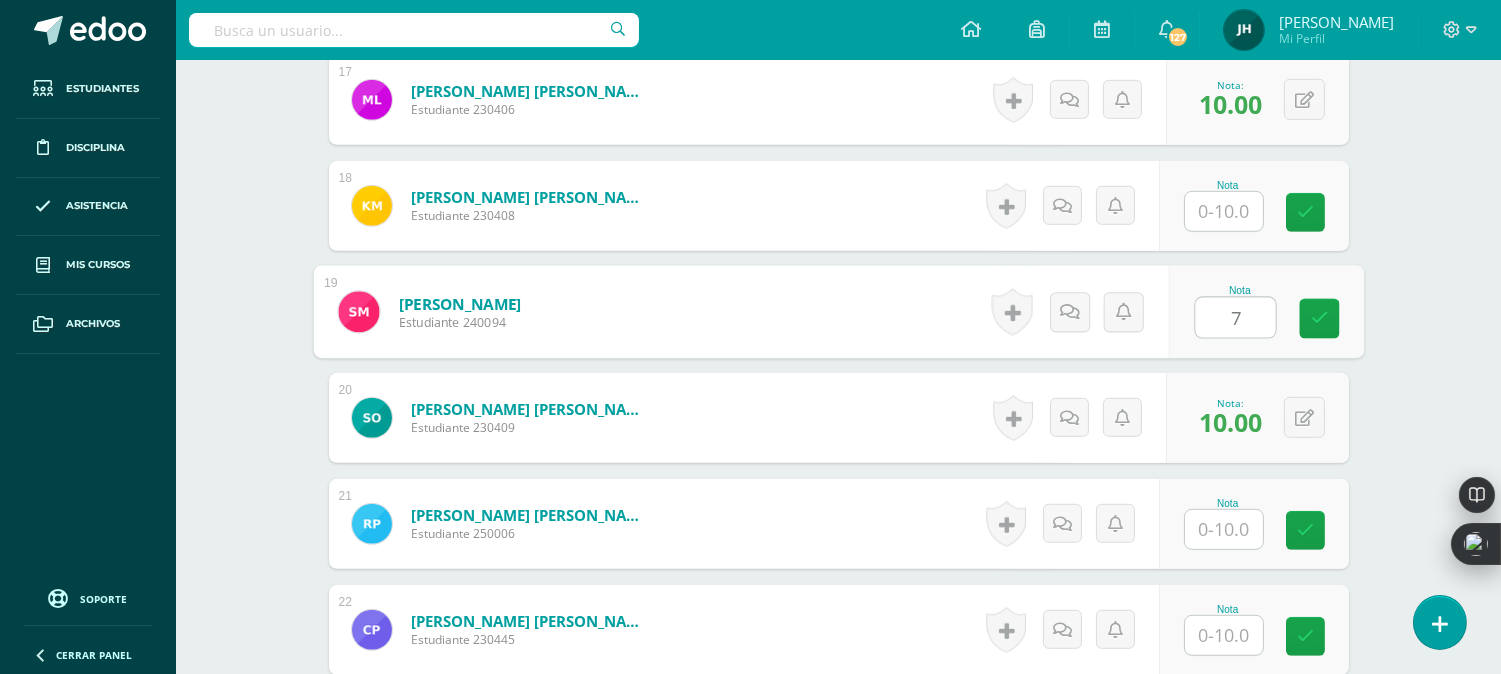 type on "7" 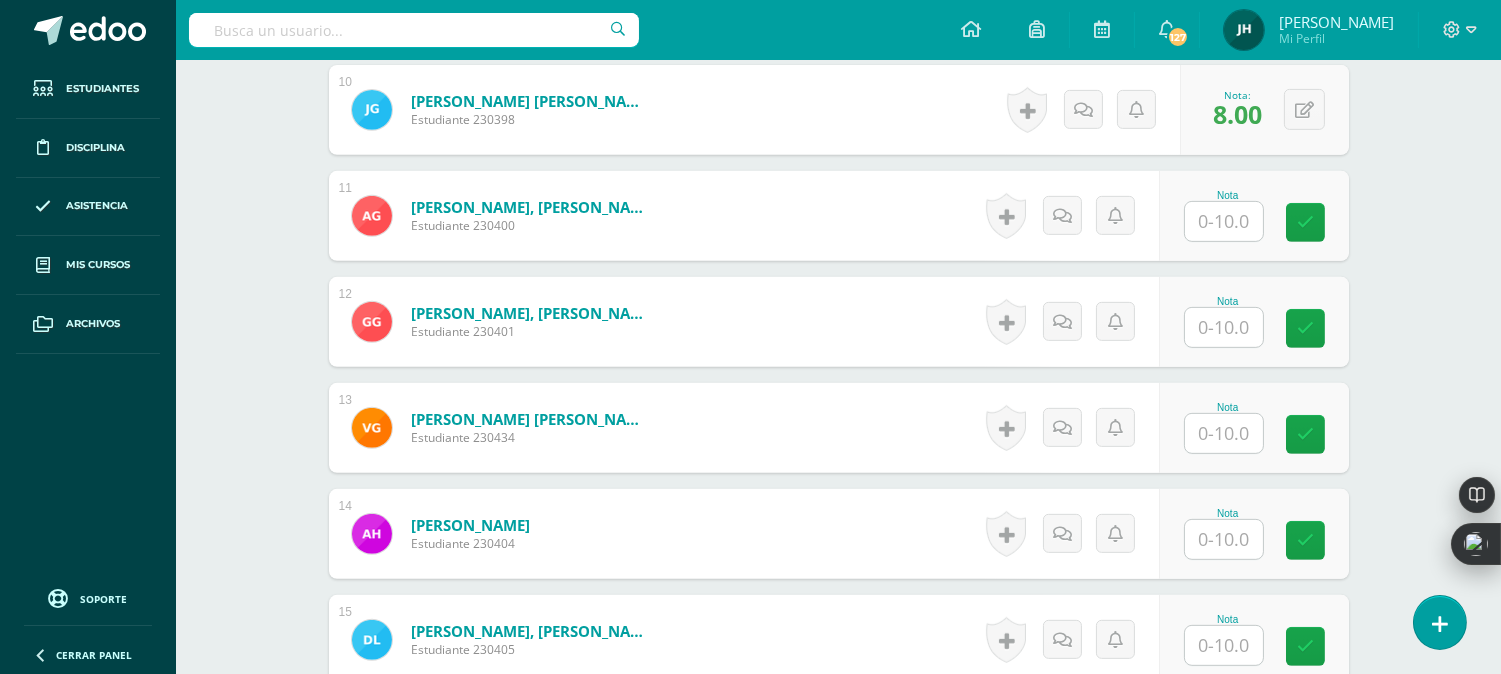 scroll, scrollTop: 1447, scrollLeft: 0, axis: vertical 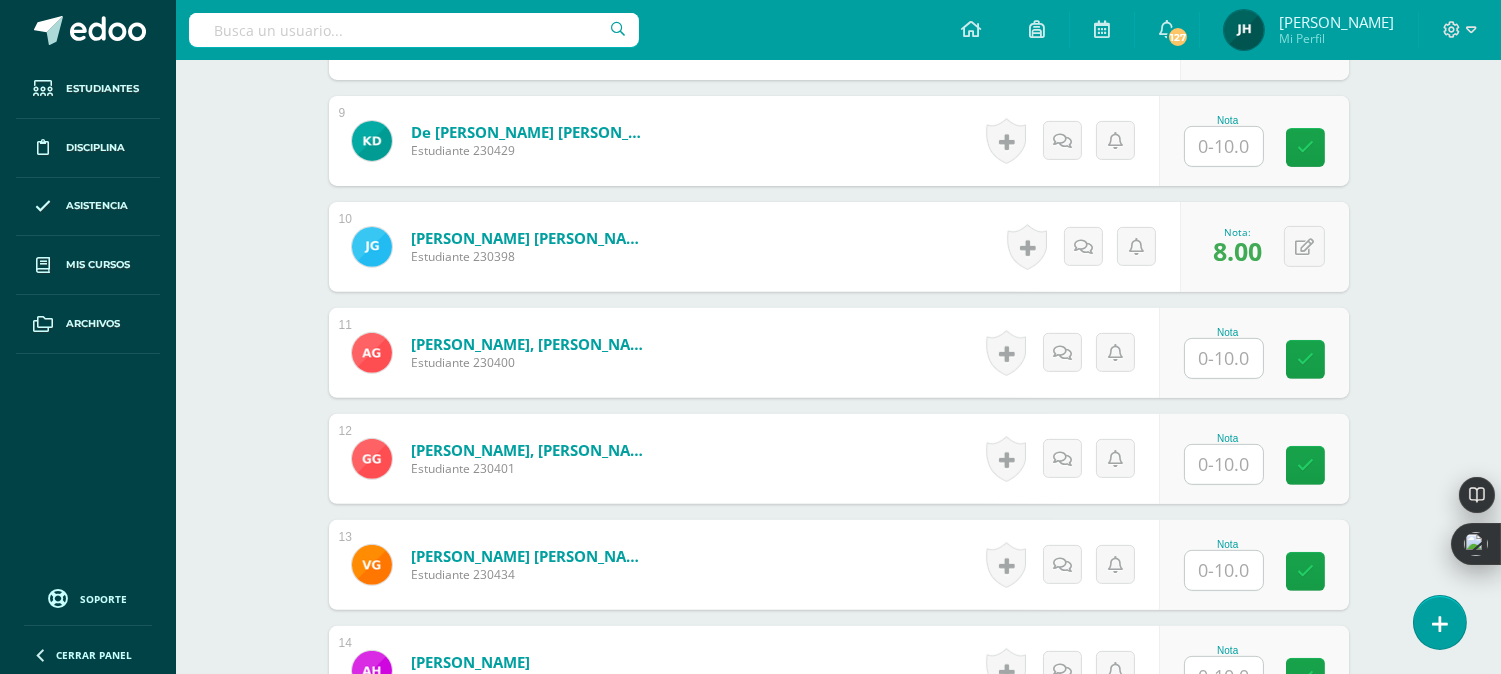 click at bounding box center [1224, 146] 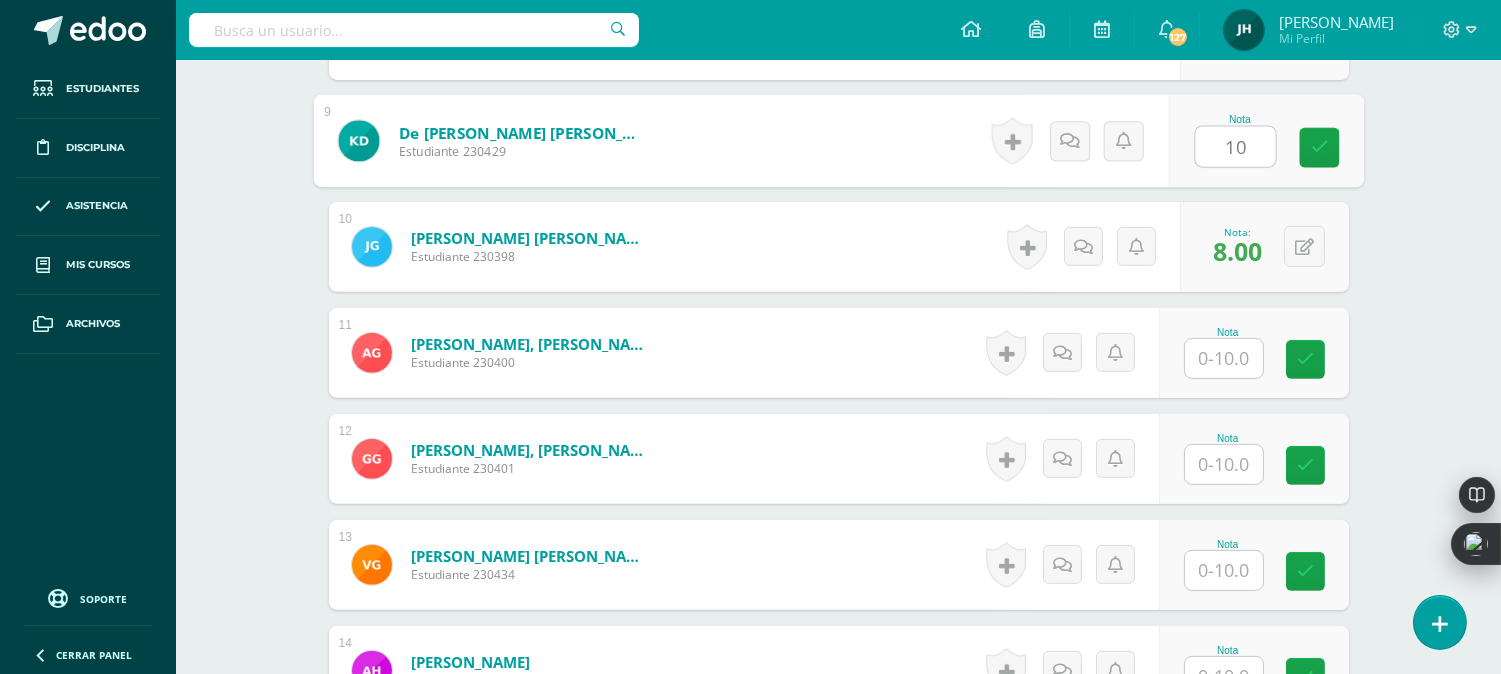 type on "10" 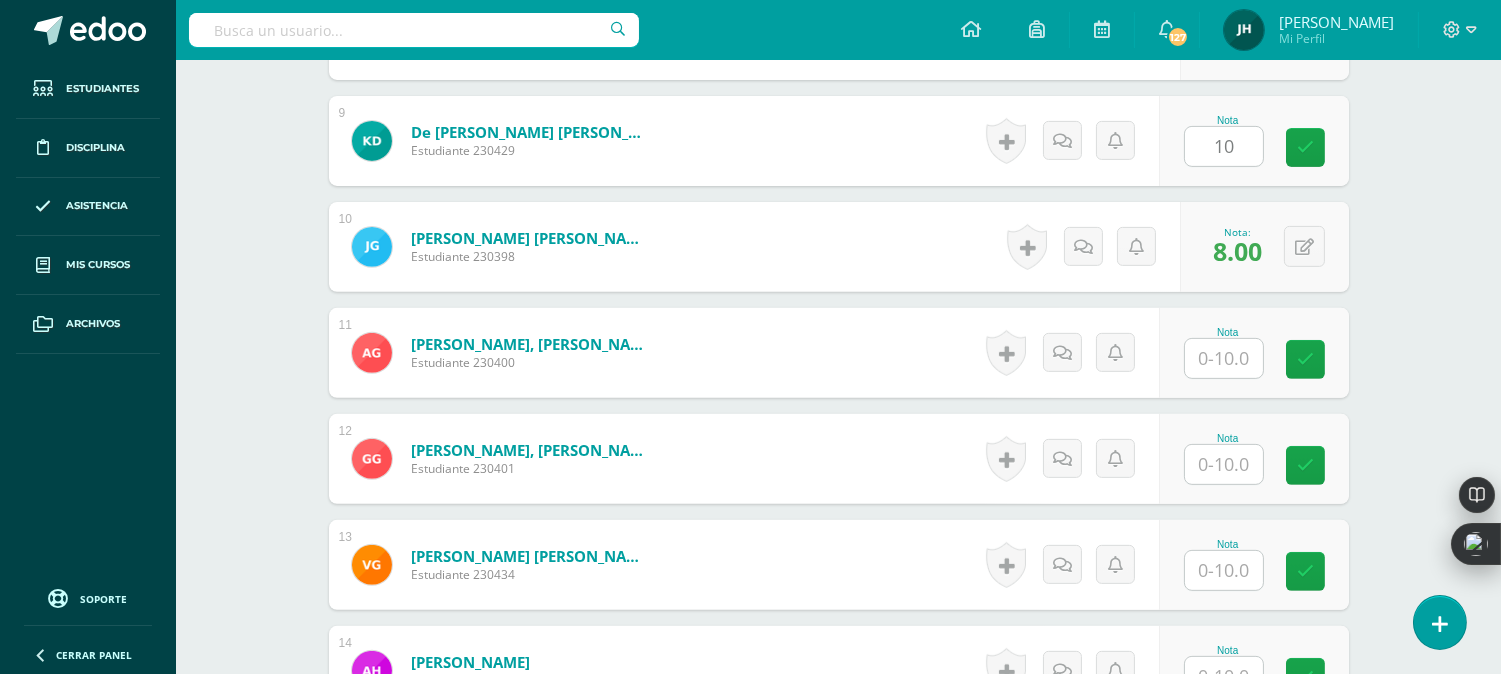click on "García Gudiel, Juan Carlos
Estudiante  230398
Nota
8.00
0
Logros" at bounding box center [839, 247] 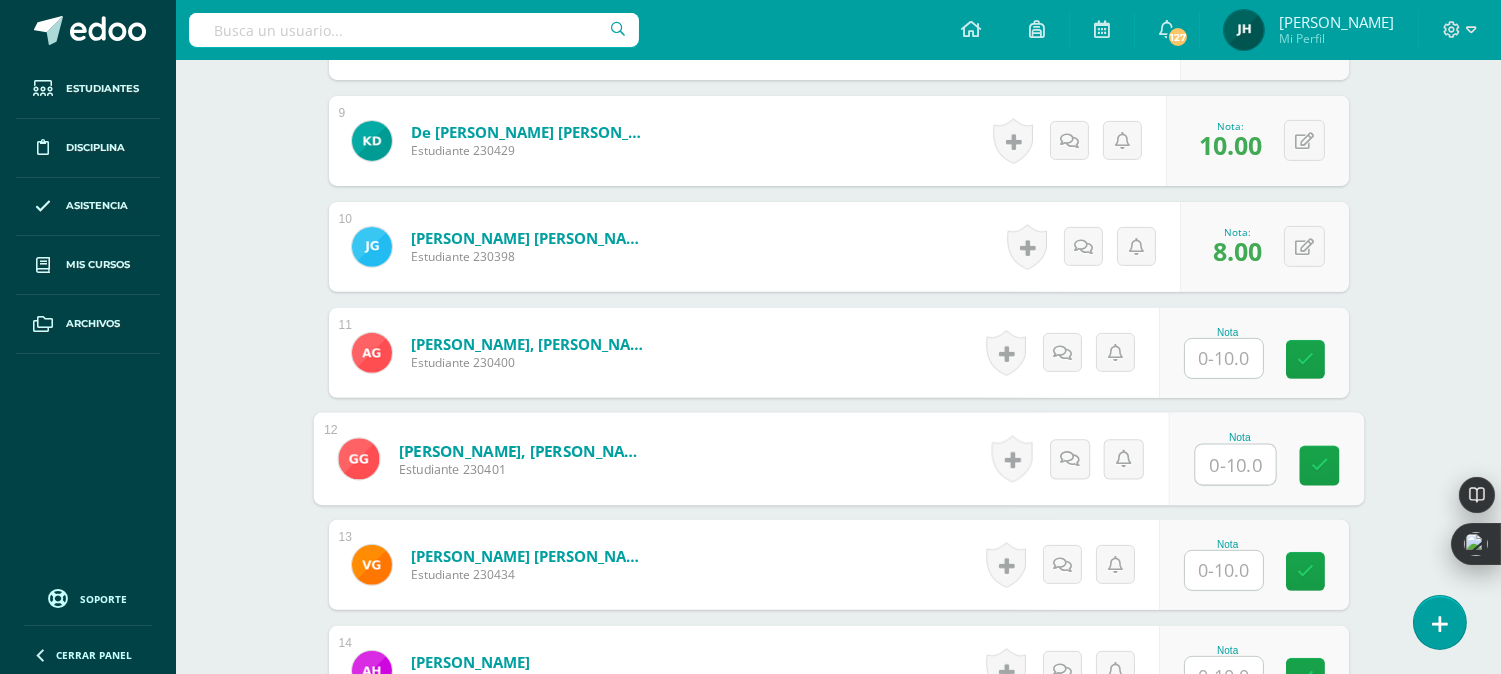 click at bounding box center [1235, 465] 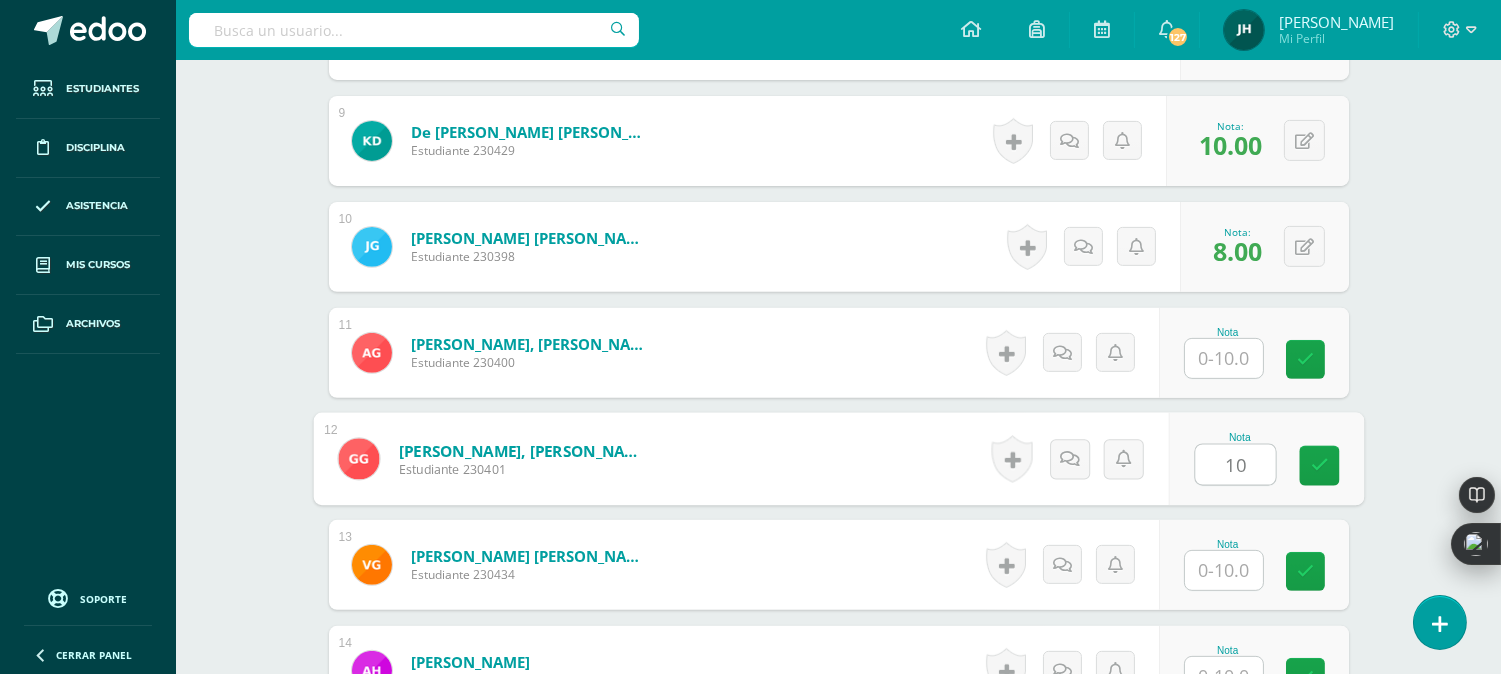 type on "10" 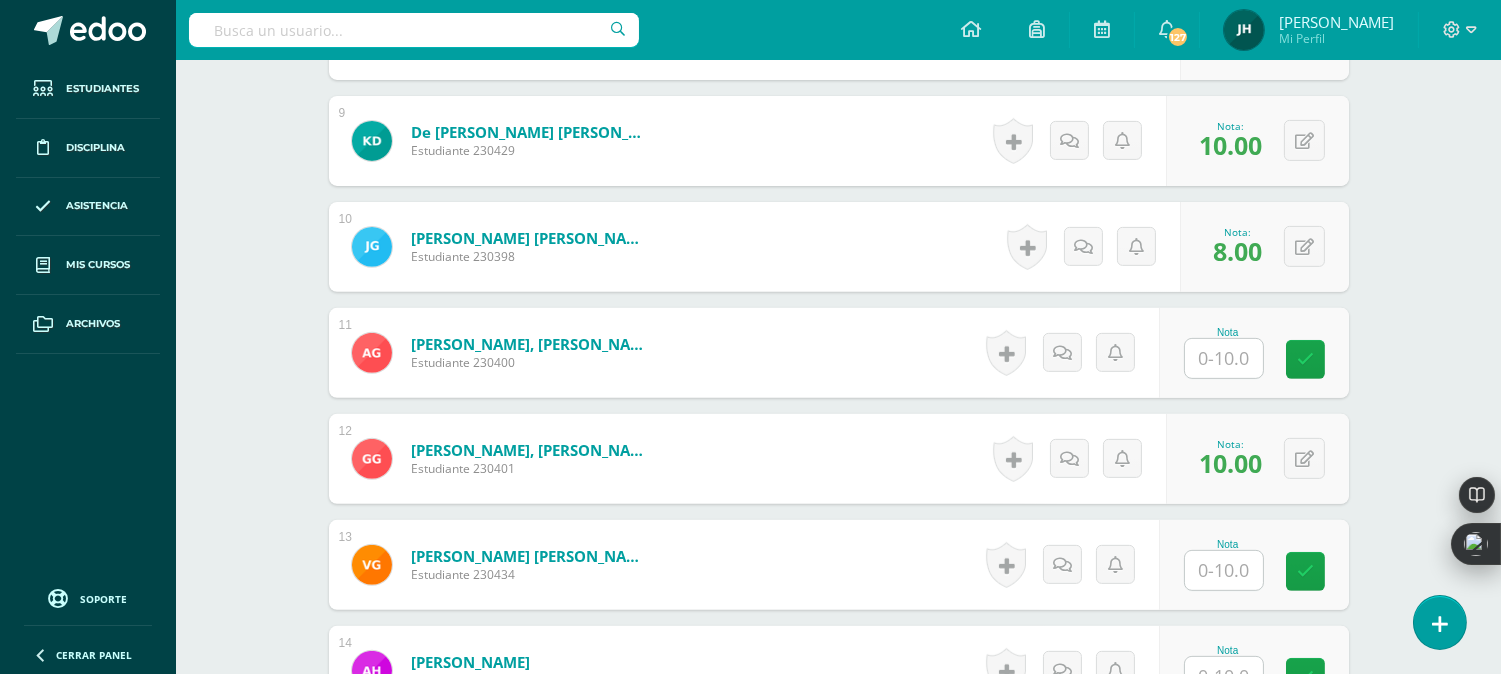 click at bounding box center [1224, 358] 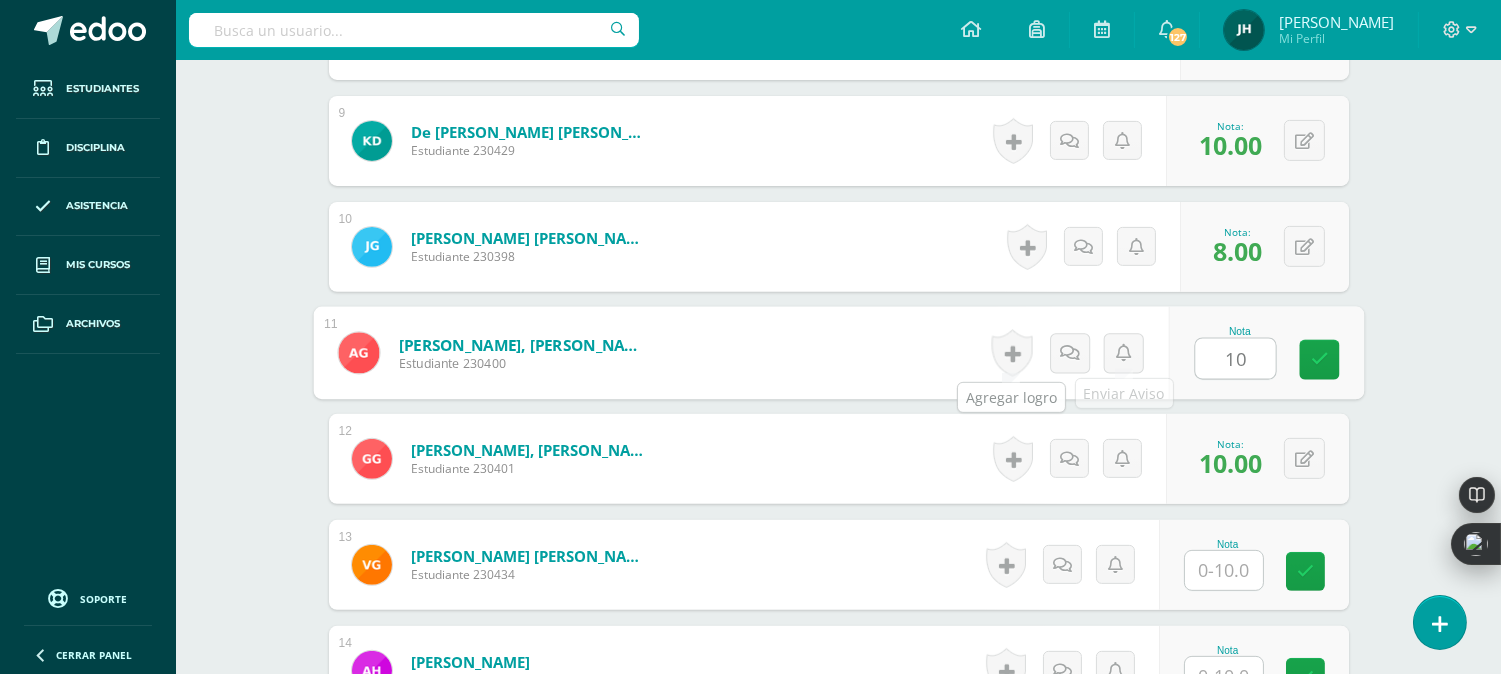 type on "10" 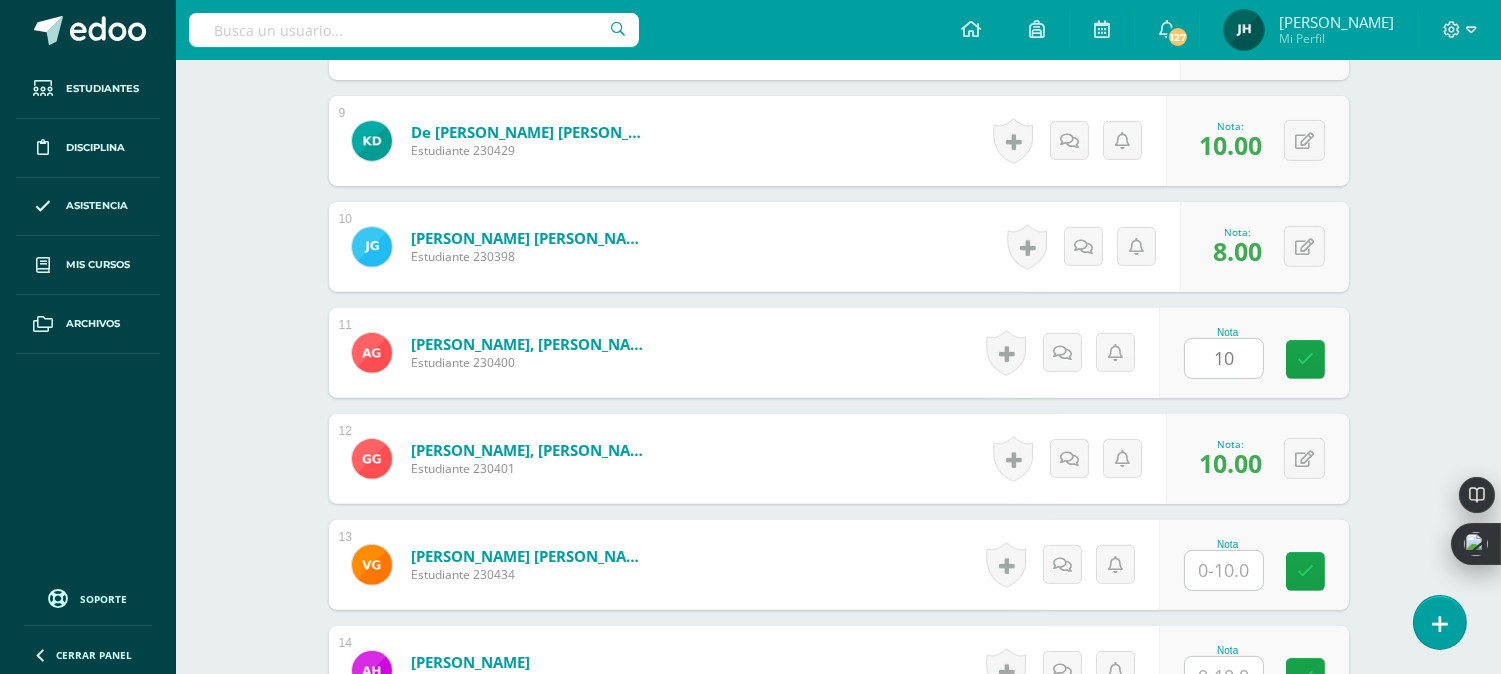click on "González Del Cid, Andres Benjamin
Estudiante  230400
Nota
10
0
Logros" at bounding box center [839, 353] 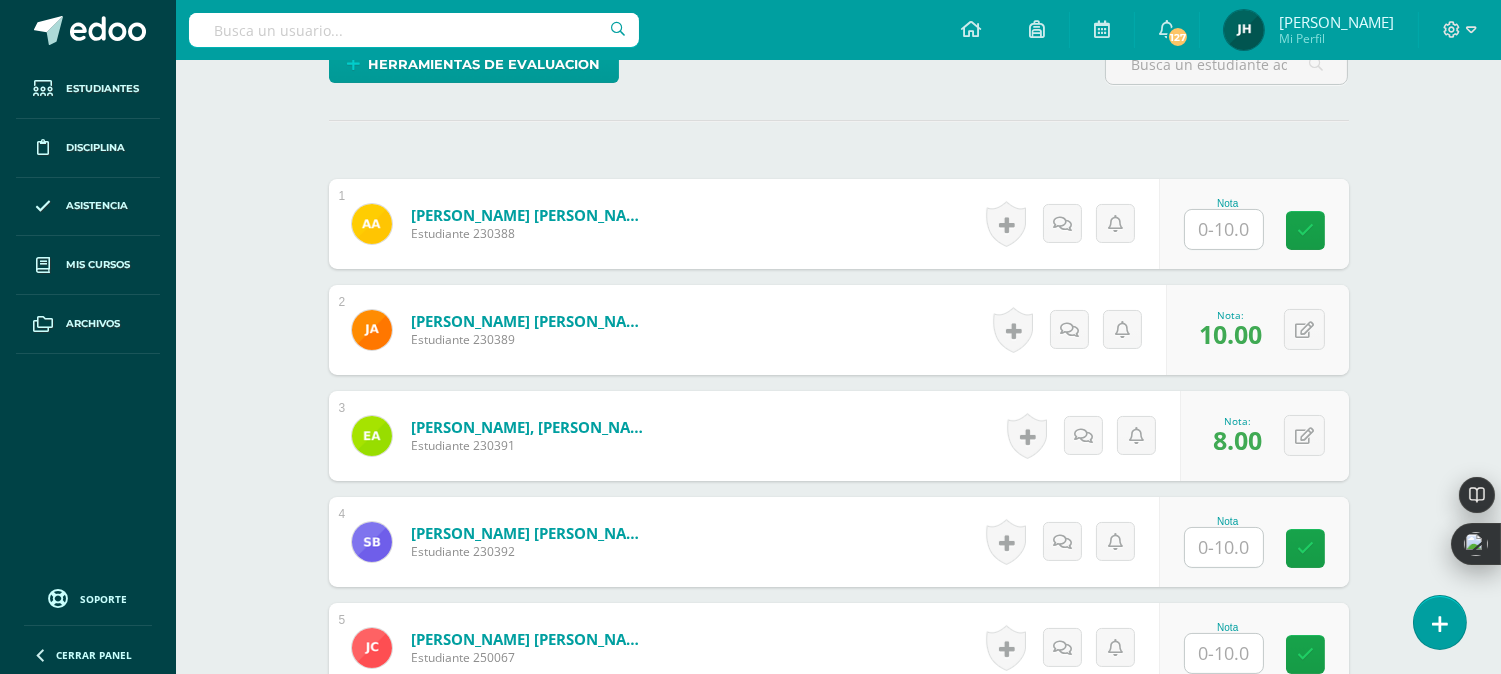 scroll, scrollTop: 447, scrollLeft: 0, axis: vertical 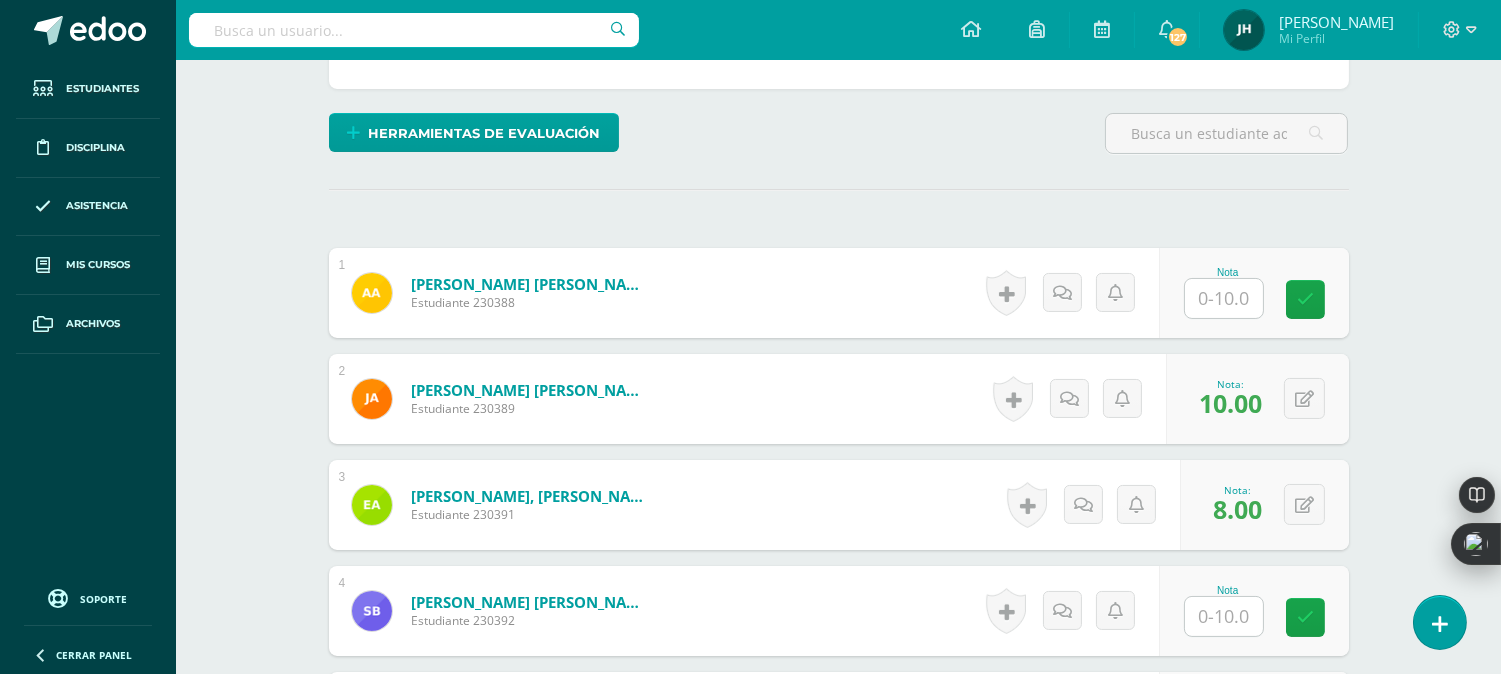 click at bounding box center (1224, 298) 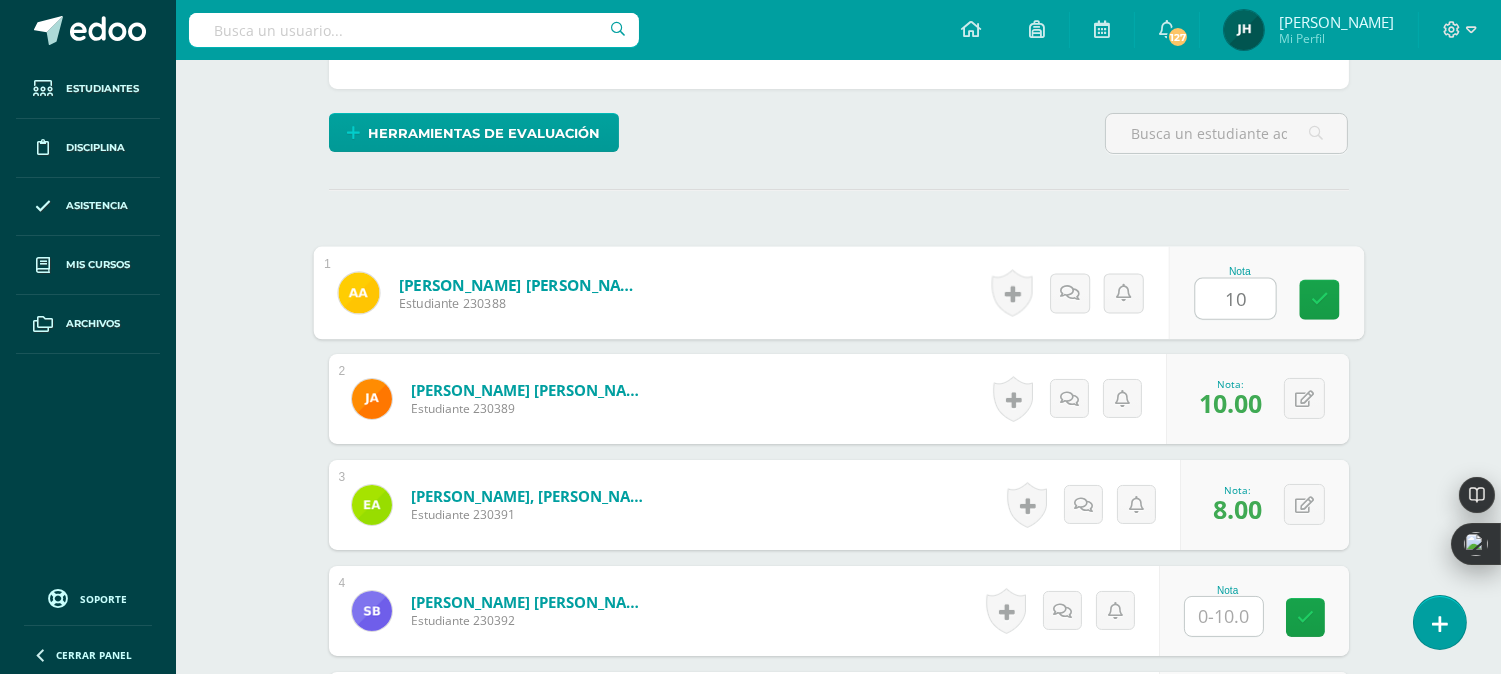 type on "10" 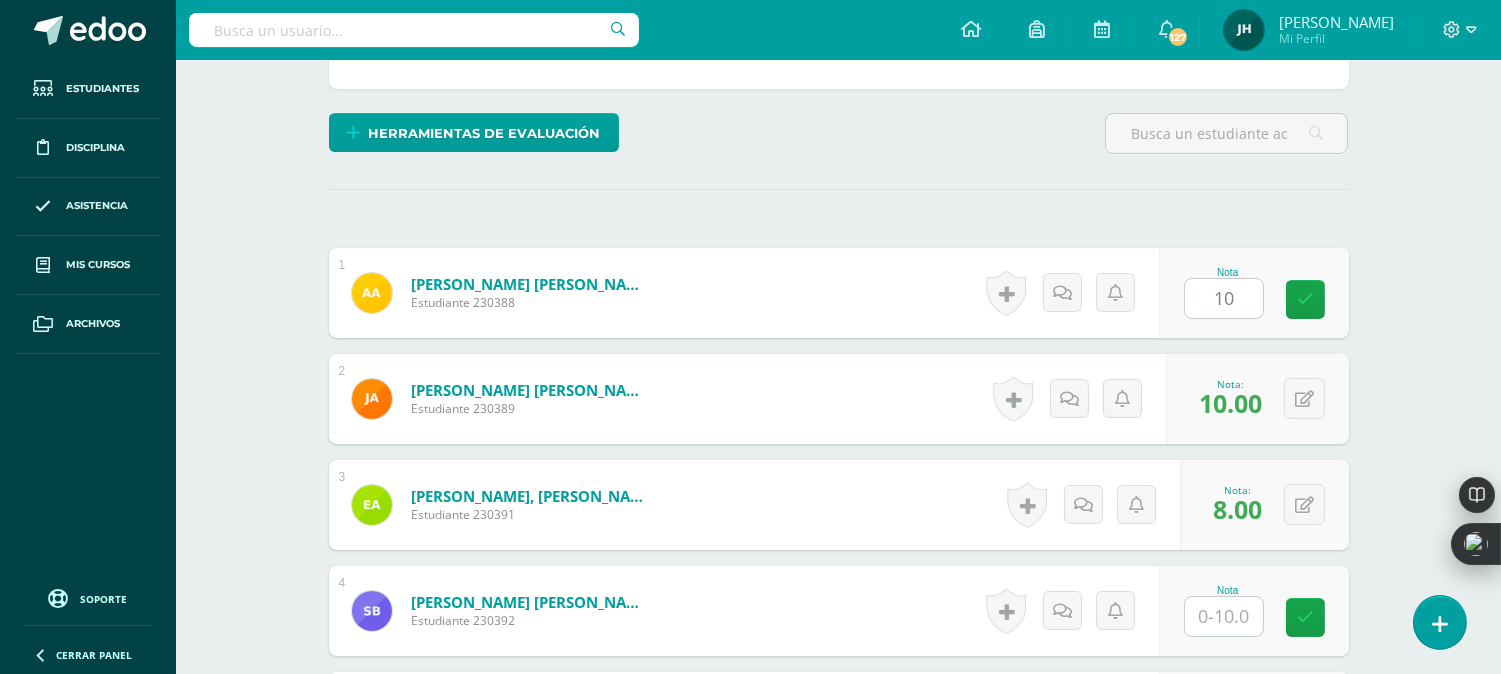 click on "Alvarado Zapata, José Eduardo
Estudiante  230389
Nota
10.00
0
Logros" at bounding box center [839, 399] 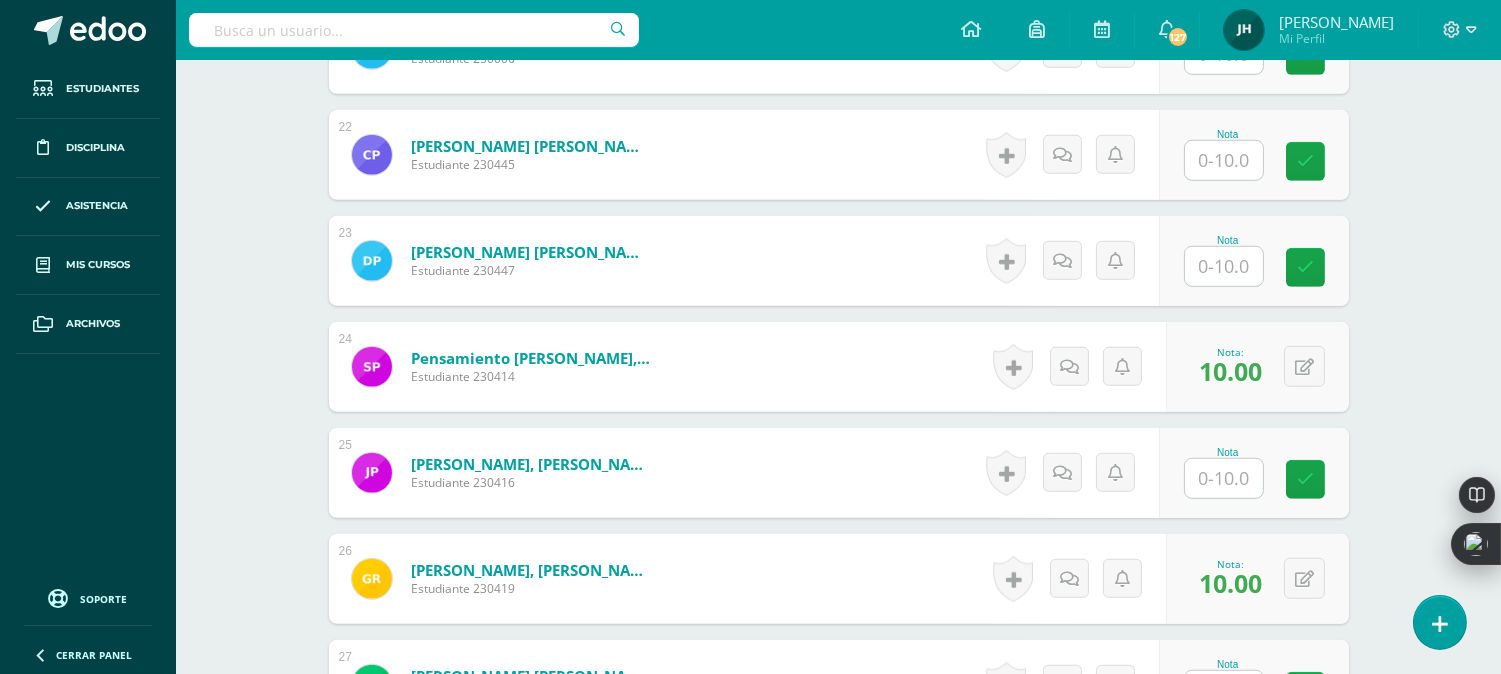 scroll, scrollTop: 3003, scrollLeft: 0, axis: vertical 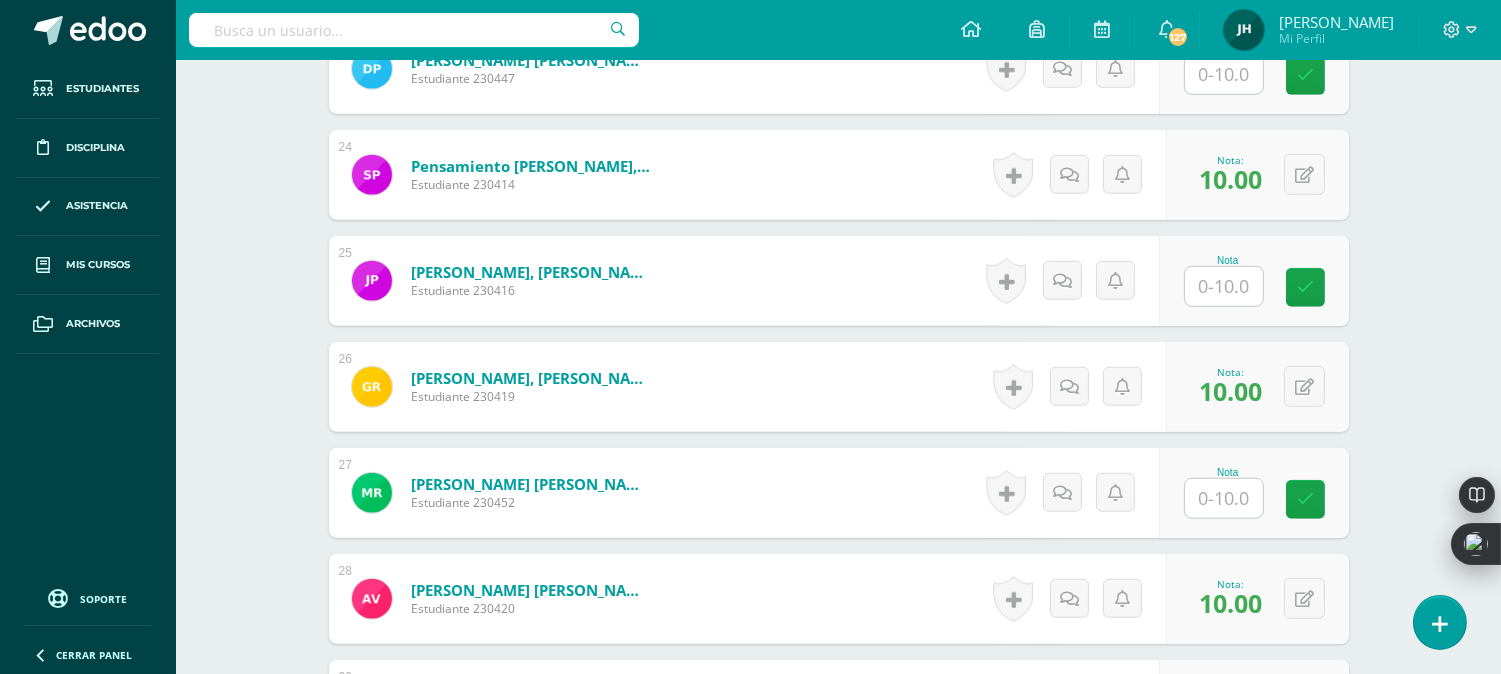 click at bounding box center (1224, 498) 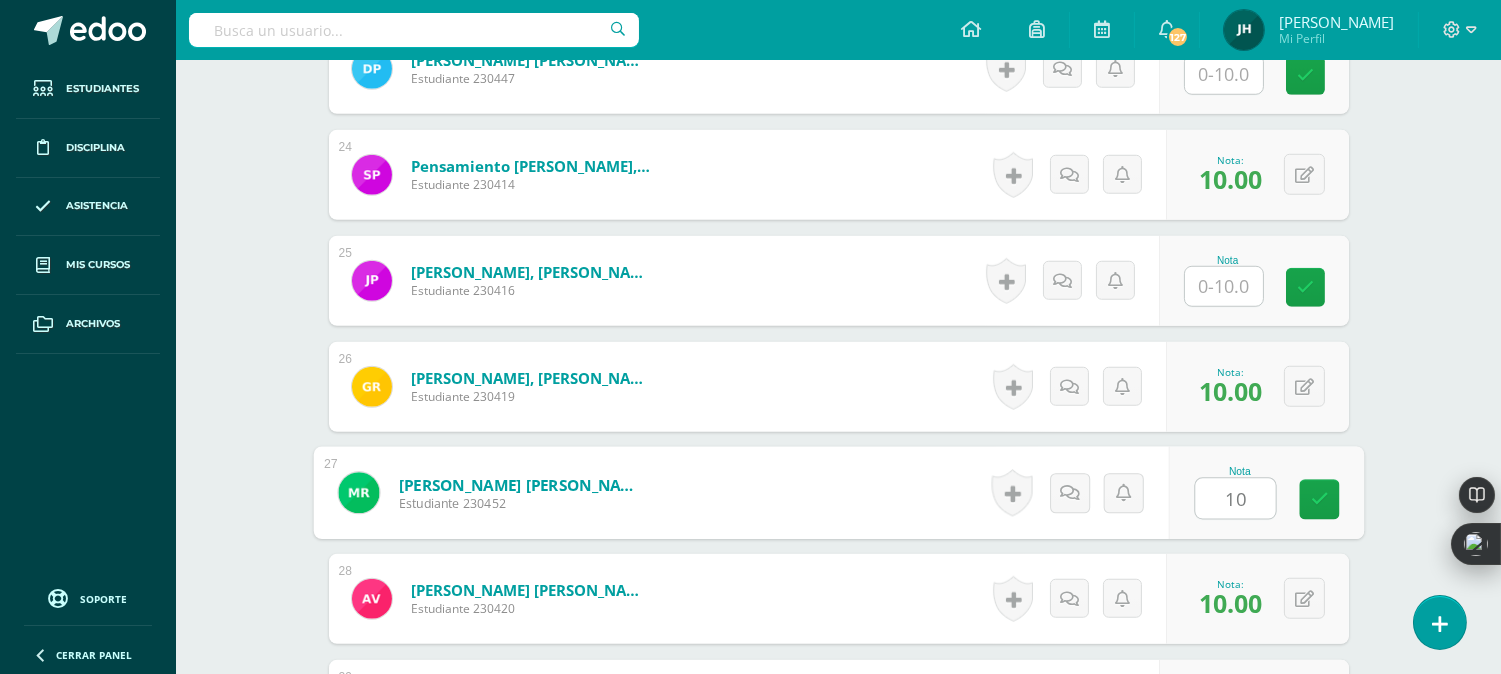 type on "10" 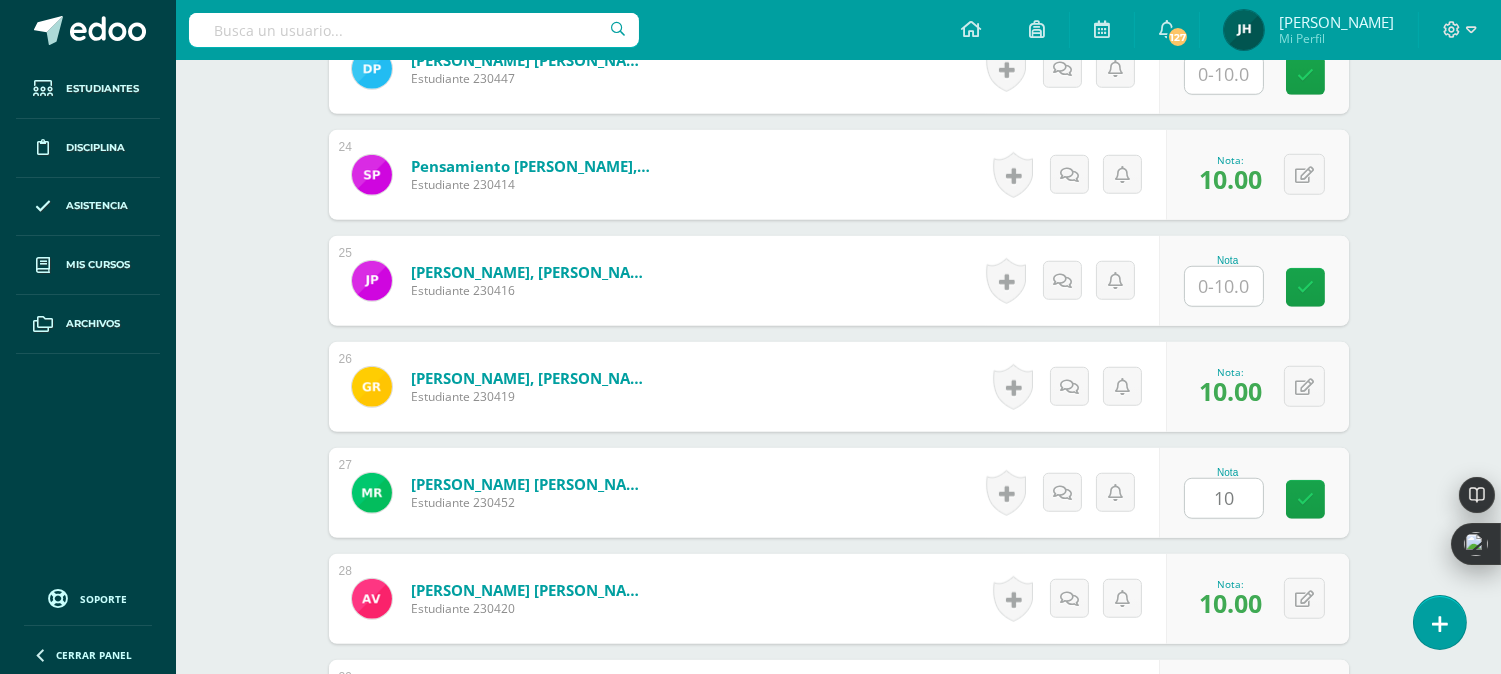 click on "Rivera Morales, Genesis Andrea
Estudiante  230419
Nota
10.00
0
Logros" at bounding box center [839, 387] 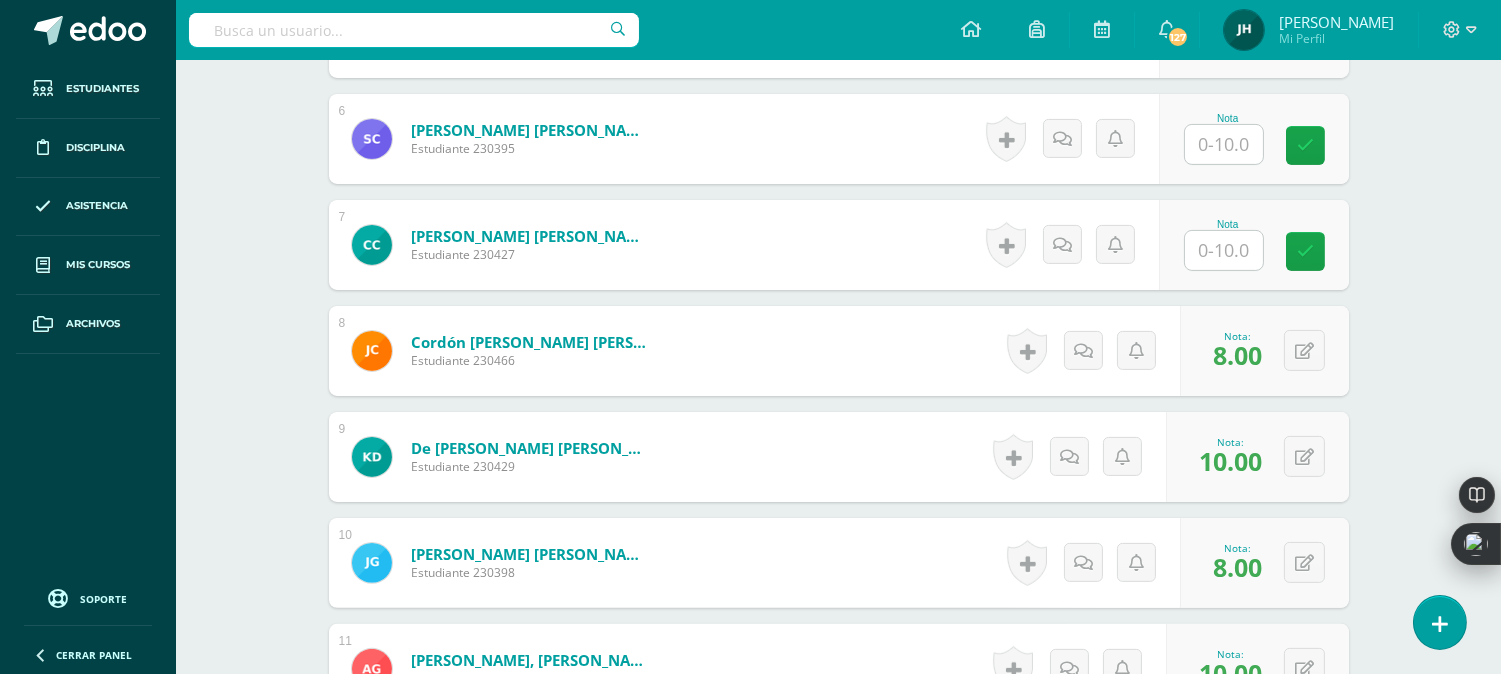 scroll, scrollTop: 1114, scrollLeft: 0, axis: vertical 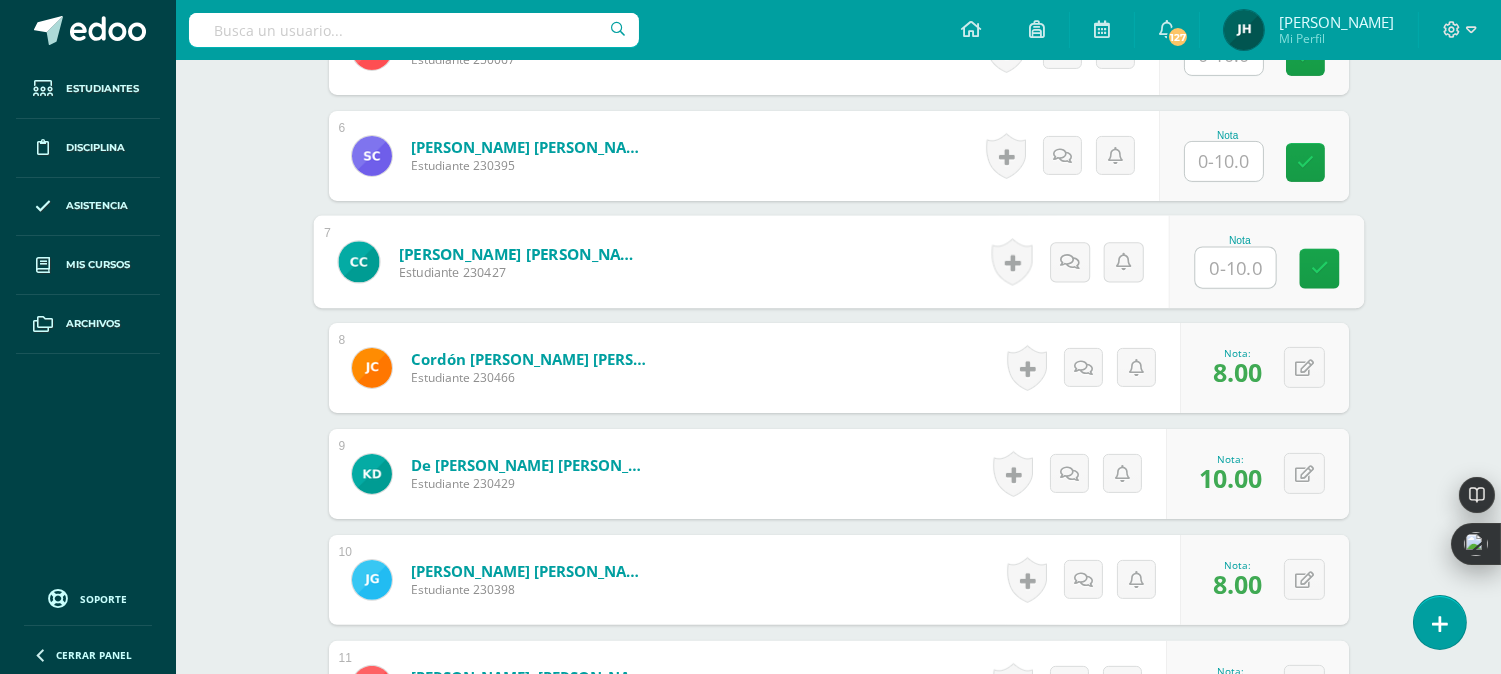 click at bounding box center [1235, 268] 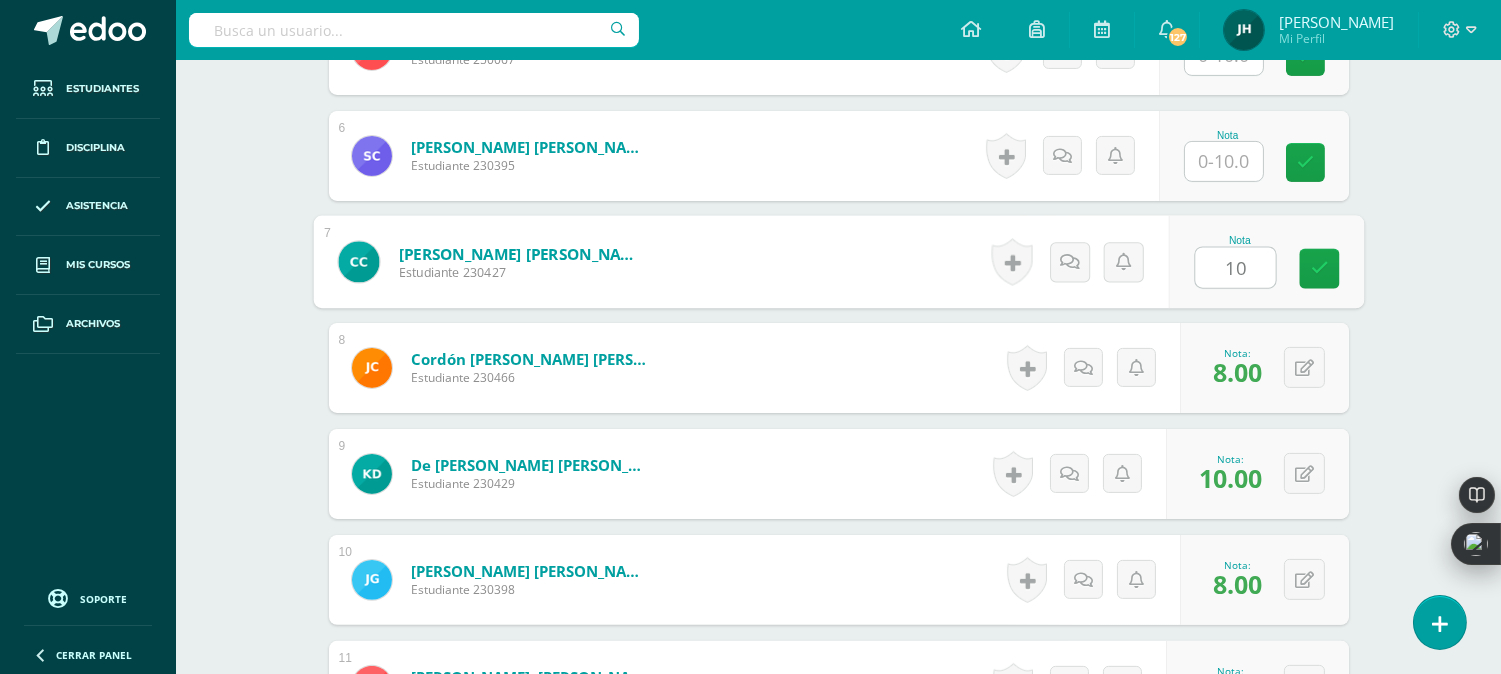 type on "10" 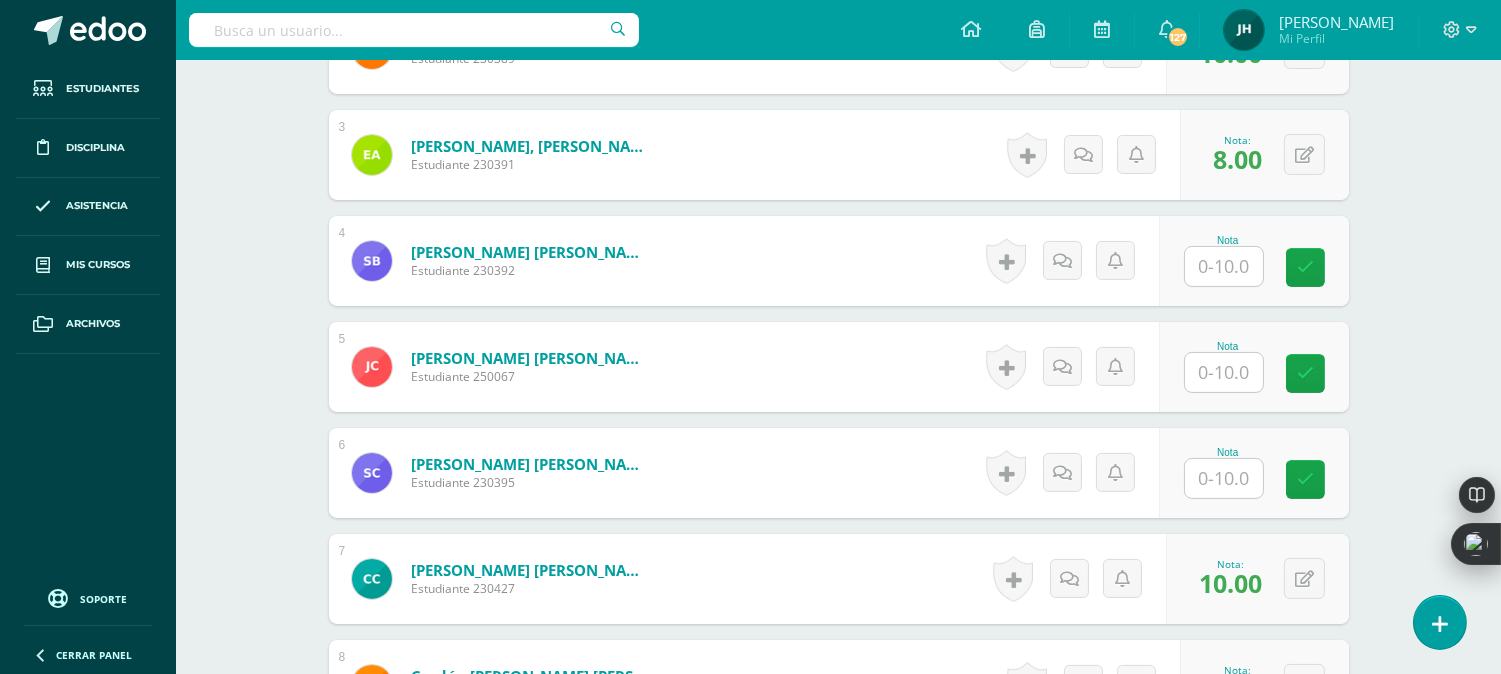 scroll, scrollTop: 781, scrollLeft: 0, axis: vertical 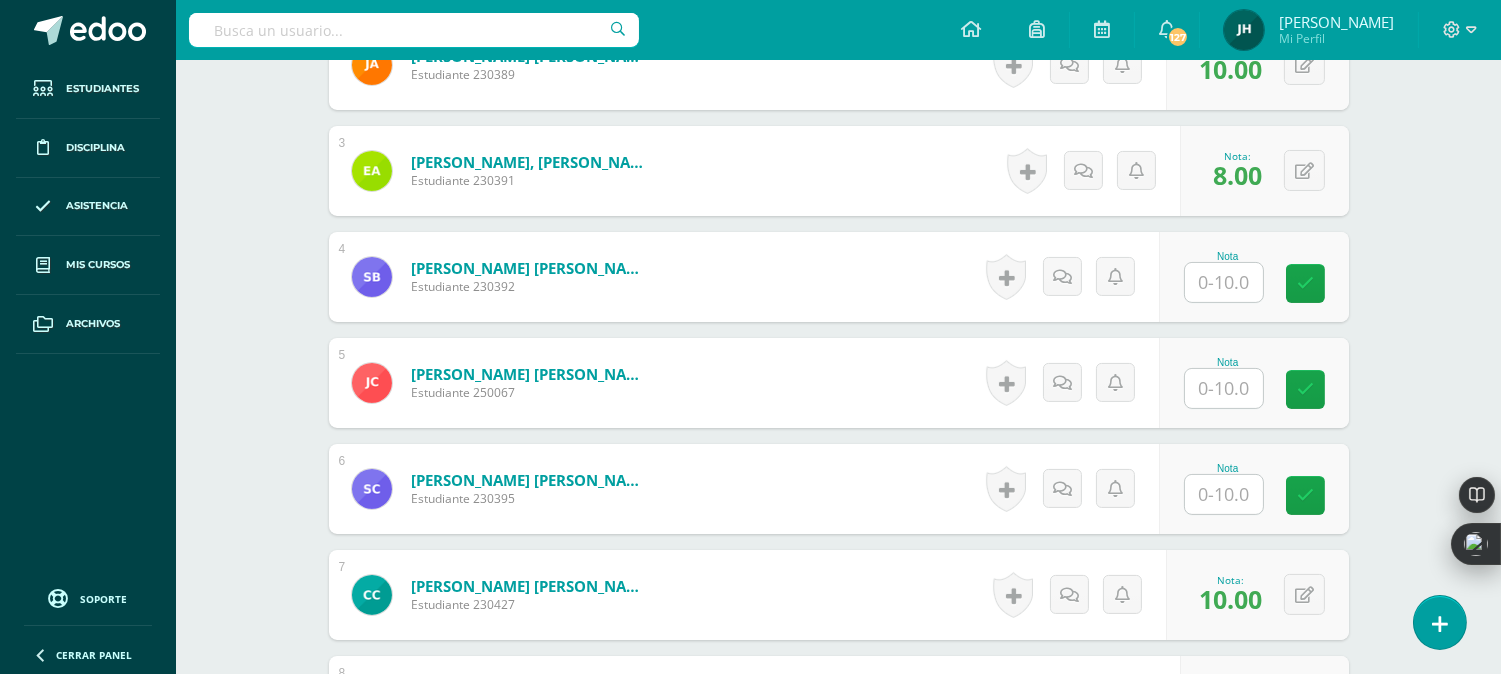 click at bounding box center (1224, 388) 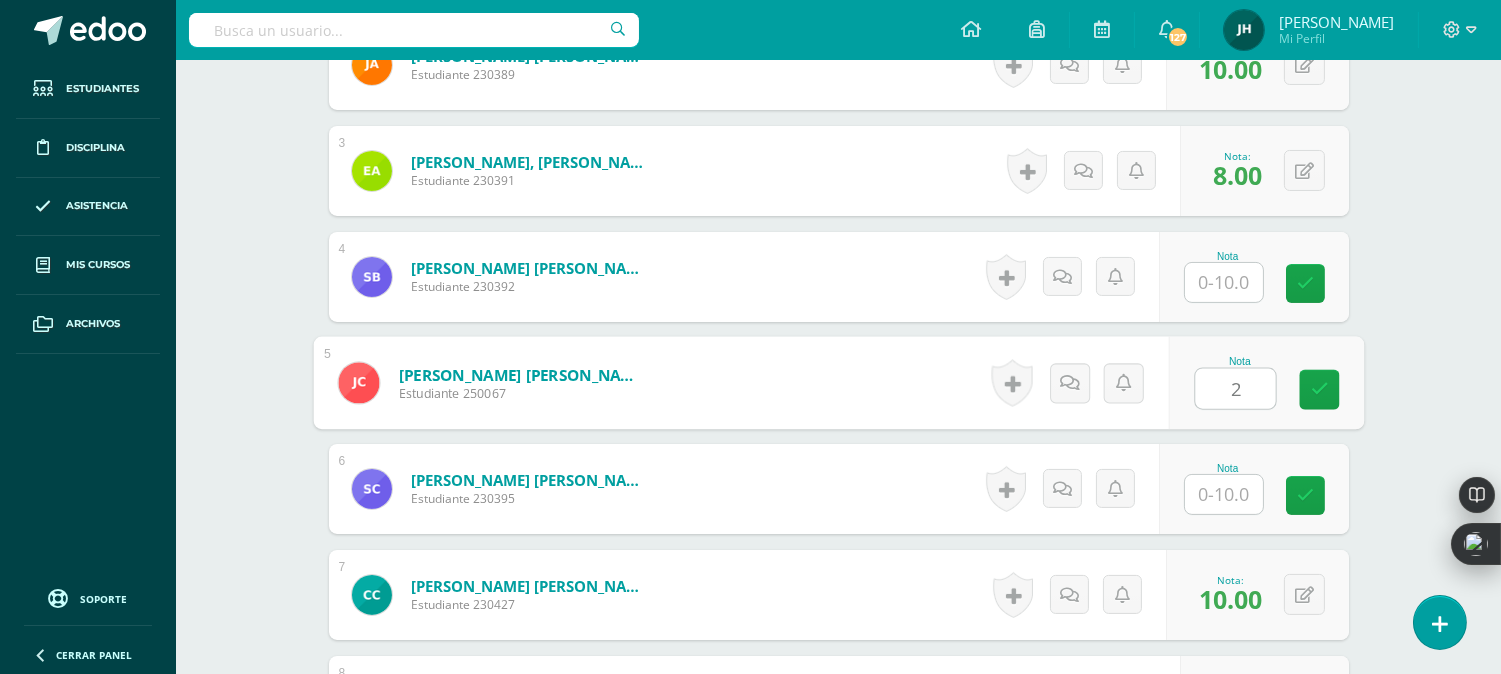 type on "2" 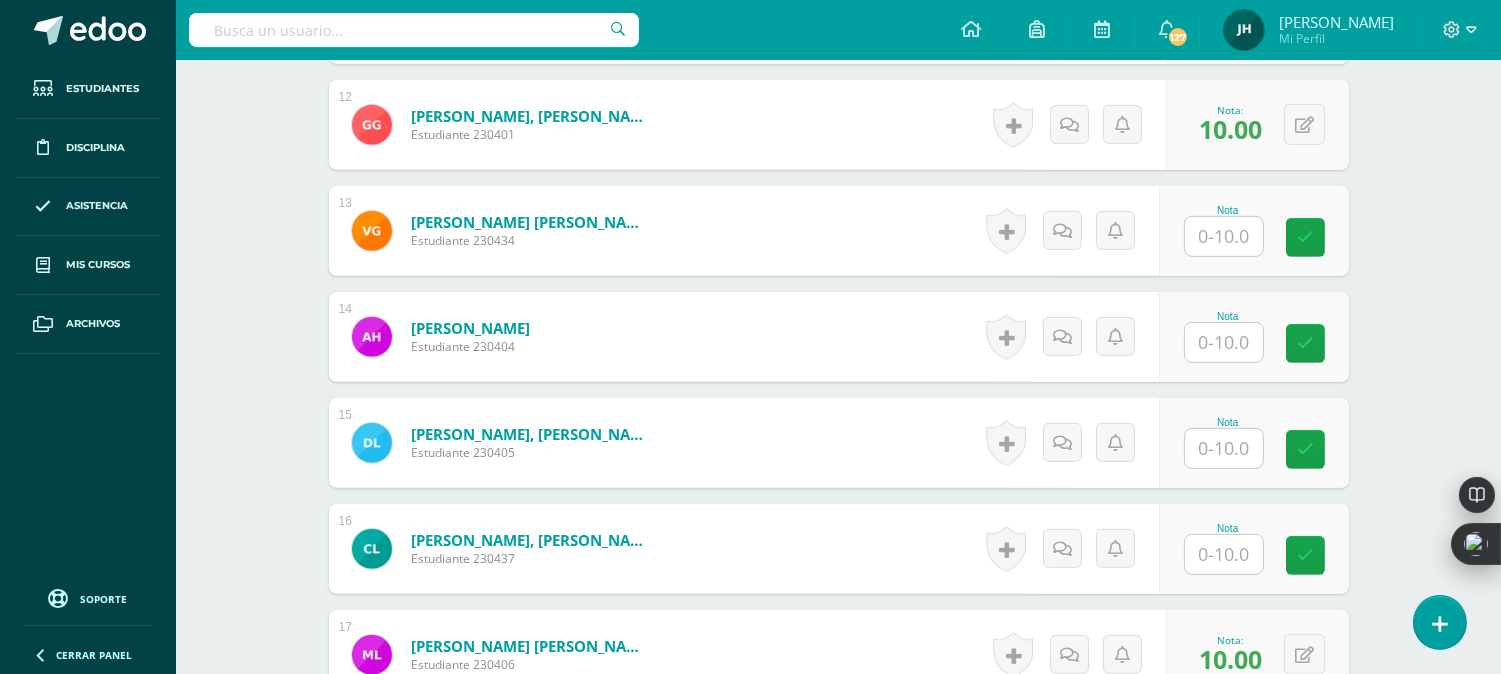 scroll, scrollTop: 1892, scrollLeft: 0, axis: vertical 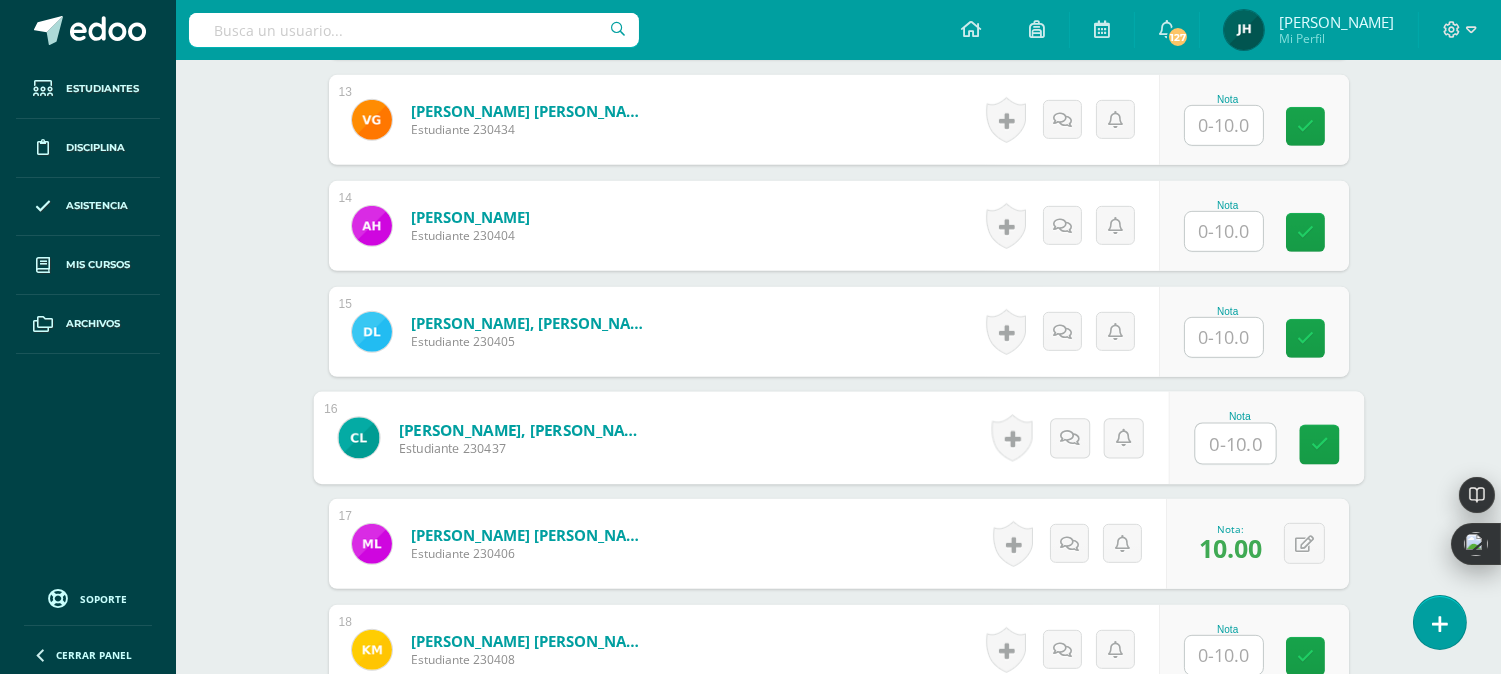 click at bounding box center (1235, 444) 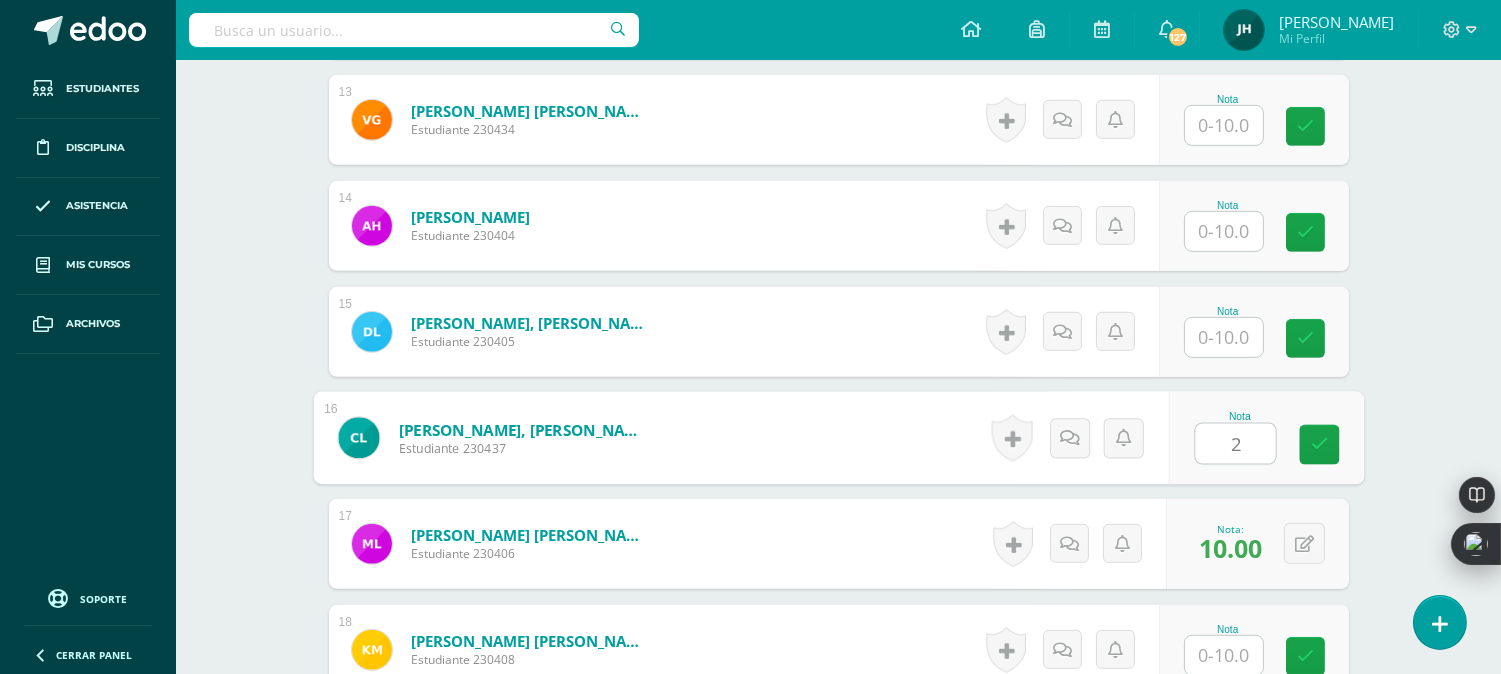 type on "2" 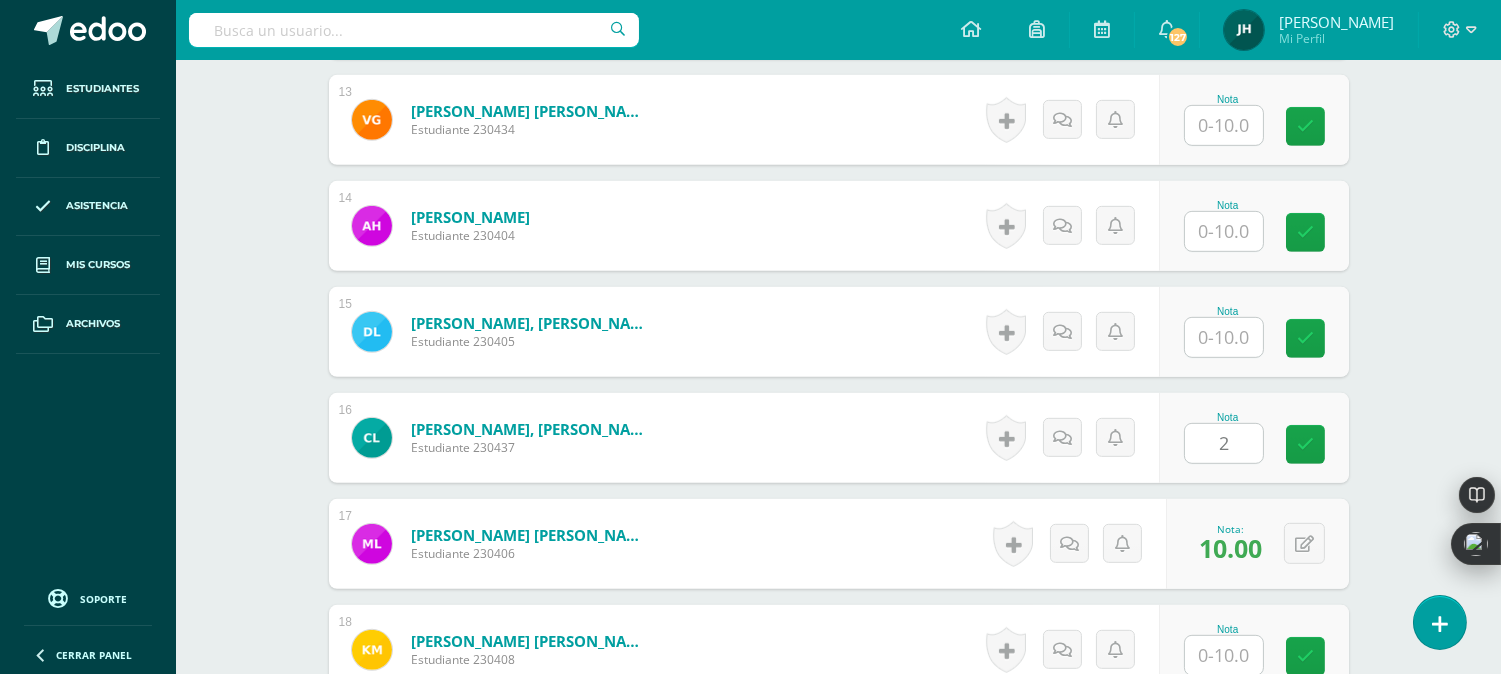 click on "López Alonzo, Cristopher Alejandro
Estudiante  230437
Nota
2
0
Logros" at bounding box center (839, 438) 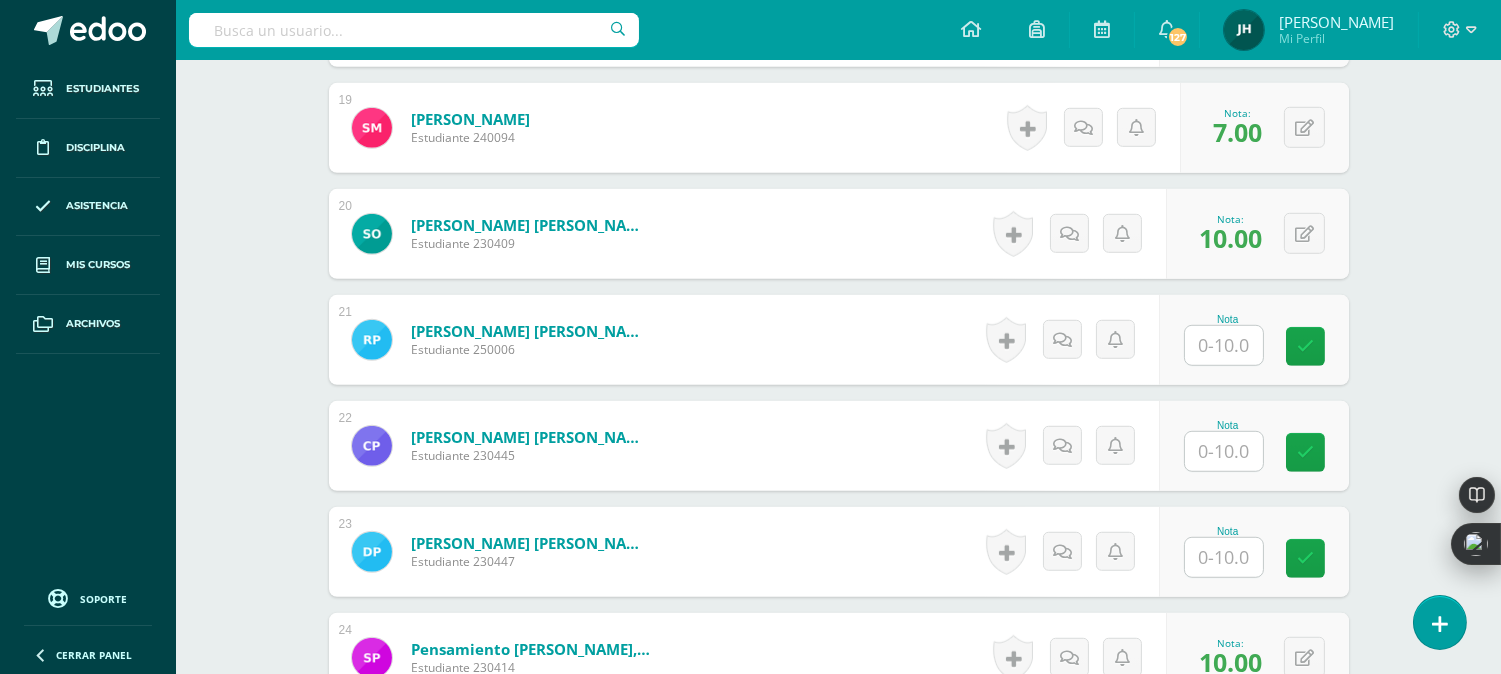 scroll, scrollTop: 2558, scrollLeft: 0, axis: vertical 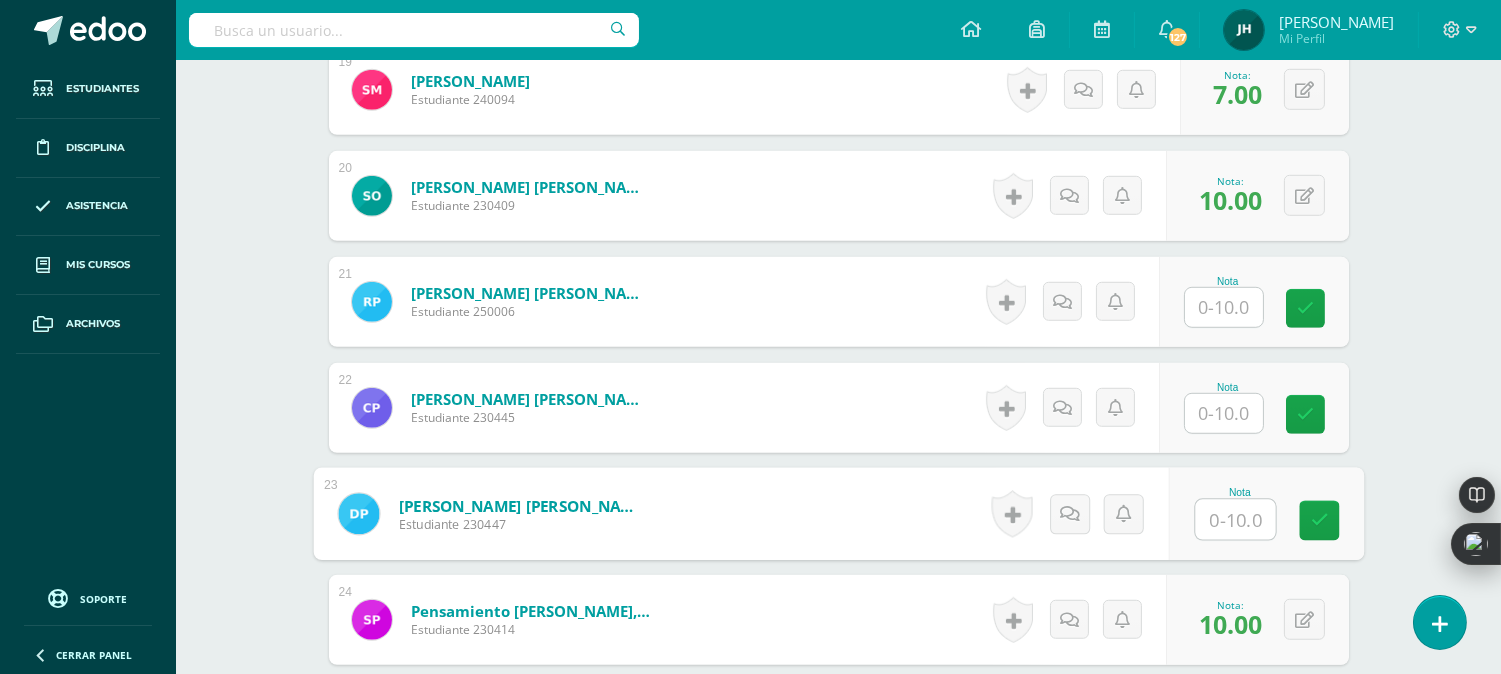 click at bounding box center (1235, 520) 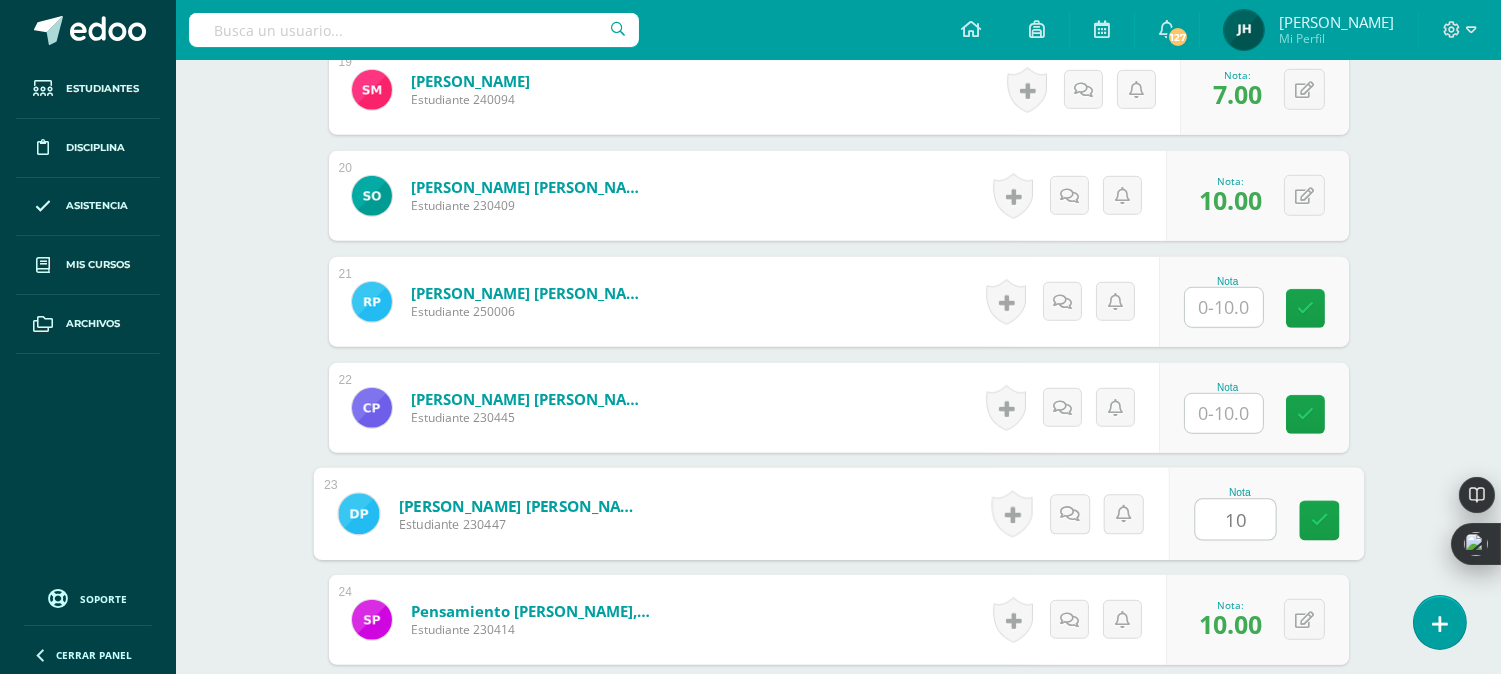 type on "10" 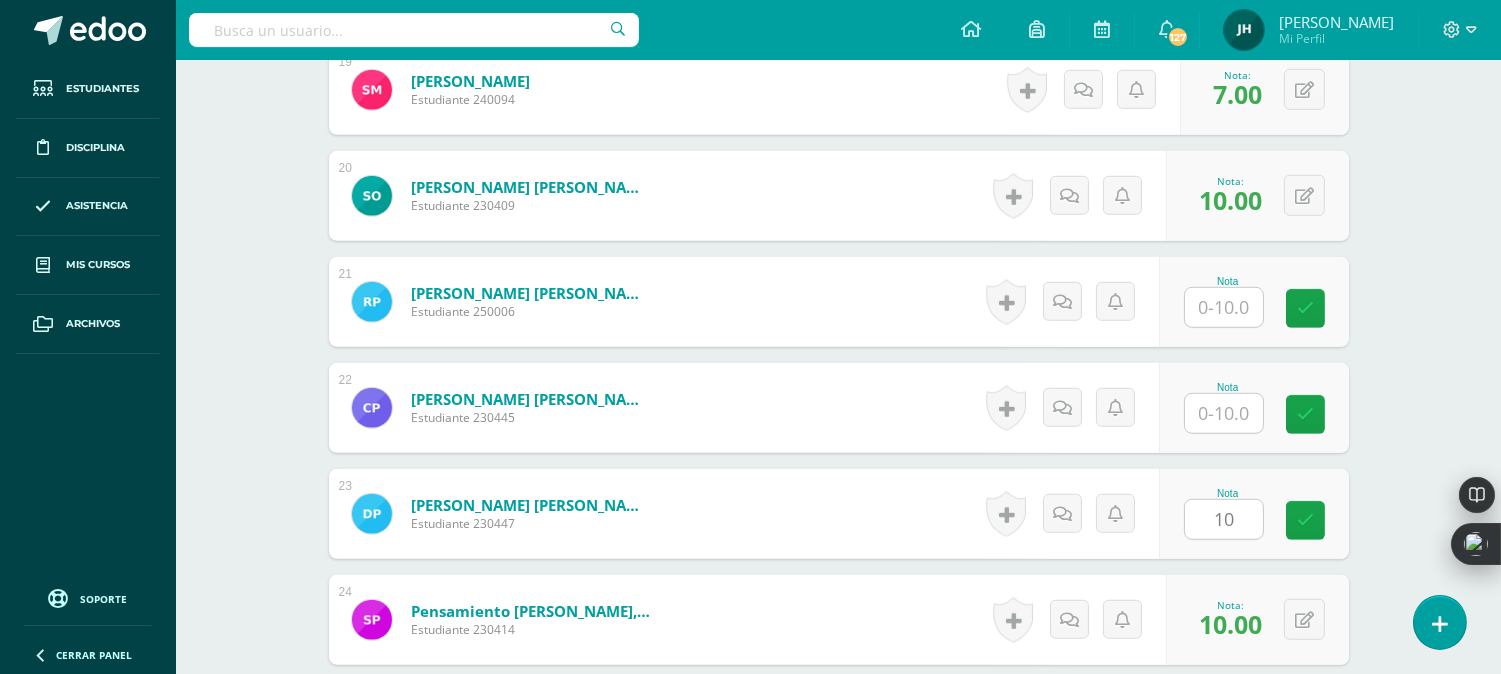 click on "Palencia Ruano, Cristian Ricardo
Estudiante  230445
Nota
0
Logros" at bounding box center (839, 408) 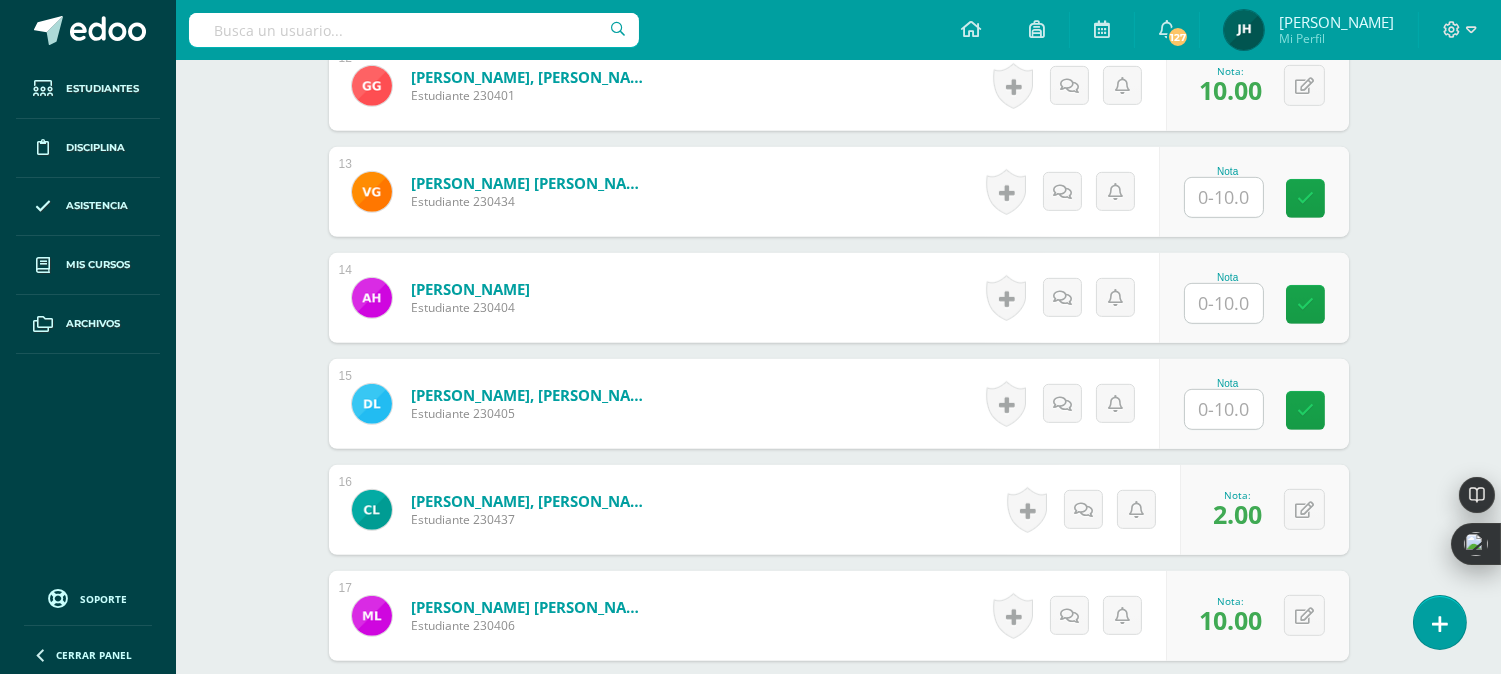scroll, scrollTop: 1781, scrollLeft: 0, axis: vertical 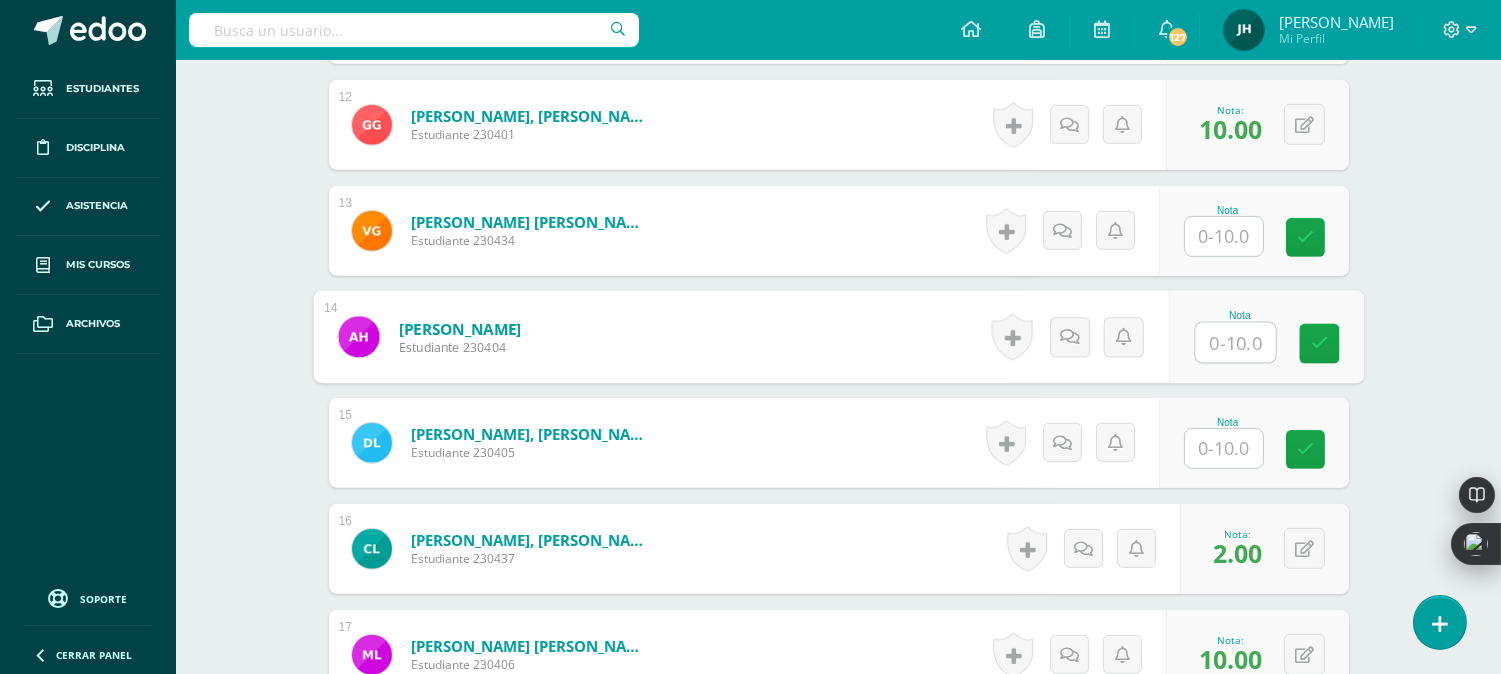 click at bounding box center [1235, 343] 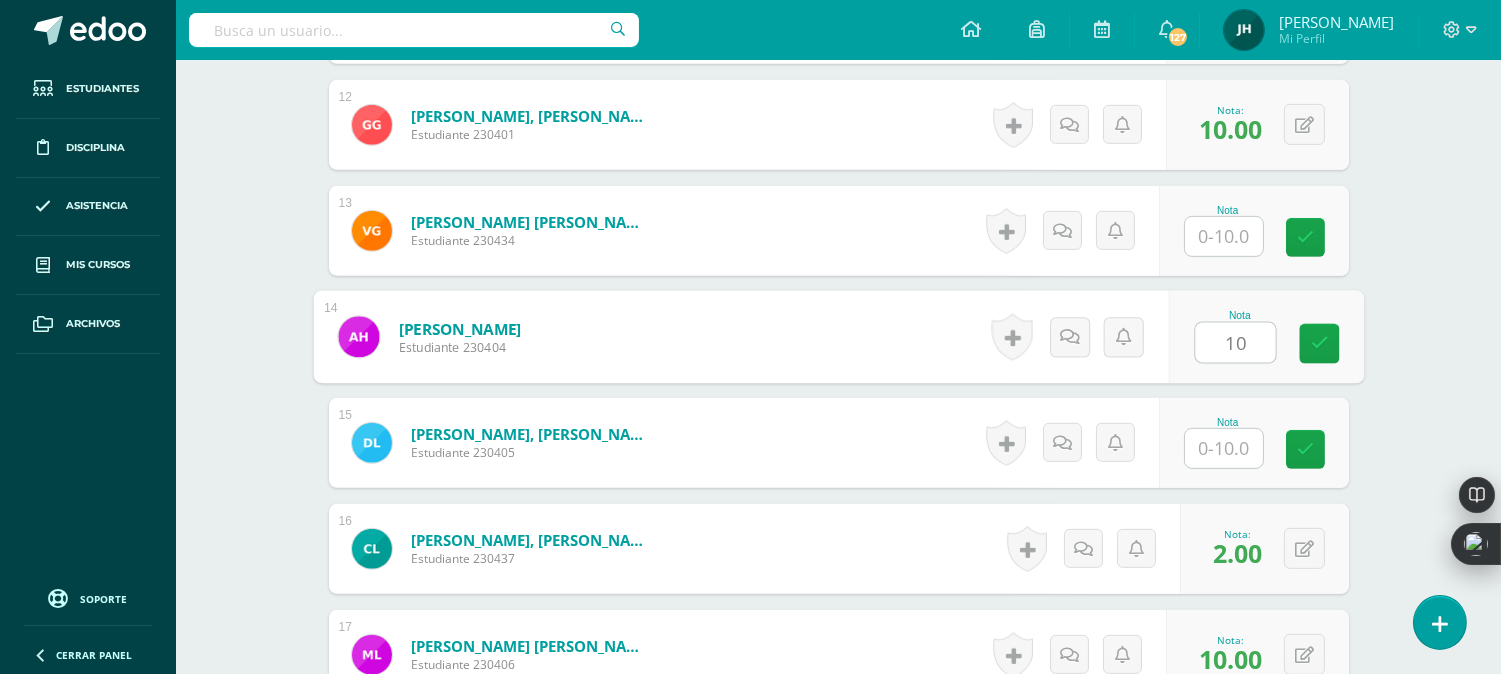 type on "10" 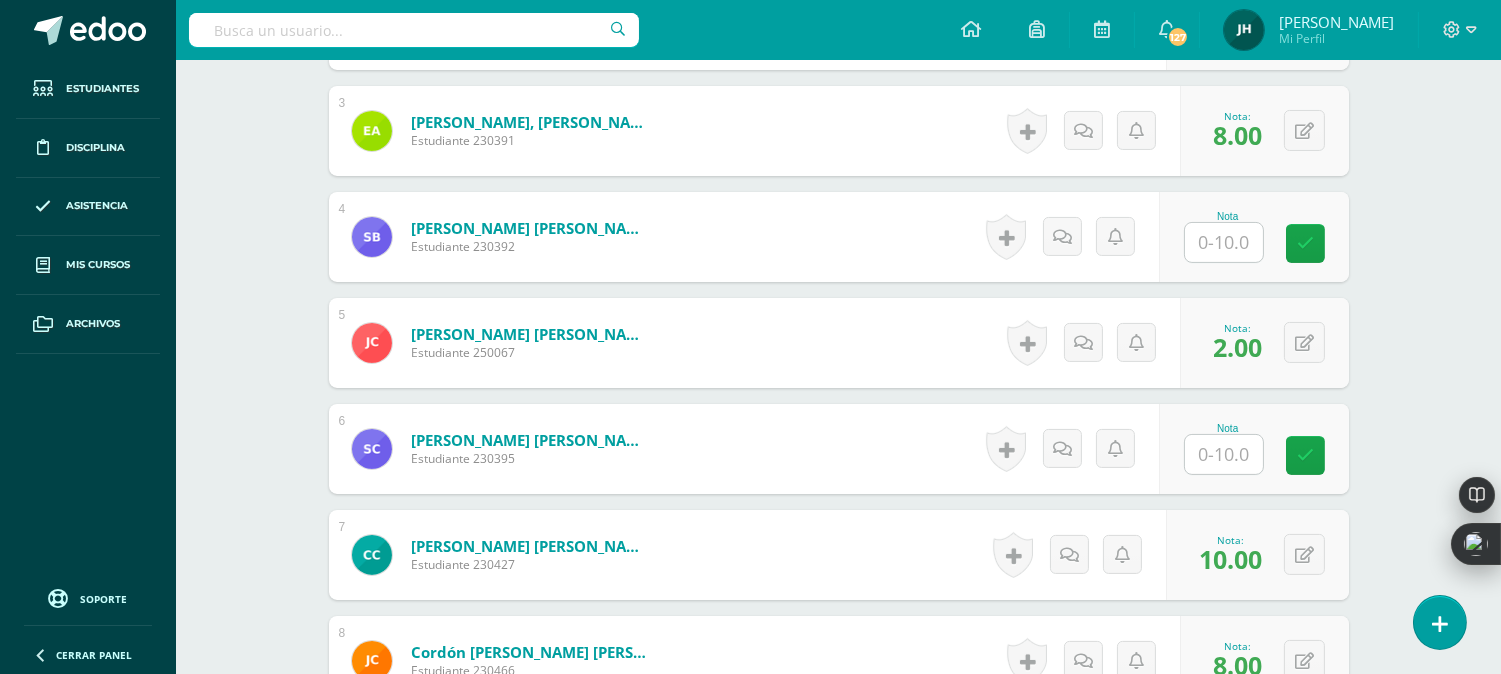 scroll, scrollTop: 781, scrollLeft: 0, axis: vertical 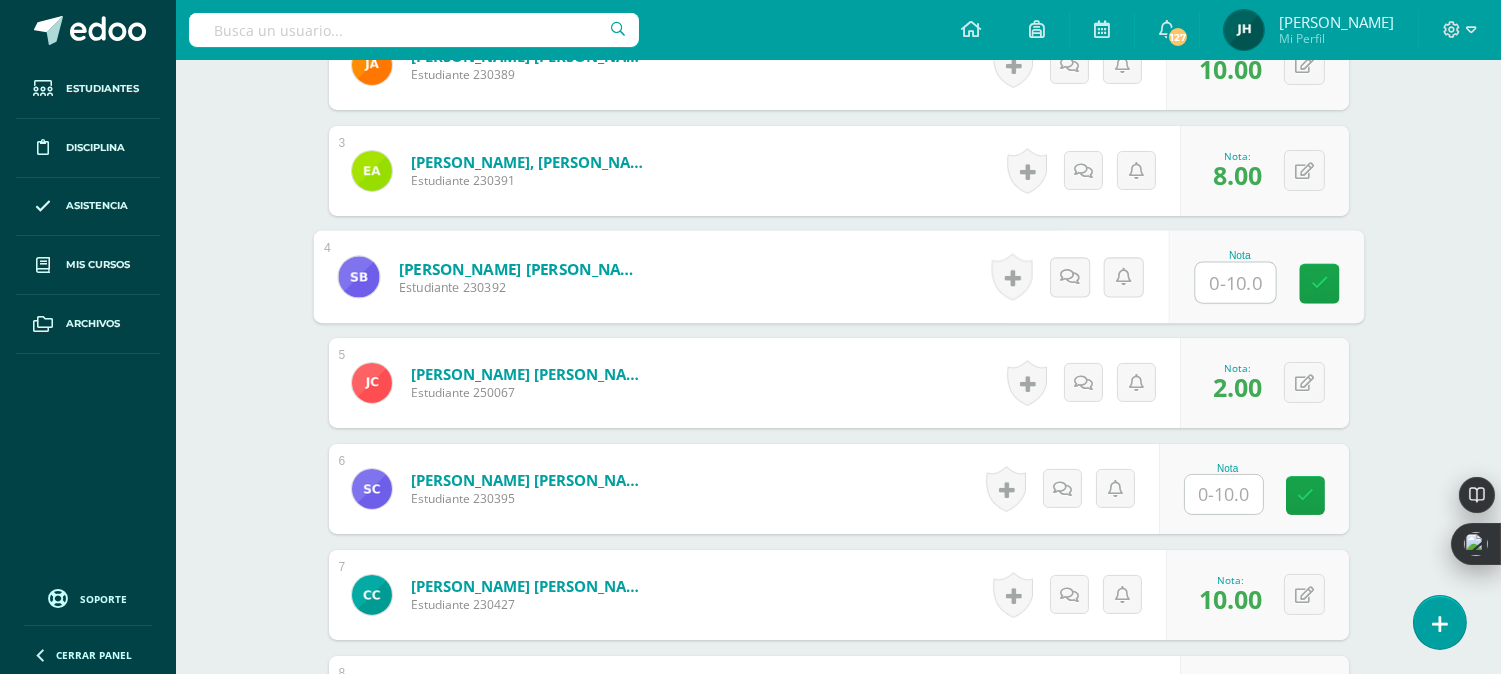 click at bounding box center [1235, 283] 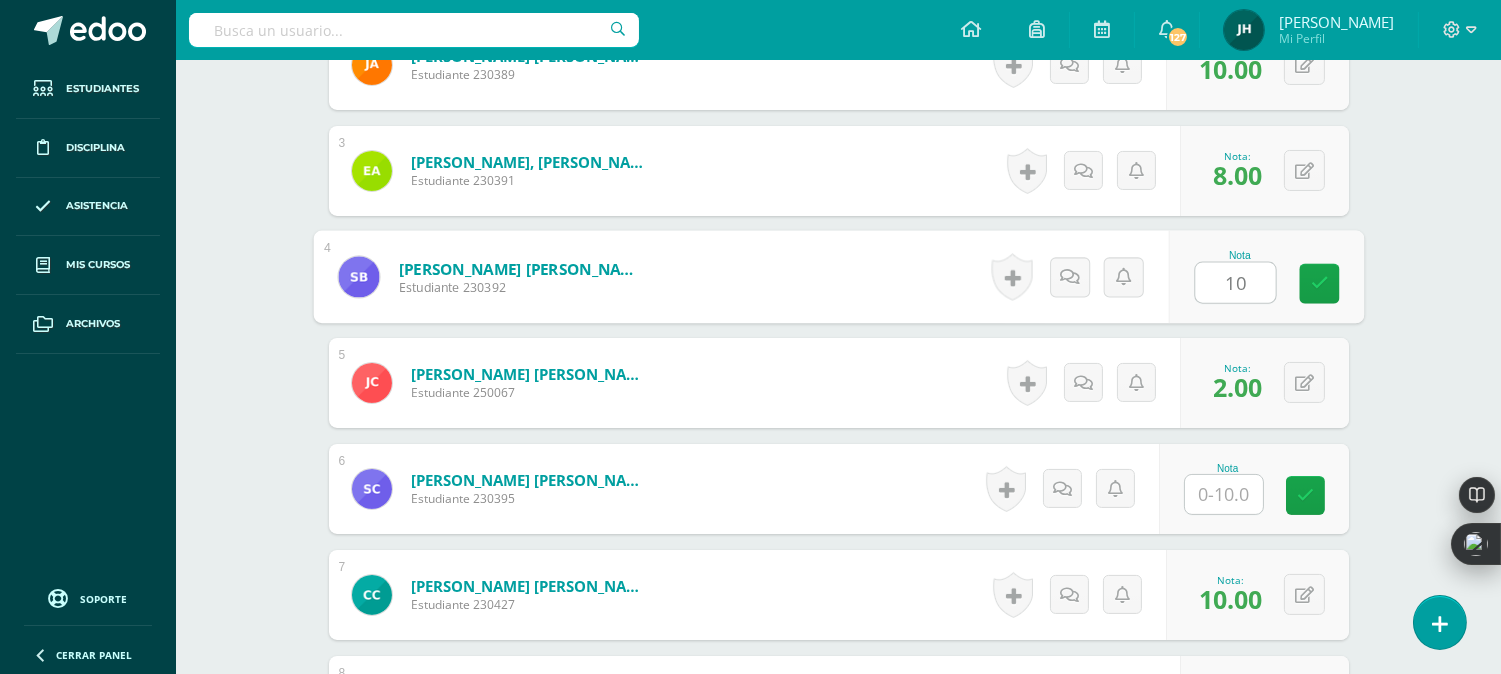 type on "10" 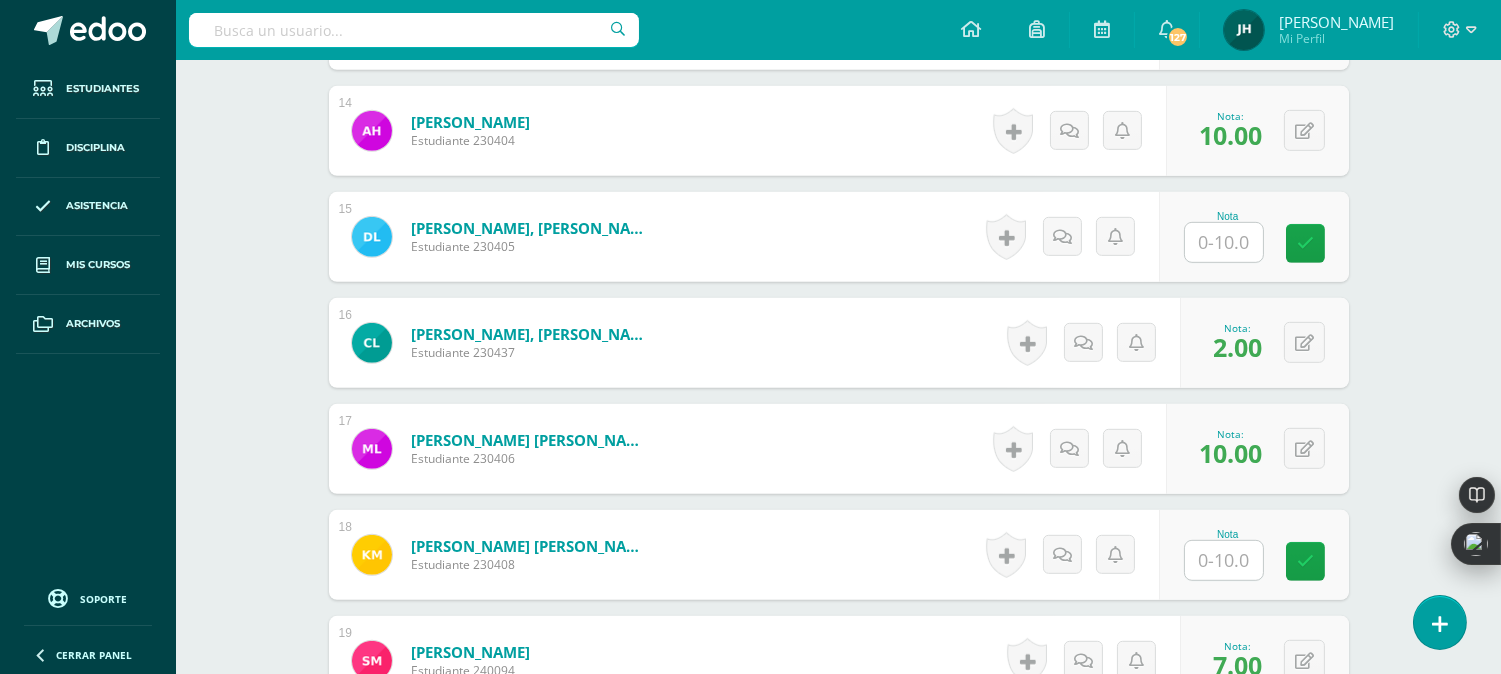 scroll, scrollTop: 2114, scrollLeft: 0, axis: vertical 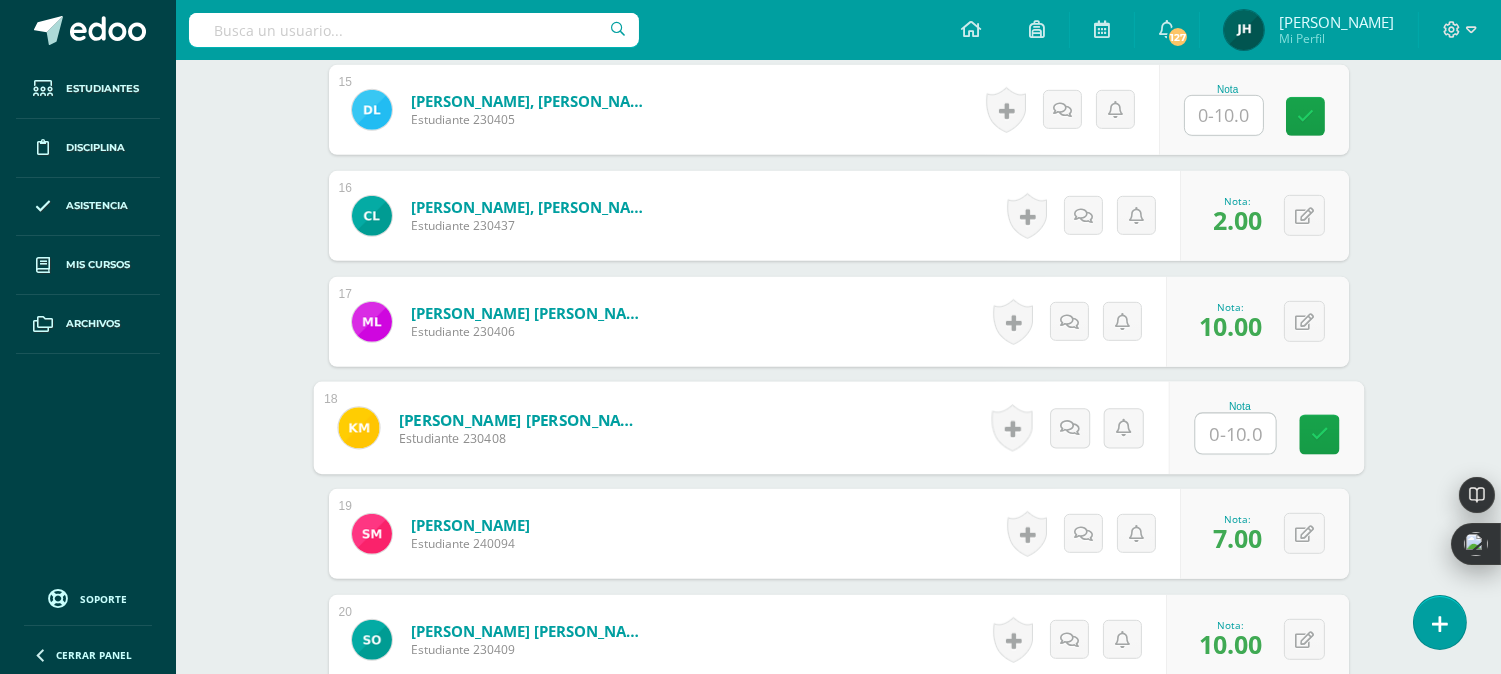 click at bounding box center [1235, 434] 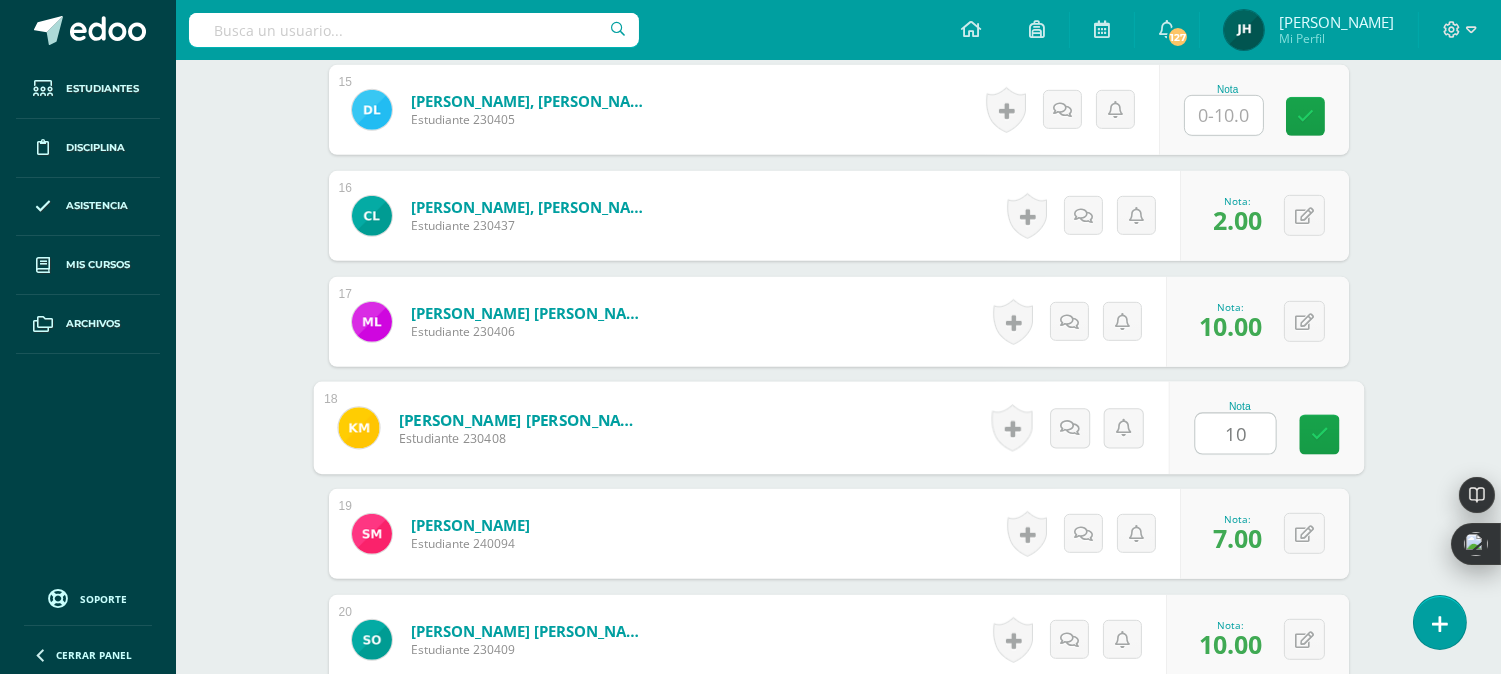 type on "1" 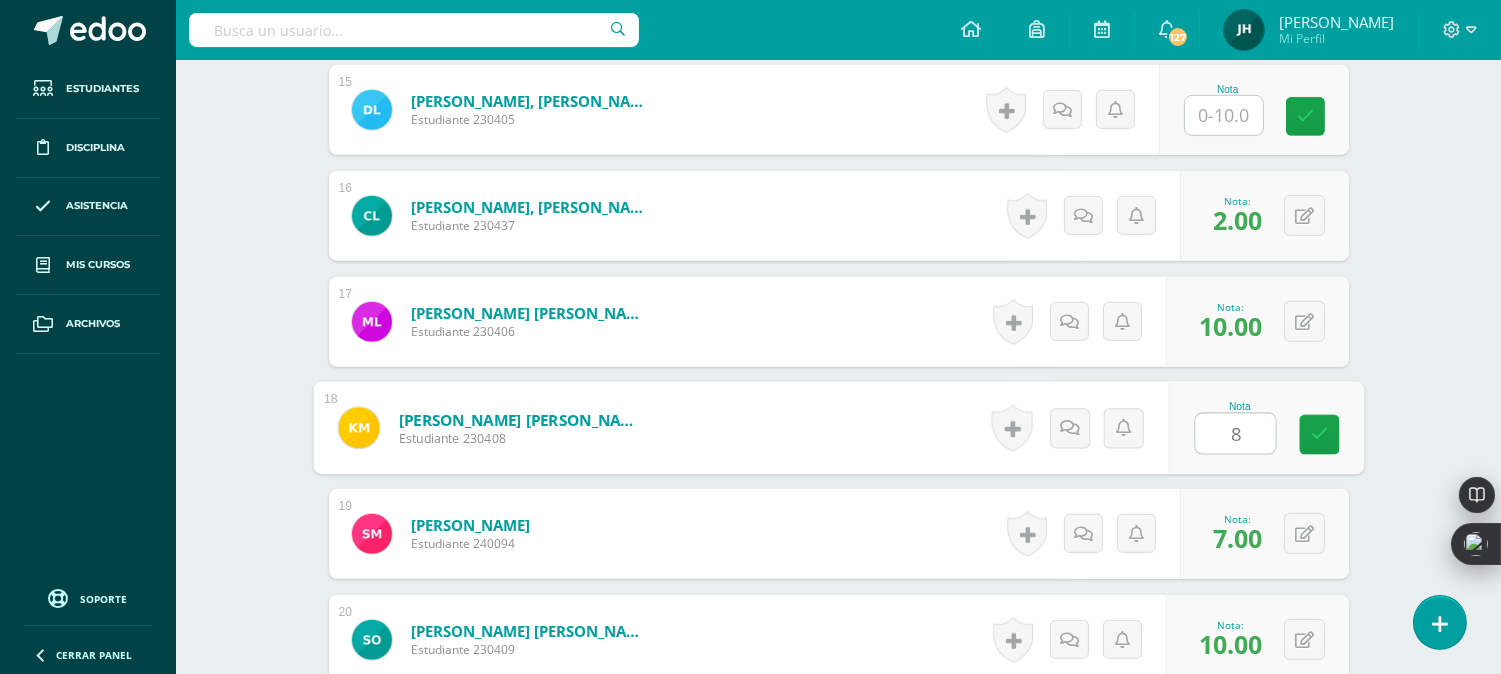 type on "8" 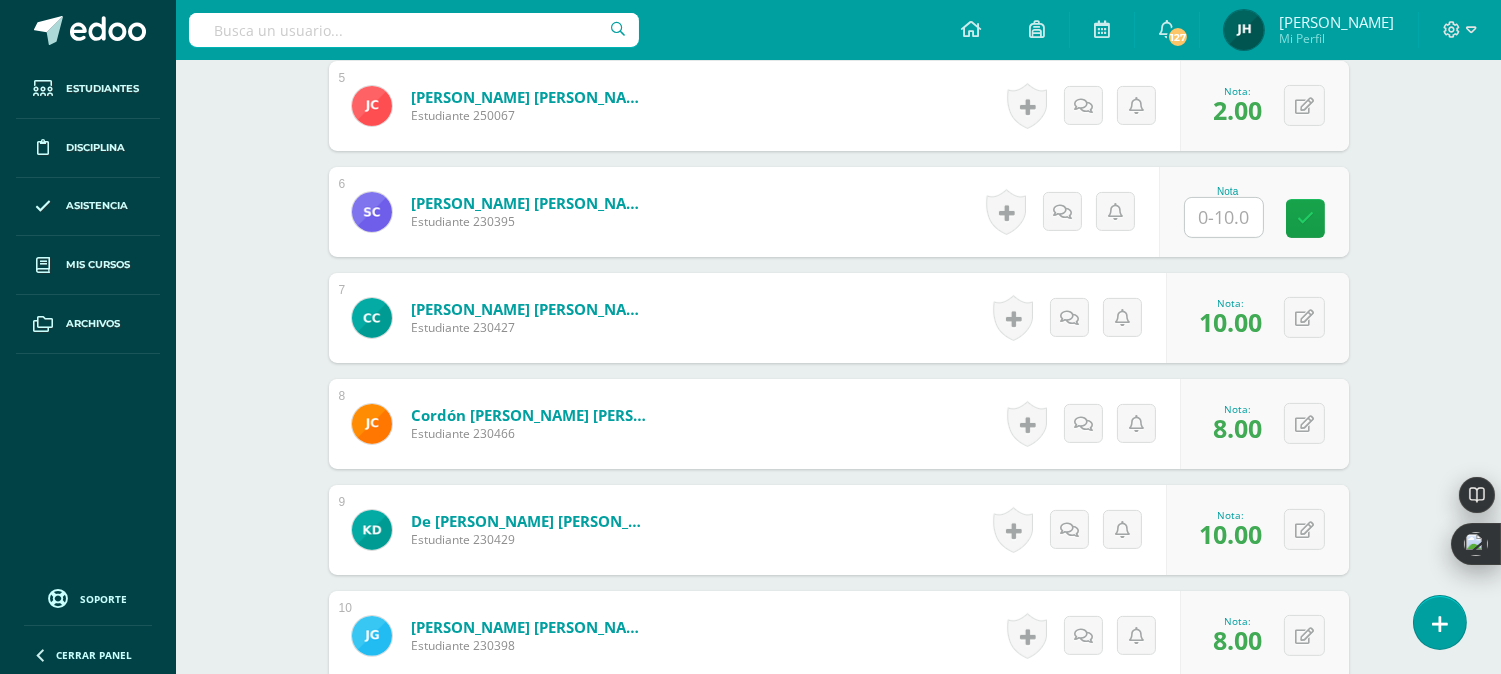 scroll, scrollTop: 1003, scrollLeft: 0, axis: vertical 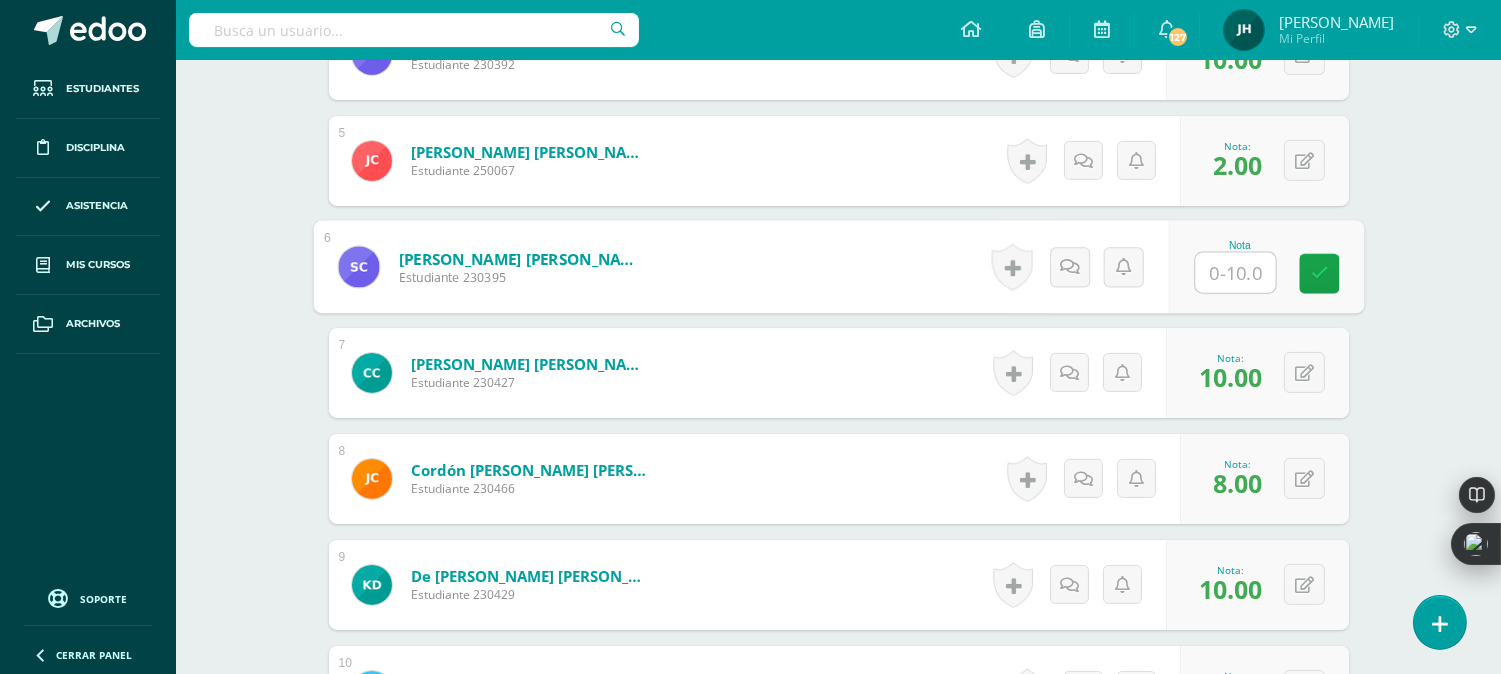 click at bounding box center [1235, 273] 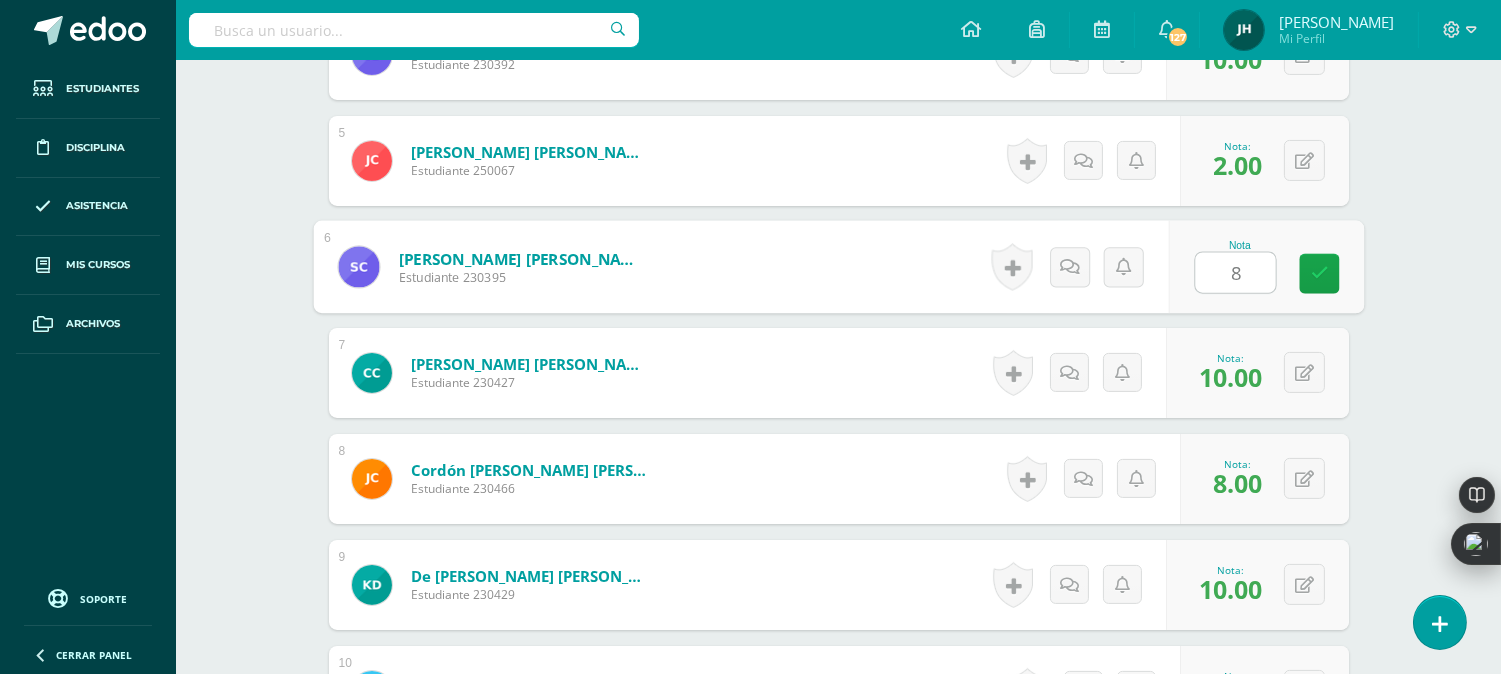 type on "8" 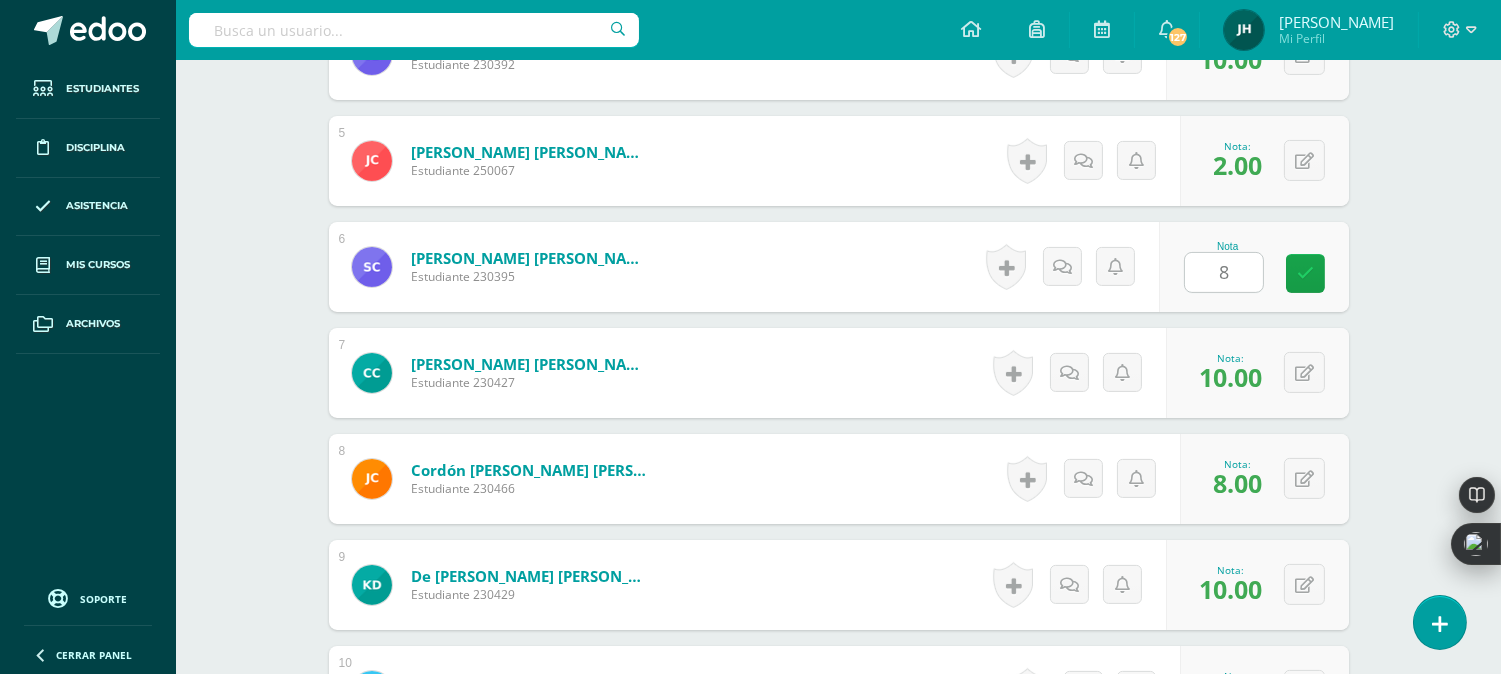 click on "Cordon Corado, Carlos Manuel
Estudiante  230427
Nota
10.00
0
Logros" at bounding box center (839, 373) 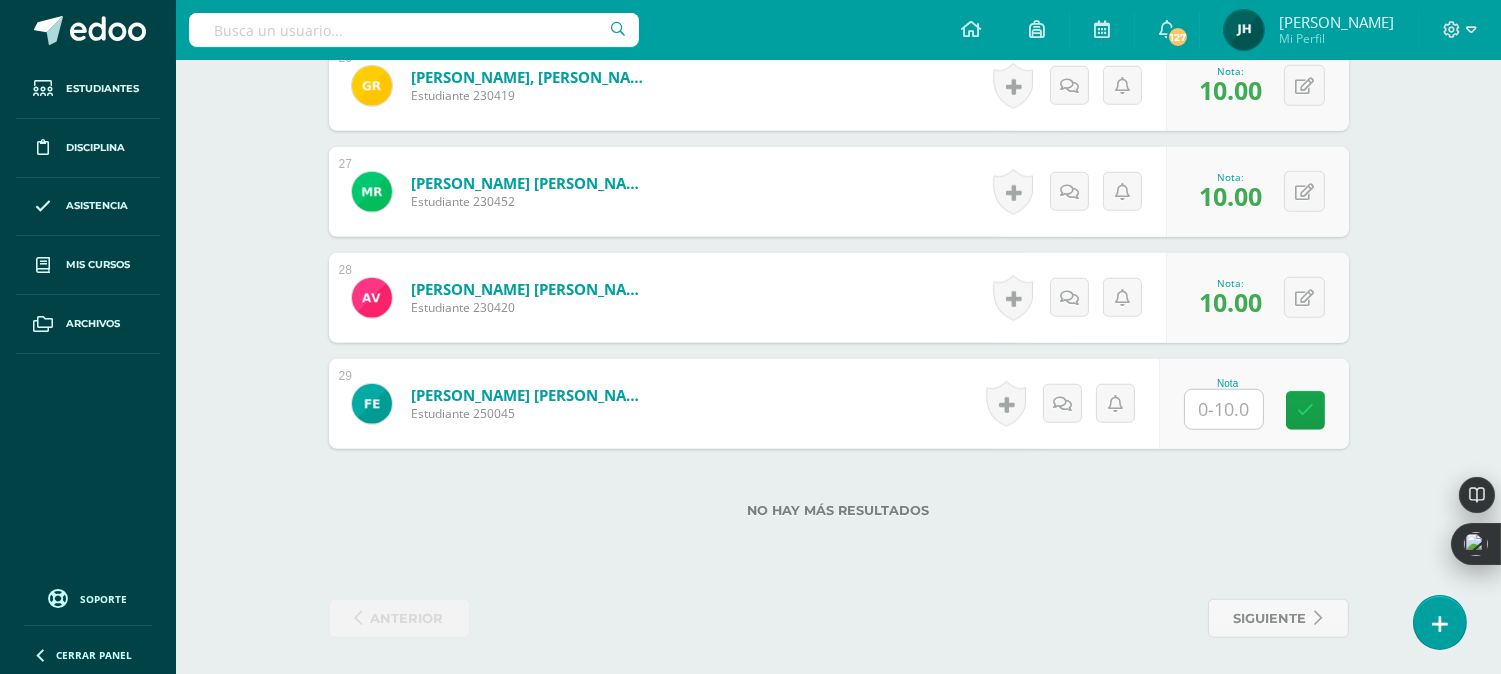 scroll, scrollTop: 3306, scrollLeft: 0, axis: vertical 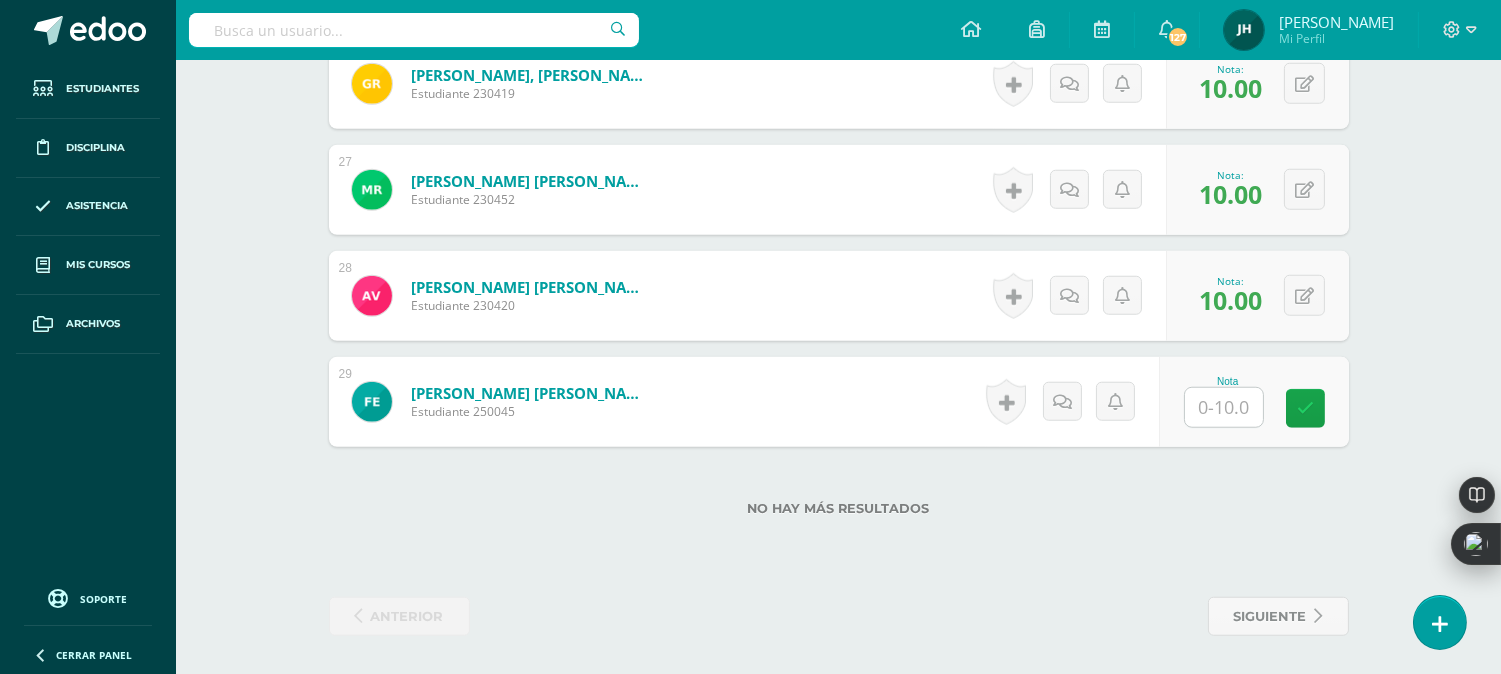 click at bounding box center [1224, 407] 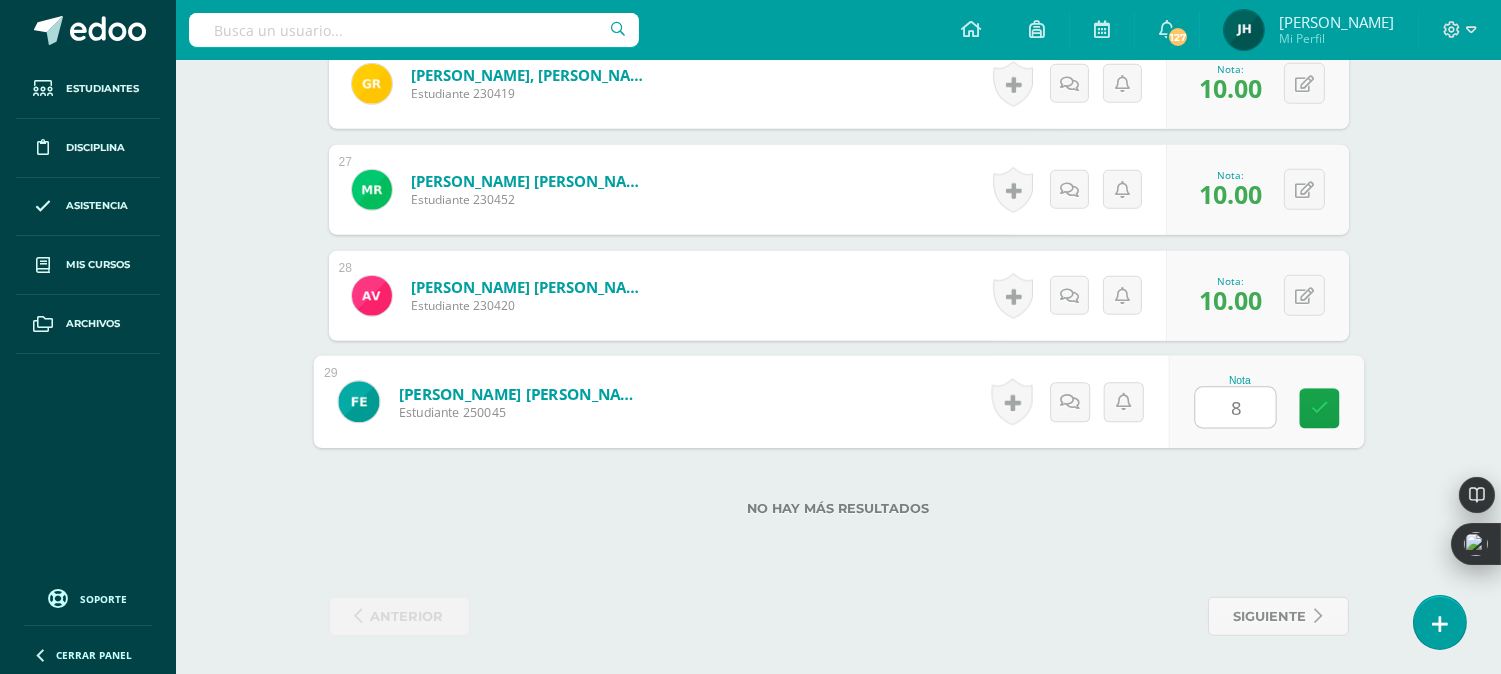 type on "8" 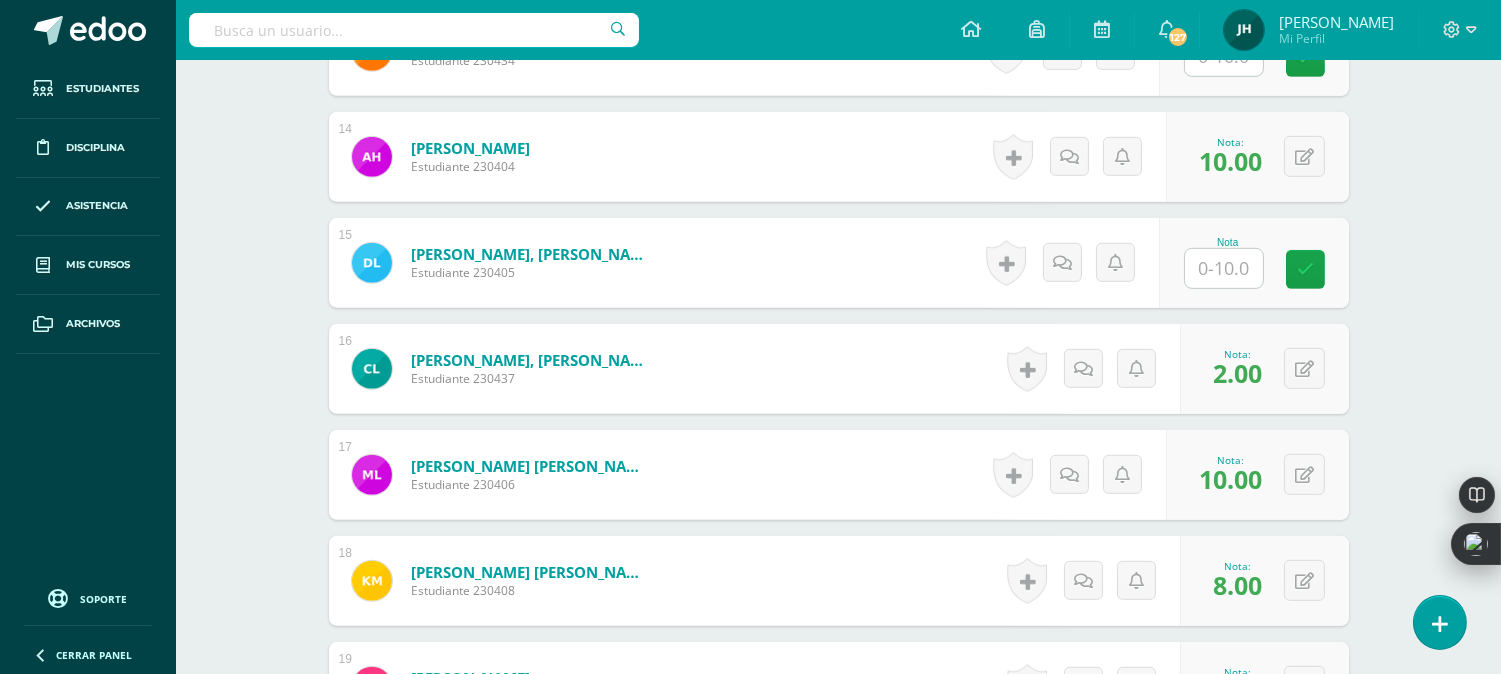 scroll, scrollTop: 1862, scrollLeft: 0, axis: vertical 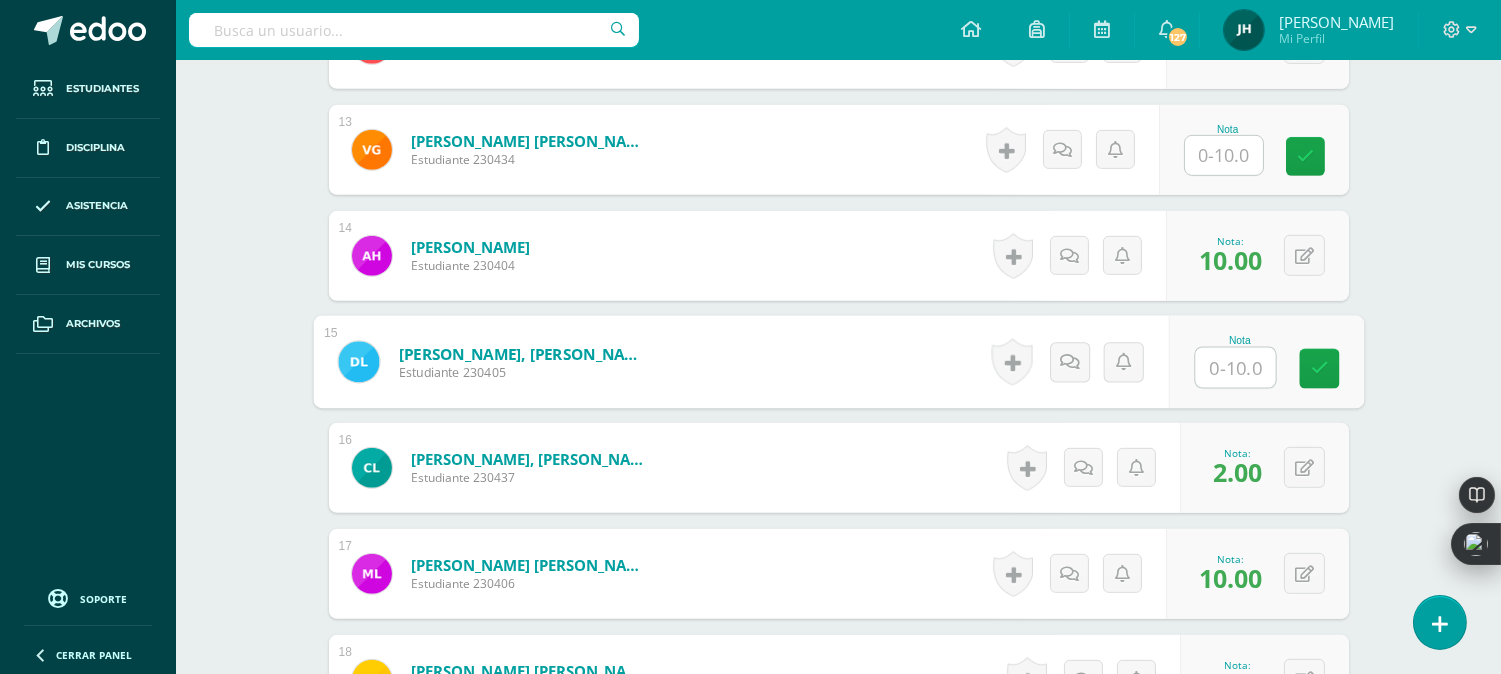 click at bounding box center (1235, 368) 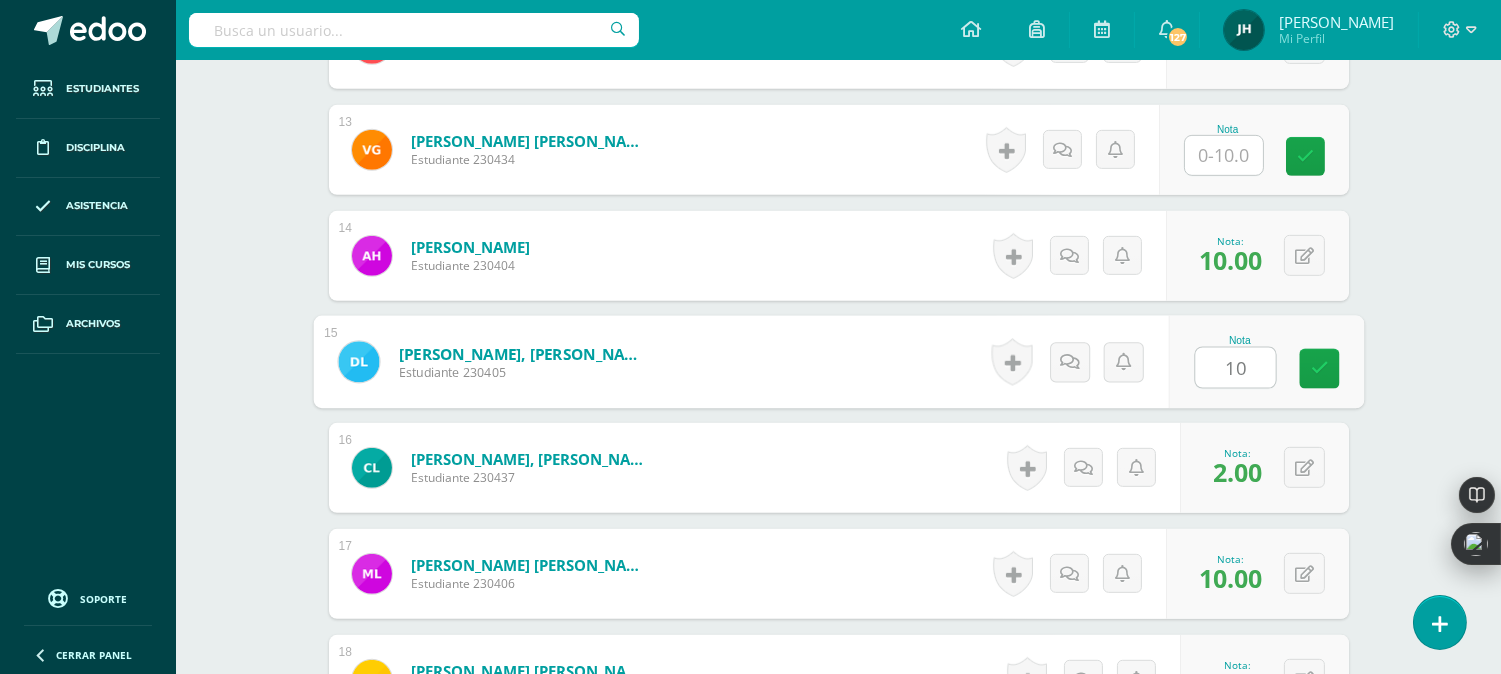type on "10" 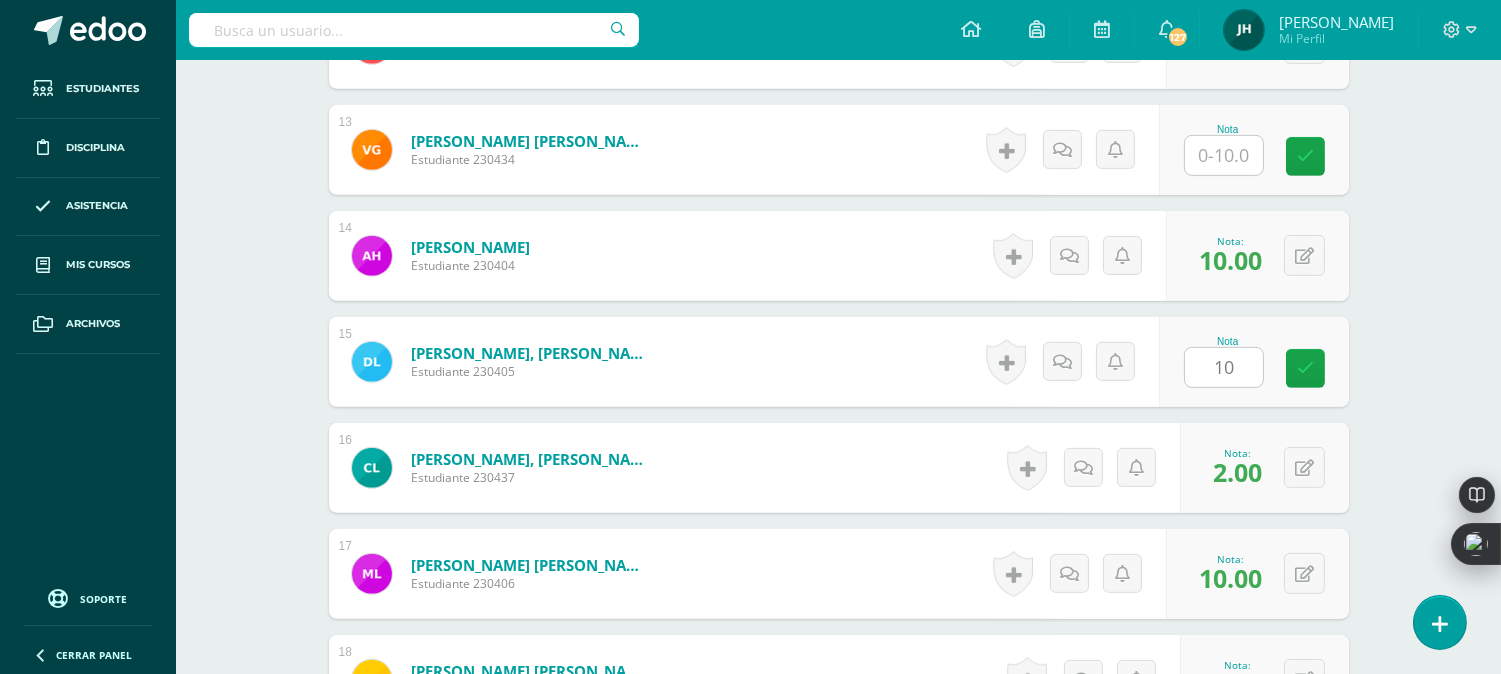 click on "Hernández Rodríguez, Adriana Isabela
Estudiante  230404
Nota
10.00
0
Logros
10.00" at bounding box center [839, 256] 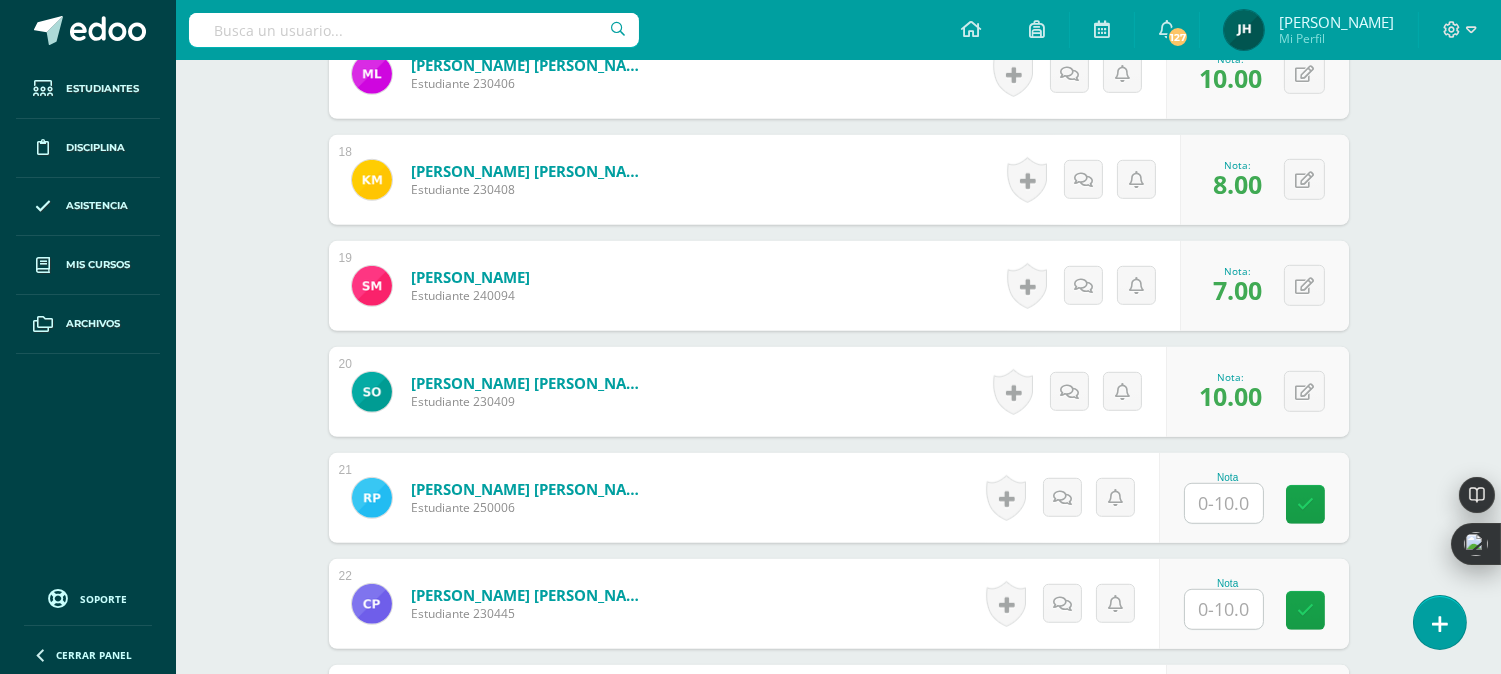 scroll, scrollTop: 2528, scrollLeft: 0, axis: vertical 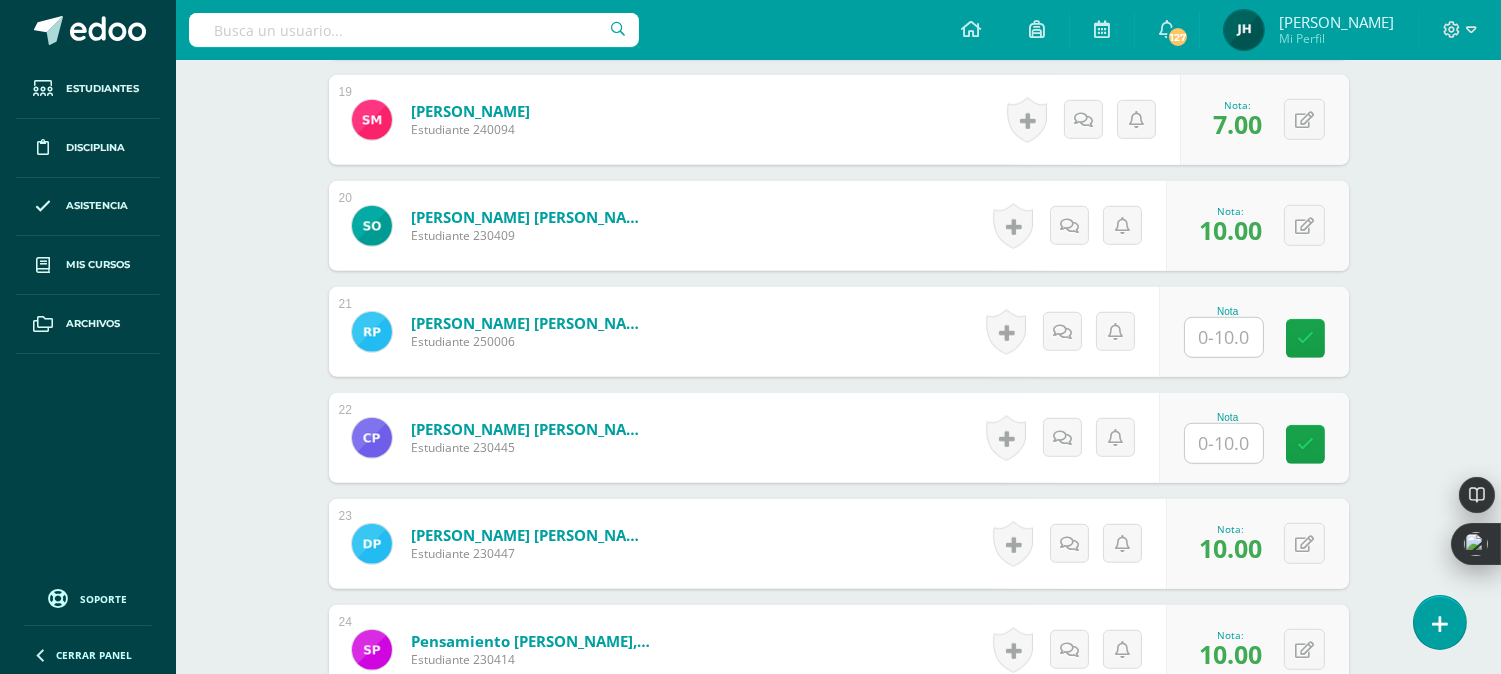 click at bounding box center (1224, 337) 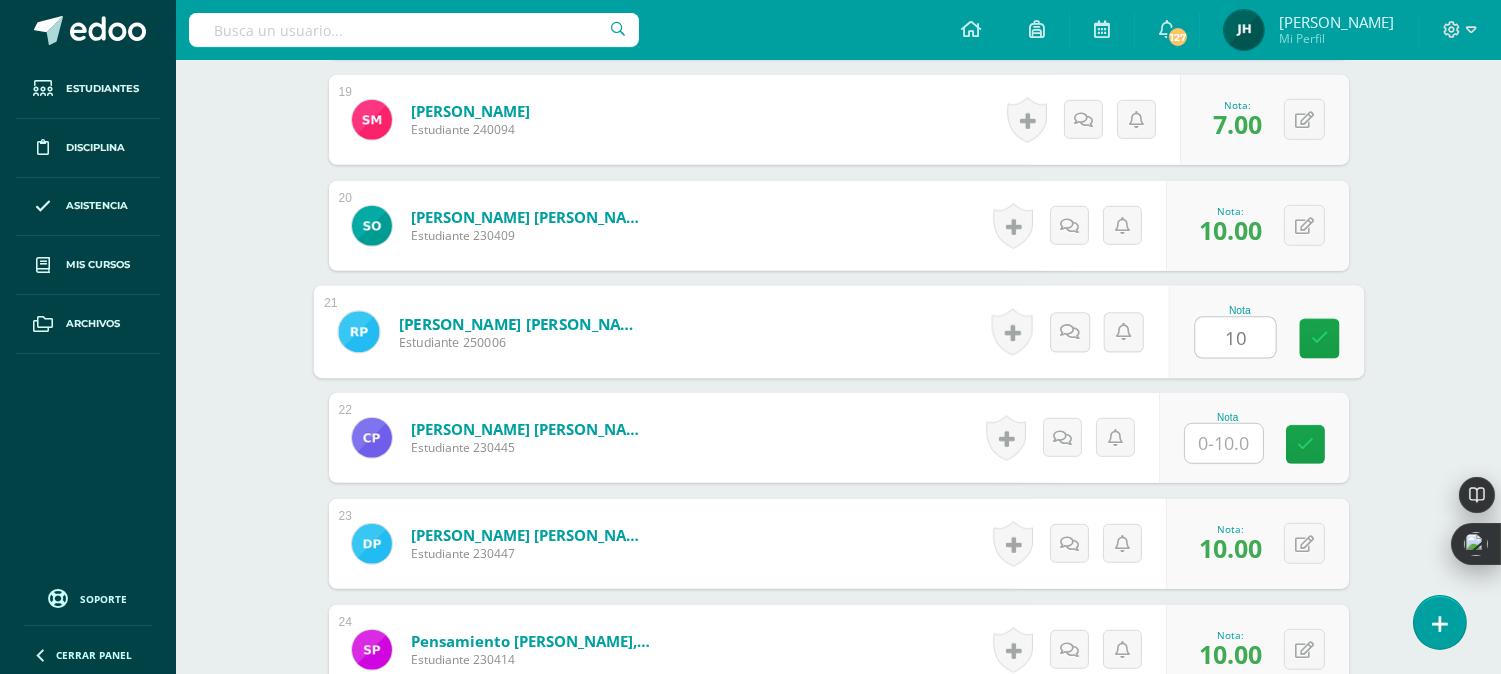 type on "10" 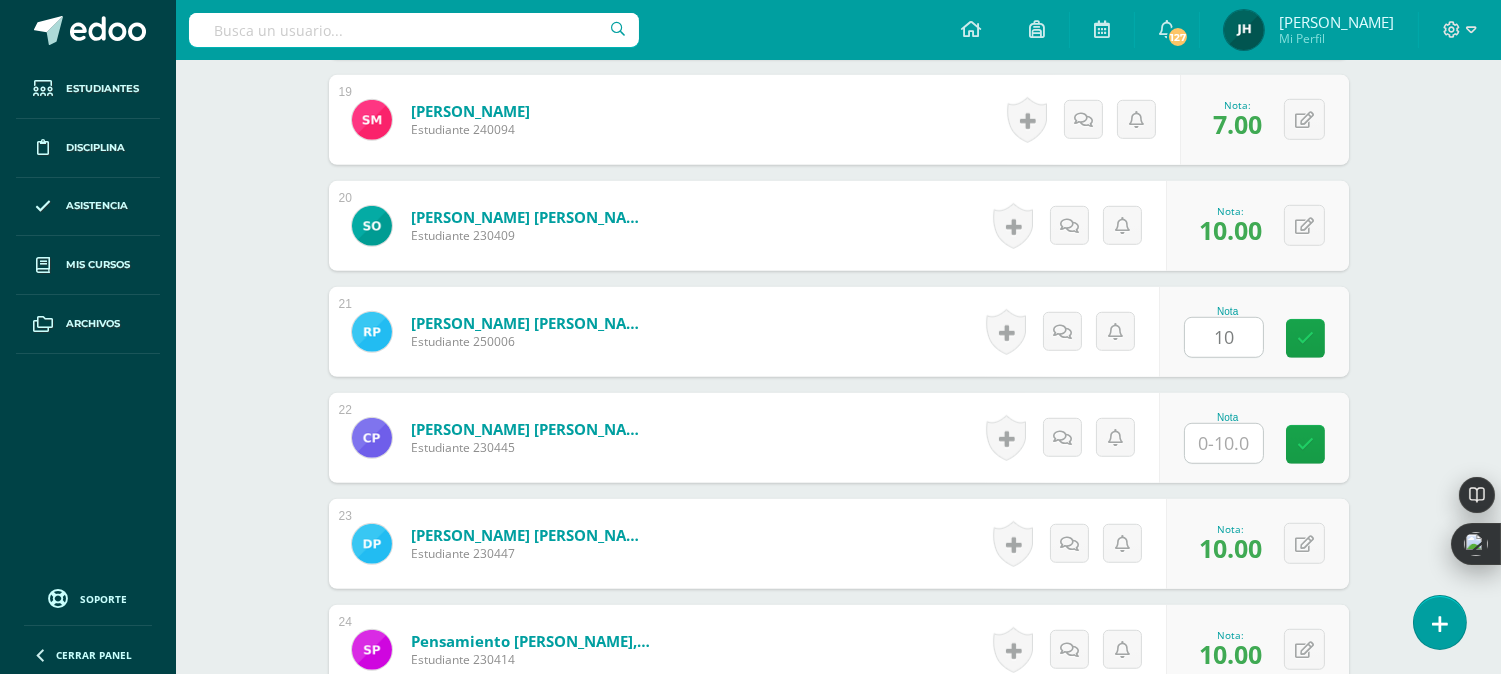 click on "Padilla Morales, Ricardo Javier
Estudiante  250006
Nota
10
0
Logros" at bounding box center [839, 332] 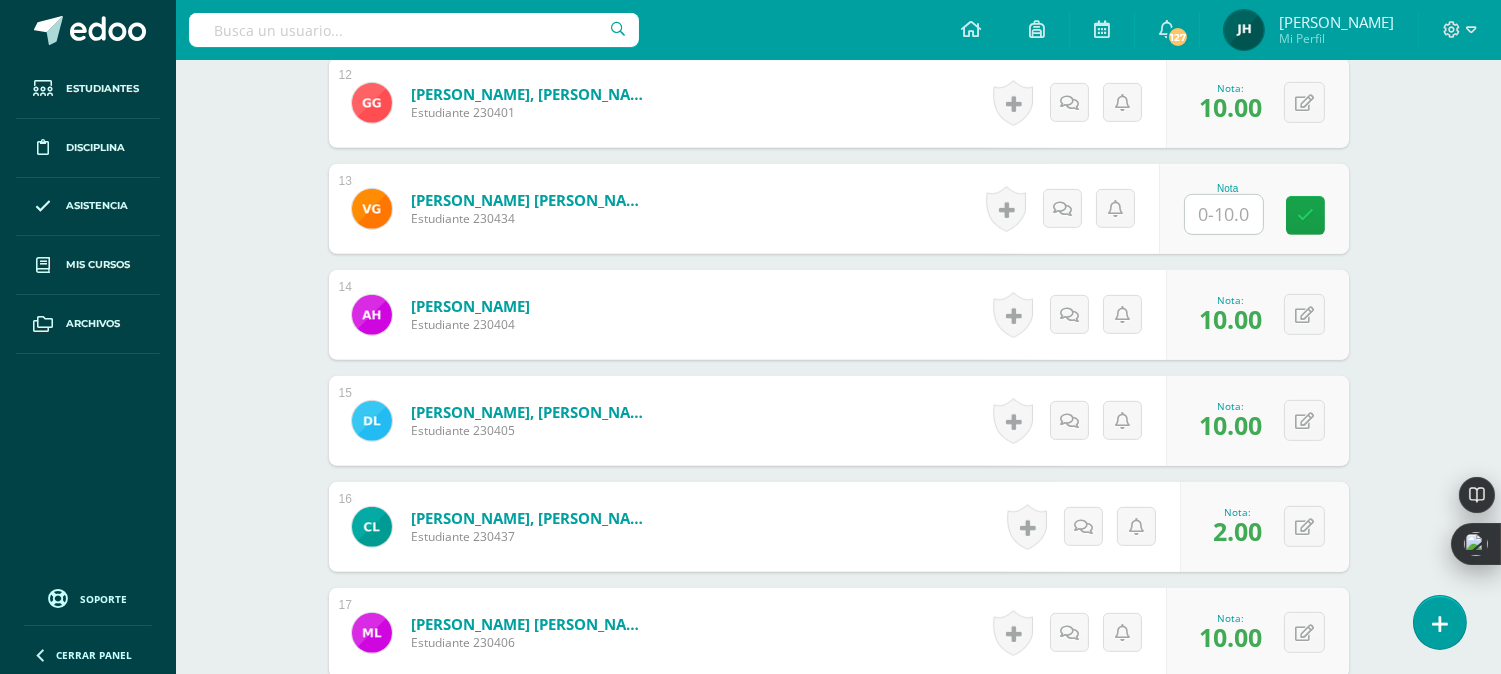 scroll, scrollTop: 1751, scrollLeft: 0, axis: vertical 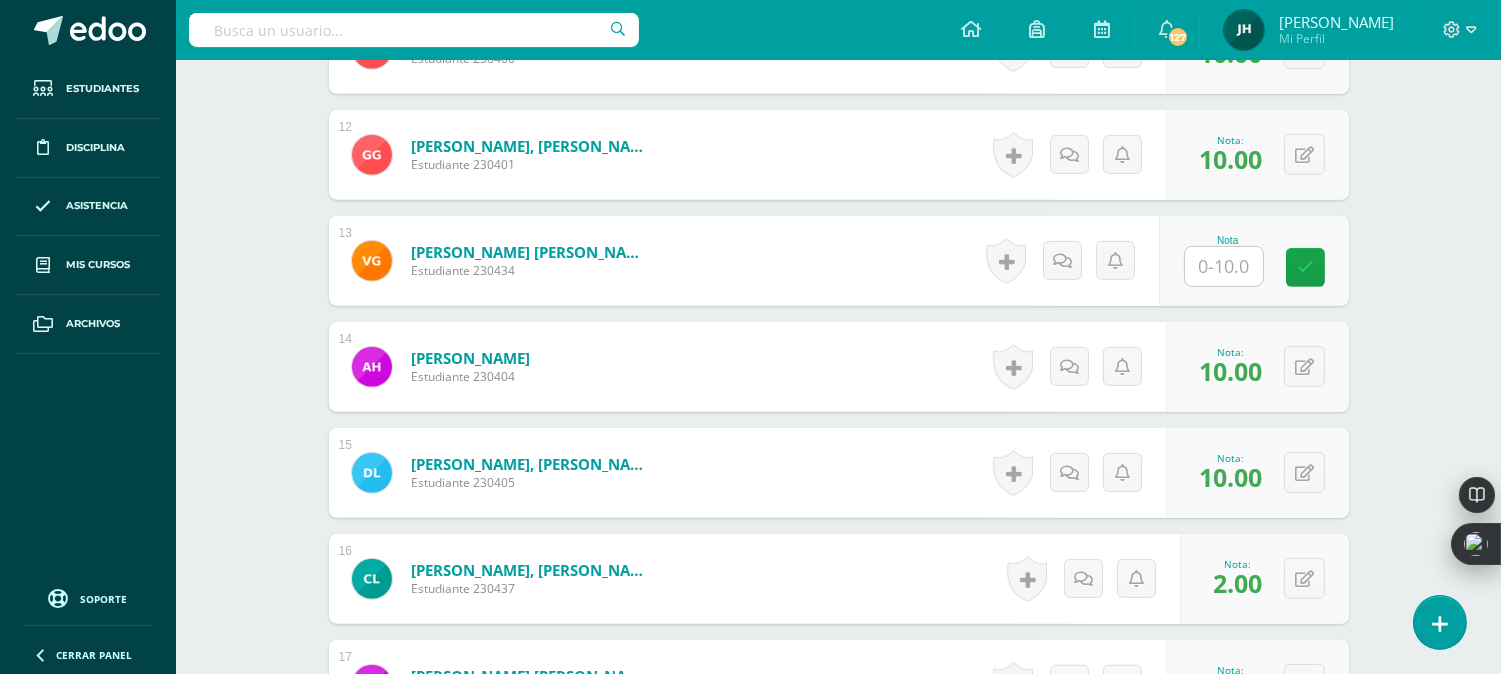 click at bounding box center [1224, 266] 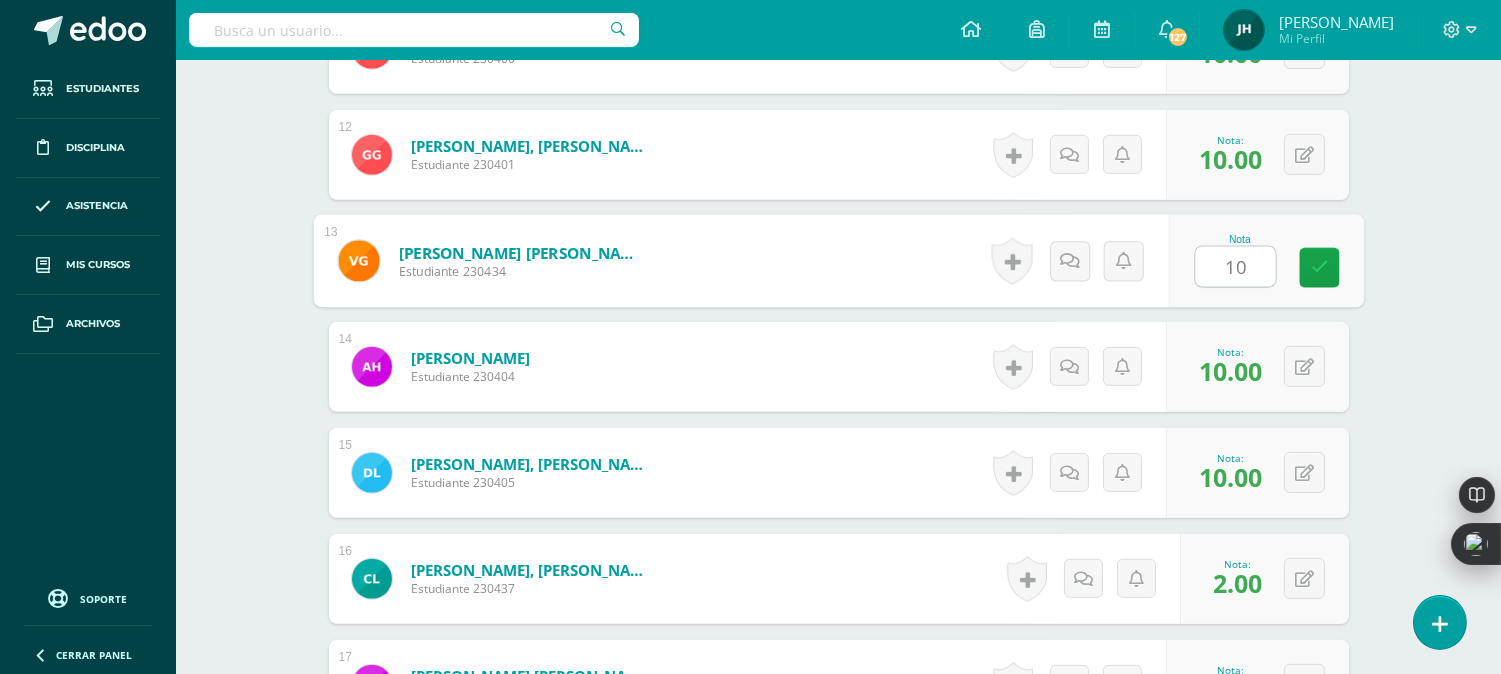 type on "10" 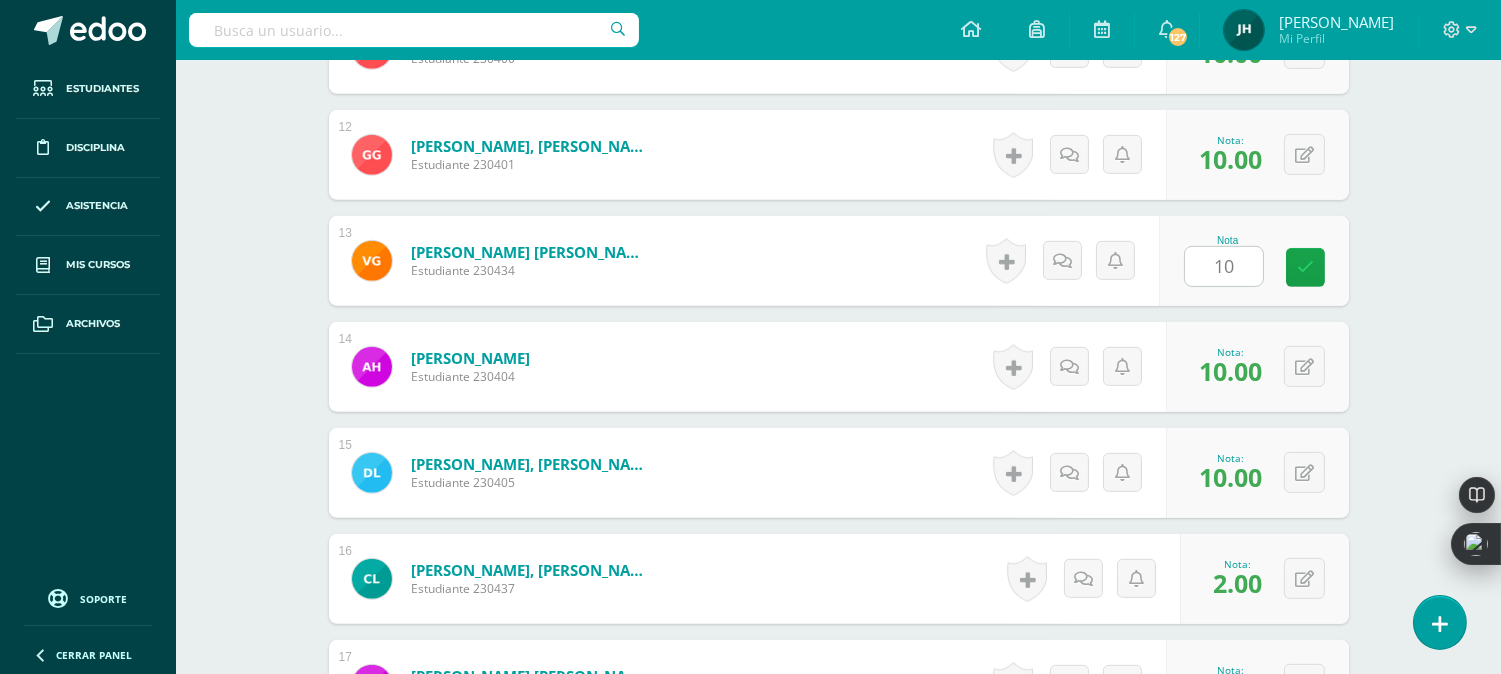 click on "Guevara Juárez, Vicente José Felipe
Estudiante  230434
Nota
10
0
Logros
N/A" at bounding box center (839, 261) 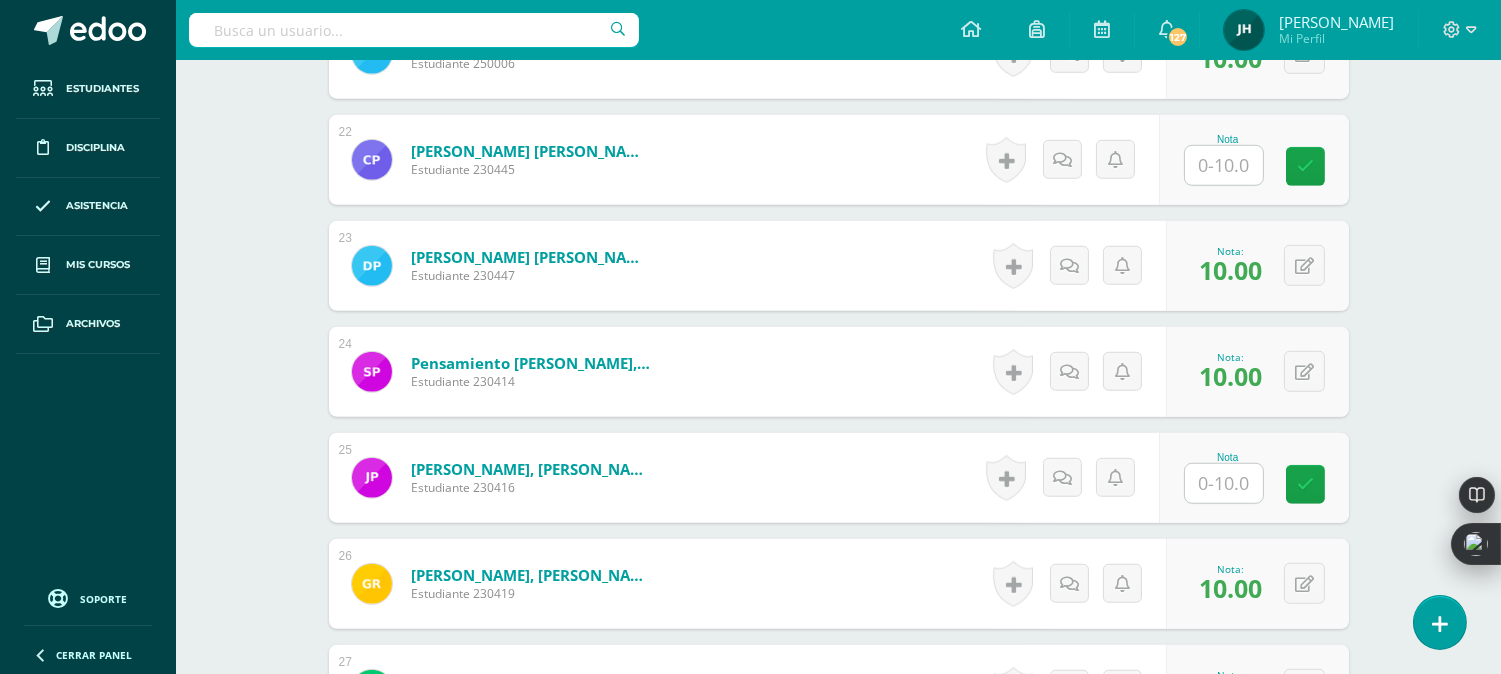 scroll, scrollTop: 2640, scrollLeft: 0, axis: vertical 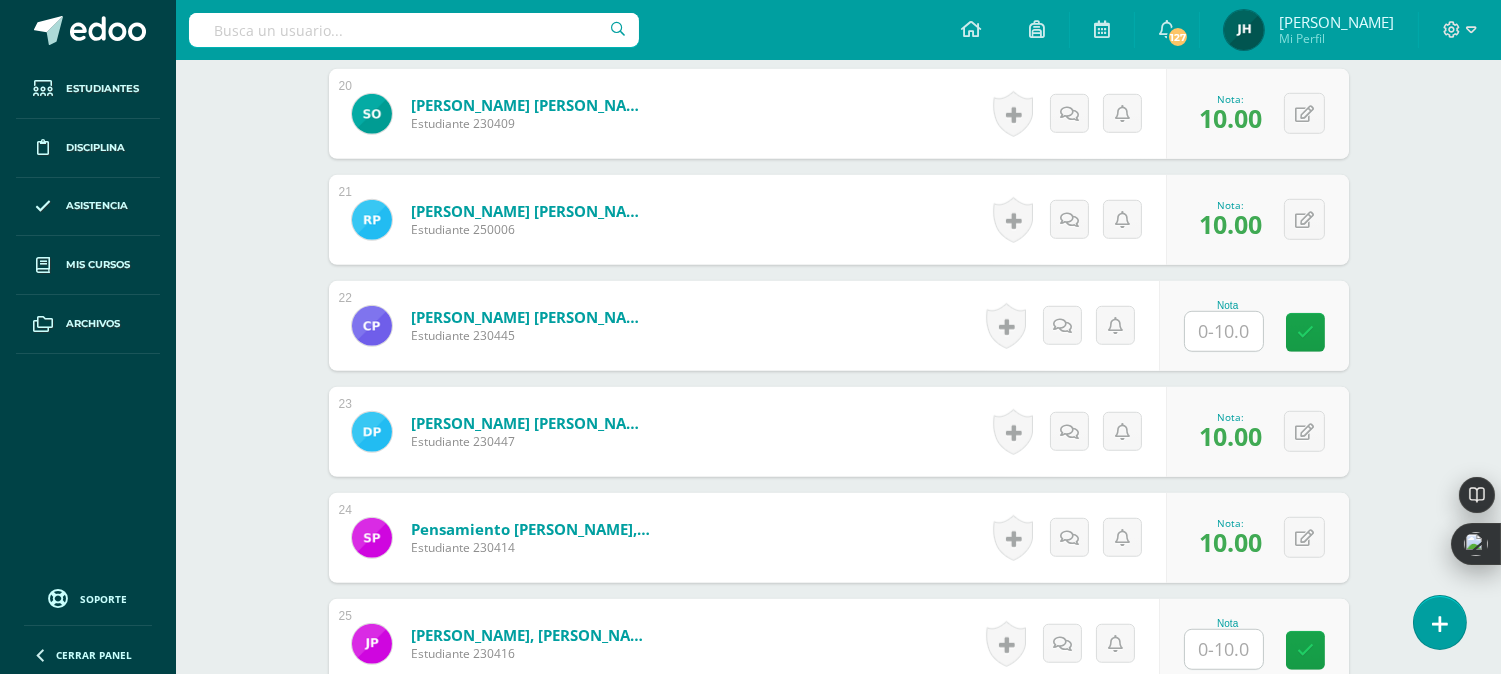 click at bounding box center [1224, 331] 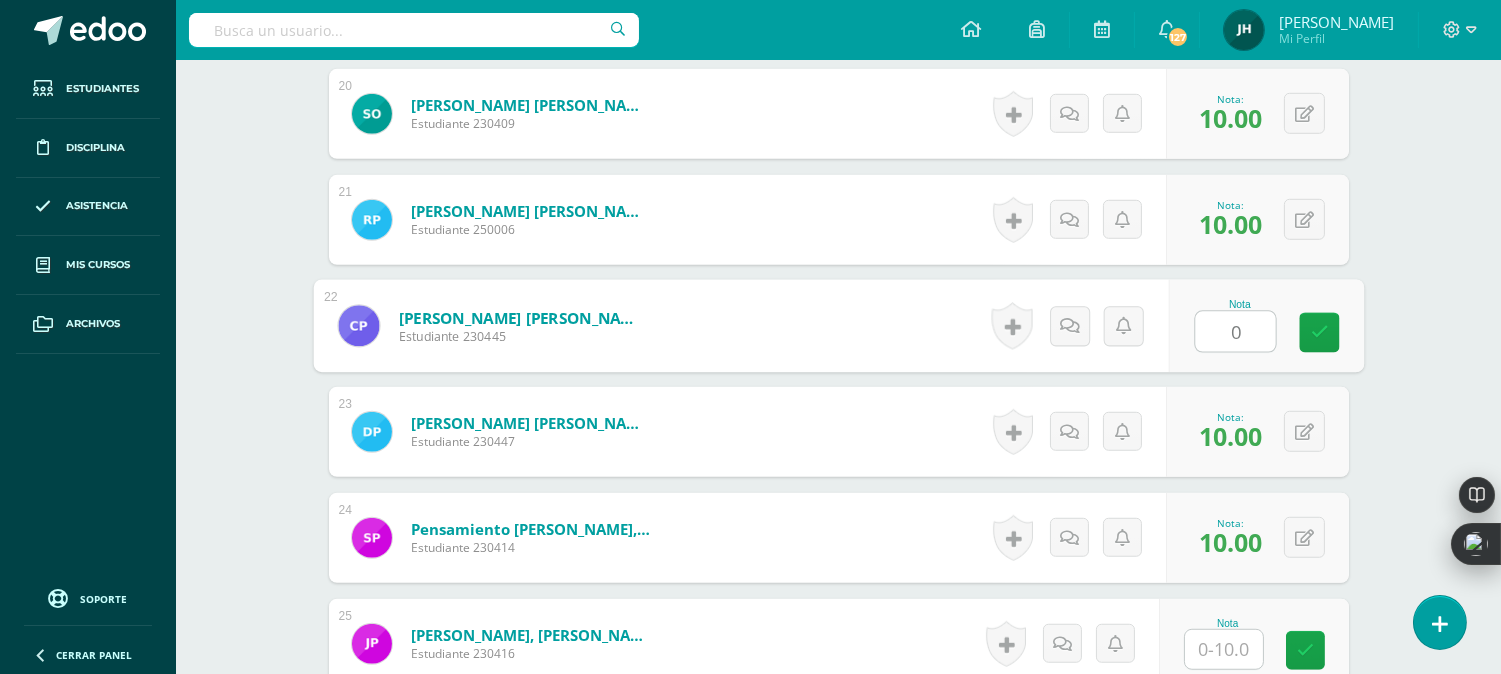 type on "0" 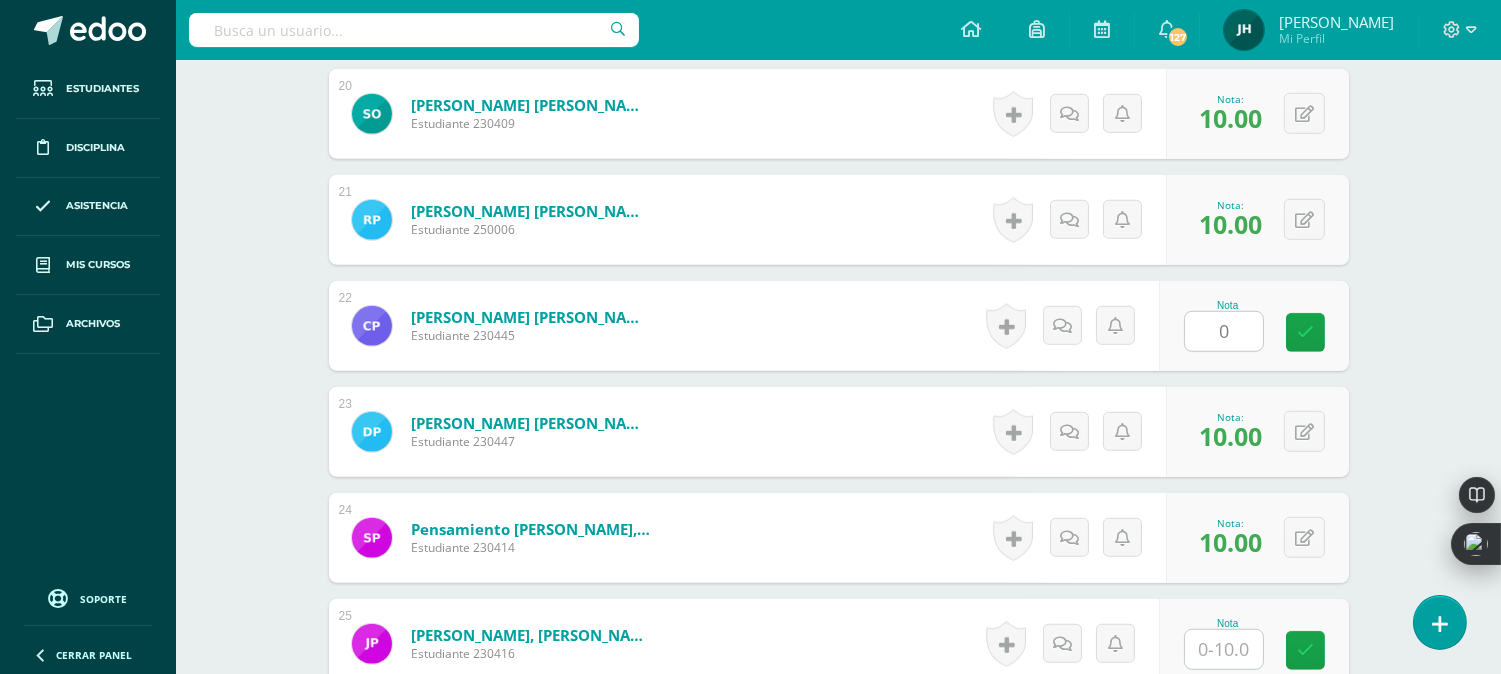 click on "Palencia Ruano, Cristian Ricardo
Estudiante  230445
Nota
0
0
Logros" at bounding box center (839, 326) 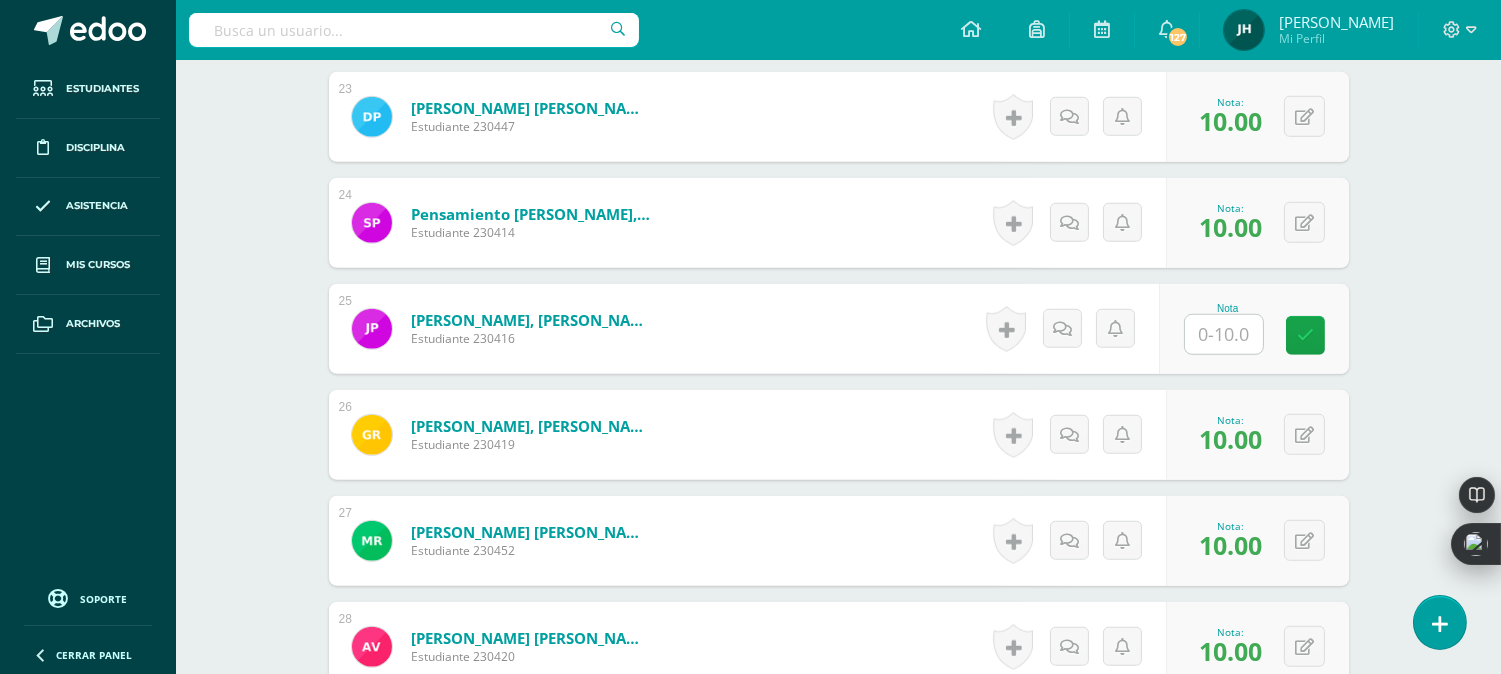 scroll, scrollTop: 2973, scrollLeft: 0, axis: vertical 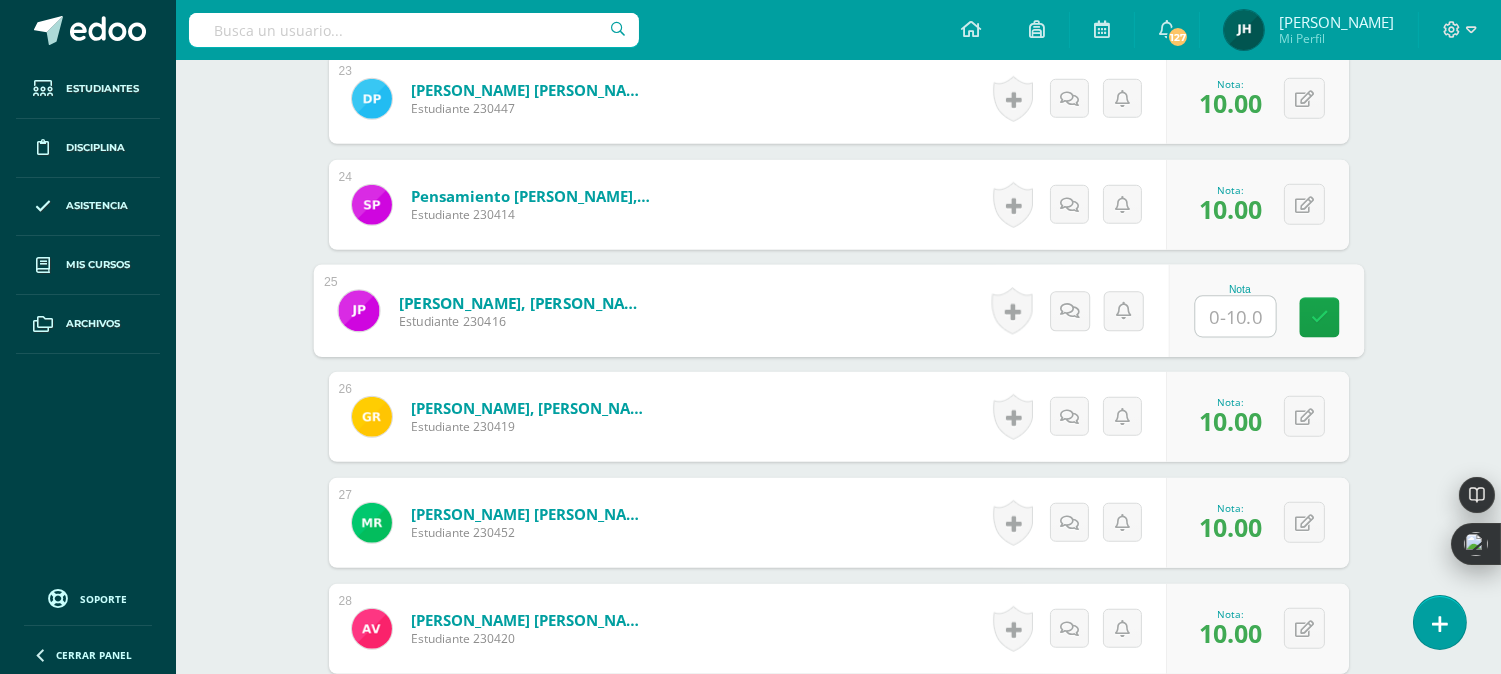 click at bounding box center (1235, 317) 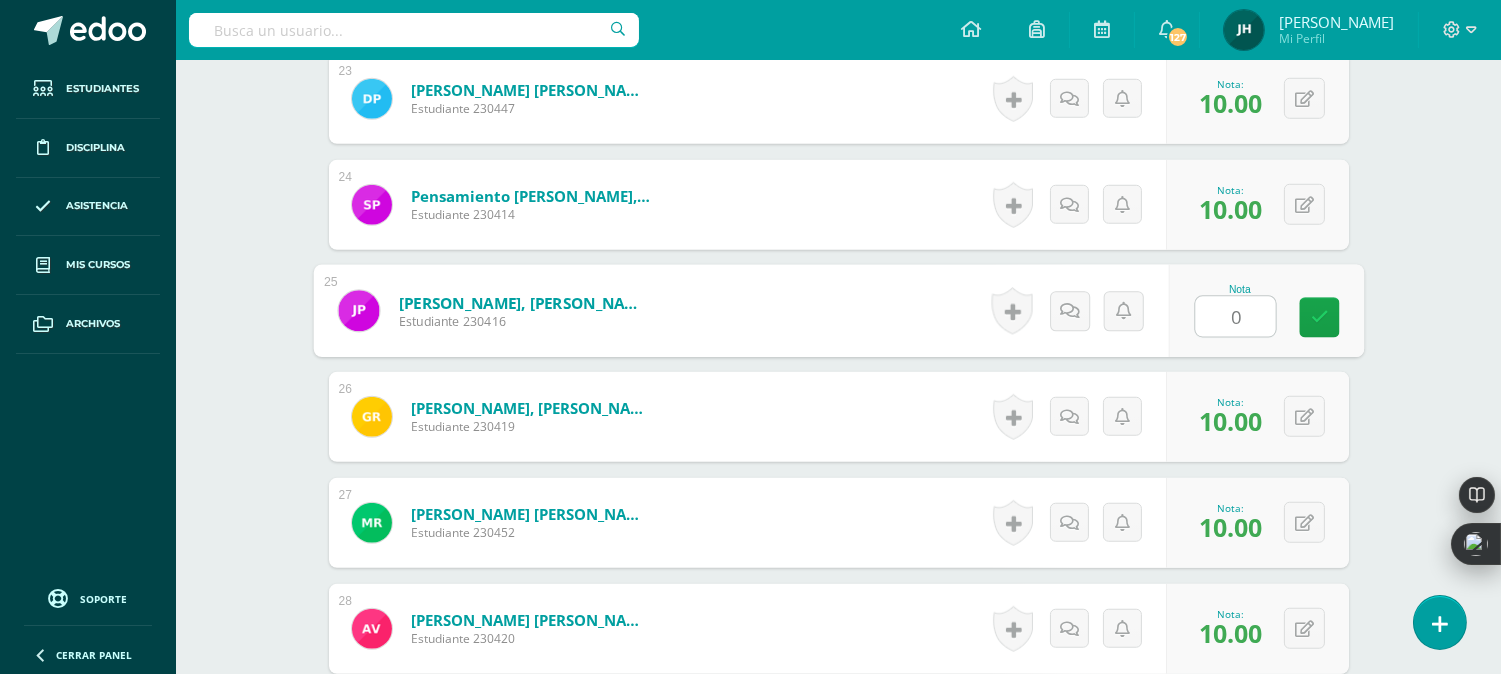 type on "0" 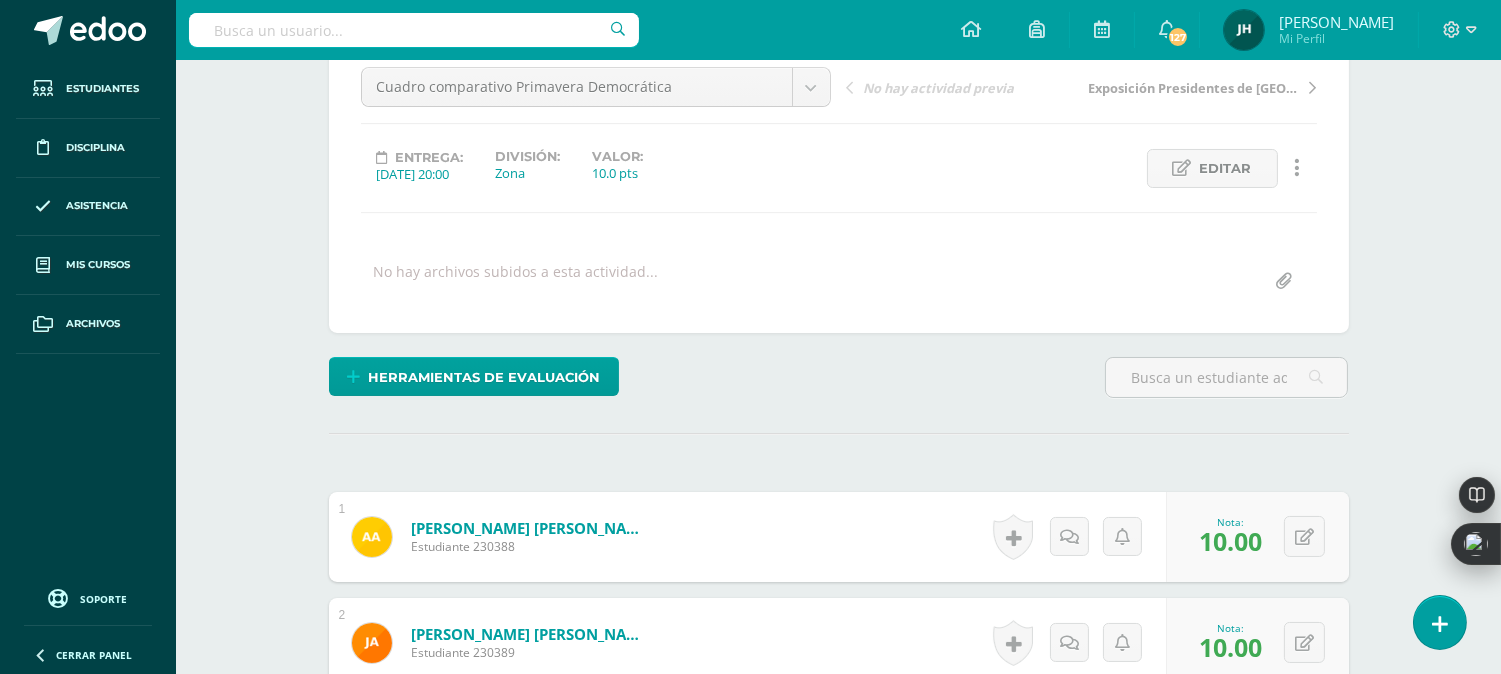 scroll, scrollTop: 0, scrollLeft: 0, axis: both 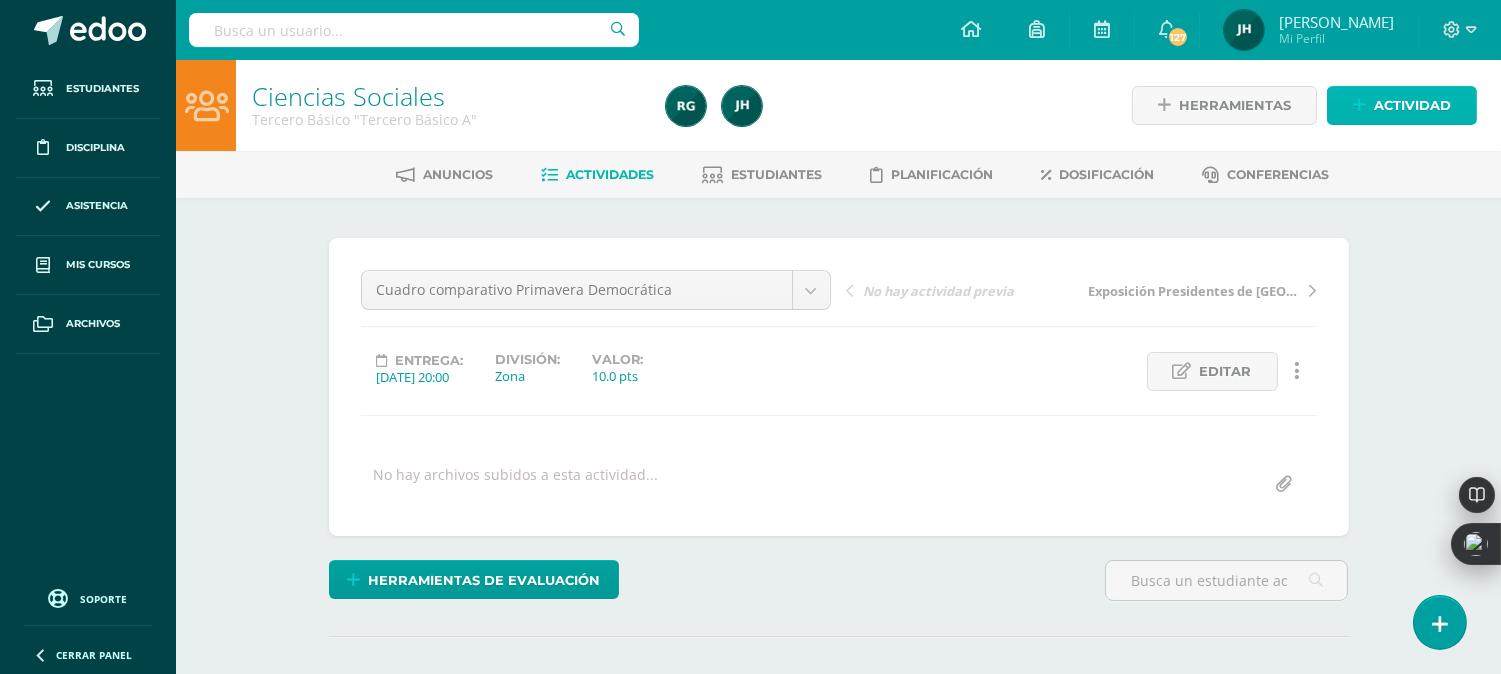click on "Actividad" at bounding box center [1412, 105] 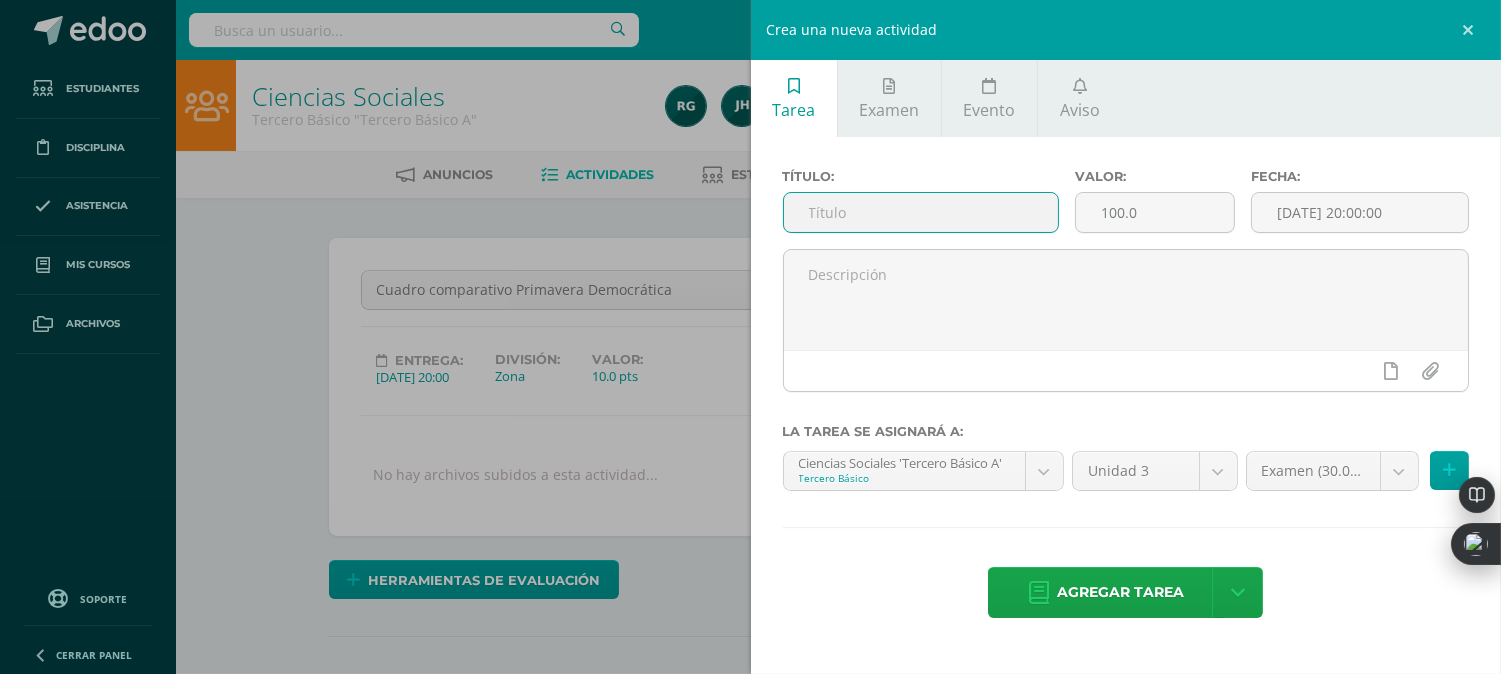 click at bounding box center [921, 212] 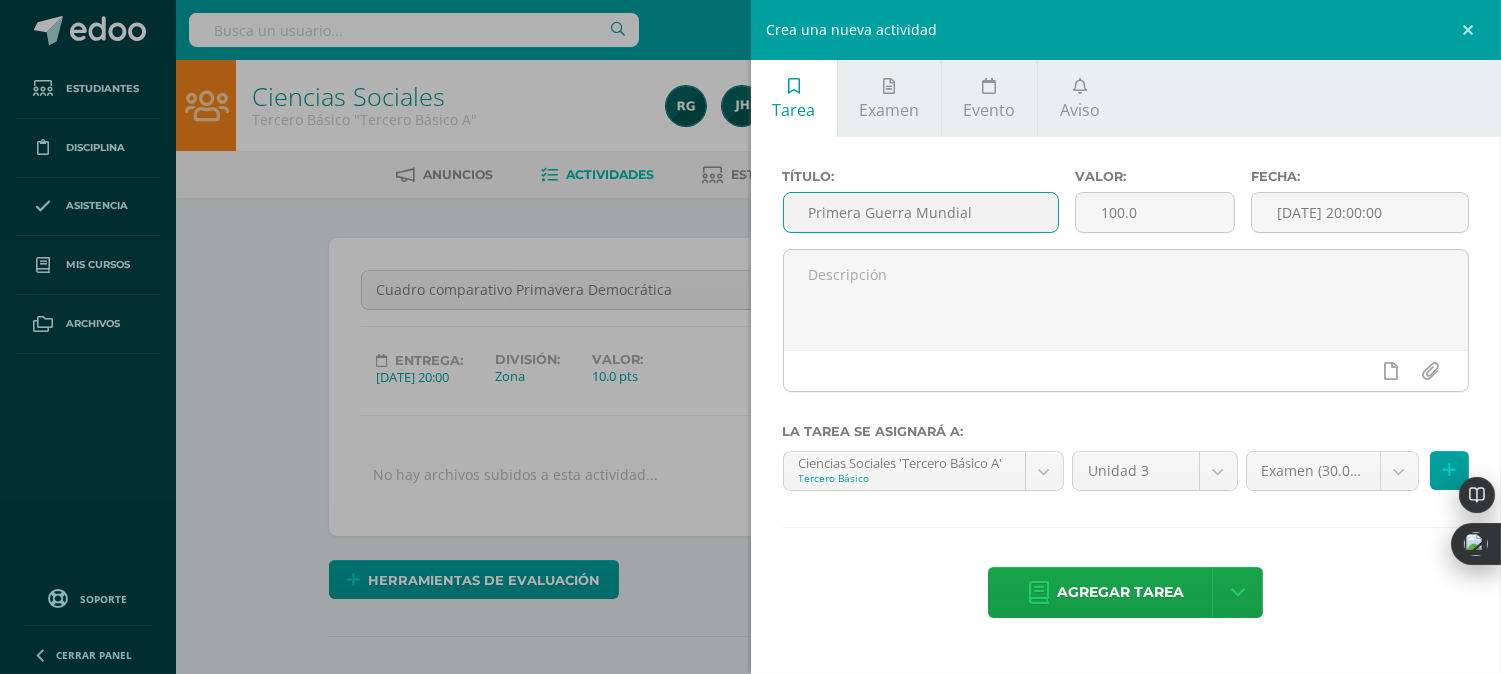 type on "Primera Guerra Mundial" 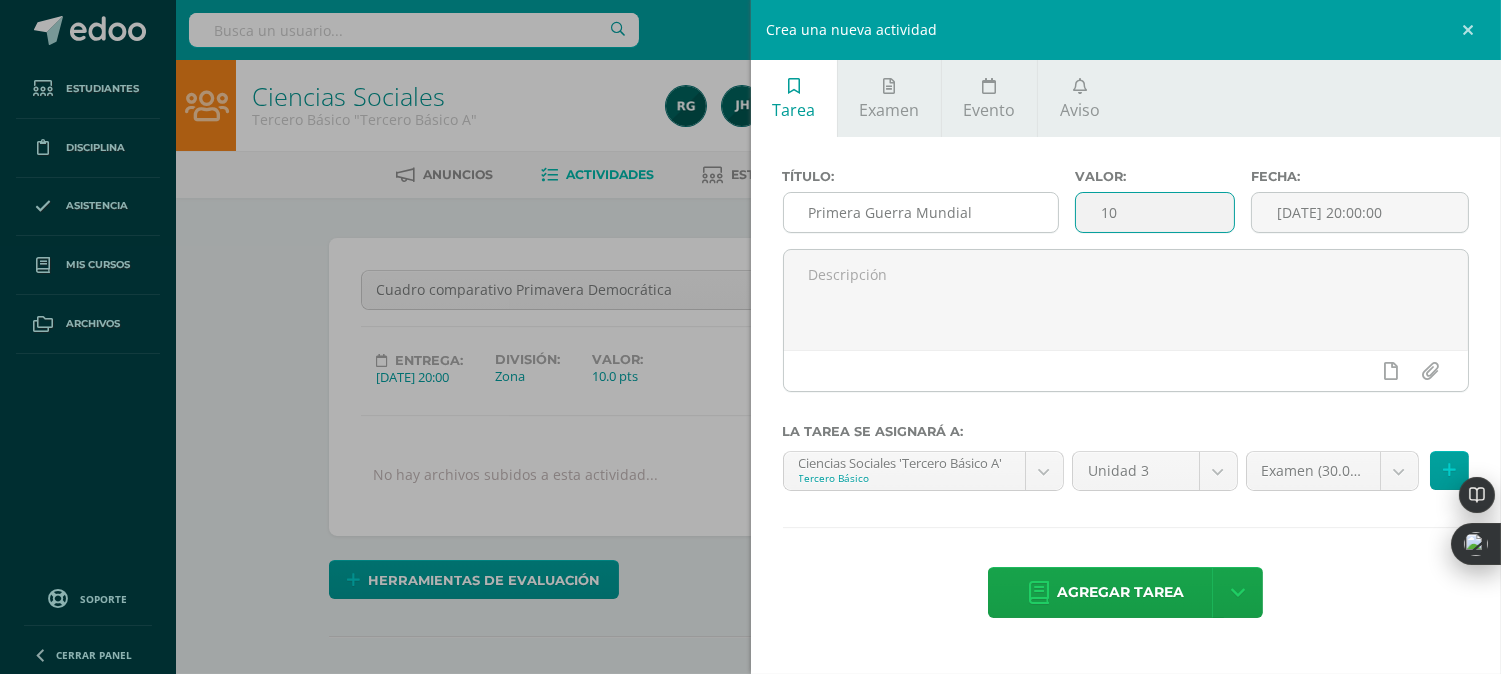 type on "10" 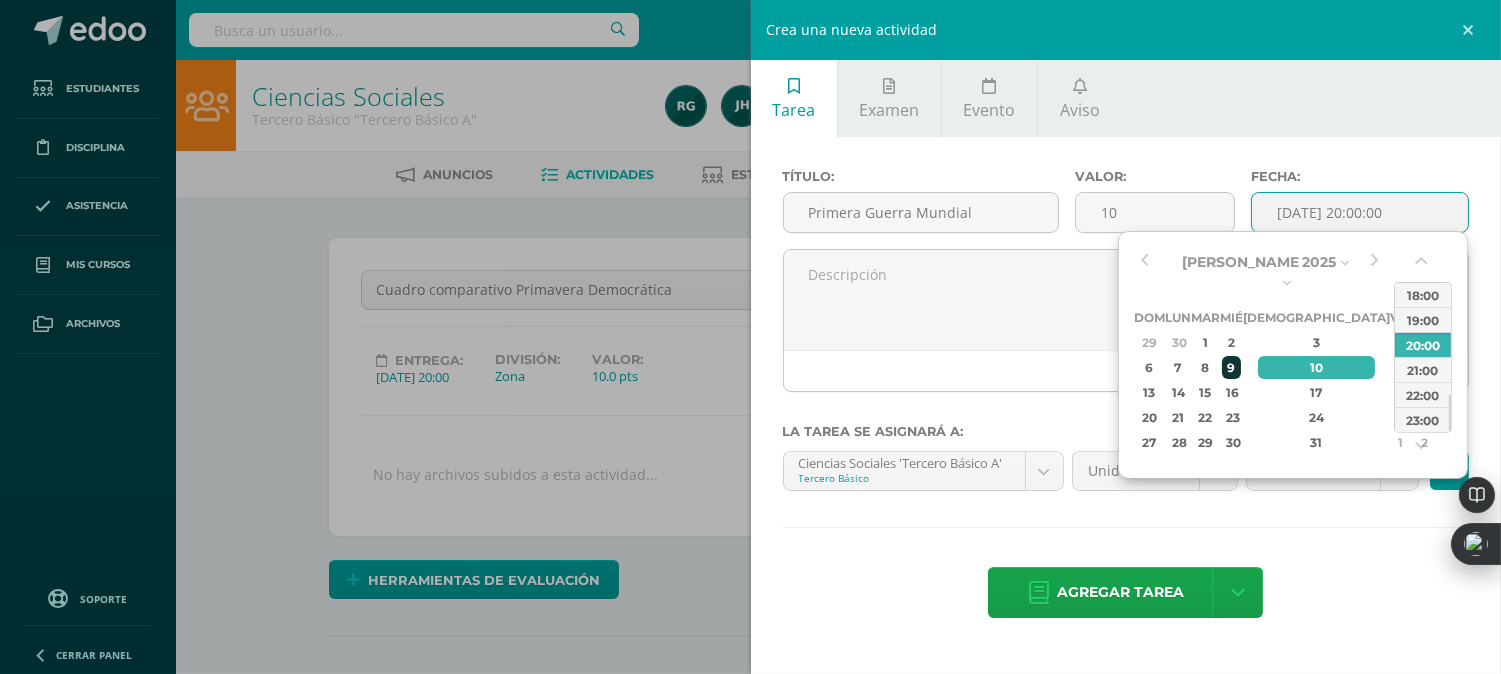 click on "9" at bounding box center [1231, 367] 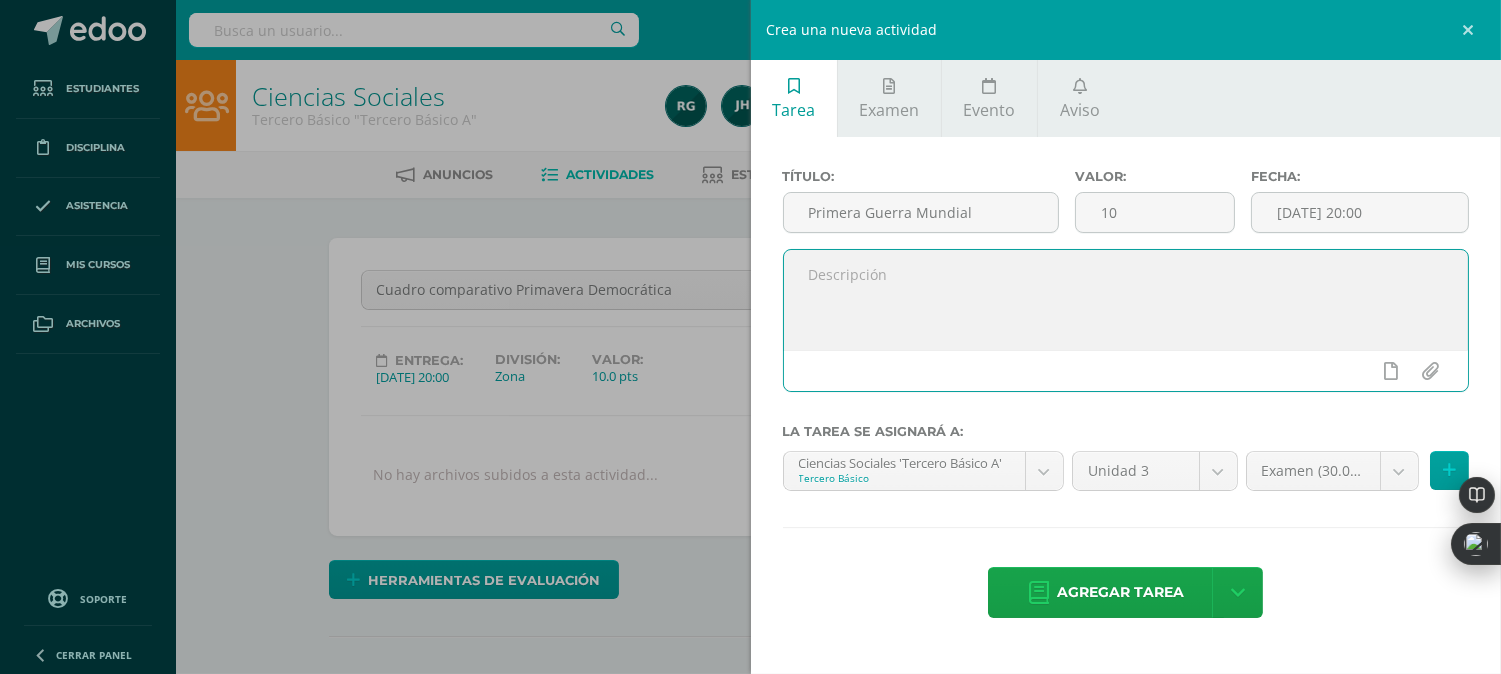 click at bounding box center [1126, 300] 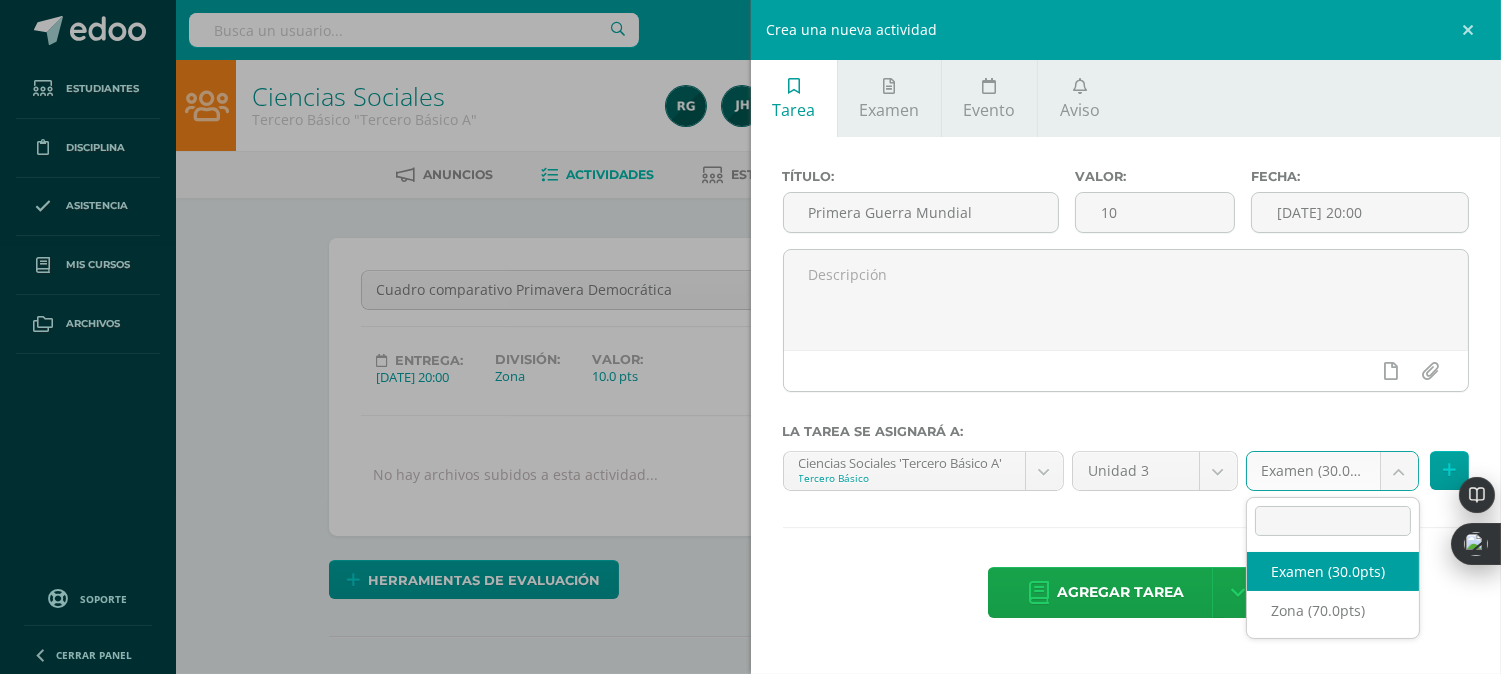 drag, startPoint x: 1392, startPoint y: 472, endPoint x: 1354, endPoint y: 477, distance: 38.327538 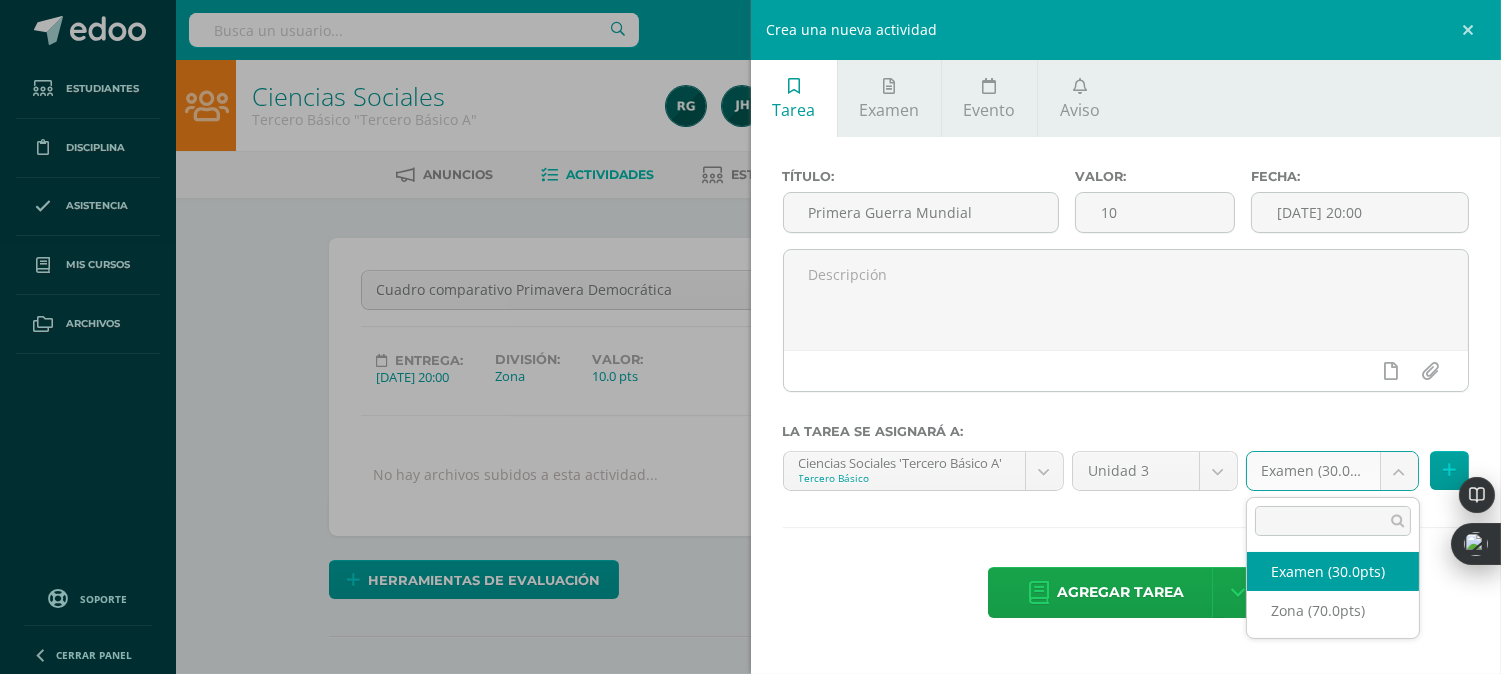 click on "Estudiantes Disciplina Asistencia Mis cursos Archivos Soporte
Centro de ayuda
Últimas actualizaciones
Cerrar panel
Ciencias Sociales
Segundo
Básico
"Segundo Básico A"
Actividades Estudiantes Planificación Dosificación
Ciencias Sociales
Segundo
Básico
"Segundo Básico B"
Actividades Estudiantes Planificación Dosificación
Ciencias Sociales
Tercero
Básico
"Tercero Básico A"
Actividades Estudiantes Planificación Dosificación
Ciencias Sociales
Actividades" at bounding box center [750, 1991] 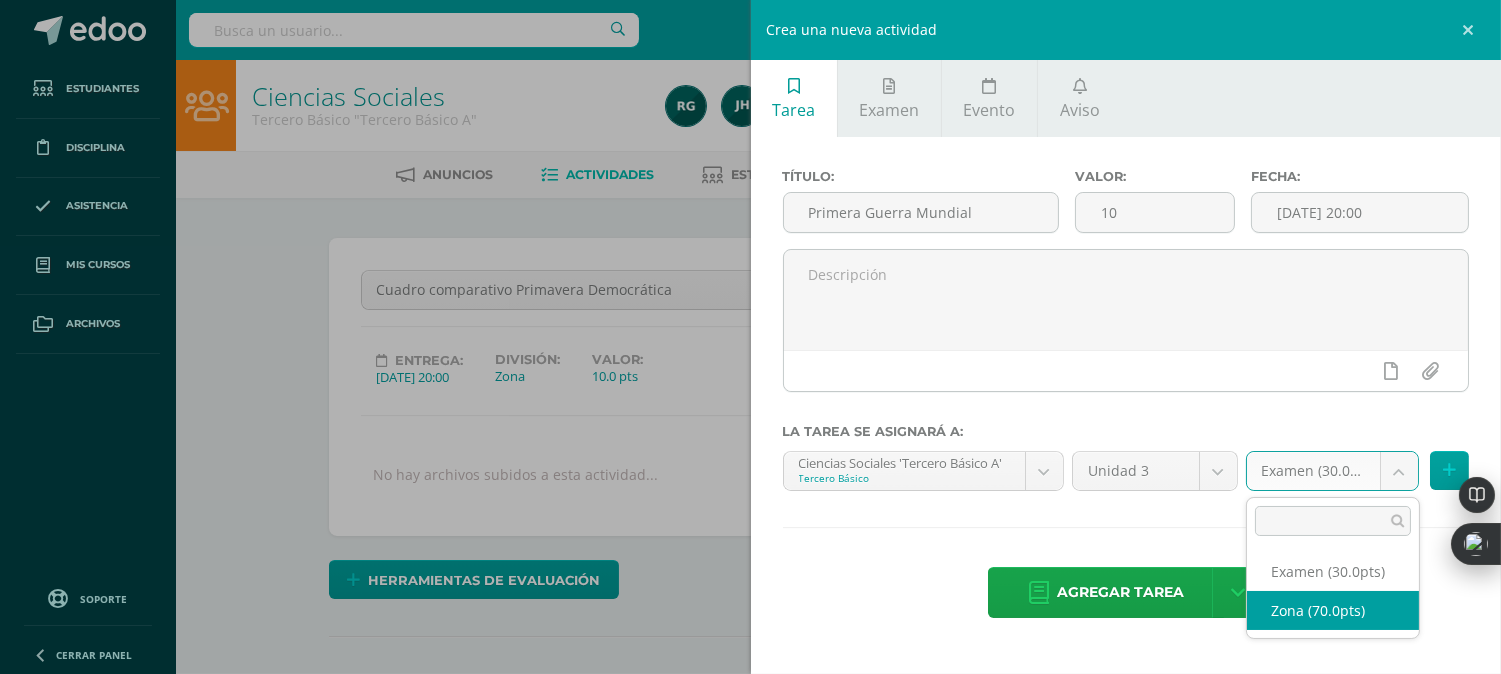 select on "102812" 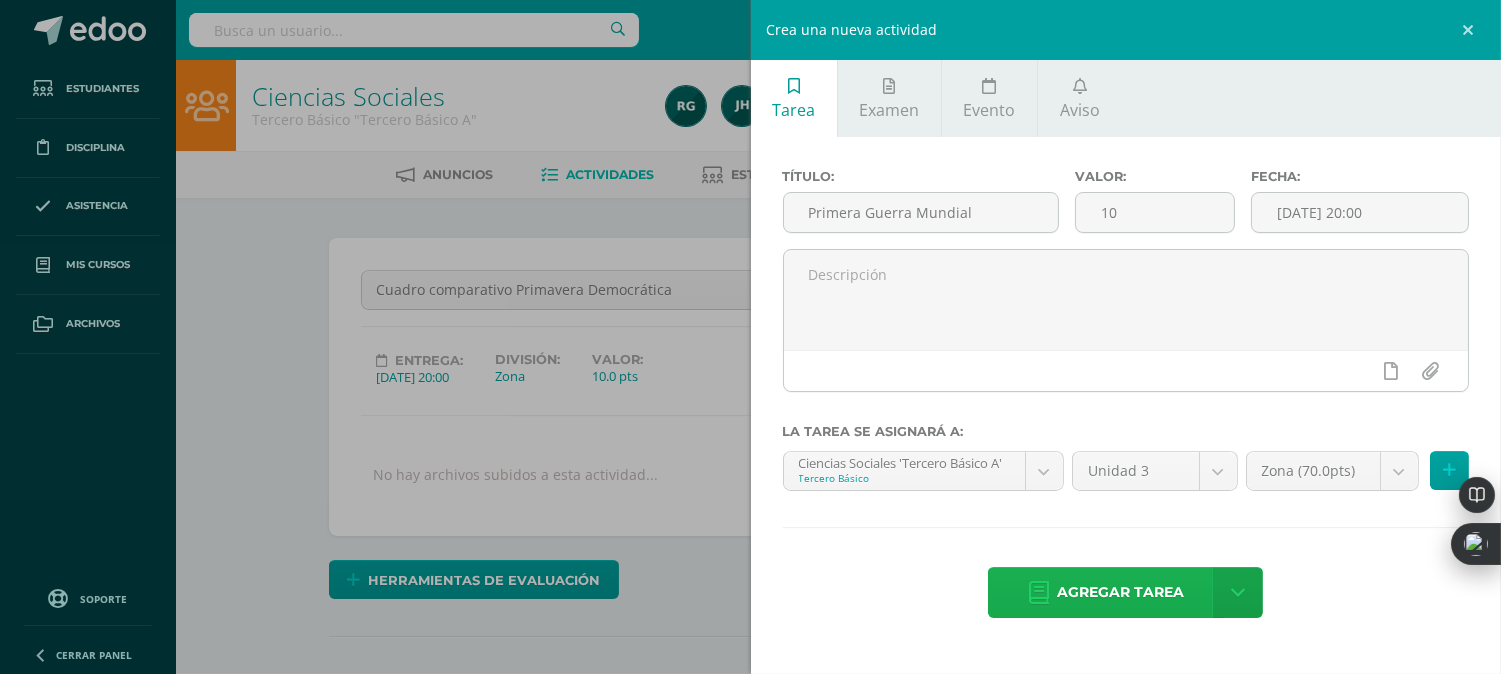 click on "Agregar tarea" at bounding box center (1120, 592) 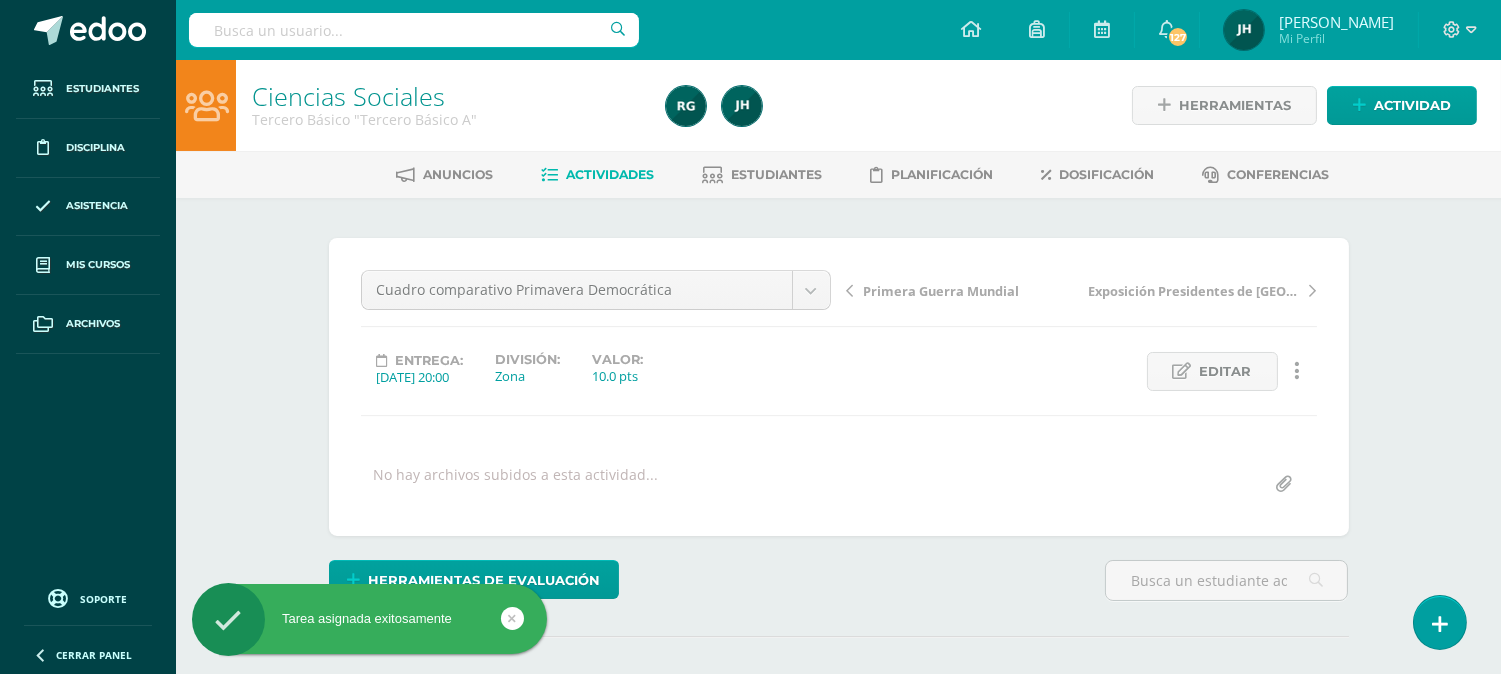 scroll, scrollTop: 0, scrollLeft: 0, axis: both 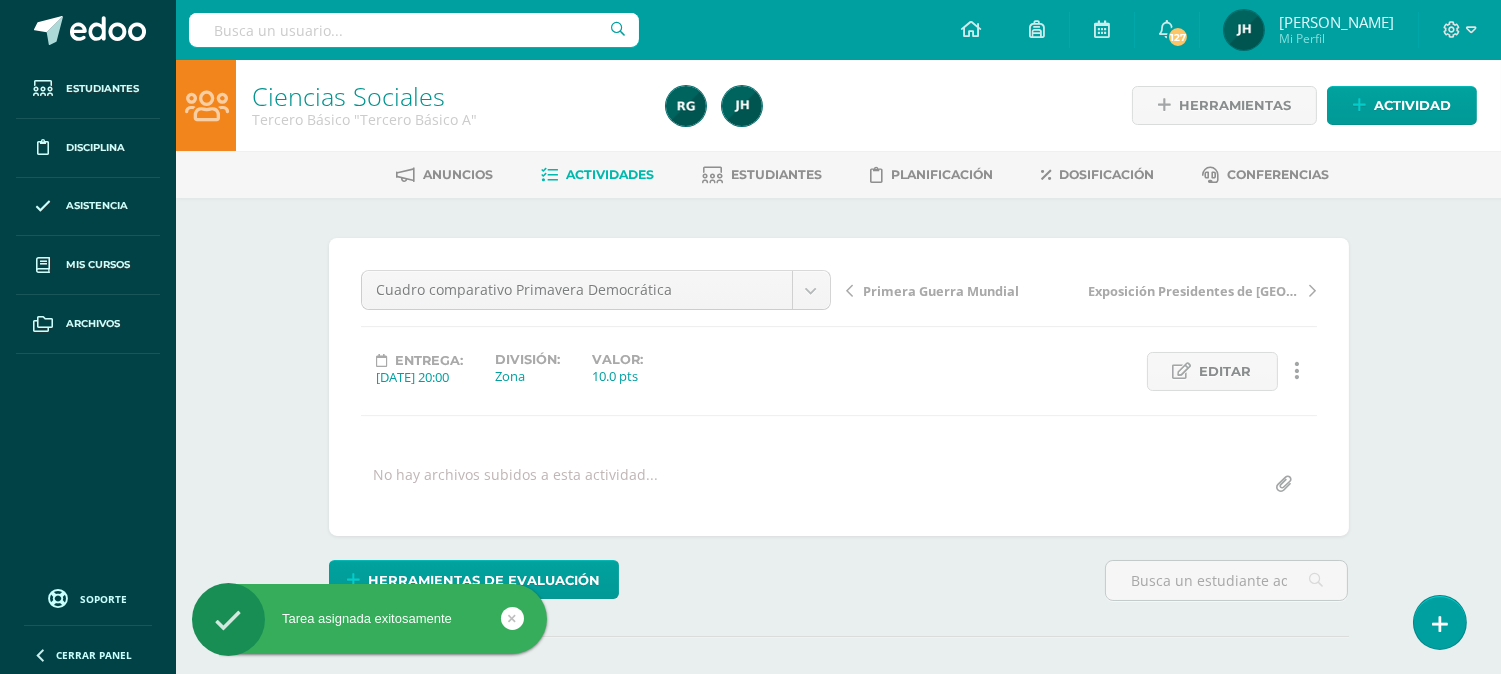 click on "Actividades" at bounding box center (610, 174) 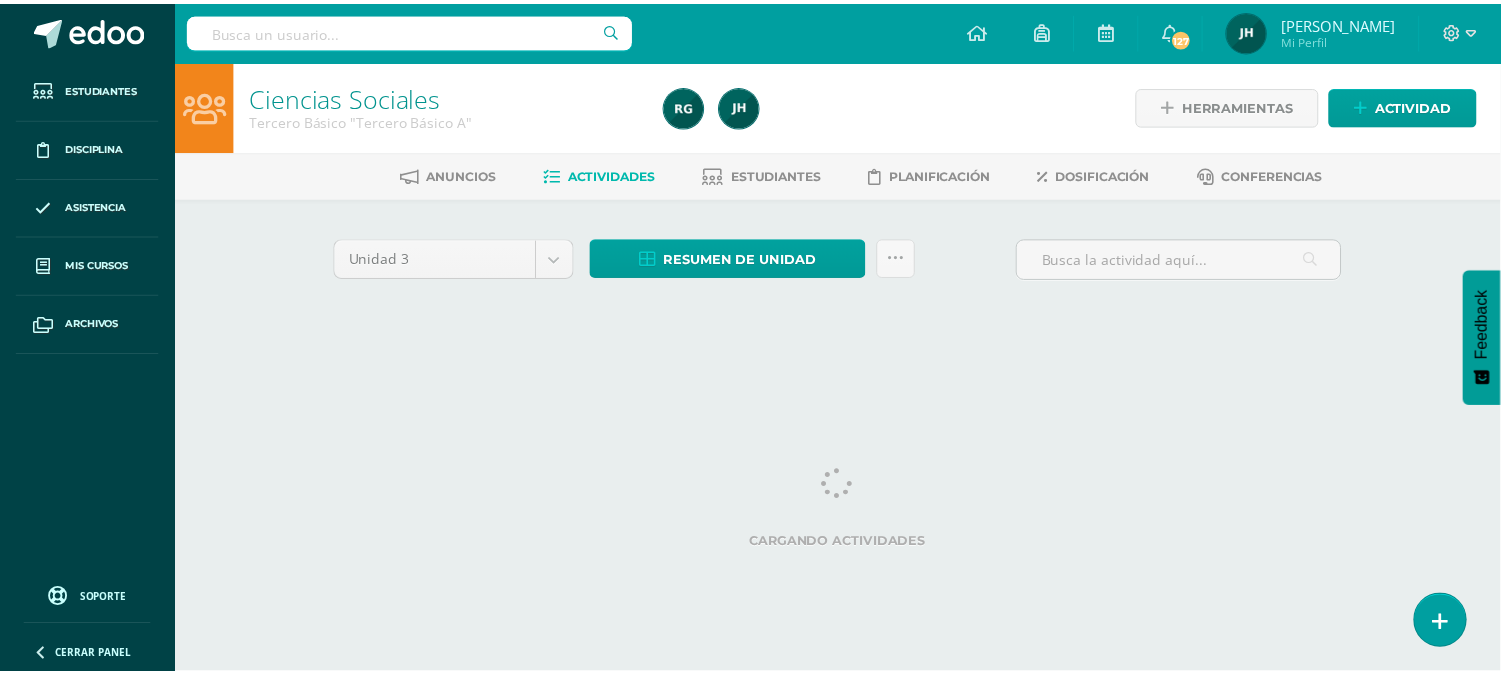 scroll, scrollTop: 0, scrollLeft: 0, axis: both 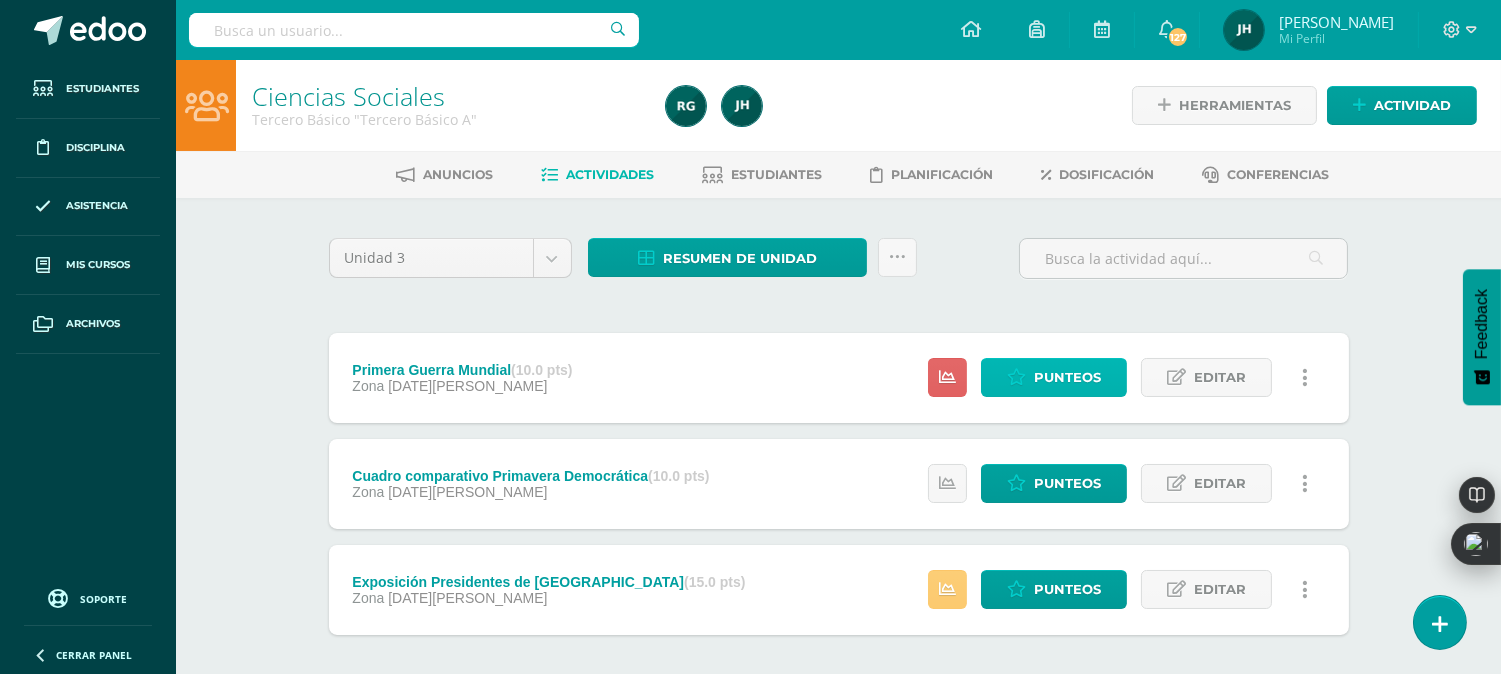click on "Punteos" at bounding box center [1054, 377] 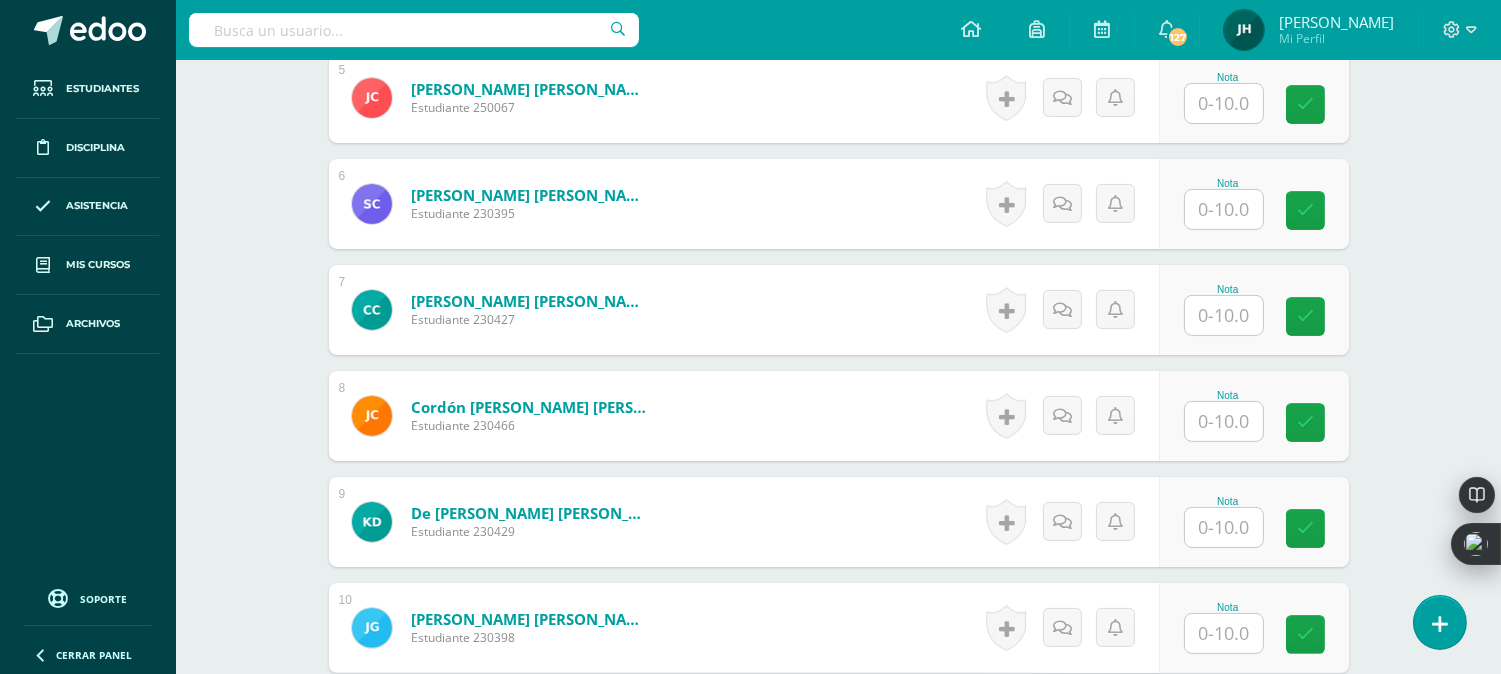 scroll, scrollTop: 1222, scrollLeft: 0, axis: vertical 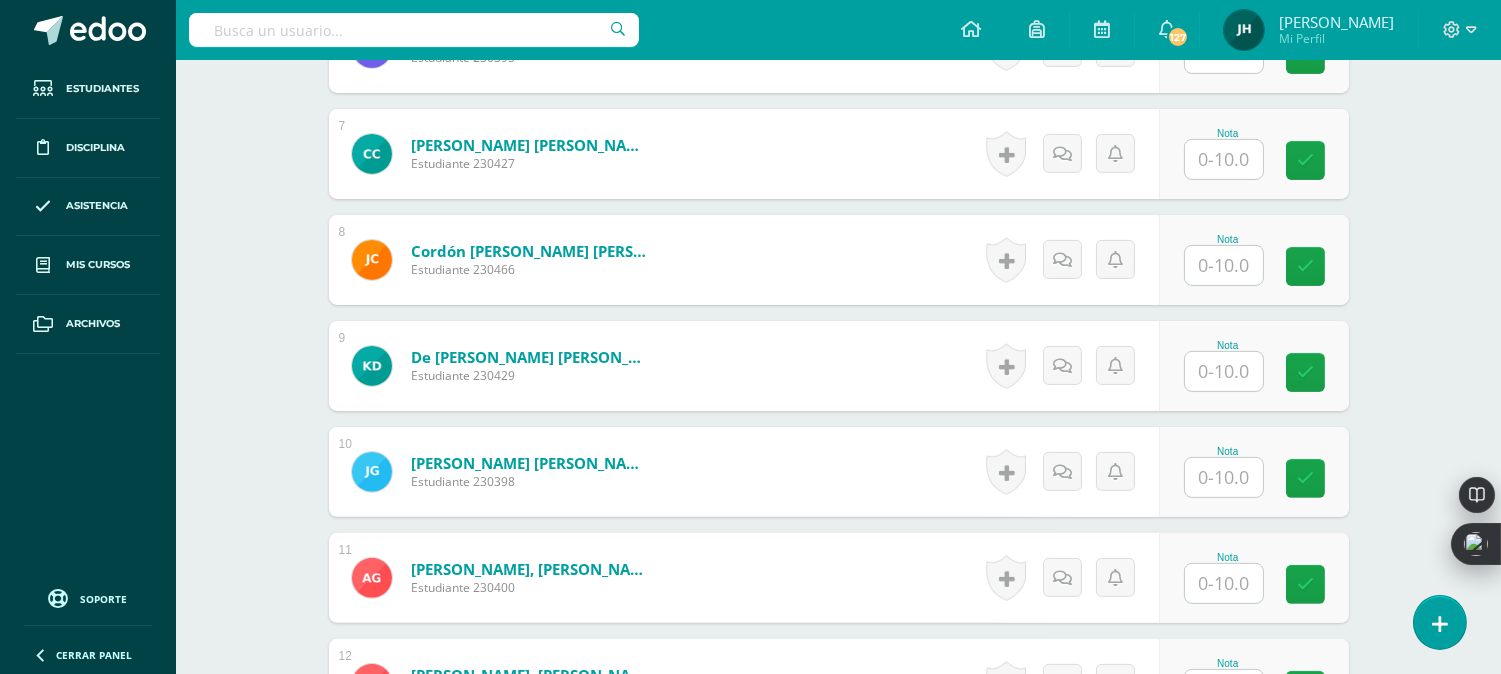 click at bounding box center (1224, 477) 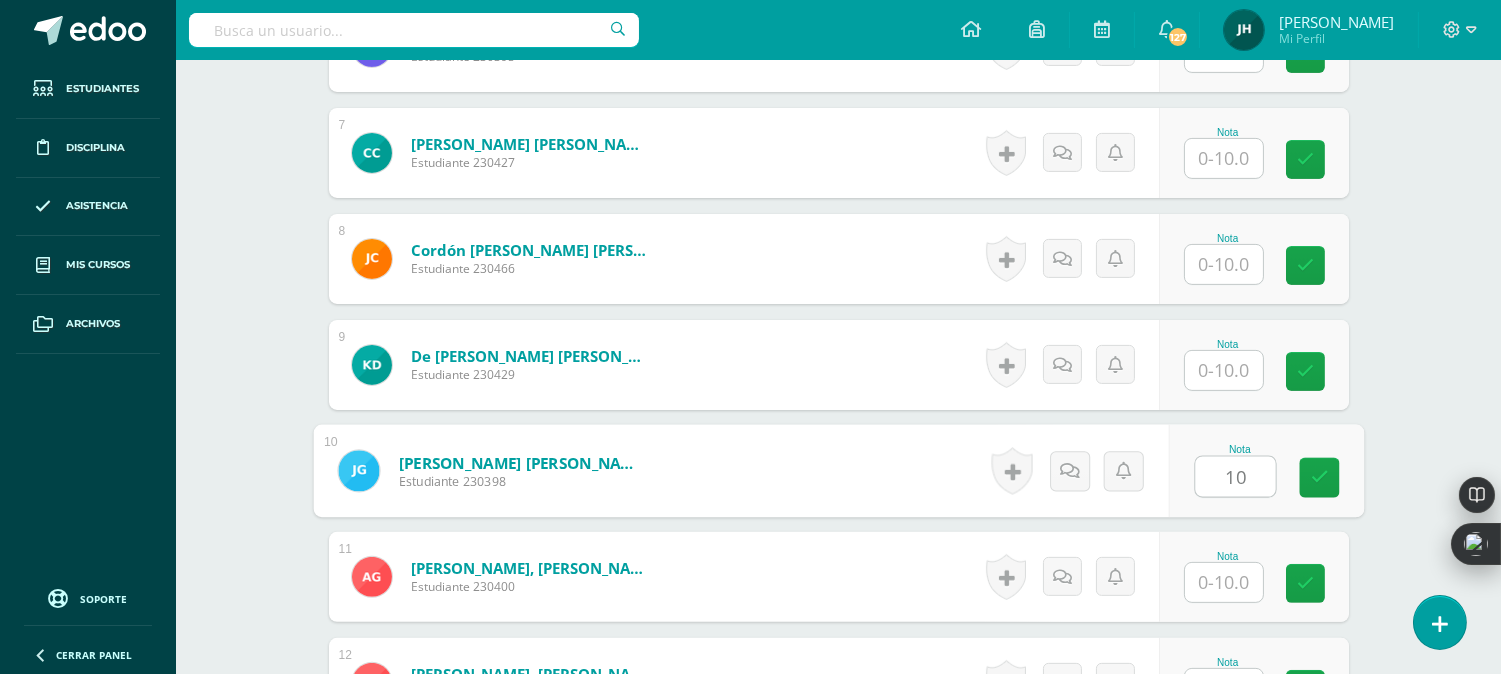 scroll, scrollTop: 1224, scrollLeft: 0, axis: vertical 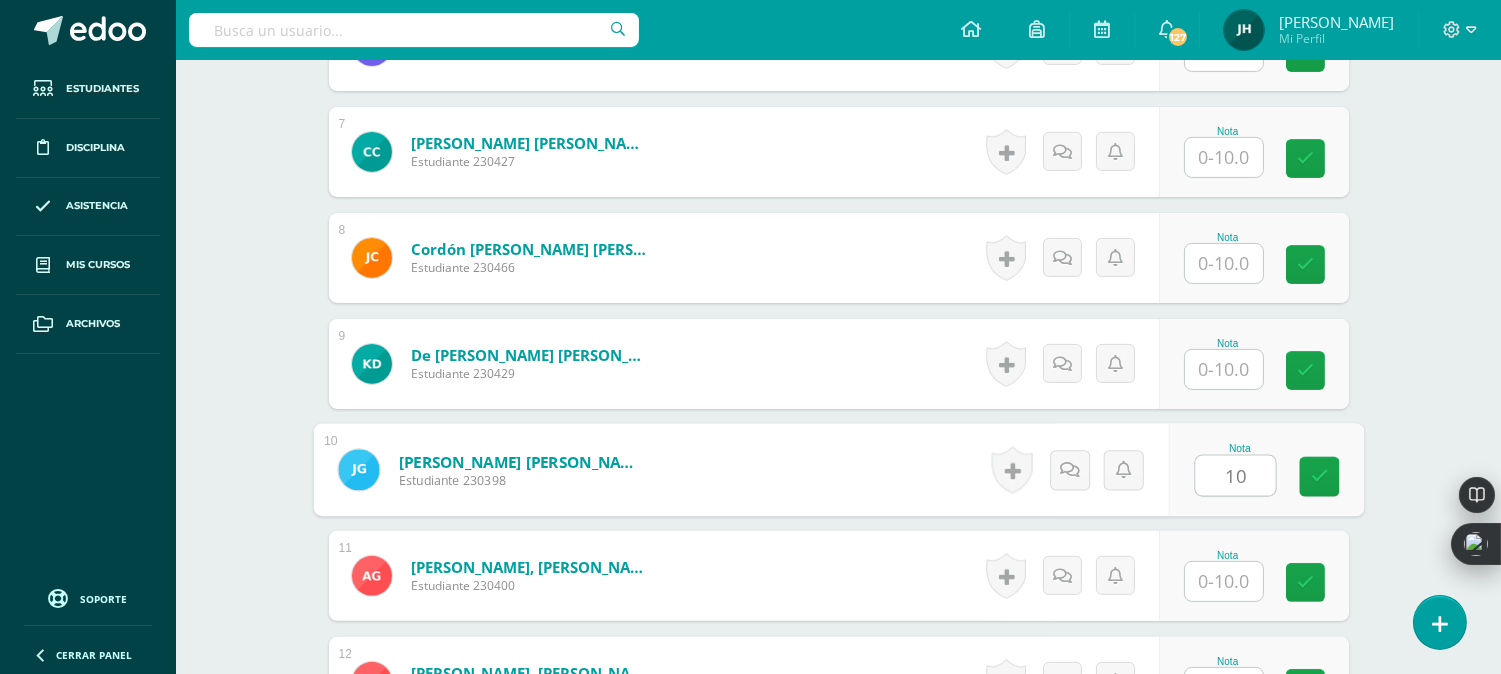 type on "10" 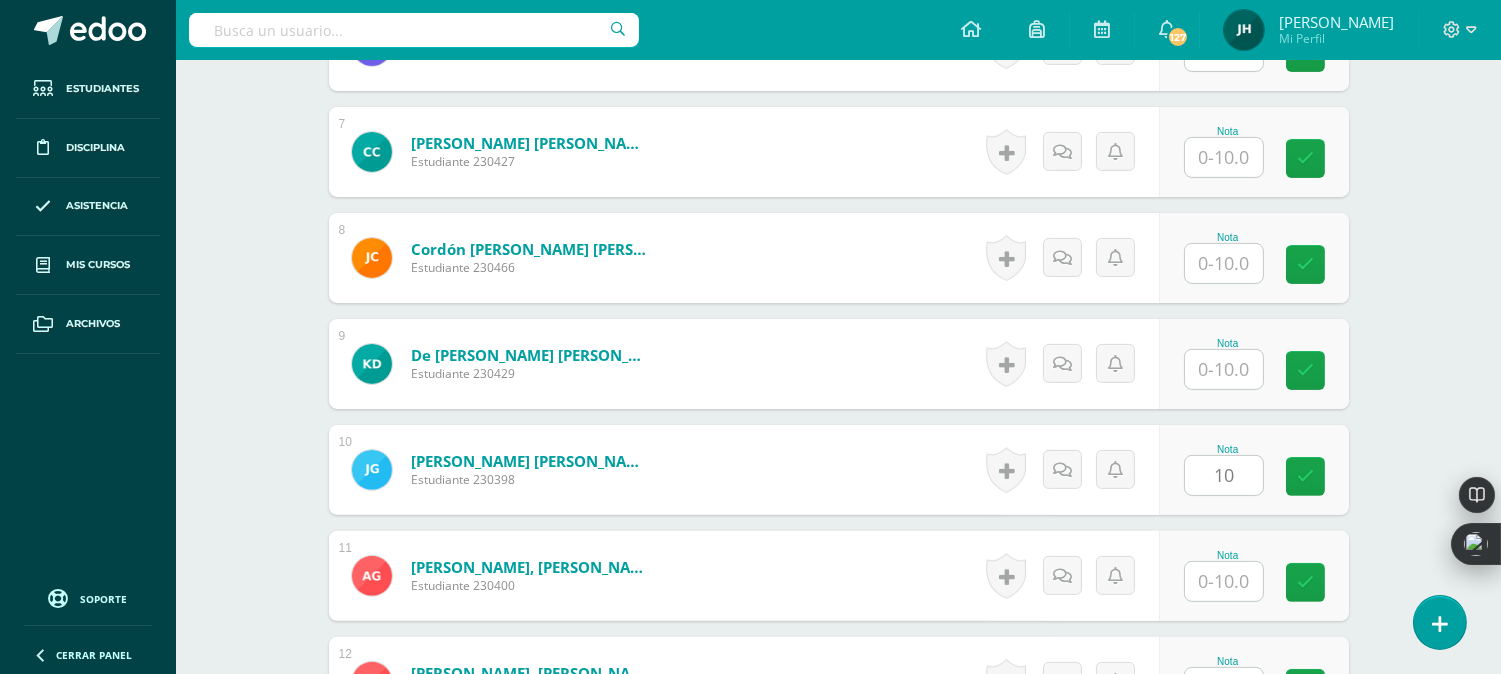 click on "de León López, Kenneth David
Estudiante  230429
Nota
0
Logros" at bounding box center (839, 364) 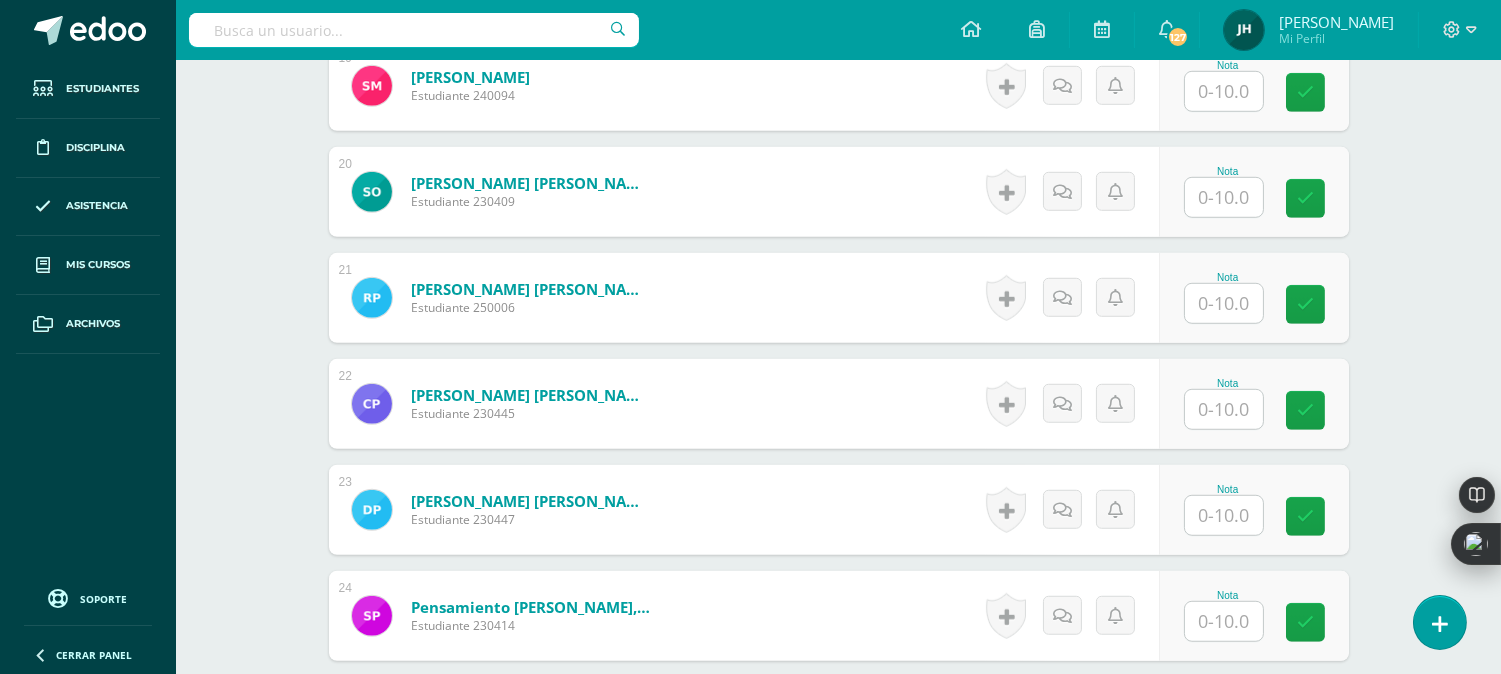 scroll, scrollTop: 2668, scrollLeft: 0, axis: vertical 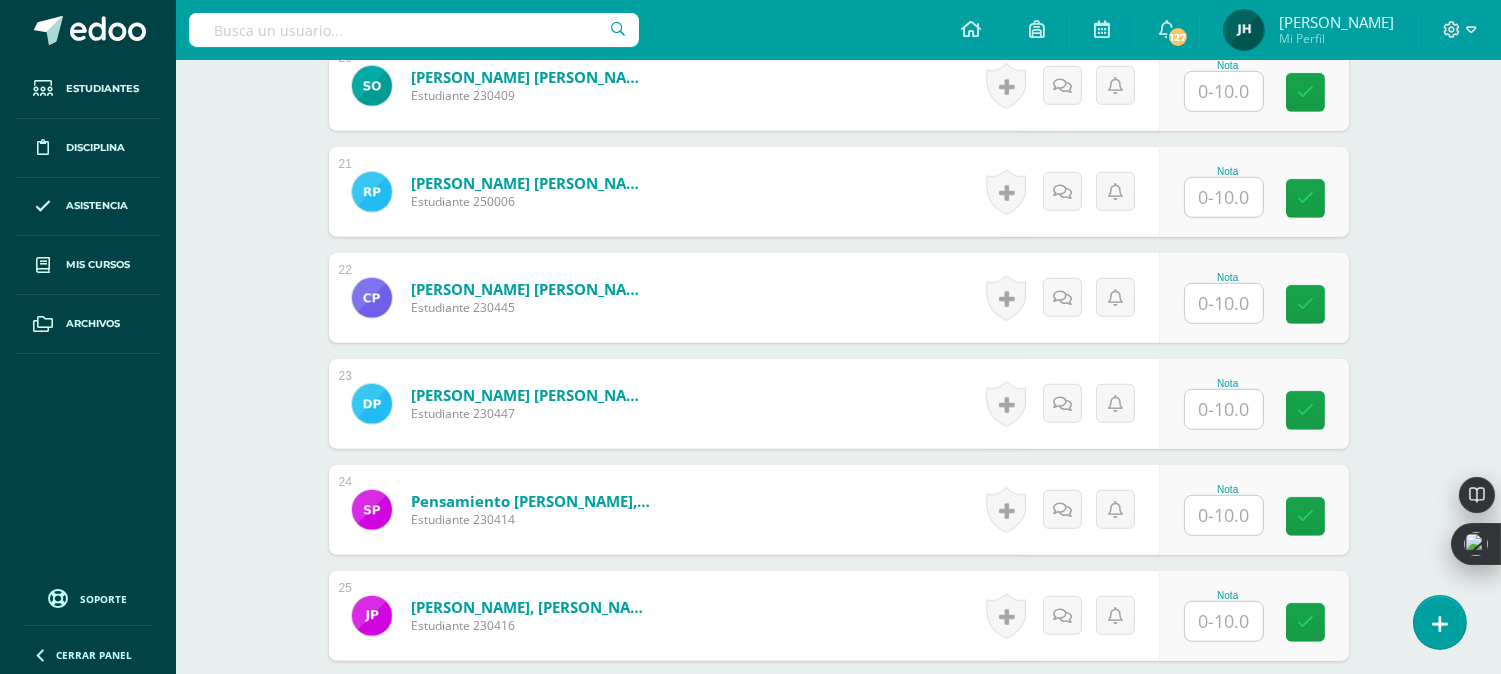 click at bounding box center (1224, 515) 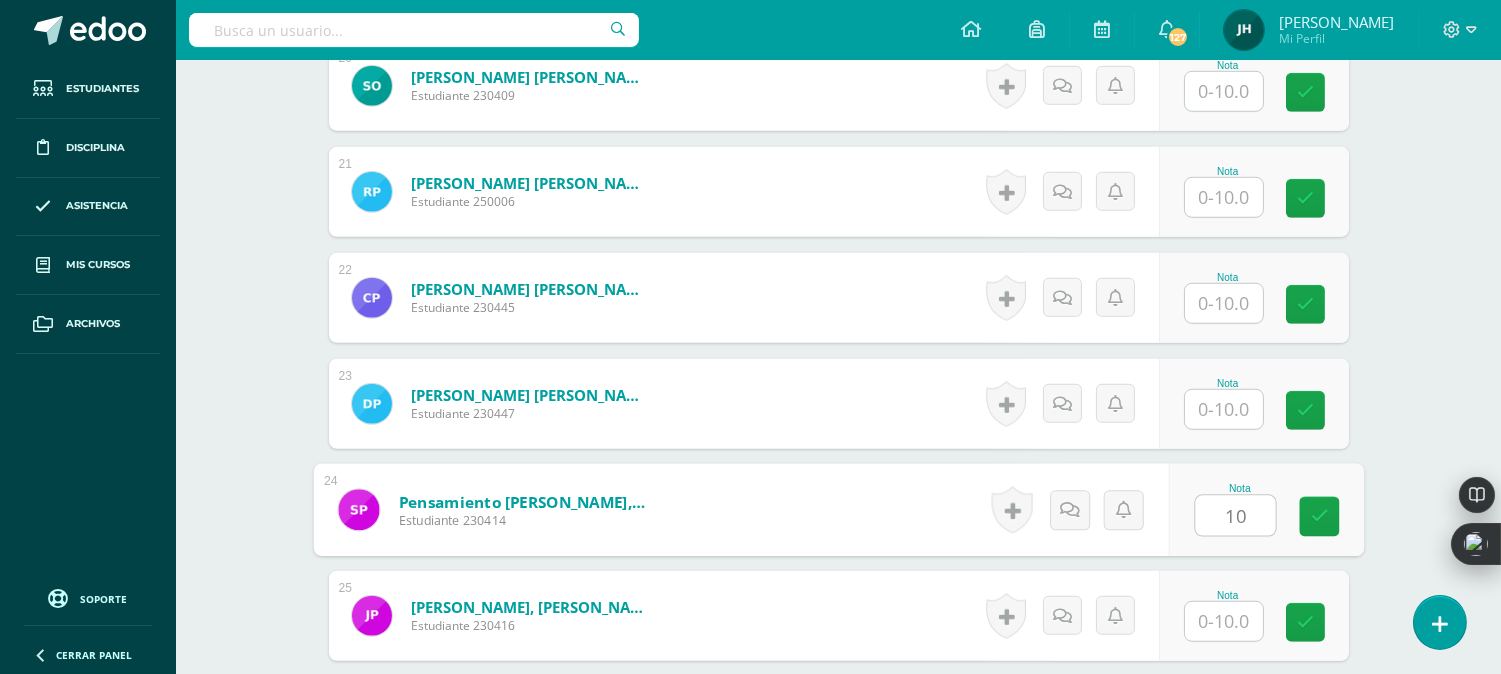 type on "10" 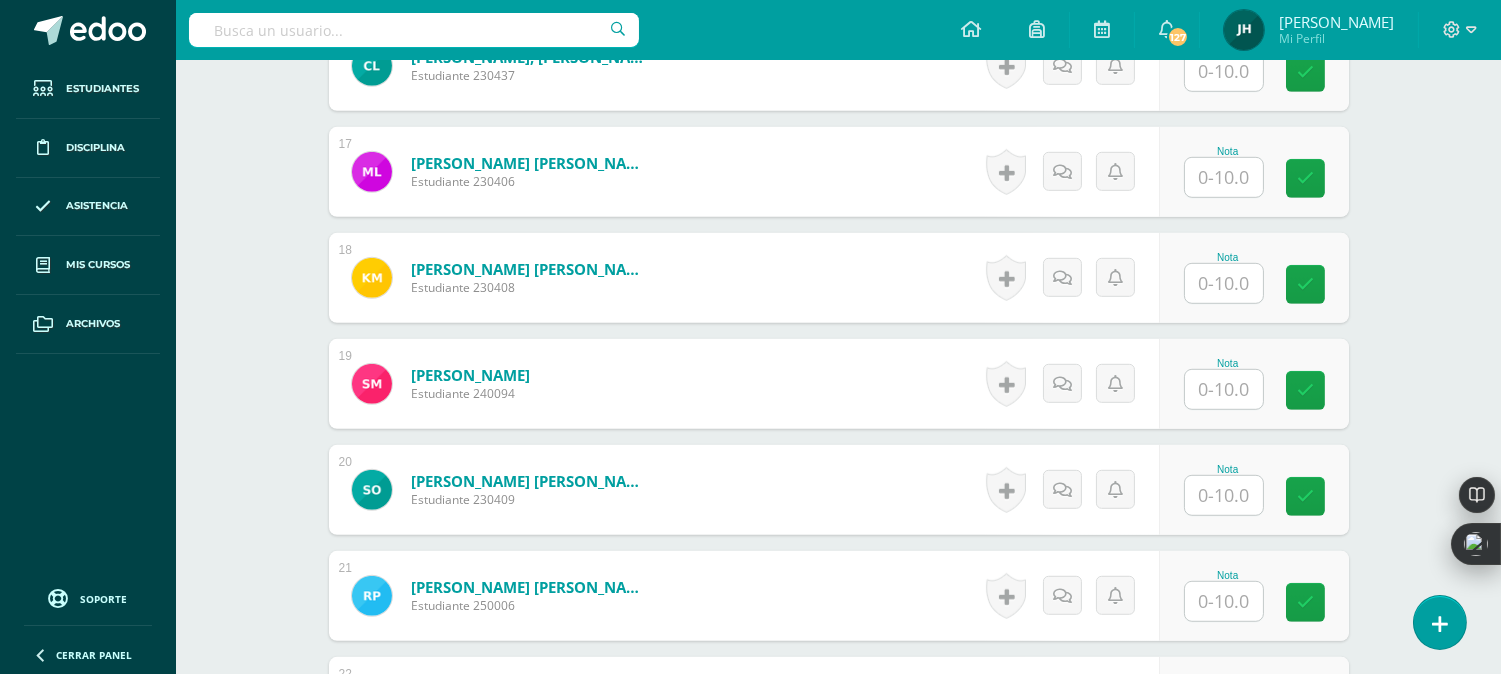 scroll, scrollTop: 2224, scrollLeft: 0, axis: vertical 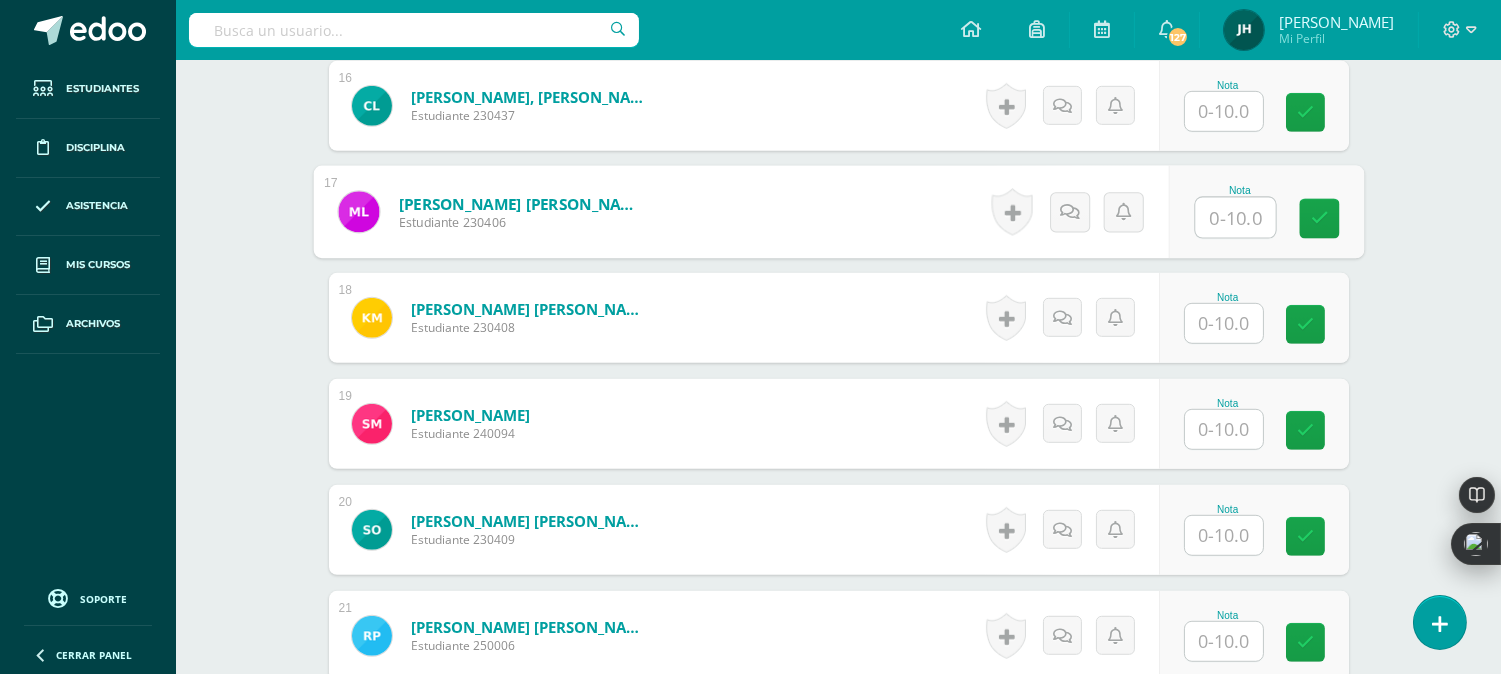 click at bounding box center (1235, 218) 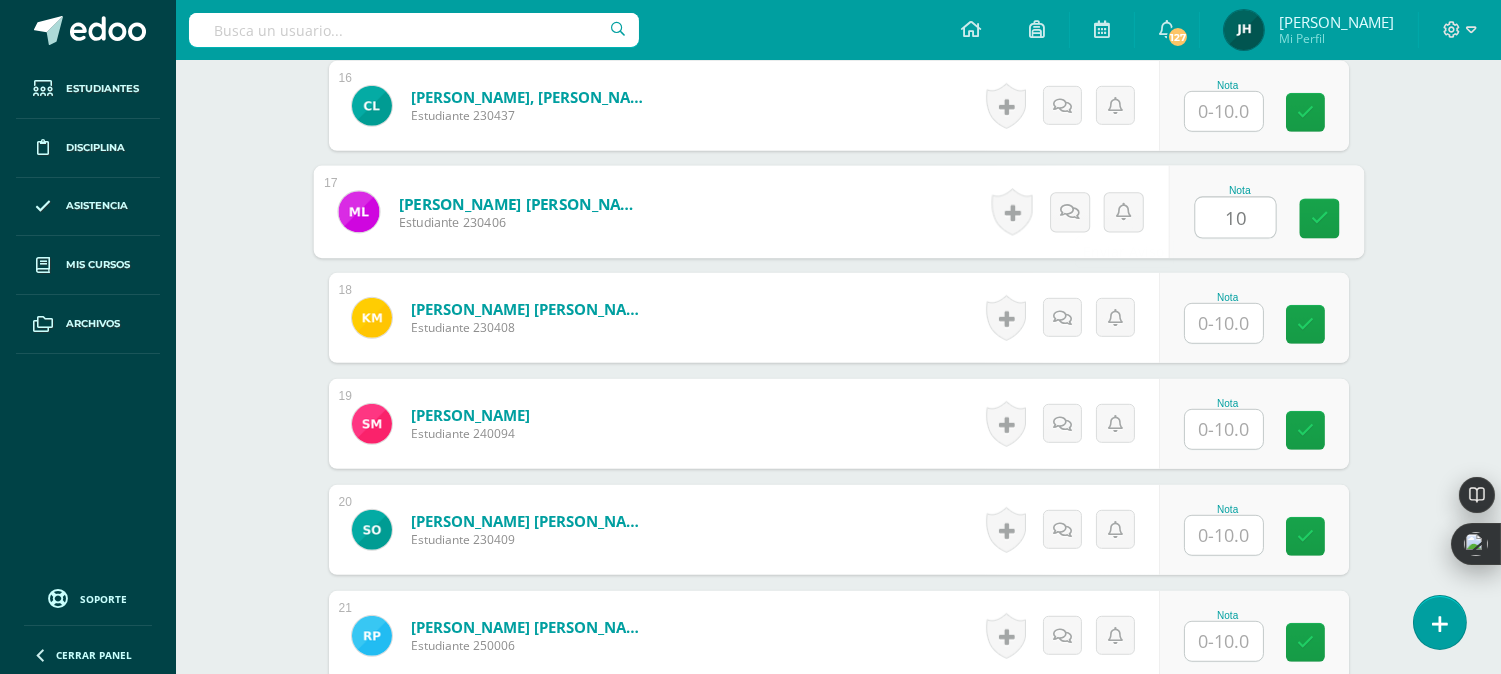 type on "10" 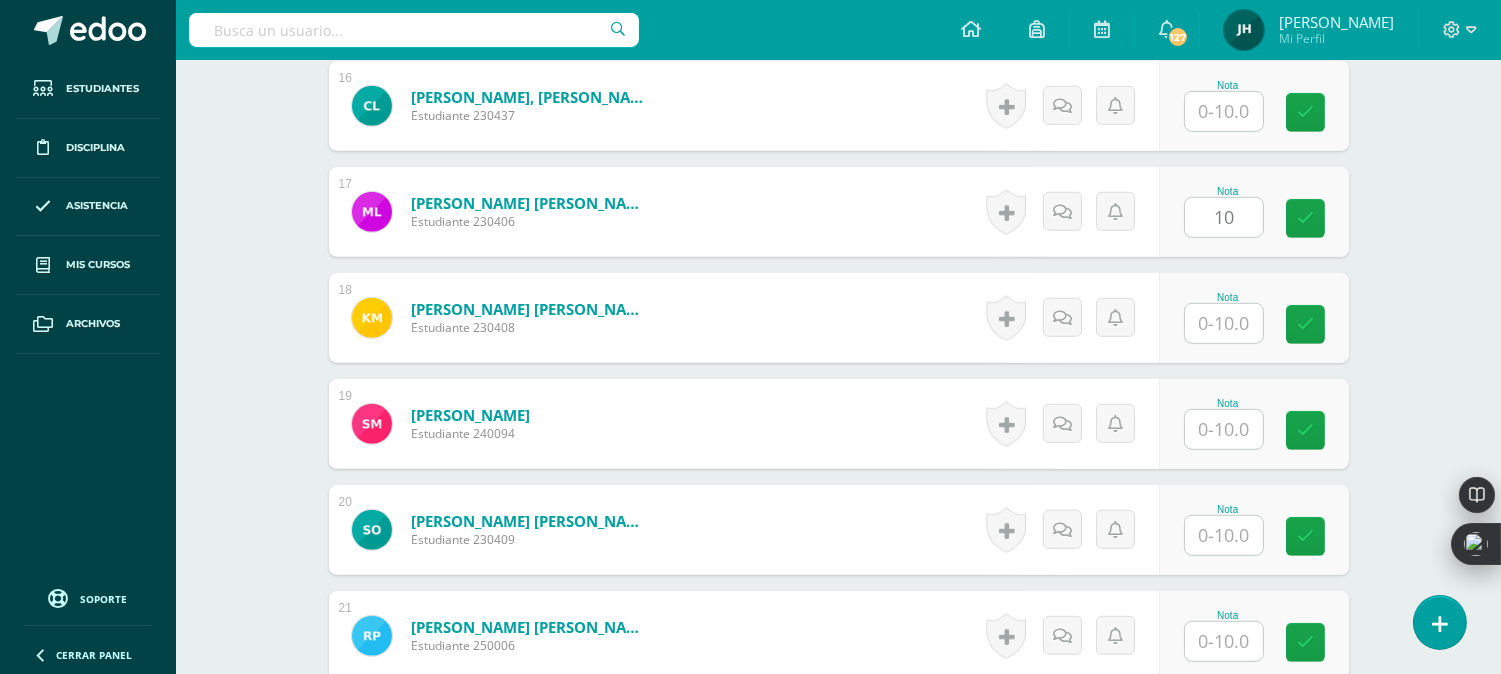 click on "López Girón, Marvin Josué
Estudiante  230406
Nota
10
0
Logros" at bounding box center (839, 212) 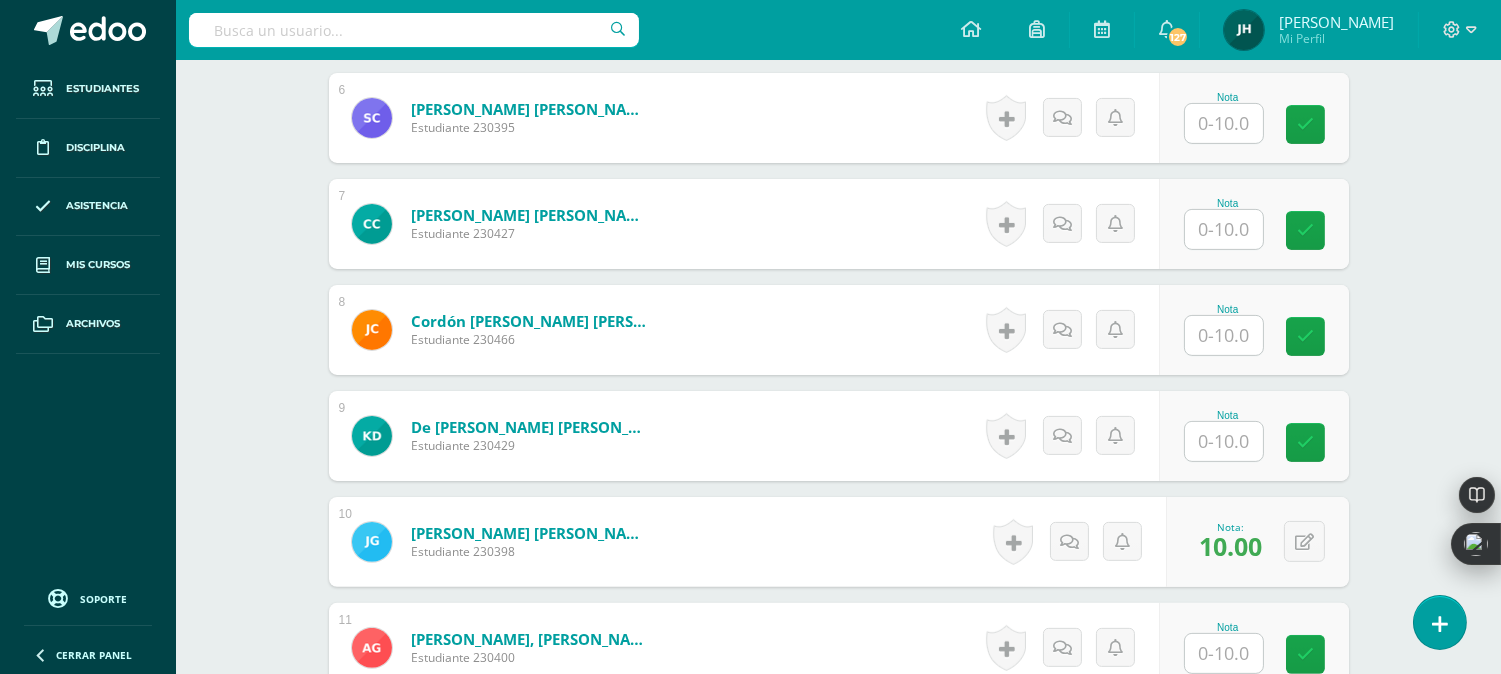 scroll, scrollTop: 1113, scrollLeft: 0, axis: vertical 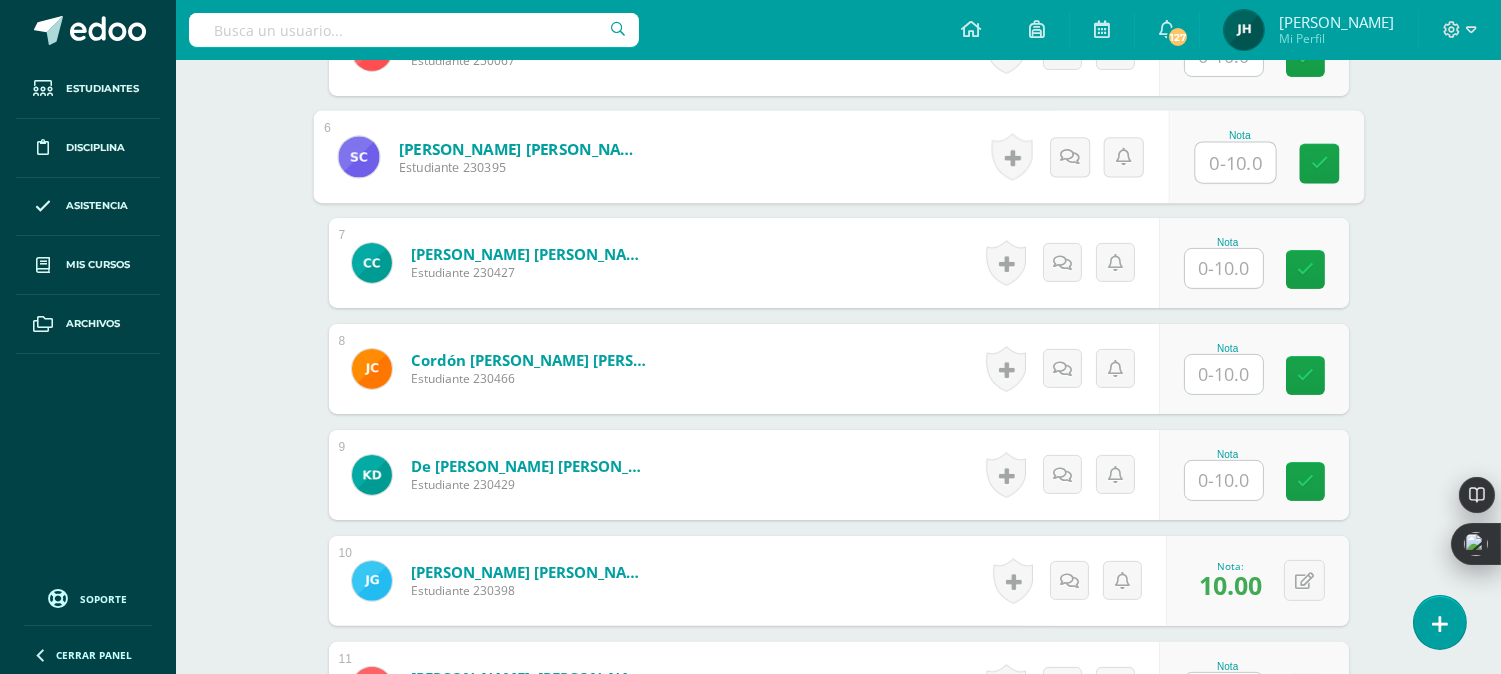 click at bounding box center (1235, 163) 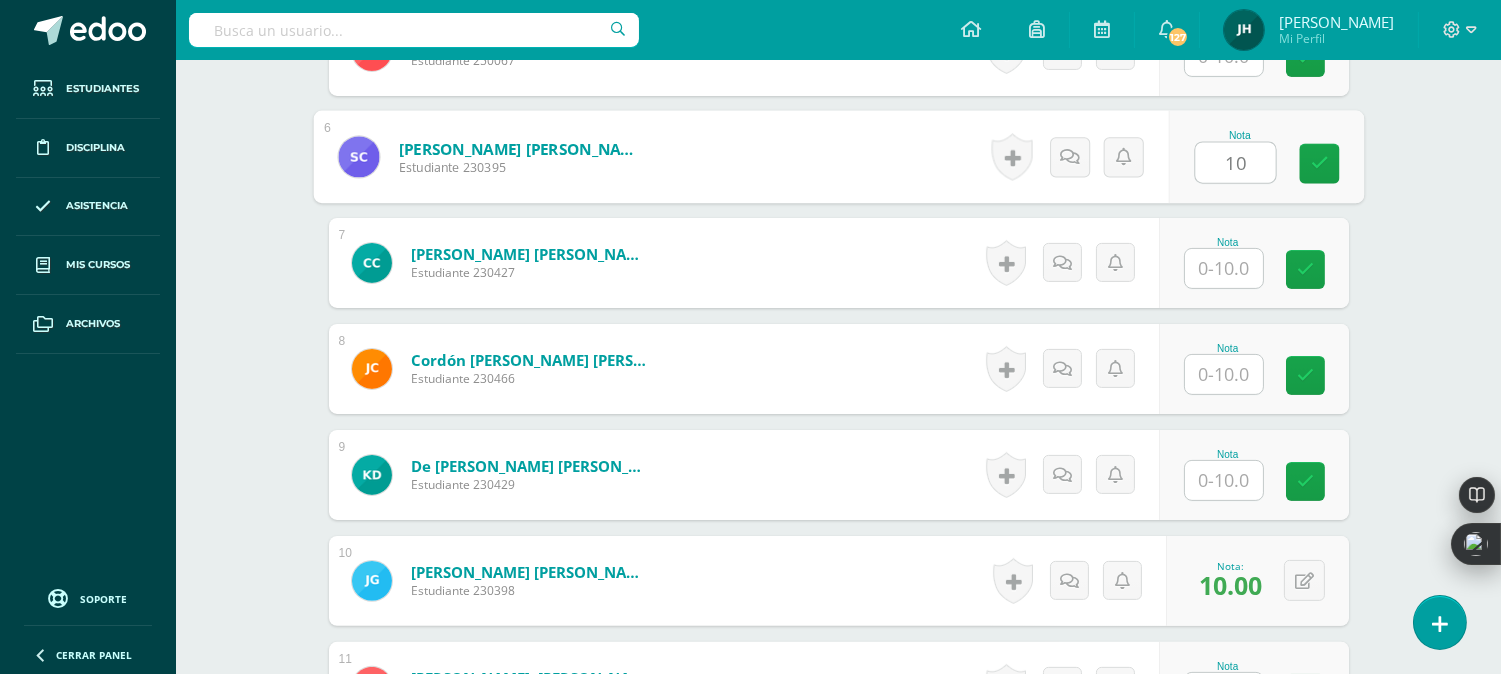 type on "10" 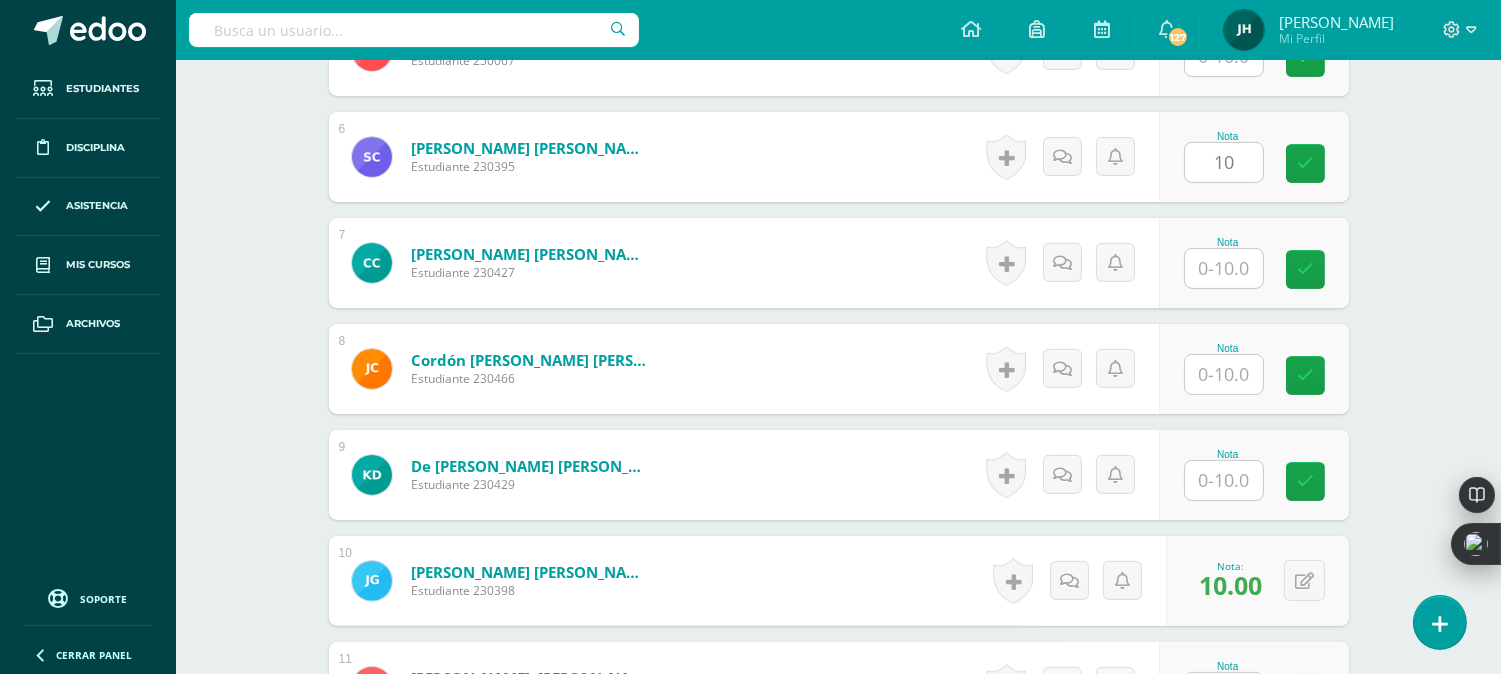 click on "Colaj González, Stephanie Daniela
Estudiante  230395
Nota
10
0
Logros" at bounding box center [839, 157] 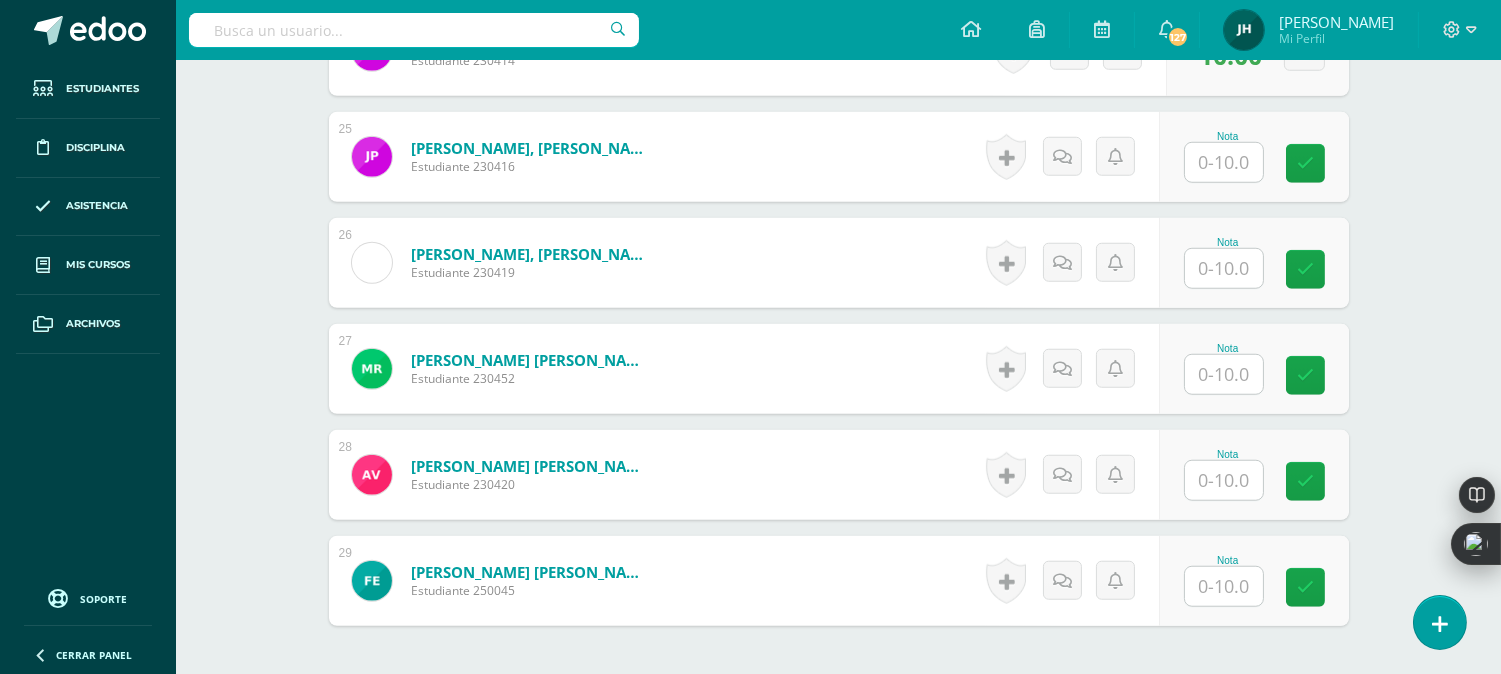scroll, scrollTop: 3224, scrollLeft: 0, axis: vertical 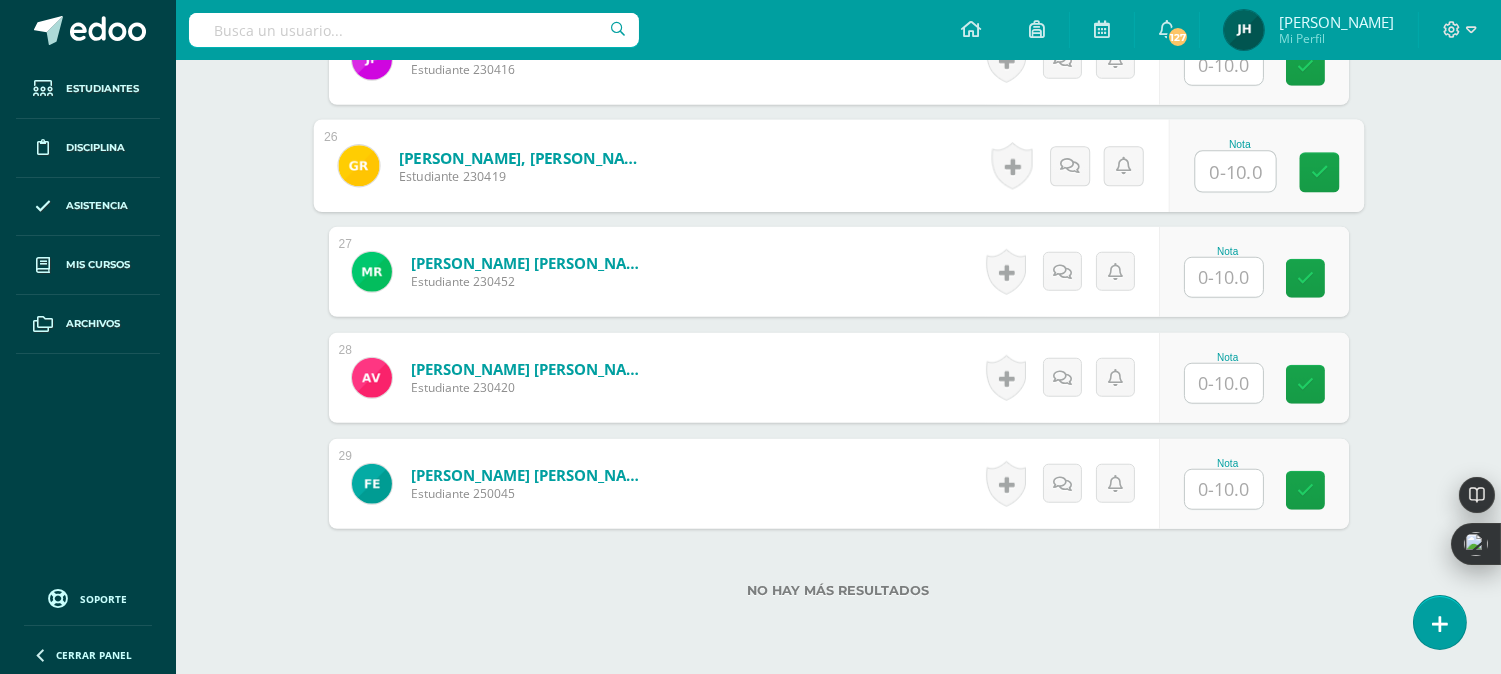 click at bounding box center (1235, 172) 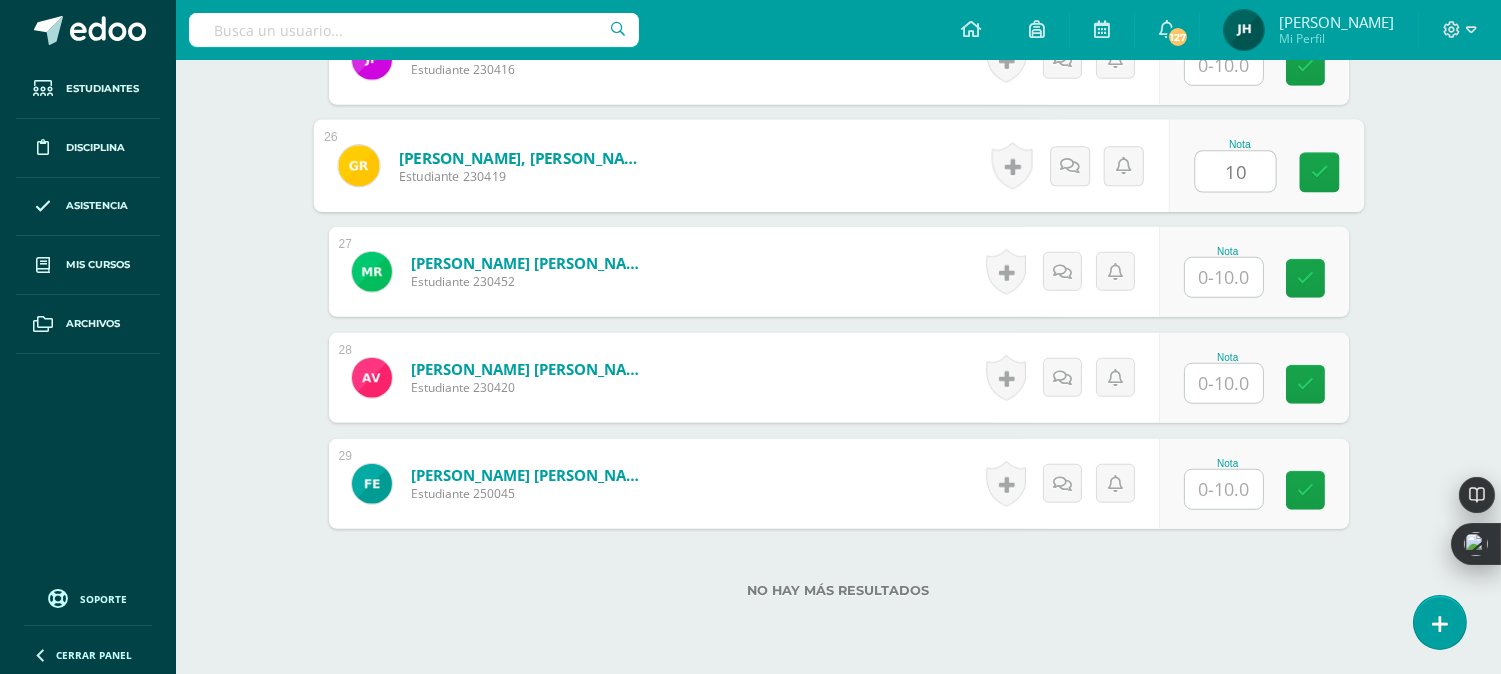 type on "10" 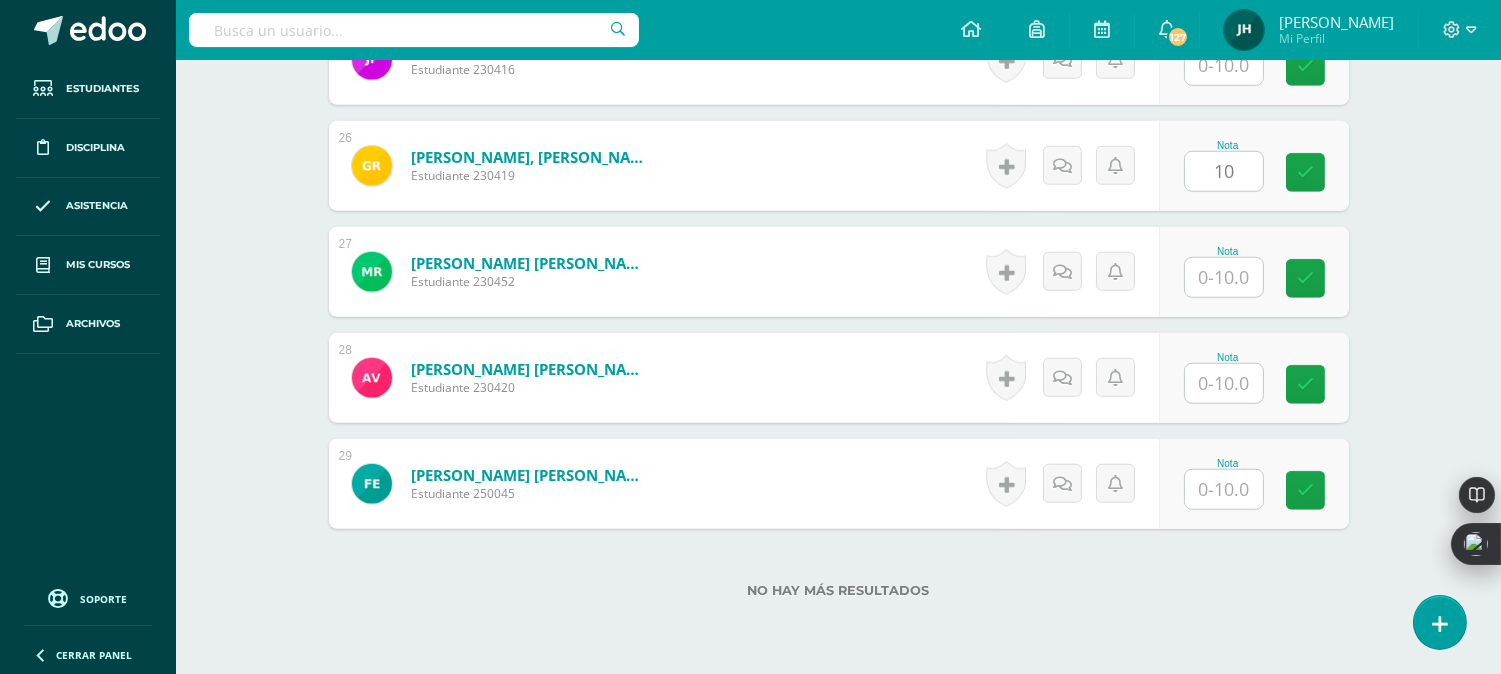click on "Rivera Morales, Genesis Andrea
Estudiante  230419
Nota
10
0
Logros" at bounding box center (839, 166) 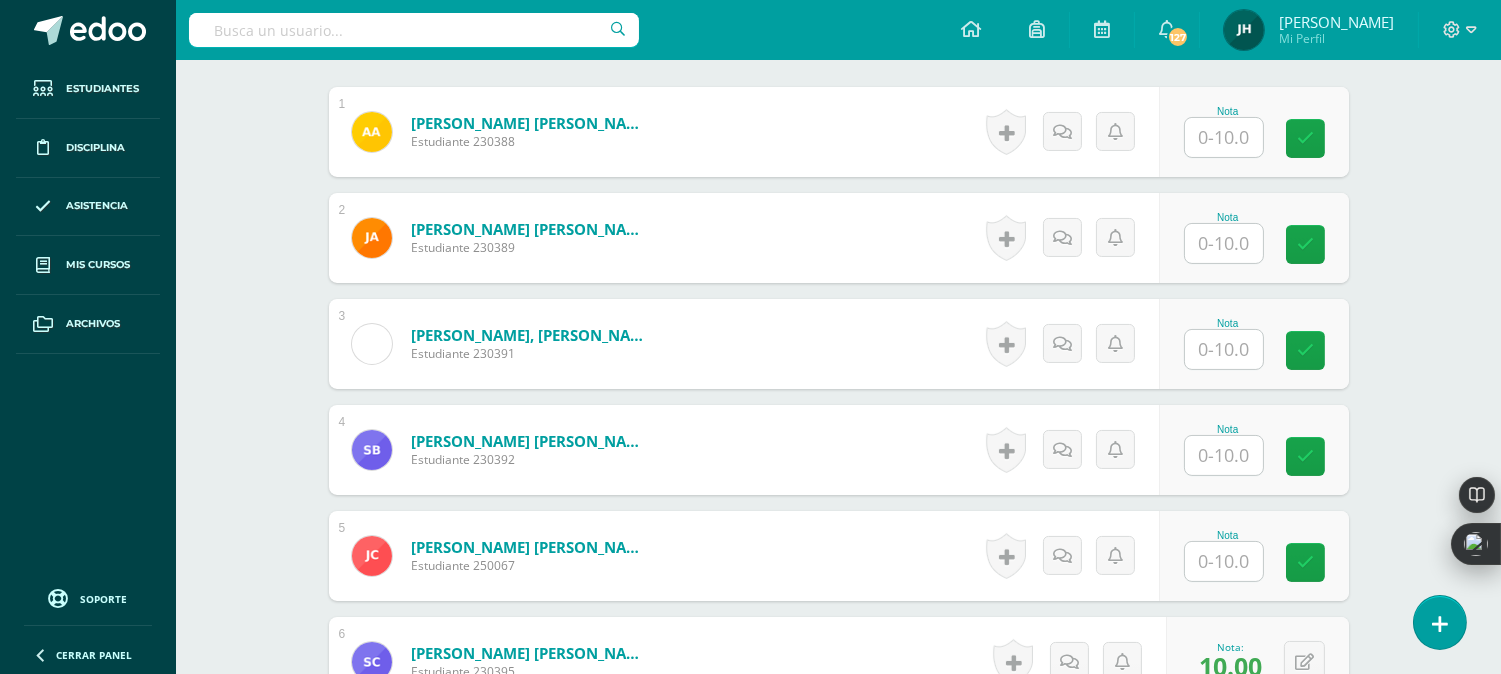 scroll, scrollTop: 557, scrollLeft: 0, axis: vertical 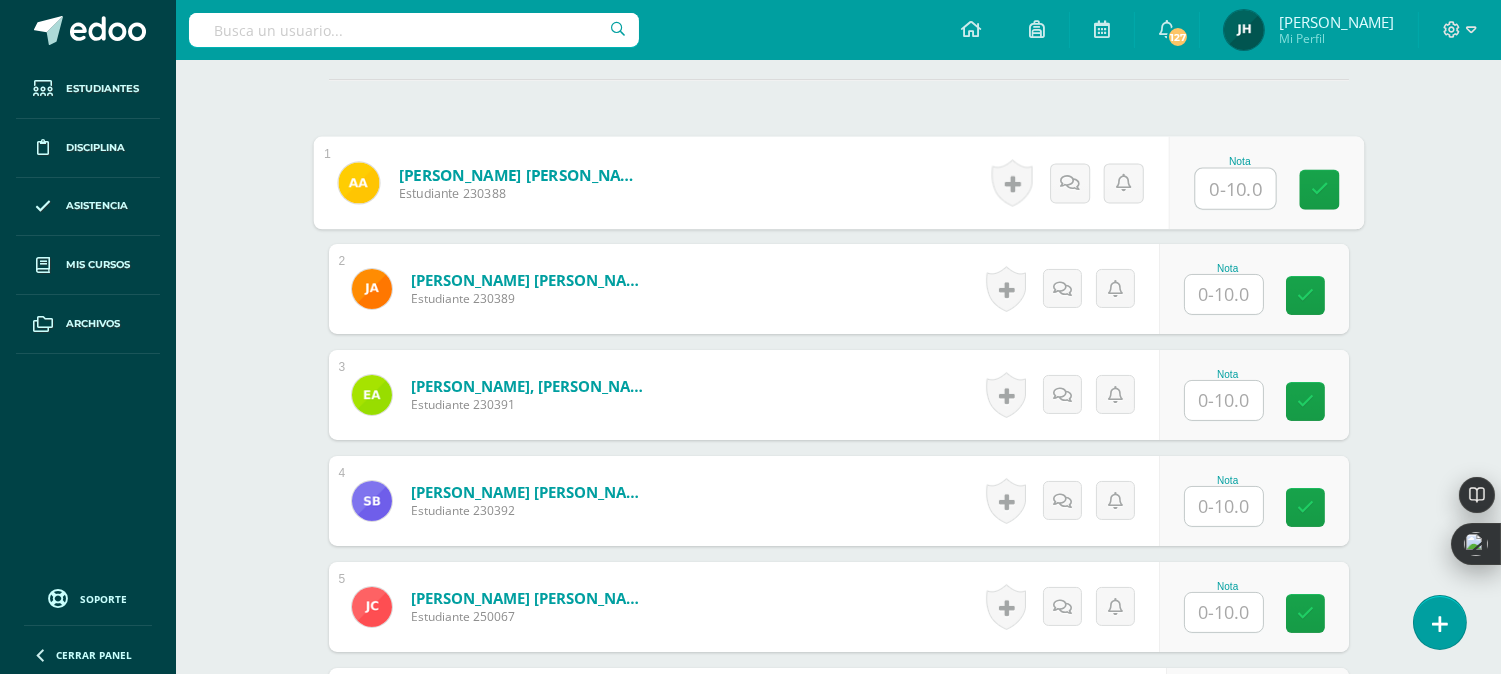 click at bounding box center [1235, 189] 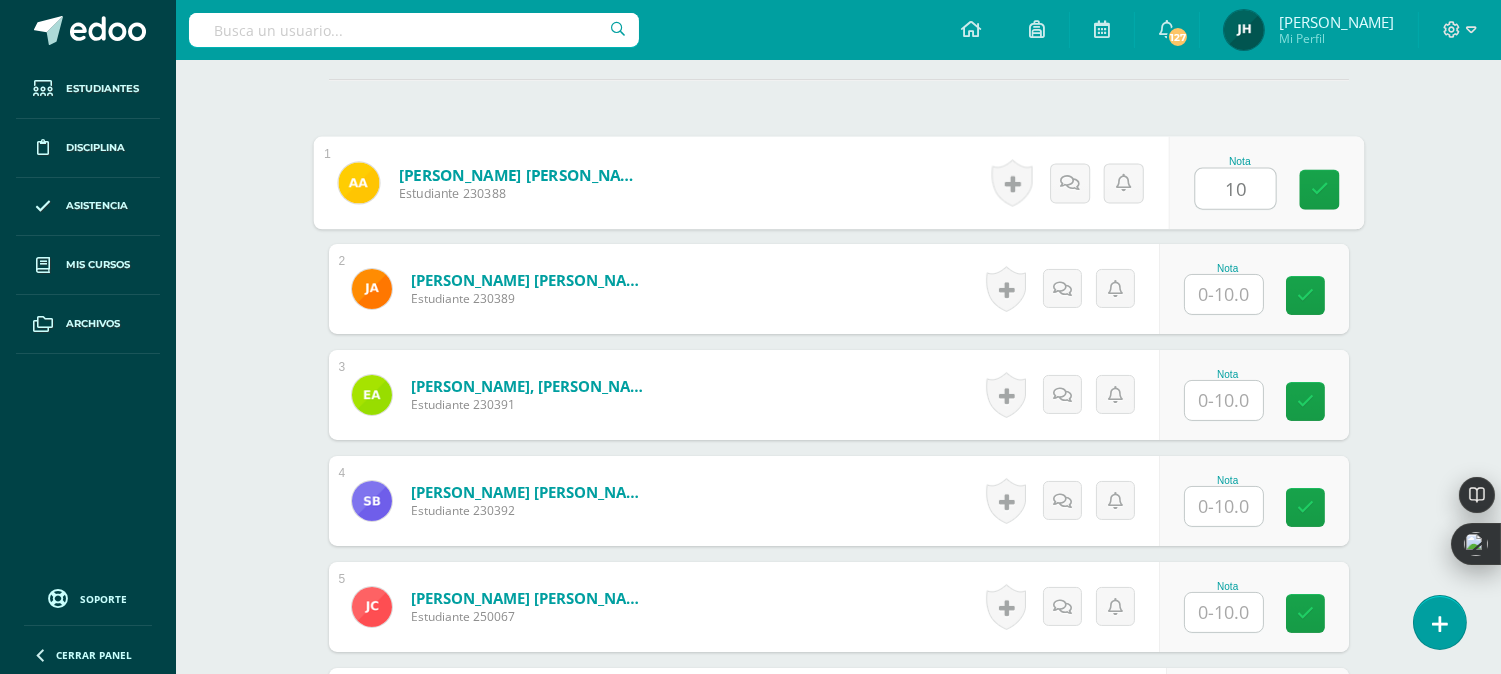 type on "10" 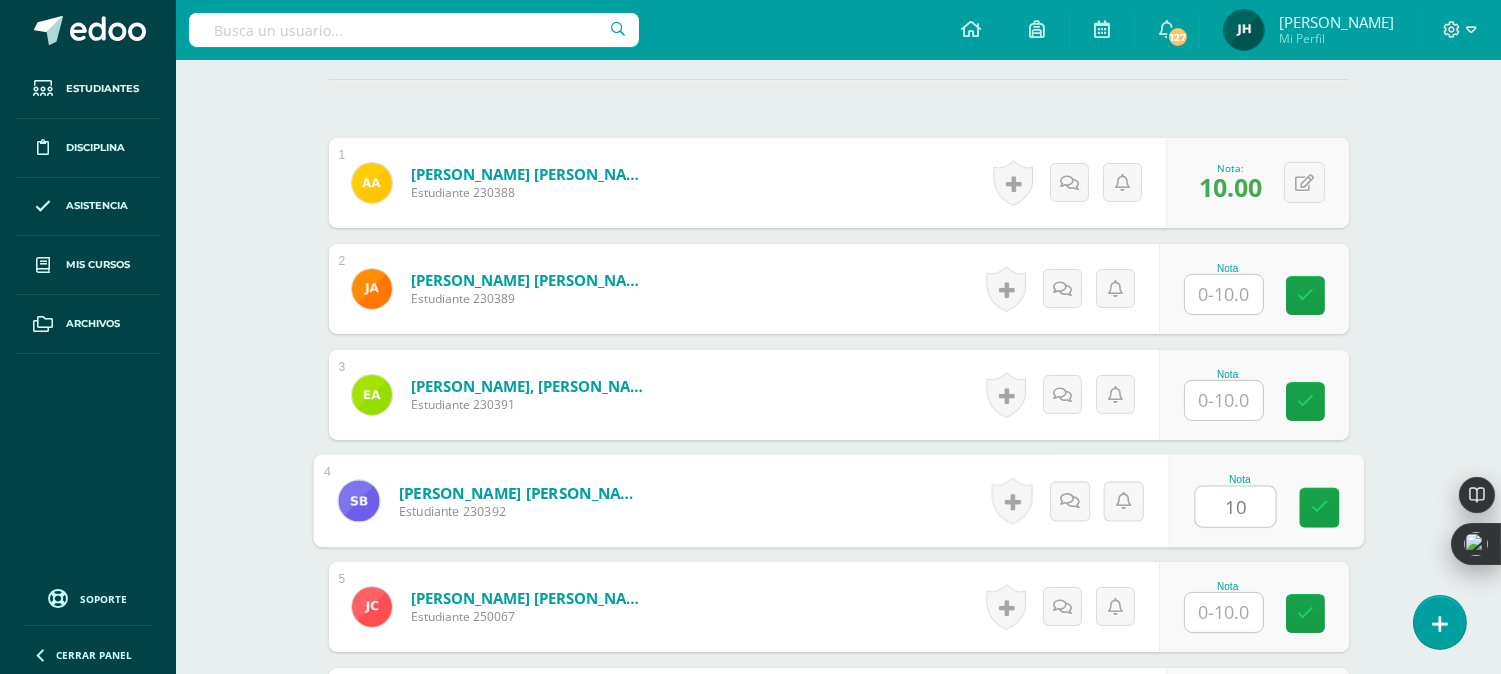 type on "10" 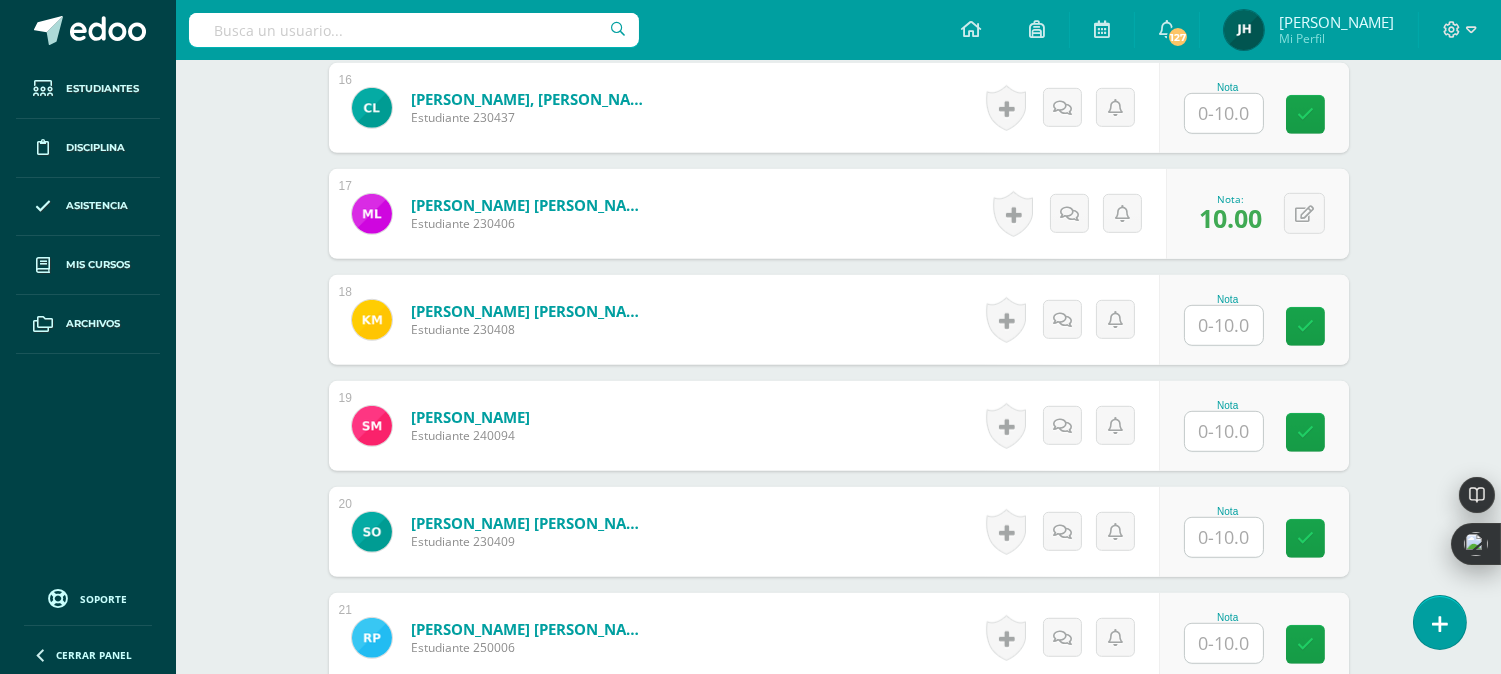 scroll, scrollTop: 2224, scrollLeft: 0, axis: vertical 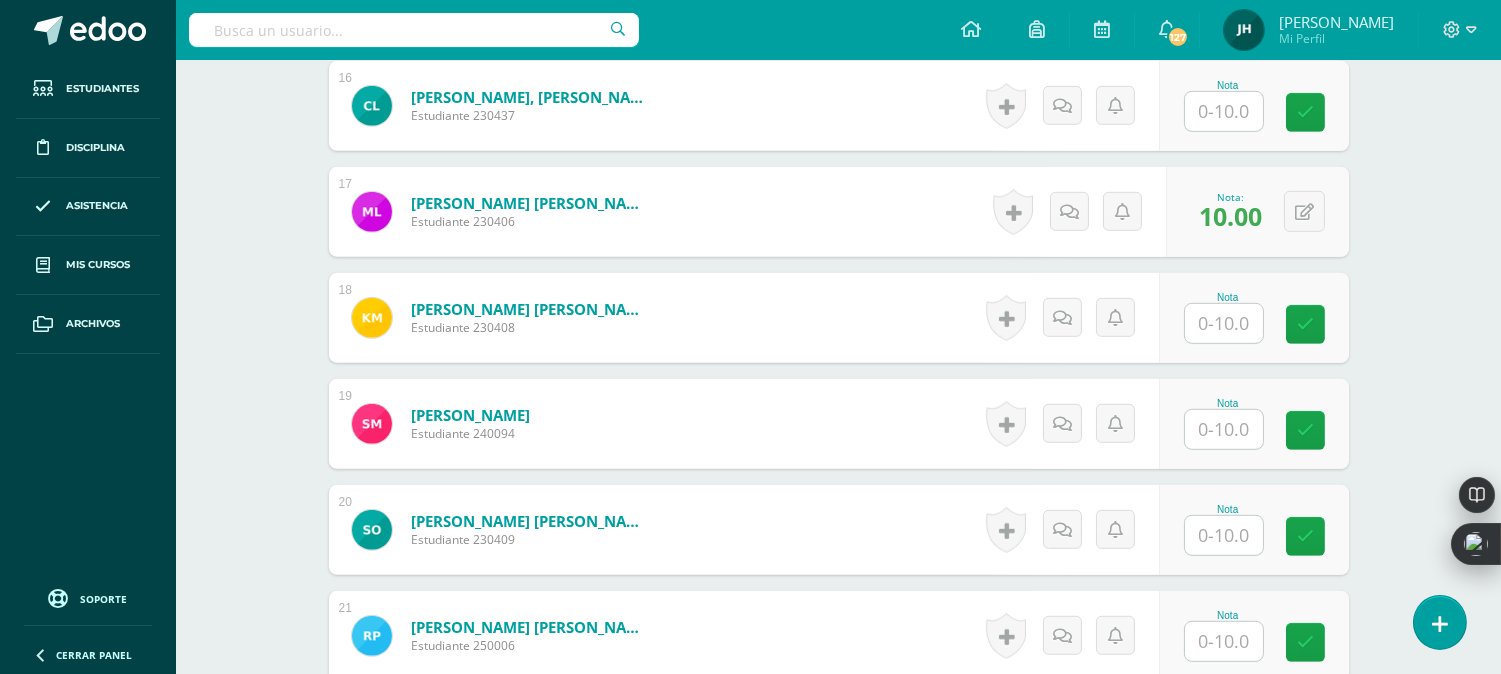 click at bounding box center [1224, 323] 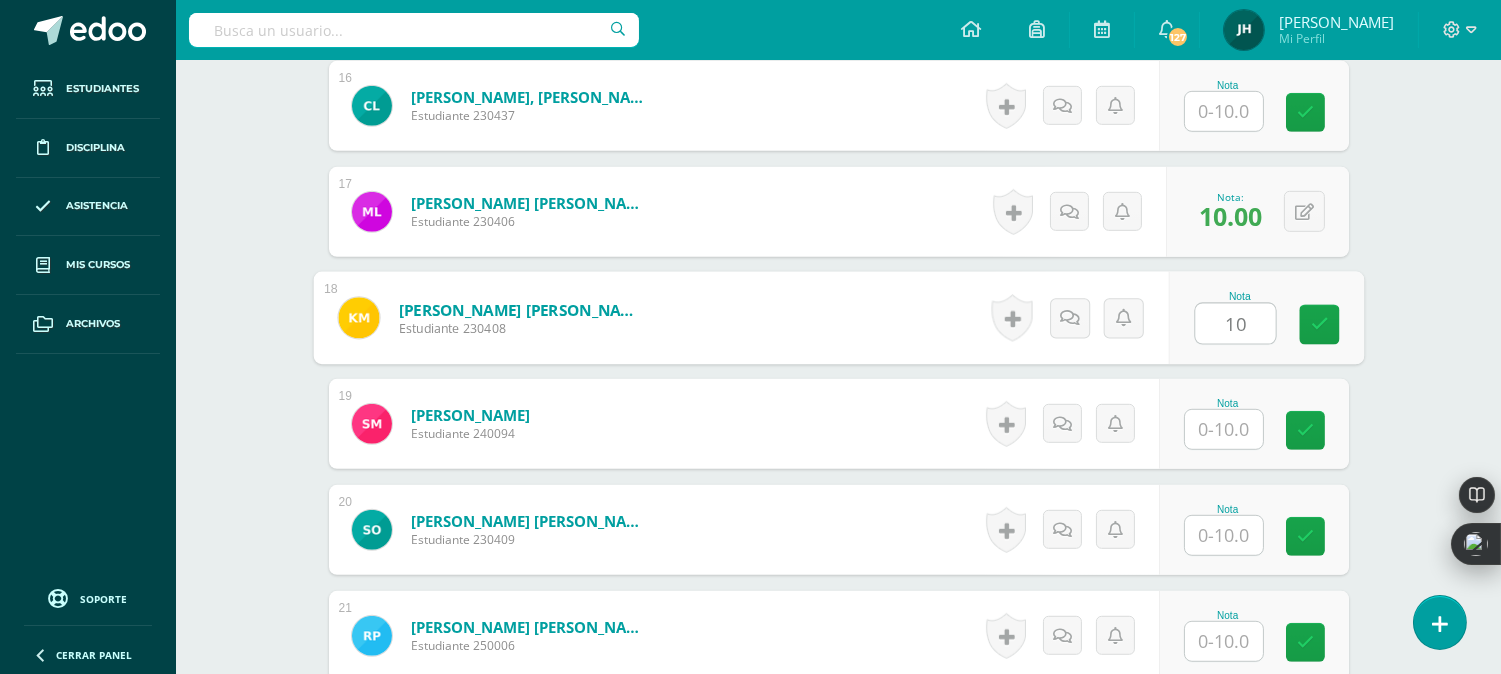 type on "10" 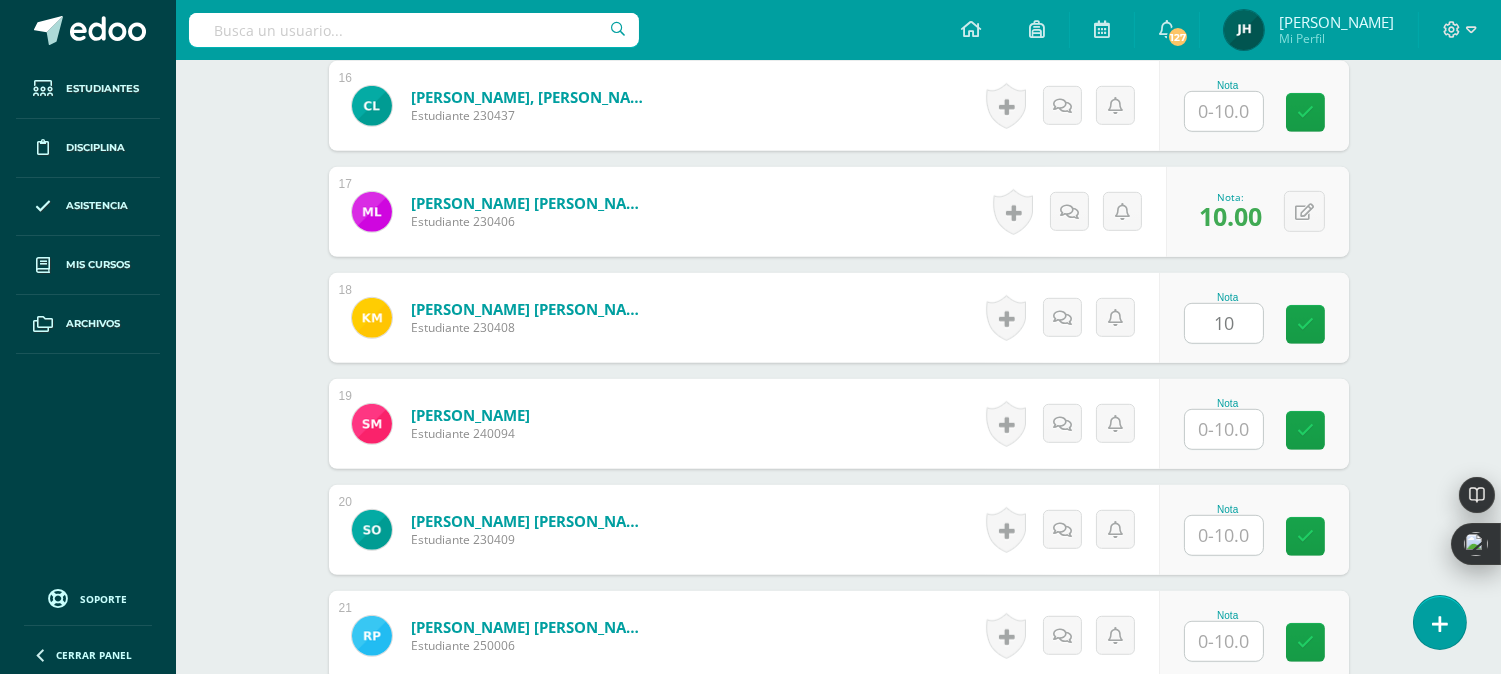 click on "Mazariegos Villatoro, Kaori Nicole
Estudiante  230408
Nota
10
0
Logros" at bounding box center (839, 318) 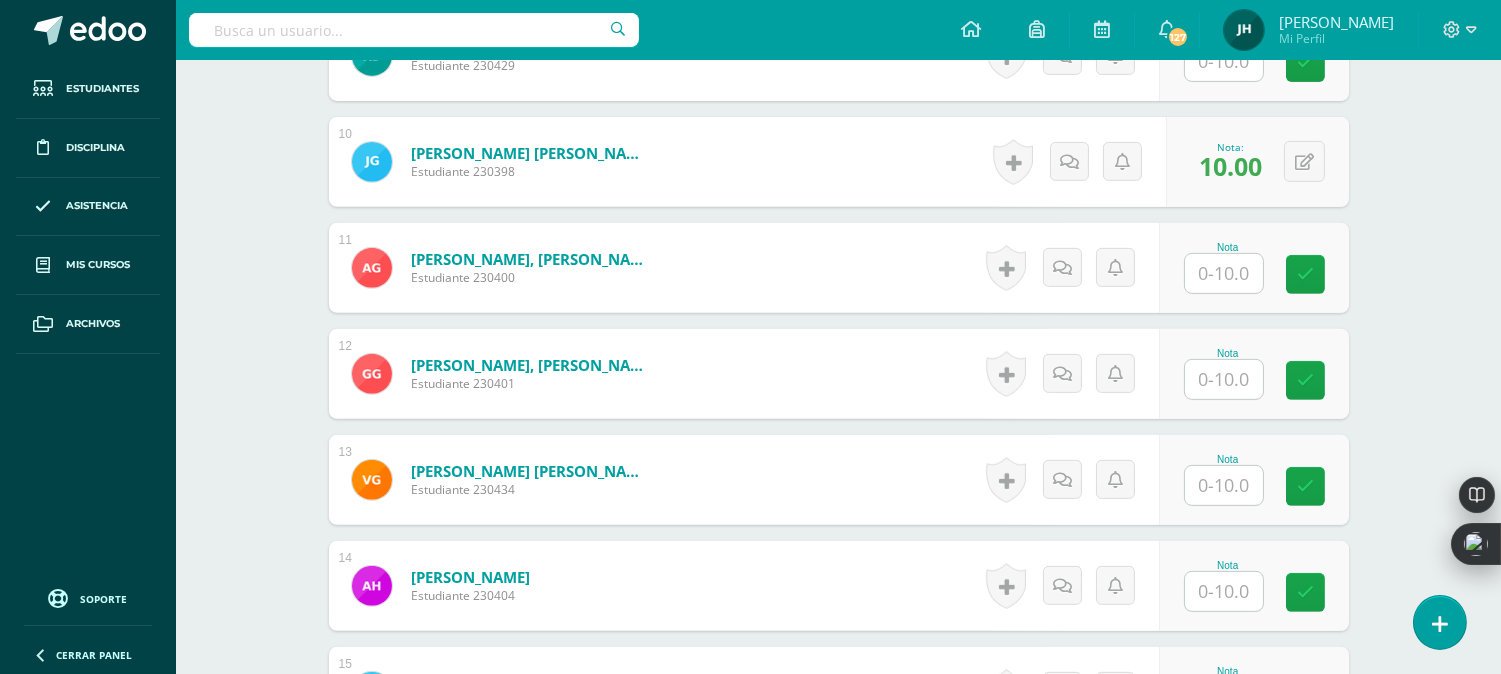 scroll, scrollTop: 1446, scrollLeft: 0, axis: vertical 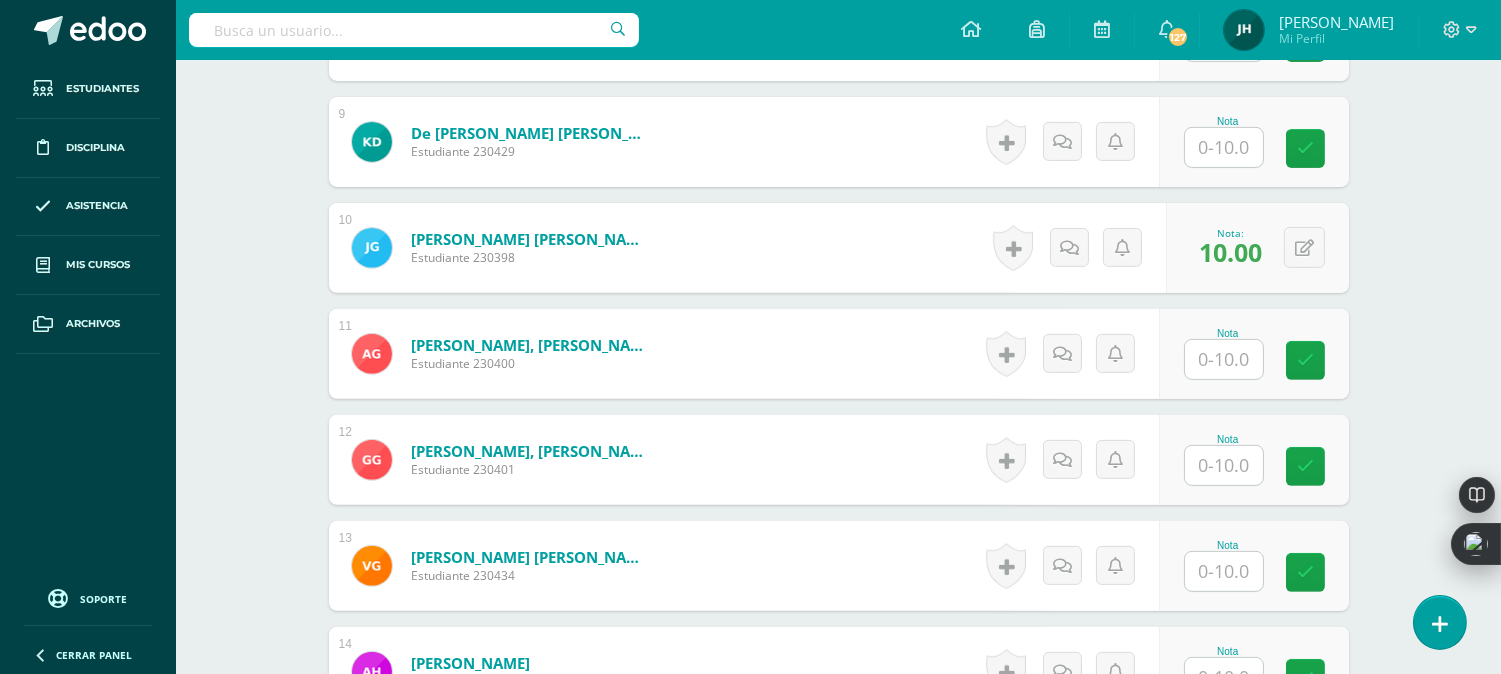 drag, startPoint x: 1212, startPoint y: 122, endPoint x: 1194, endPoint y: 133, distance: 21.095022 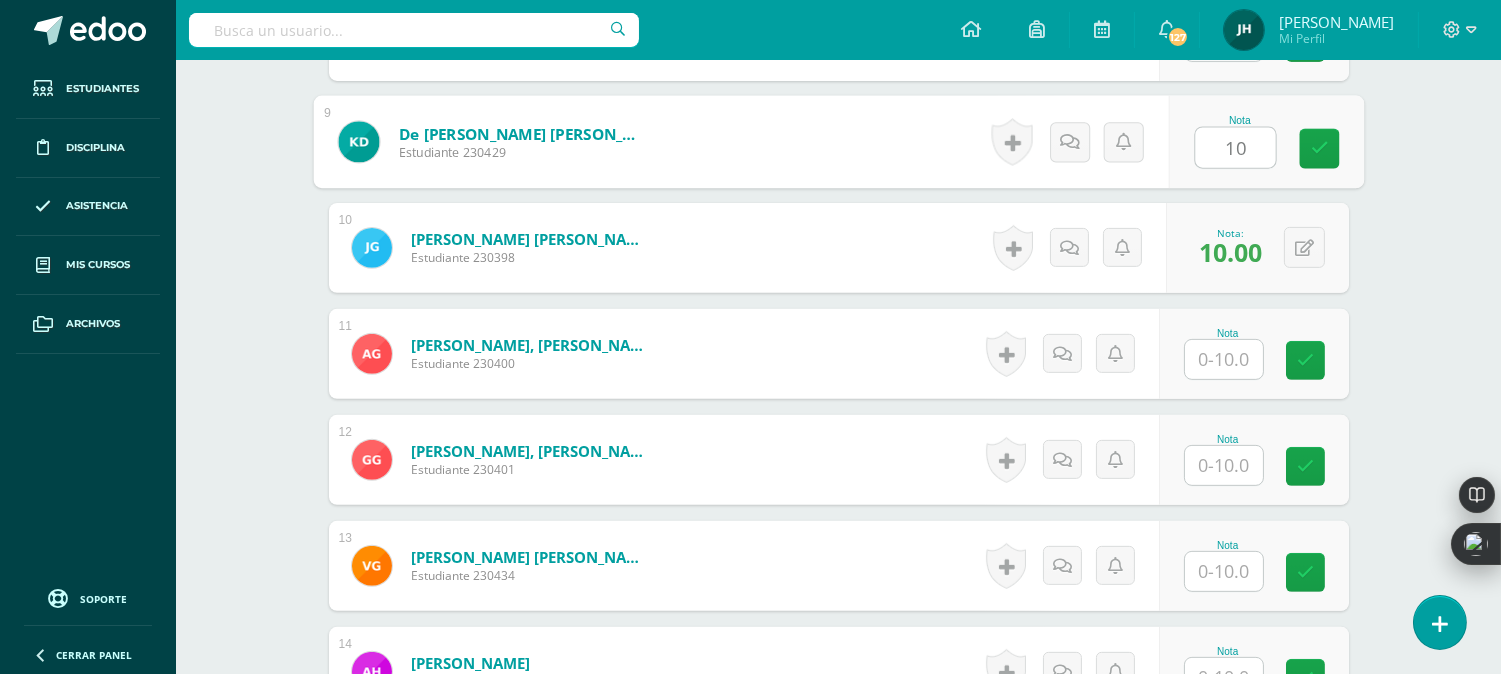 type on "10" 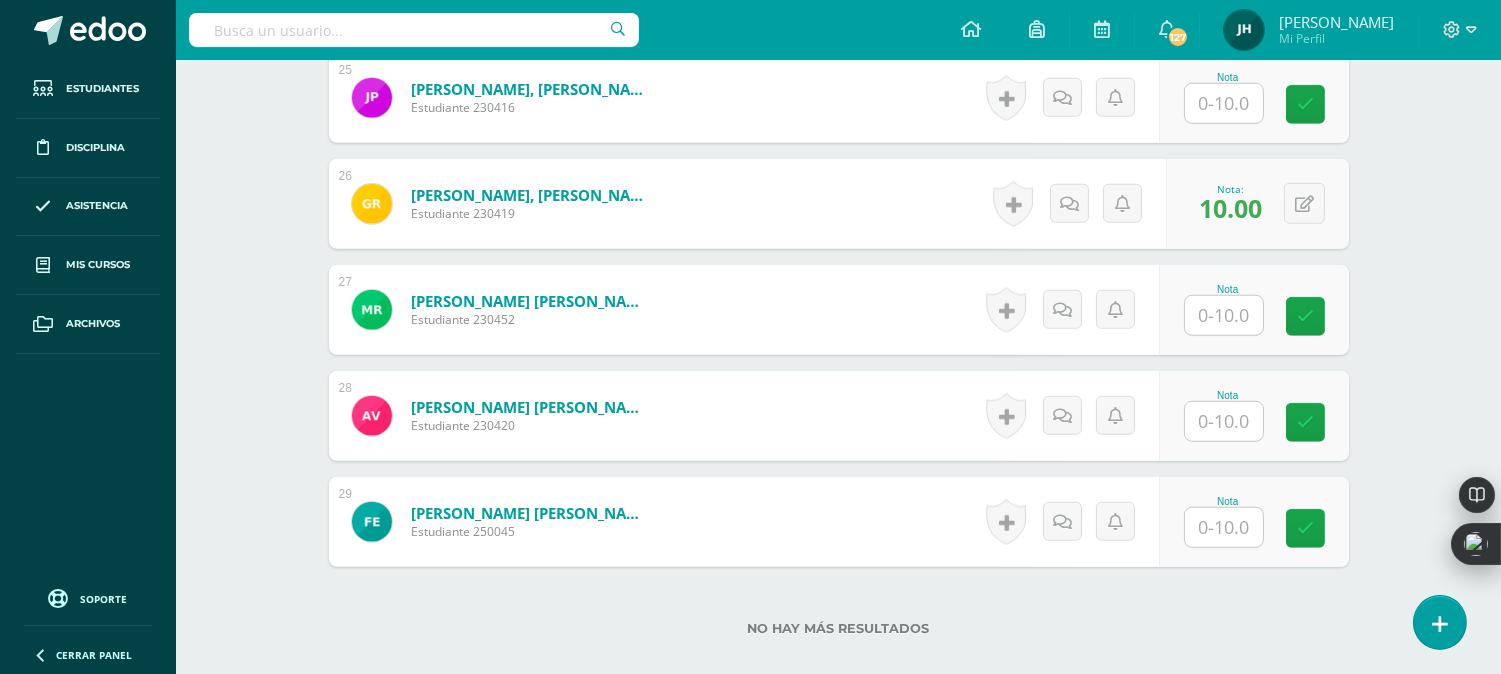 scroll, scrollTop: 3306, scrollLeft: 0, axis: vertical 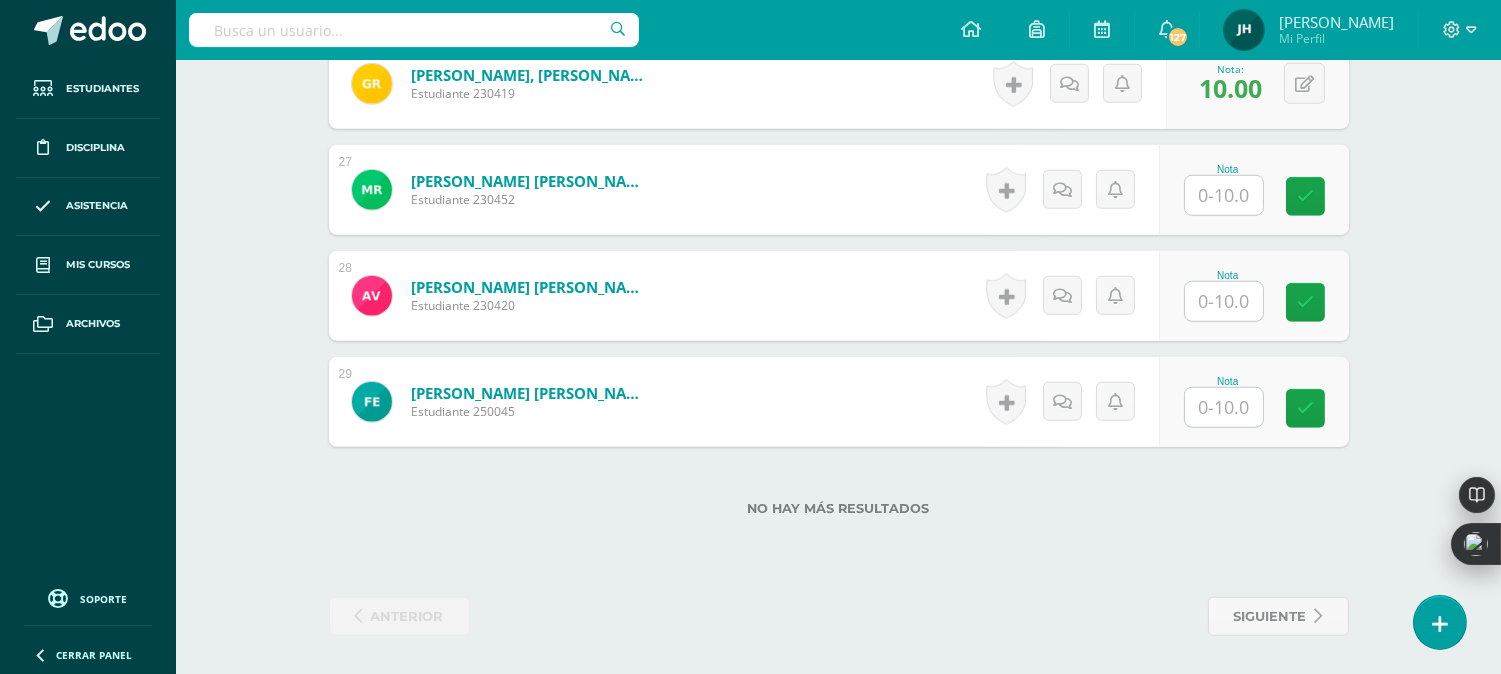 click at bounding box center (1224, 301) 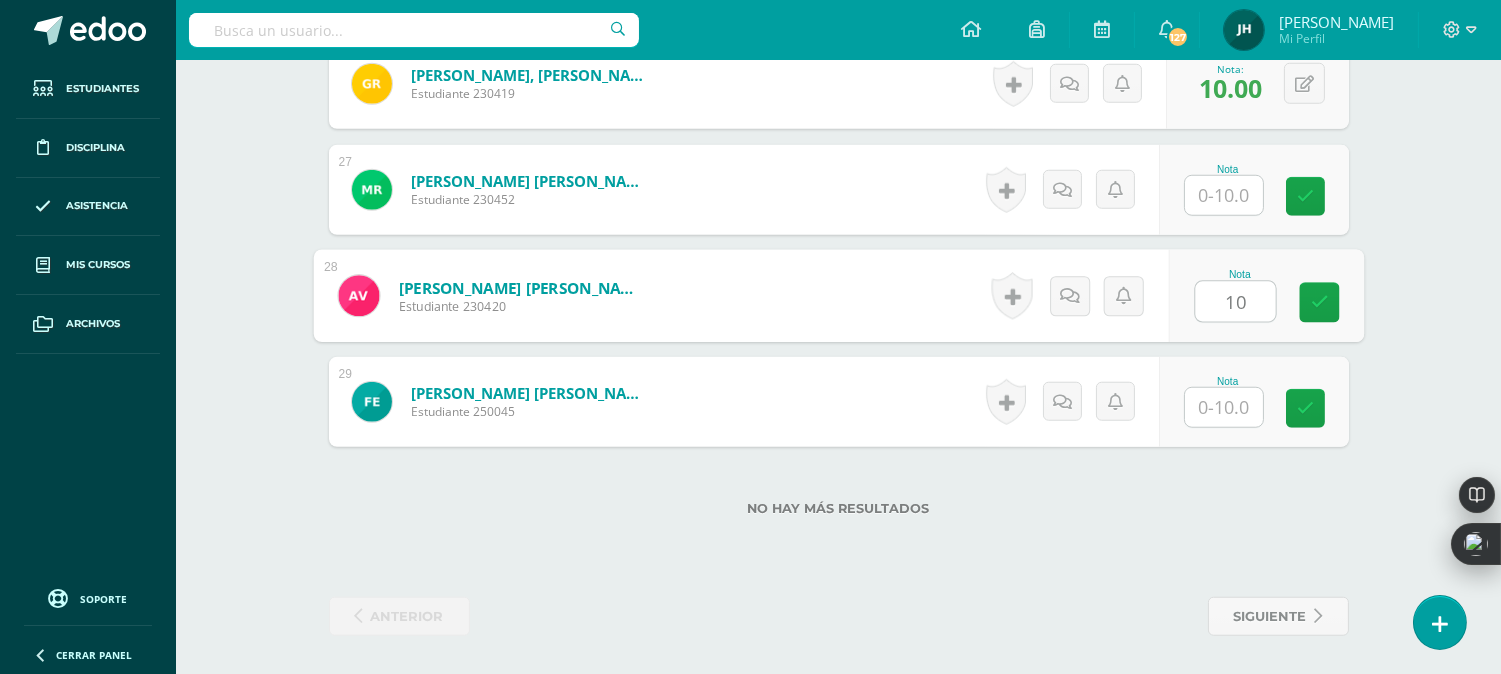 type on "10" 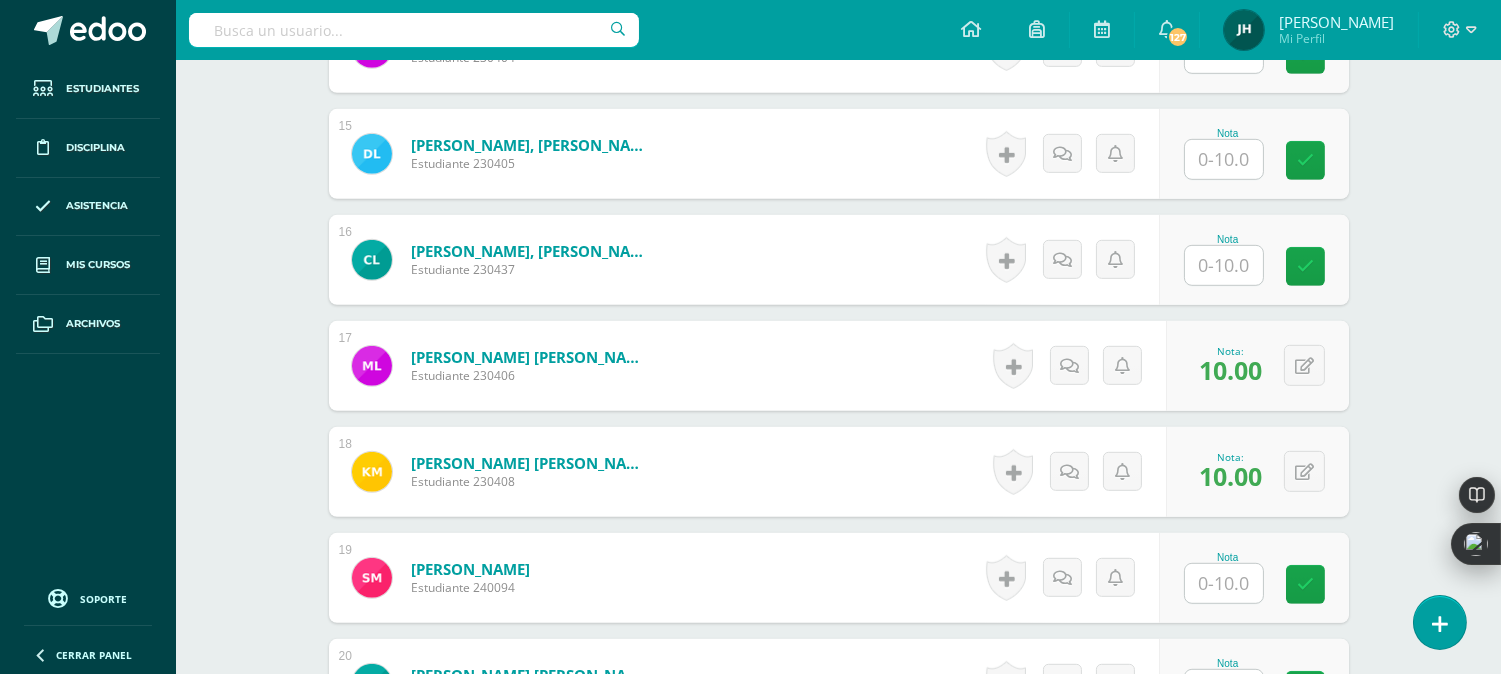 scroll, scrollTop: 1973, scrollLeft: 0, axis: vertical 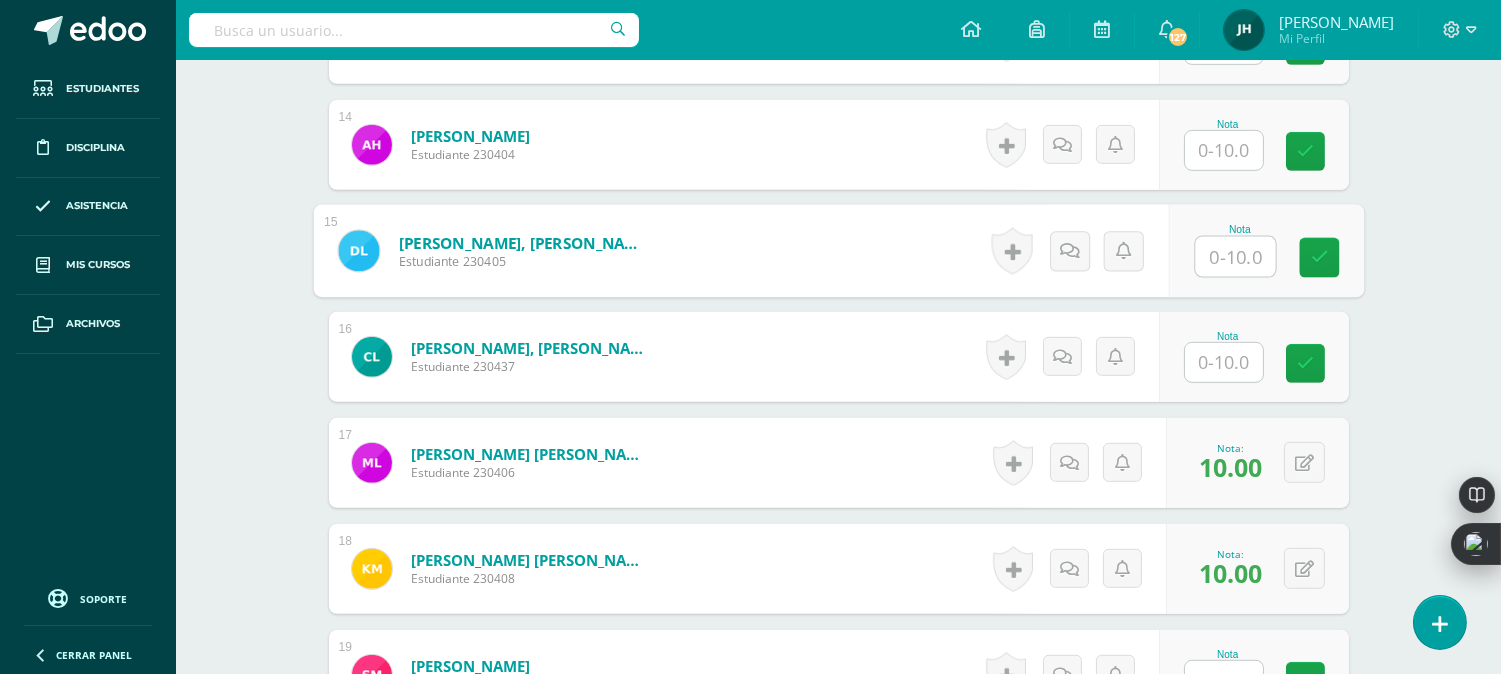 click at bounding box center [1235, 257] 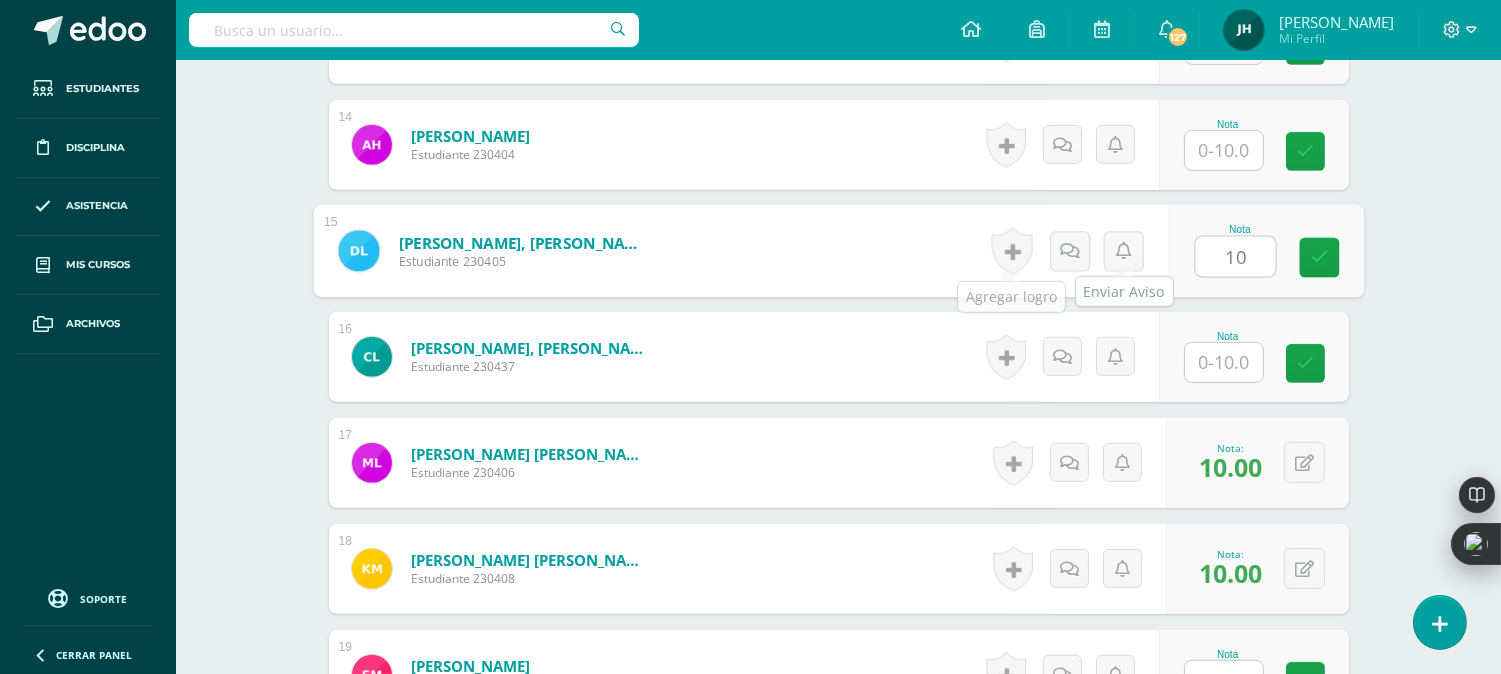 type on "10" 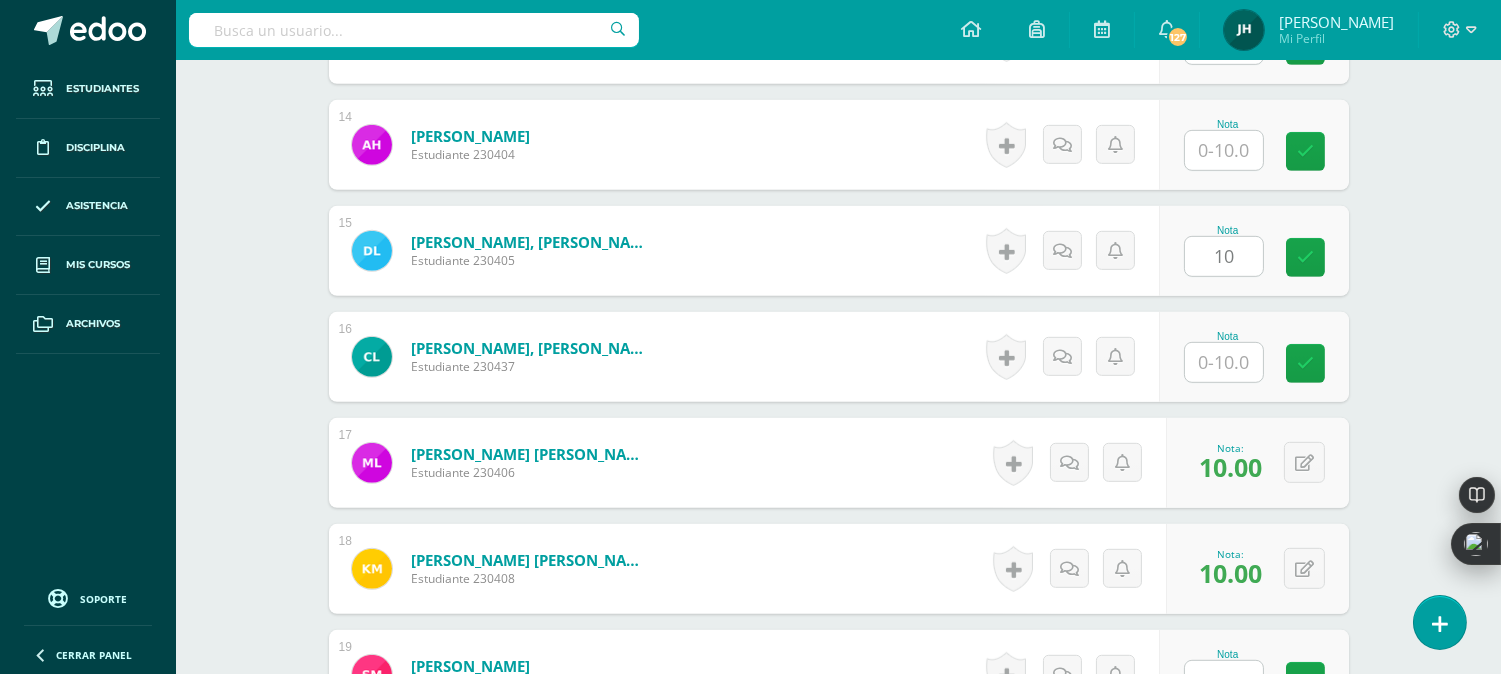 click on "León Monroy, Daniela Belén
Estudiante  230405
Nota
10
0
Logros" at bounding box center (839, 251) 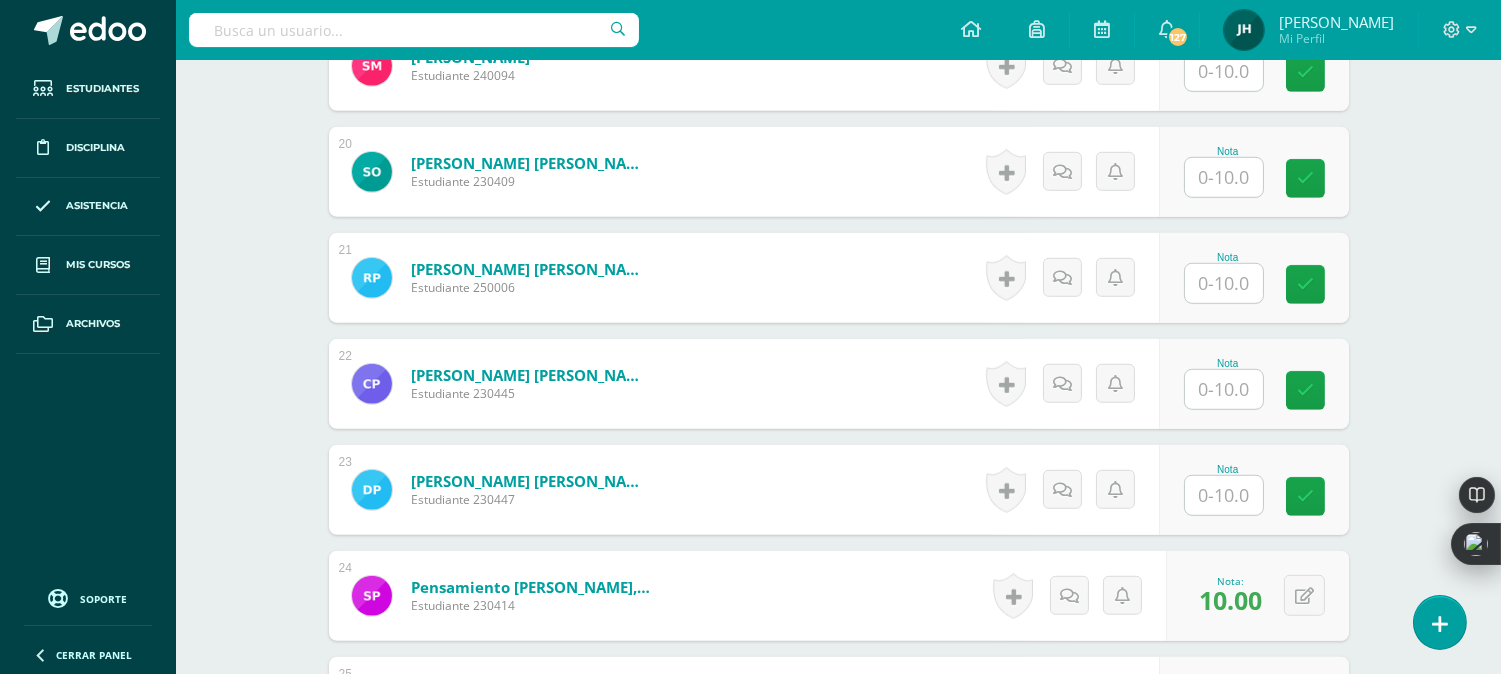scroll, scrollTop: 2528, scrollLeft: 0, axis: vertical 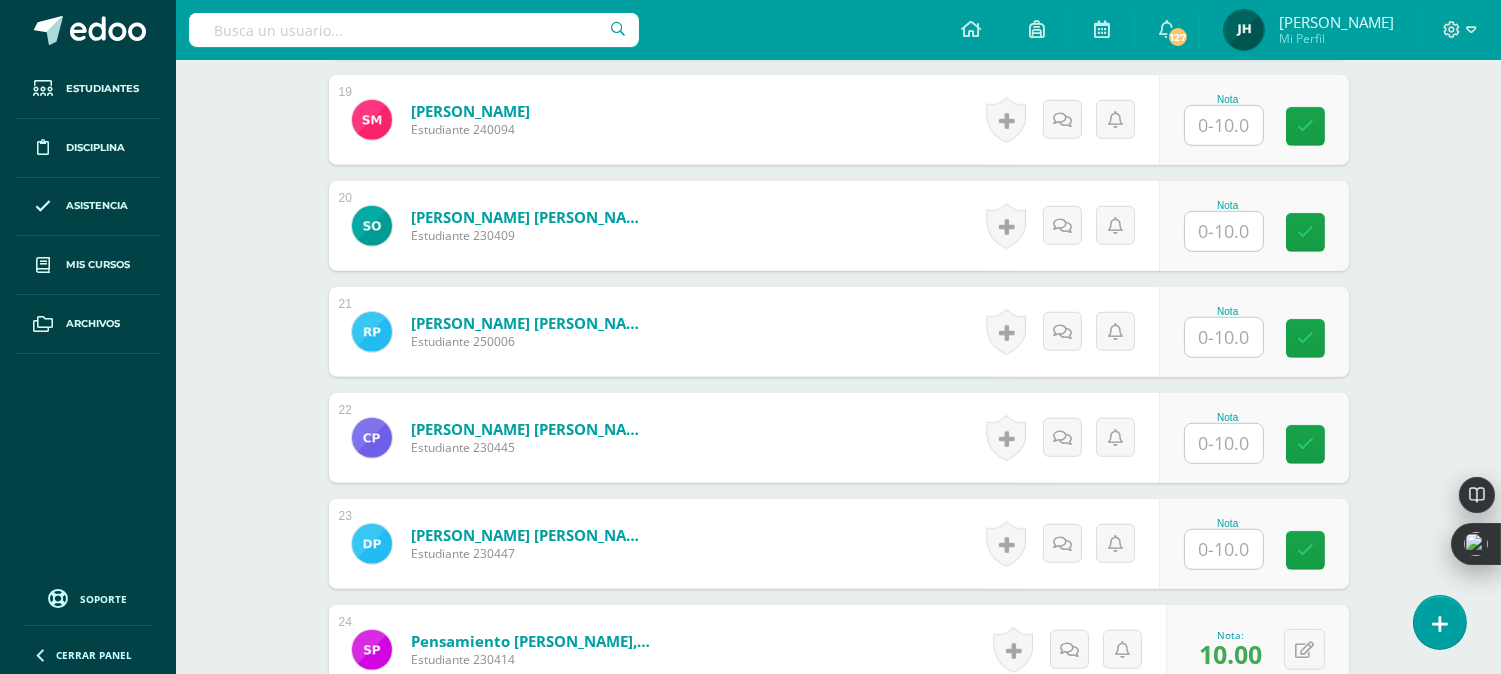 click at bounding box center [1224, 231] 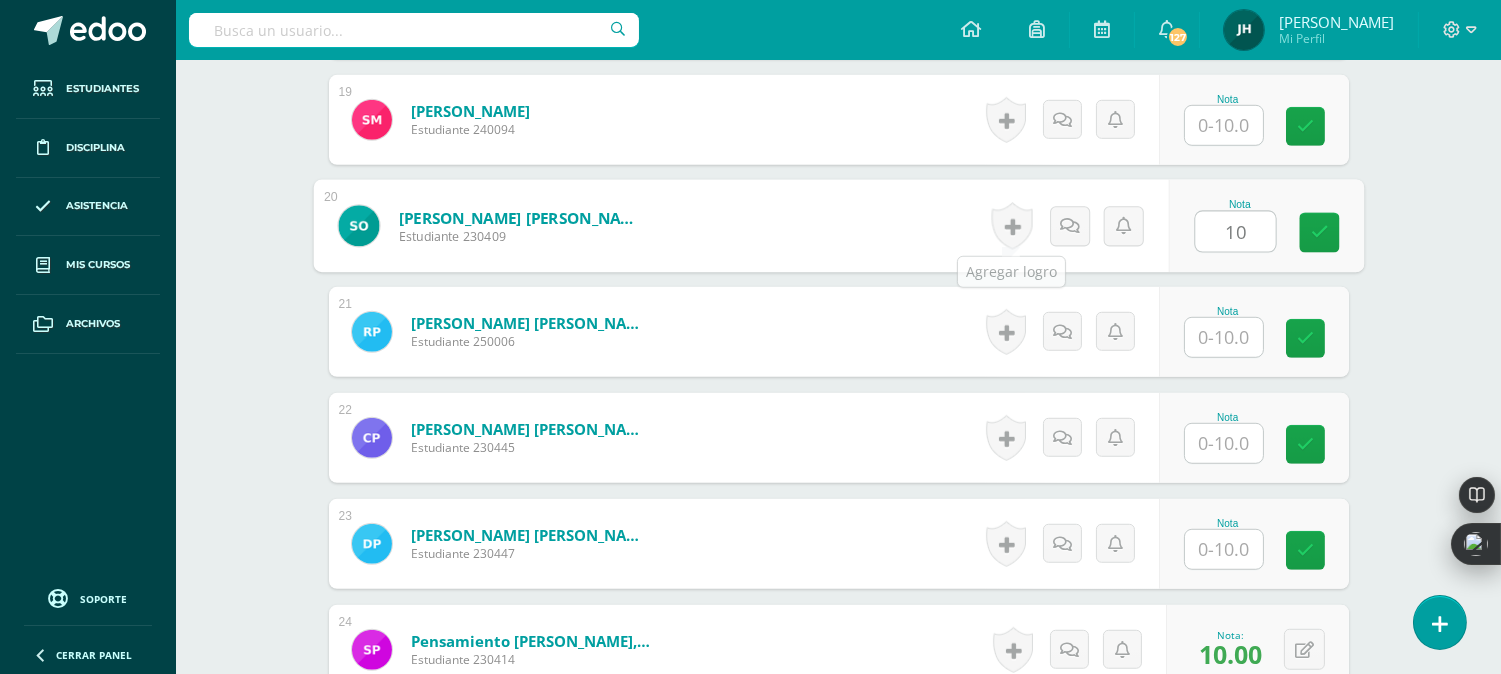type on "10" 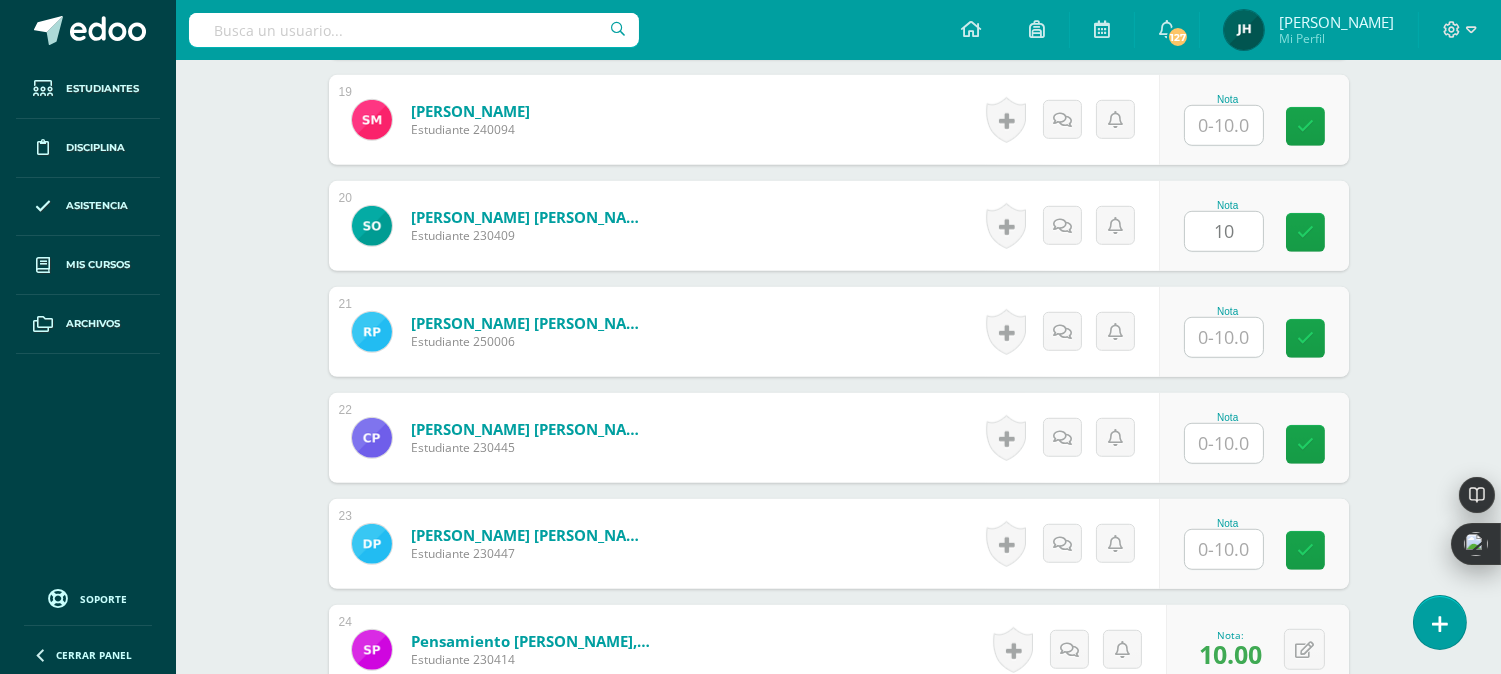 click on "Ochoa Sandoval, Selvin Alexis
Estudiante  230409
Nota
10
0
Logros" at bounding box center (839, 226) 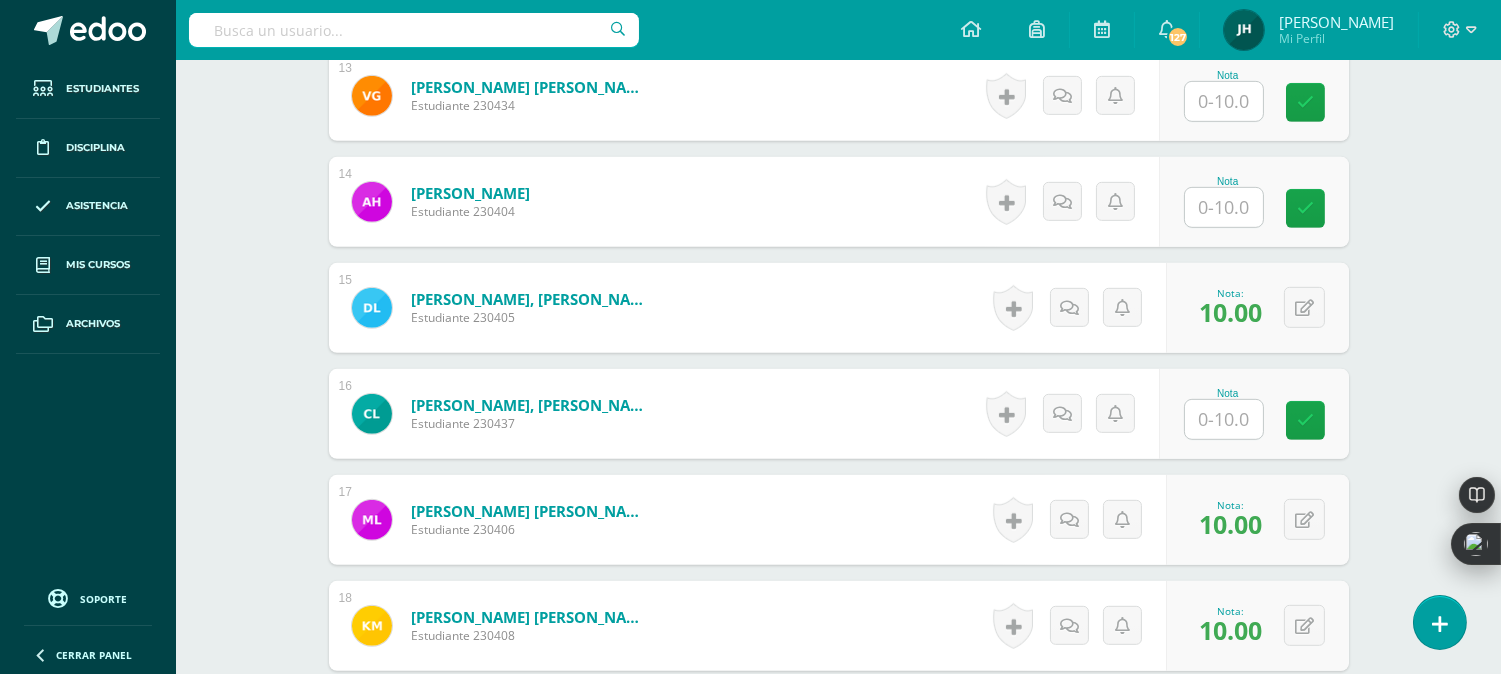 scroll, scrollTop: 1751, scrollLeft: 0, axis: vertical 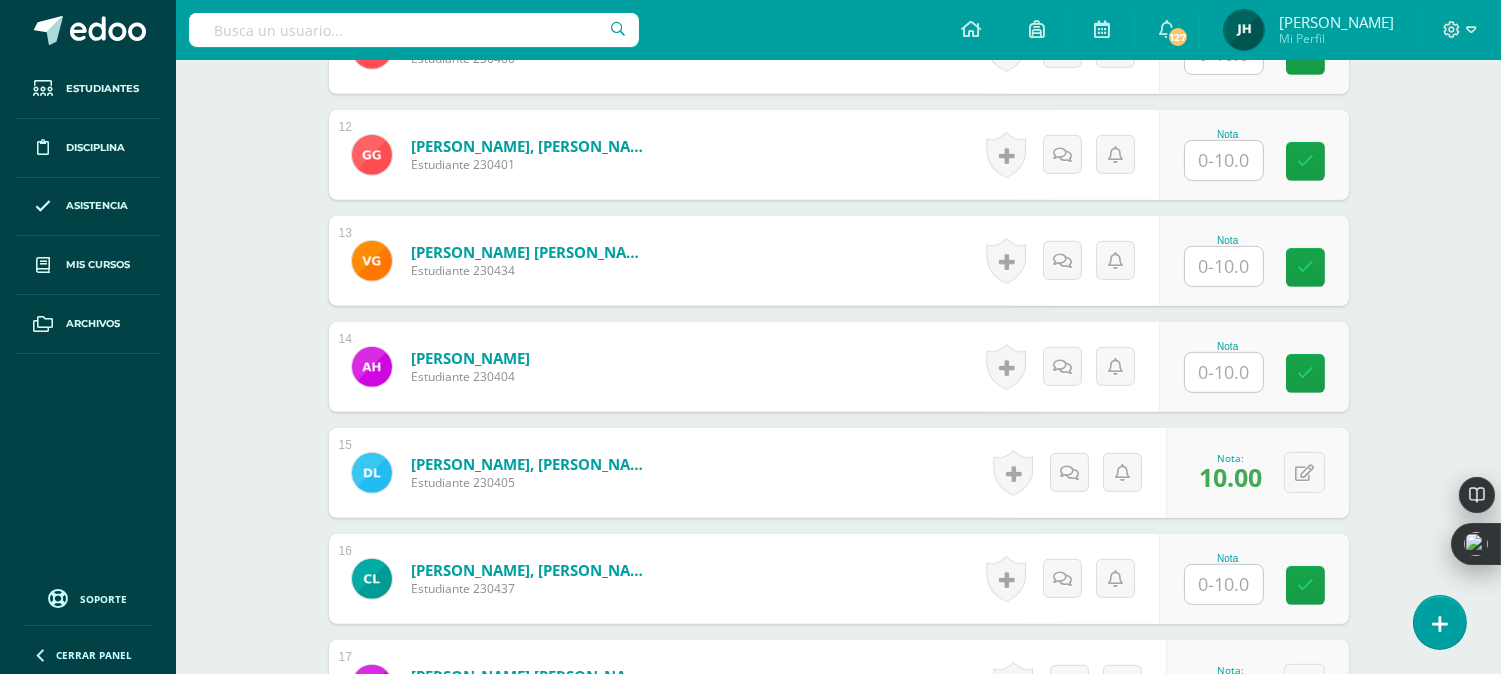 click at bounding box center [1224, 160] 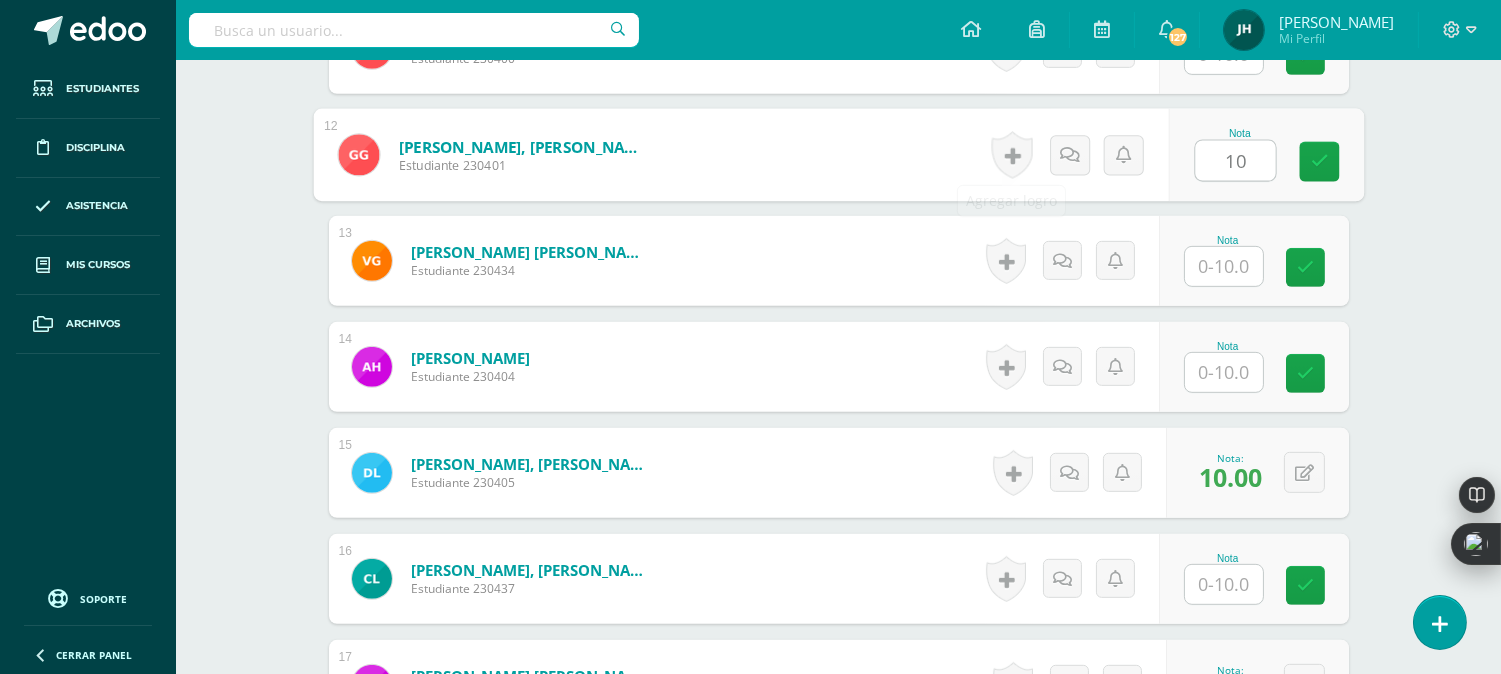 type on "10" 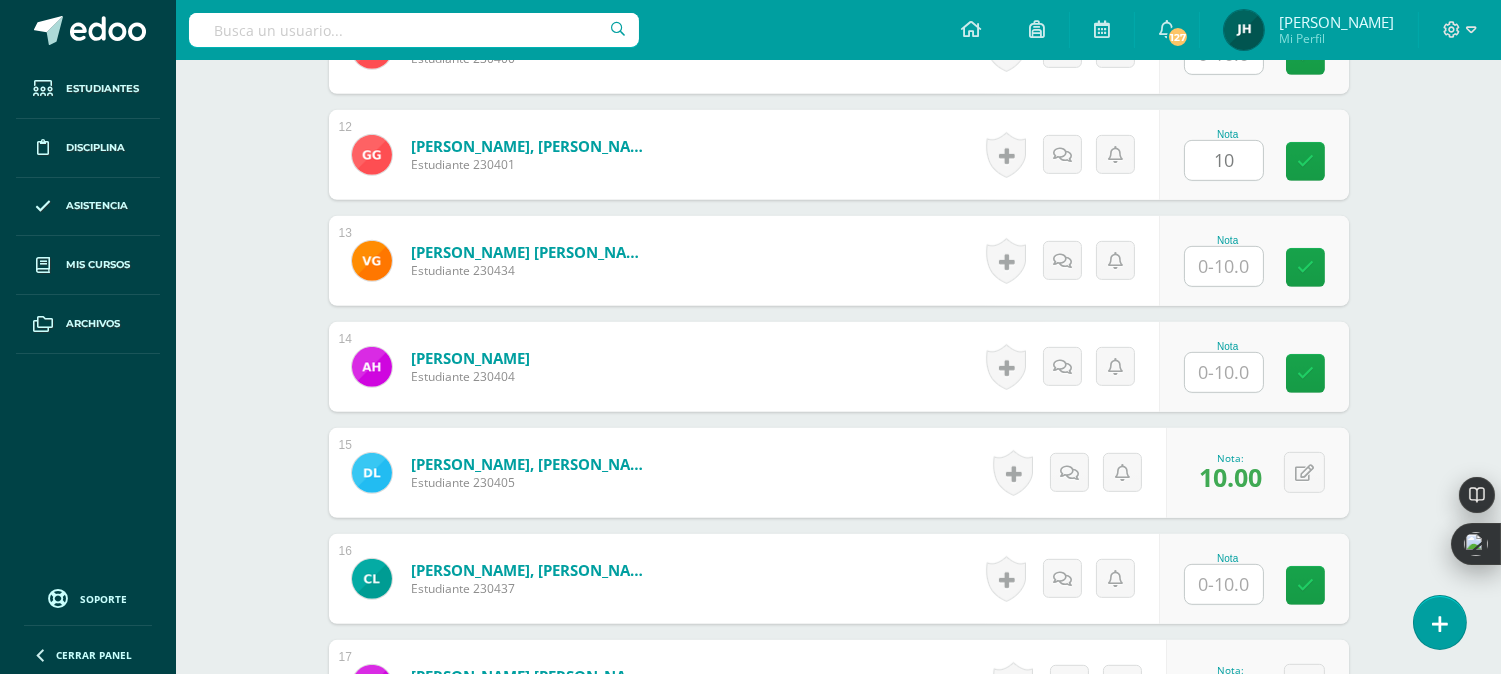 click on "1
Alarcón García, Alison Melissa
Estudiante  230388
Nota
10.00
0
Logros" at bounding box center [839, 473] 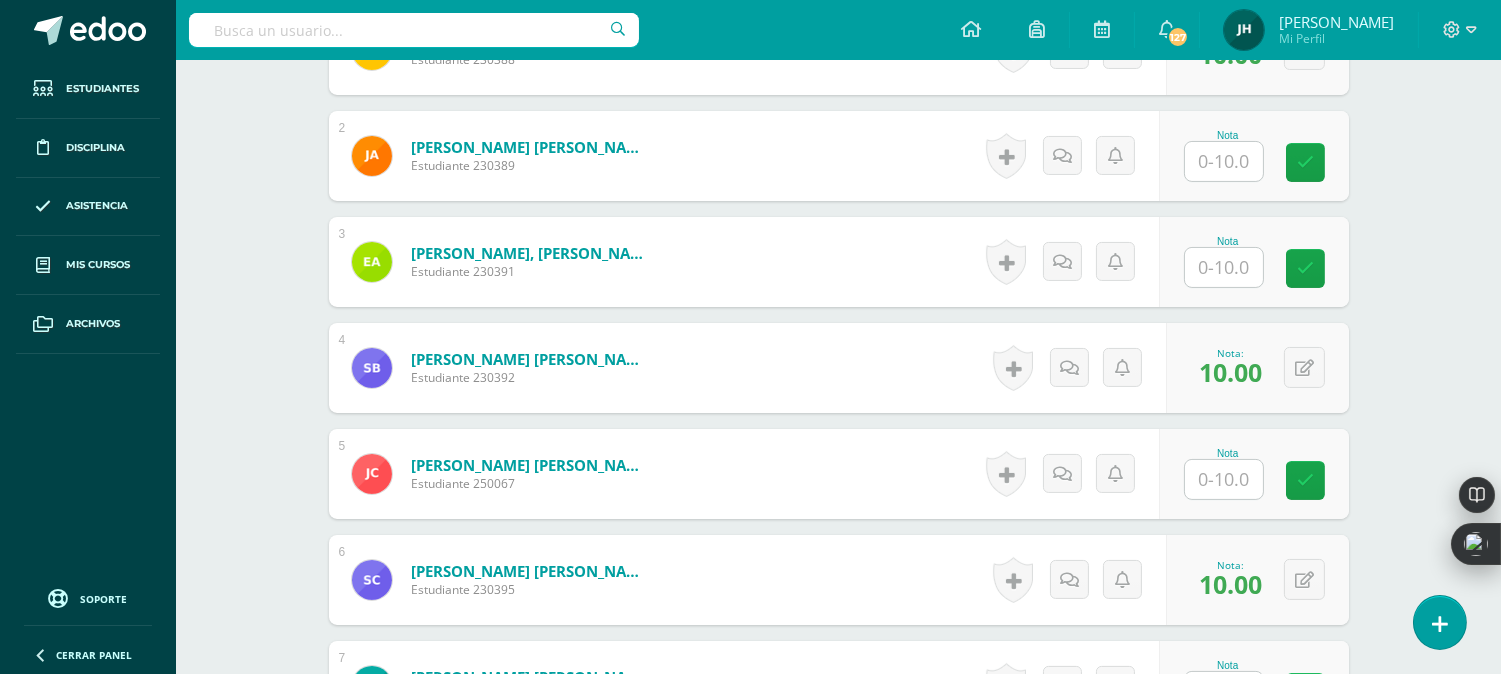 scroll, scrollTop: 640, scrollLeft: 0, axis: vertical 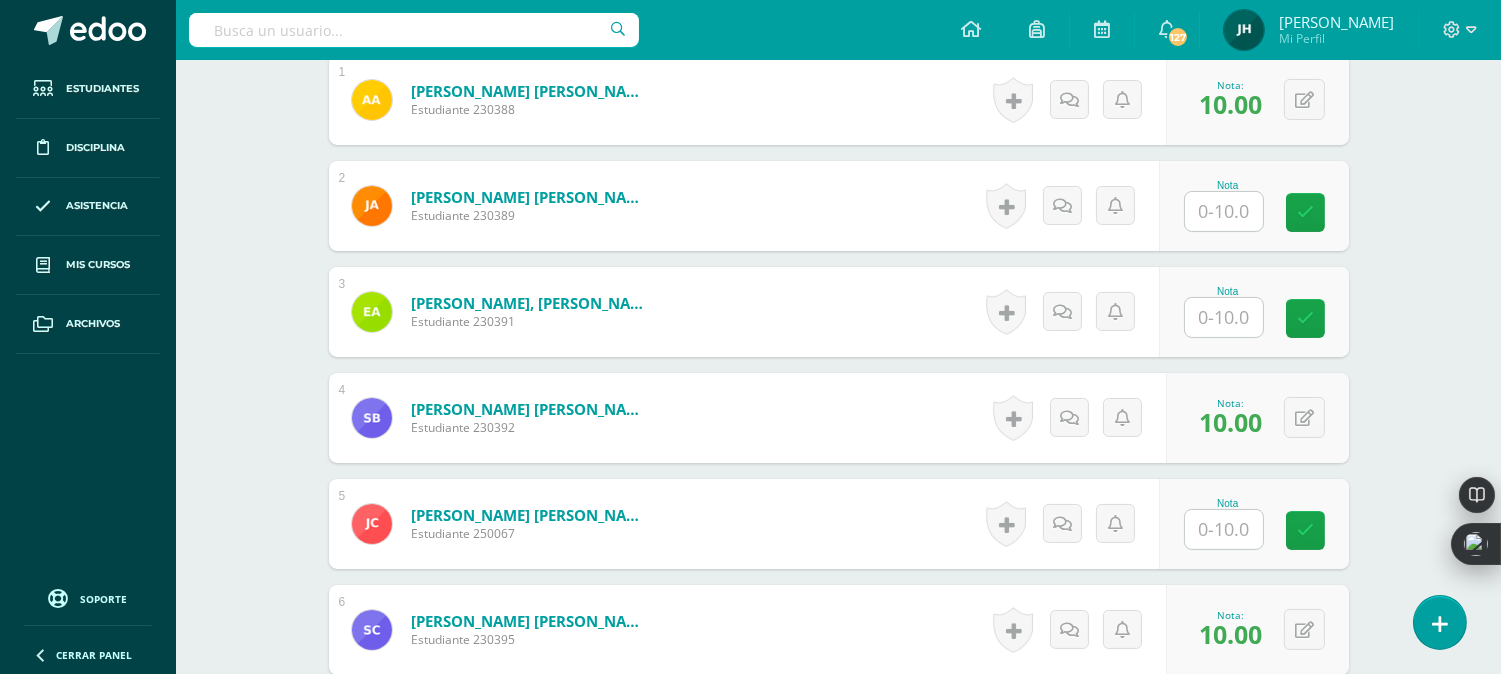 click at bounding box center (1224, 211) 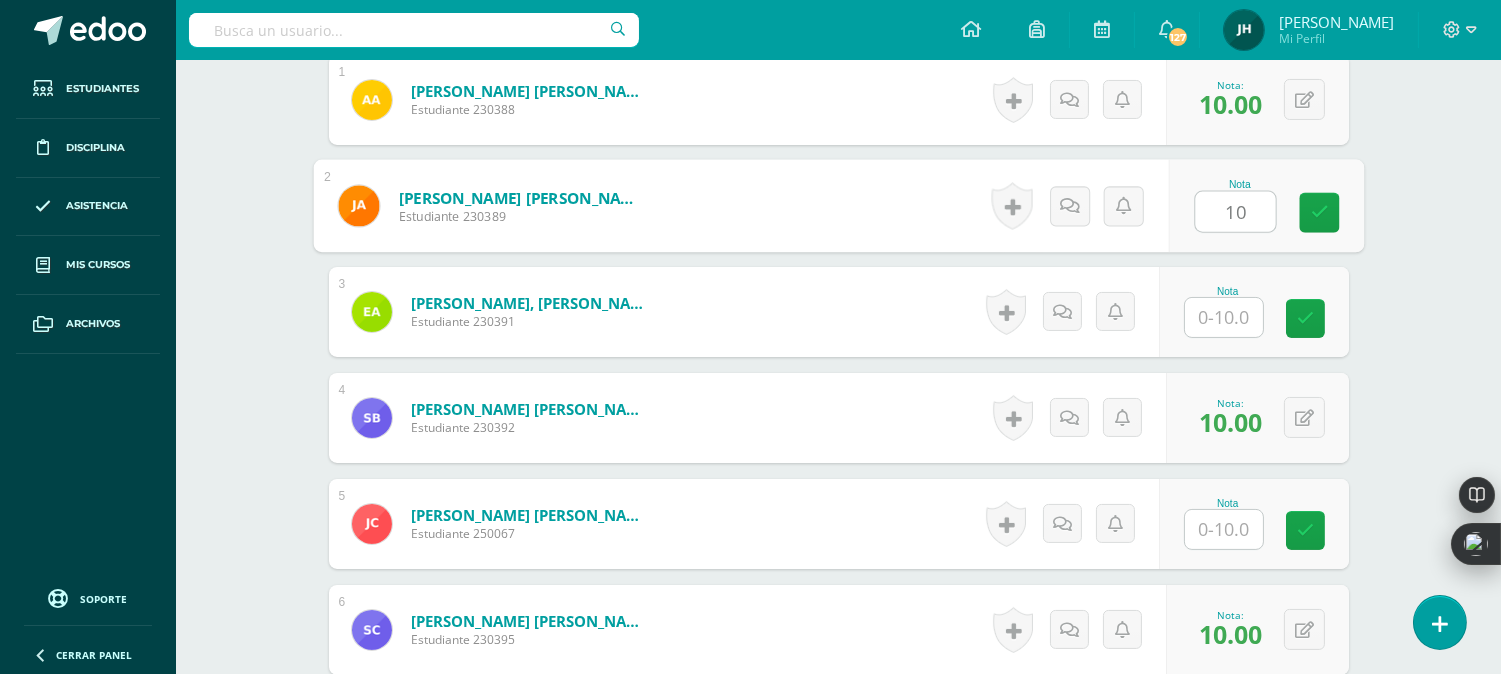 type on "10" 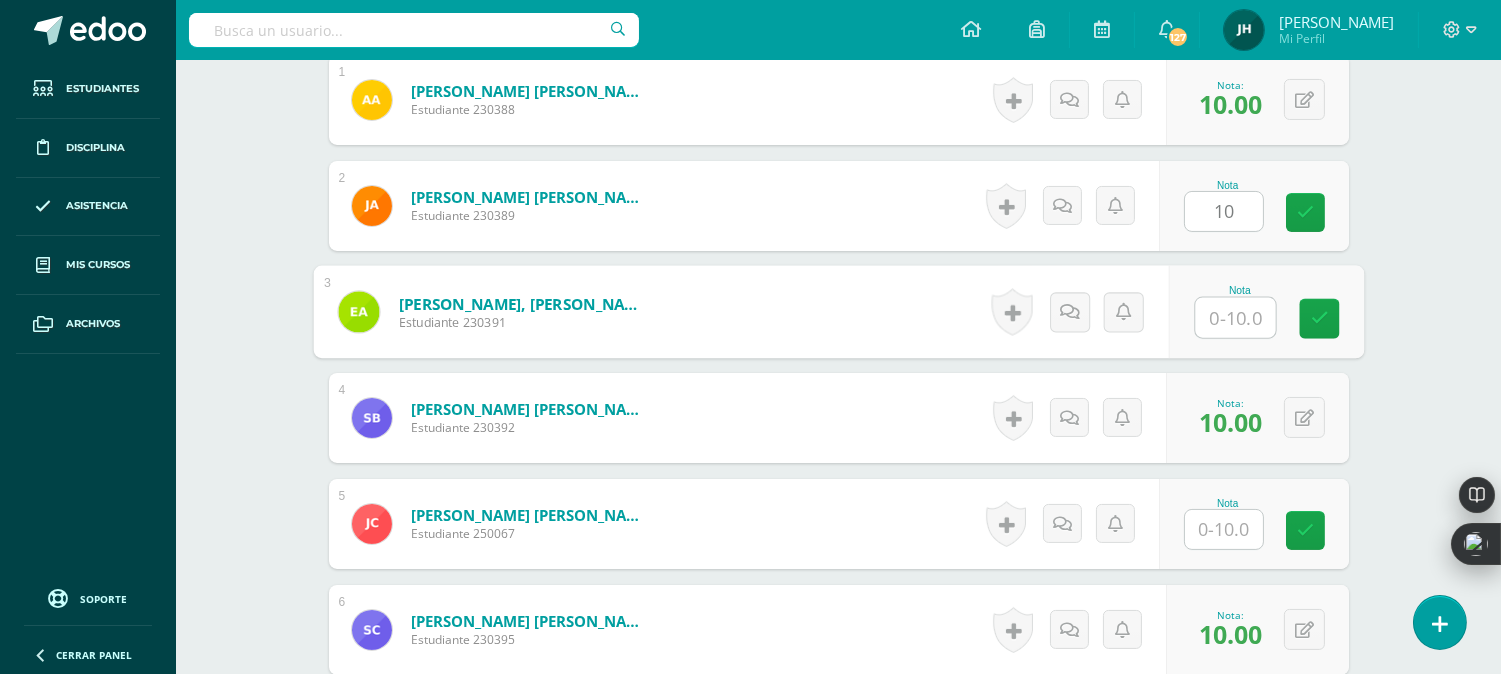 click at bounding box center (1235, 318) 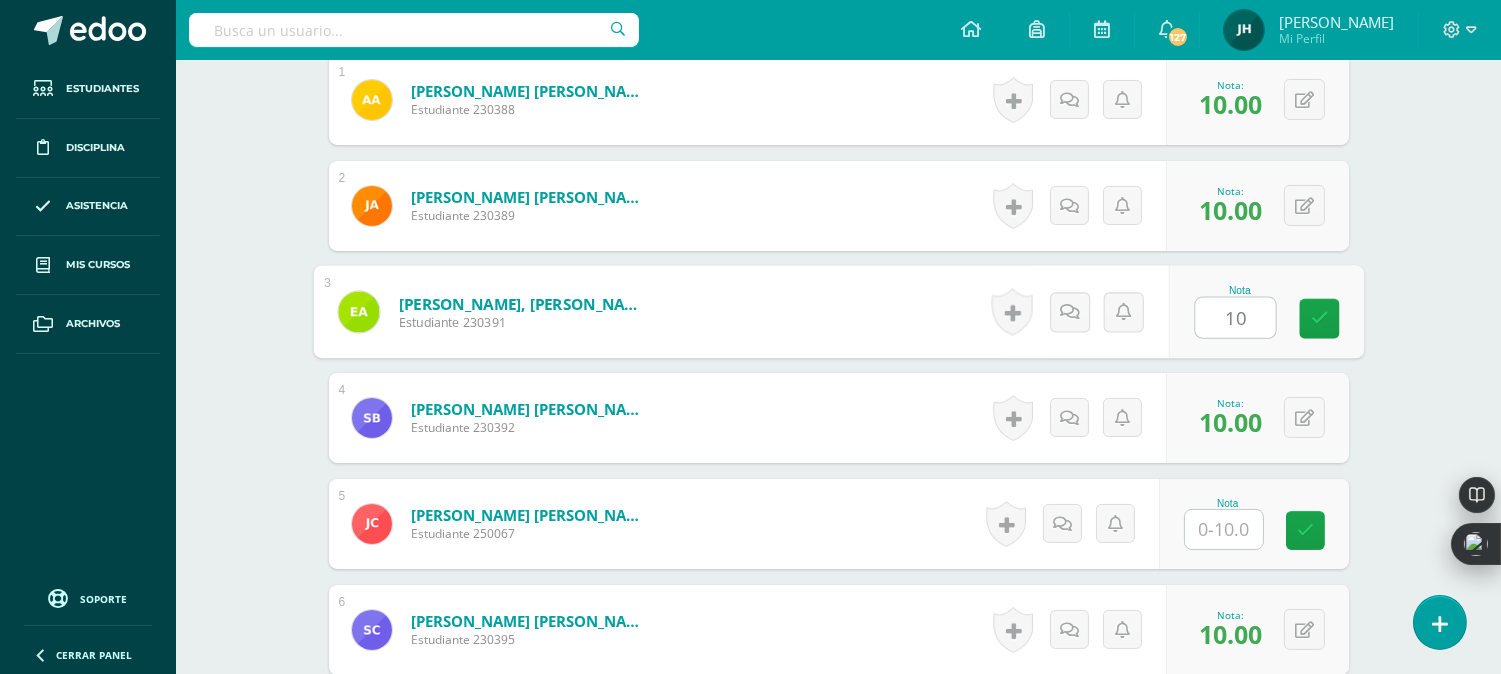 type on "10" 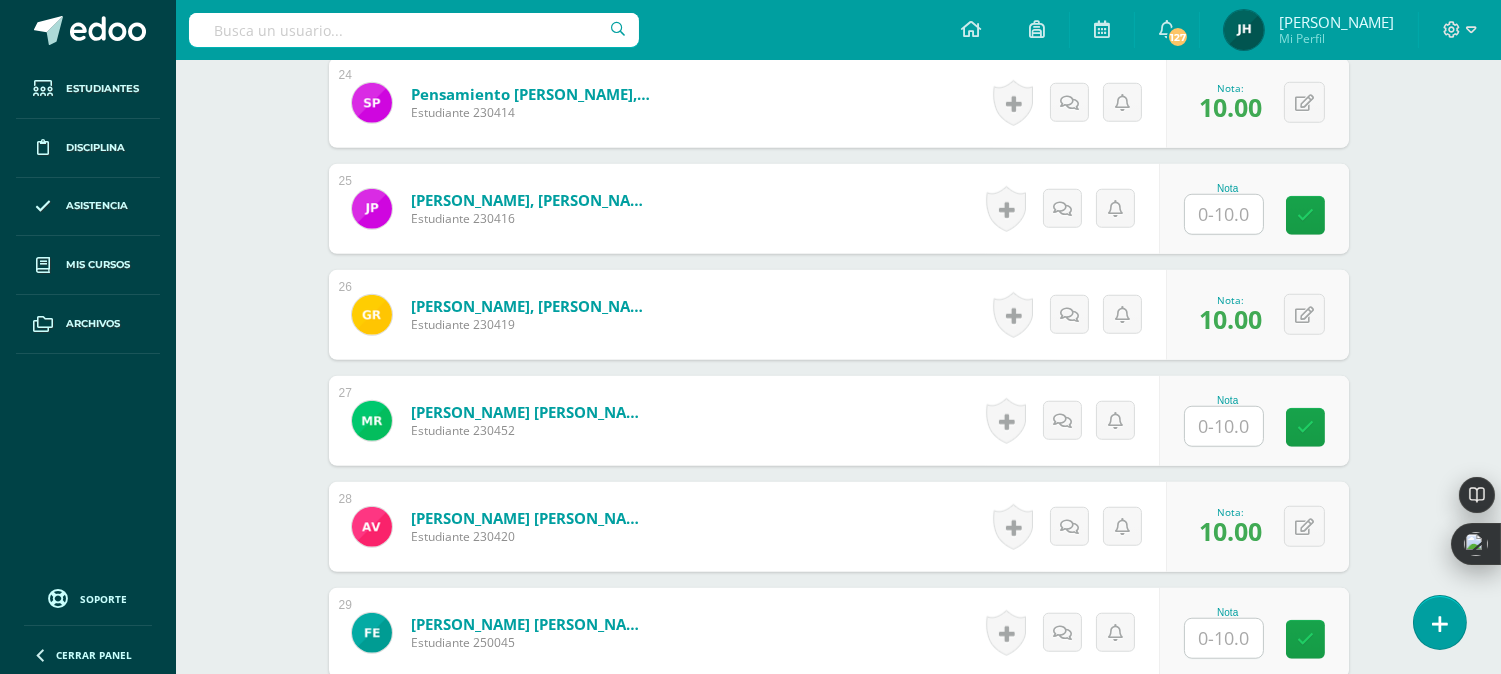 scroll, scrollTop: 3084, scrollLeft: 0, axis: vertical 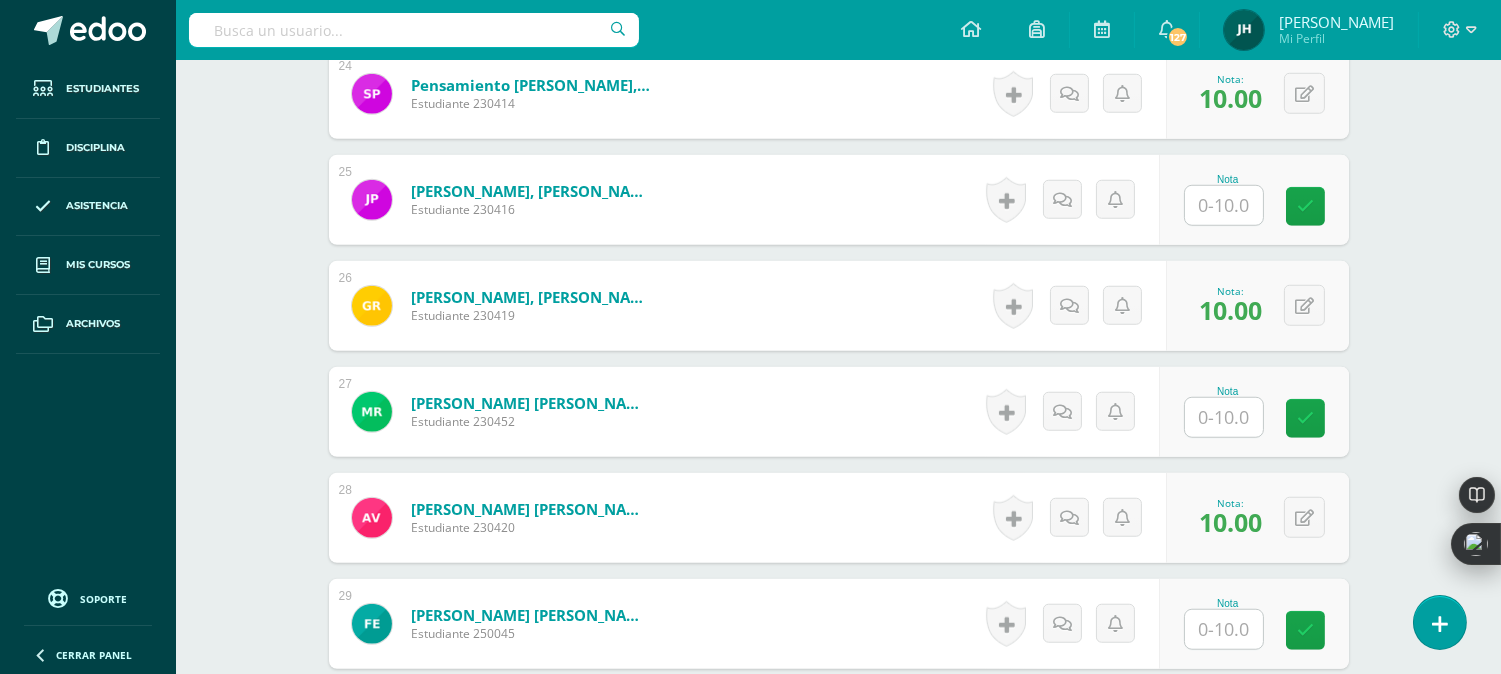 click at bounding box center (1224, 417) 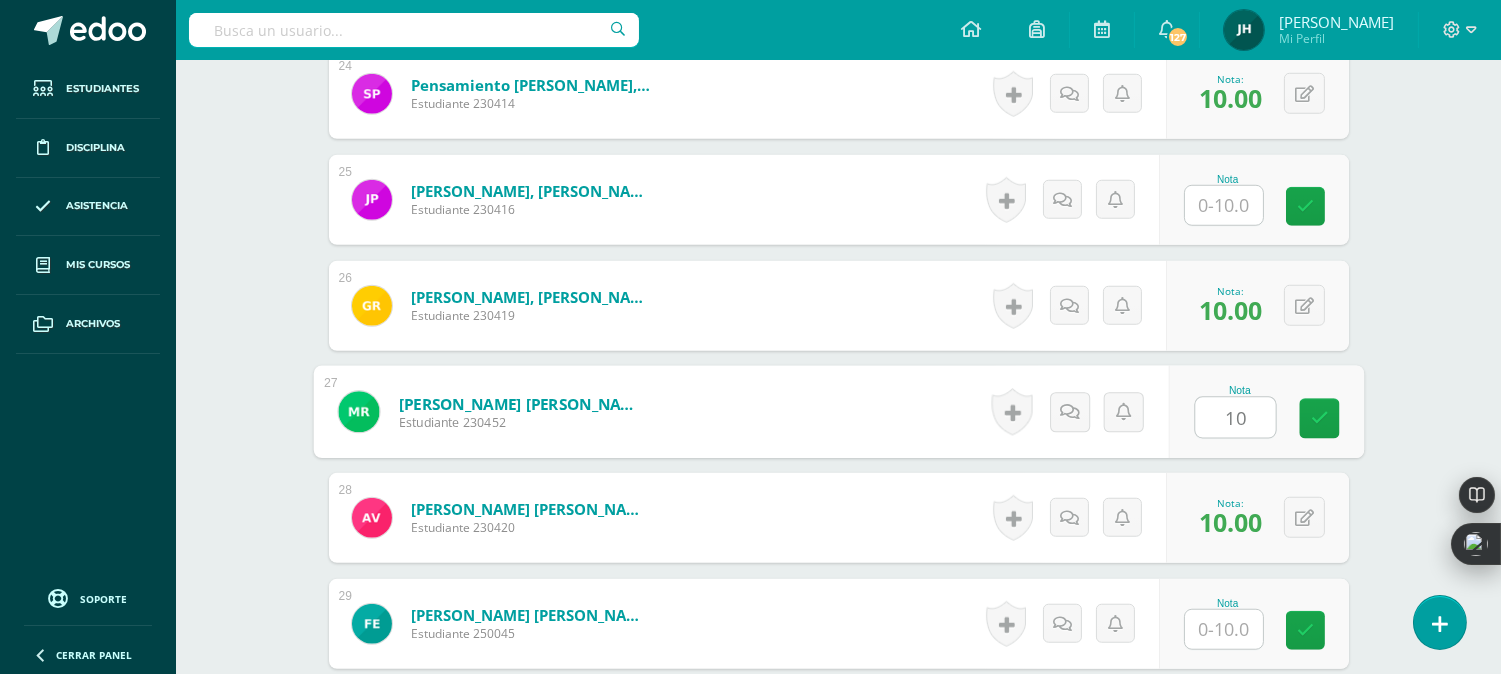 type on "10" 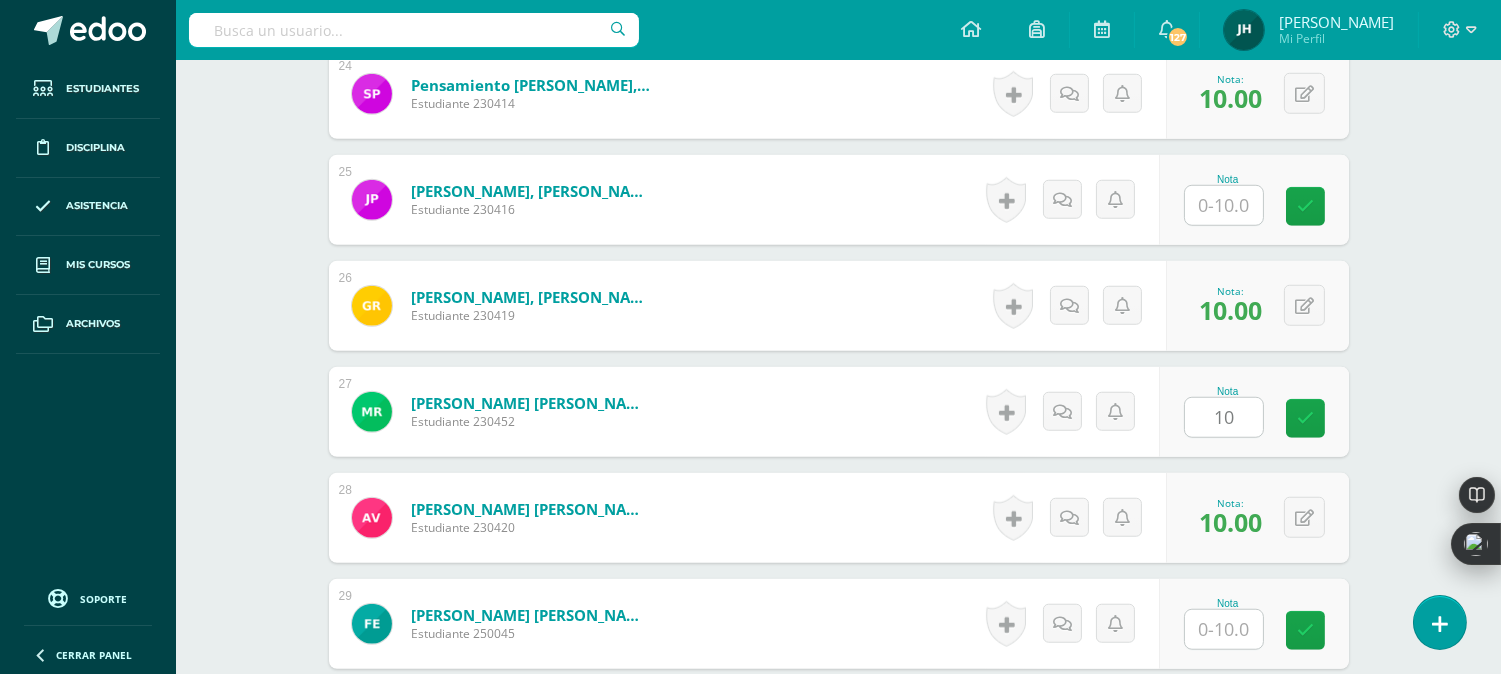 click on "1
Alarcón García, Alison Melissa
Estudiante  230388
Nota
10.00
0
Logros" at bounding box center [839, -860] 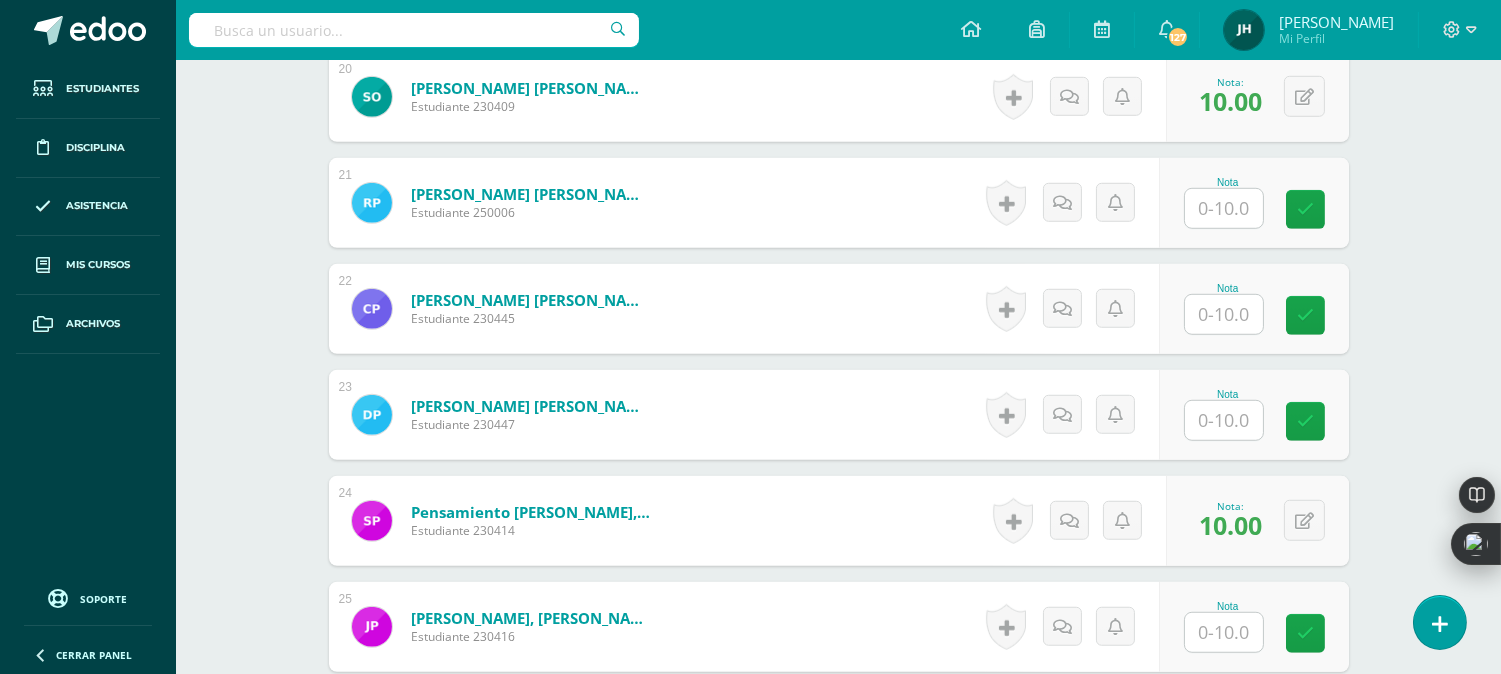 scroll, scrollTop: 2640, scrollLeft: 0, axis: vertical 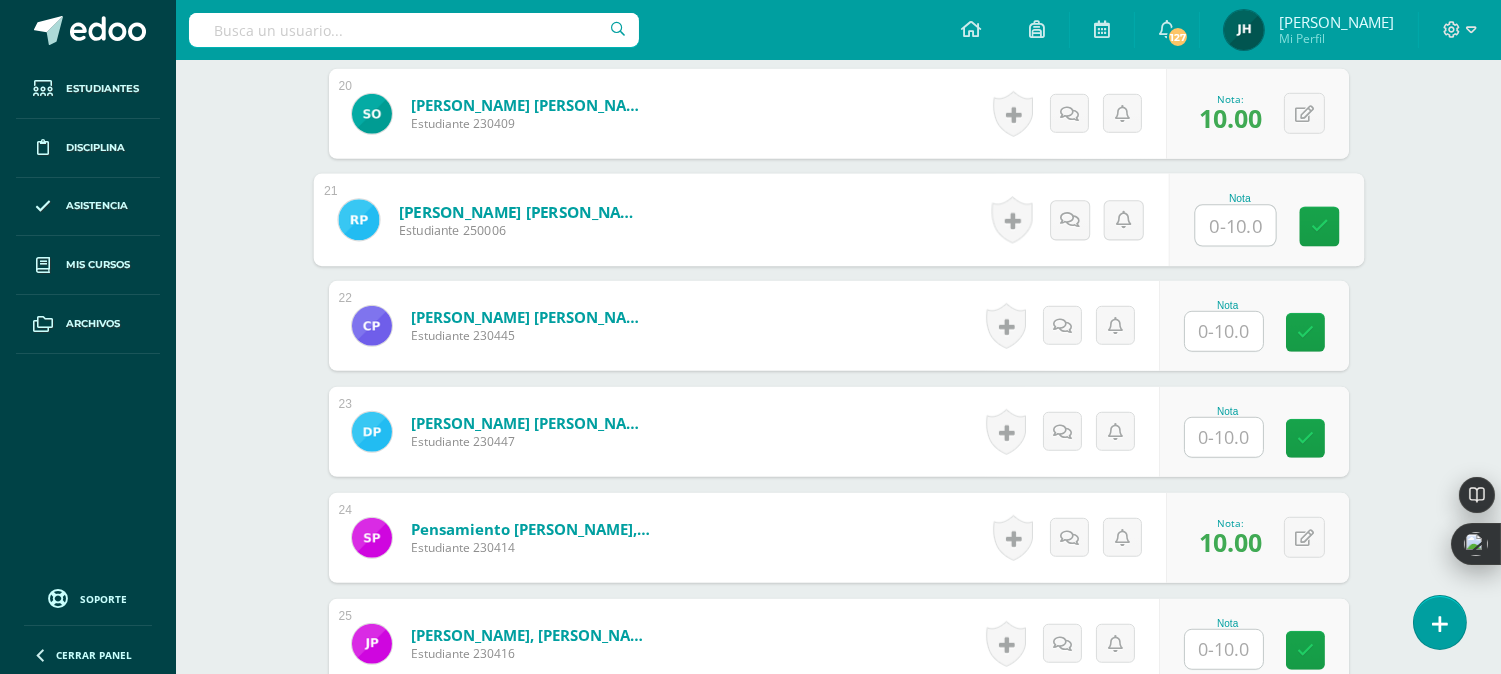 click at bounding box center (1235, 226) 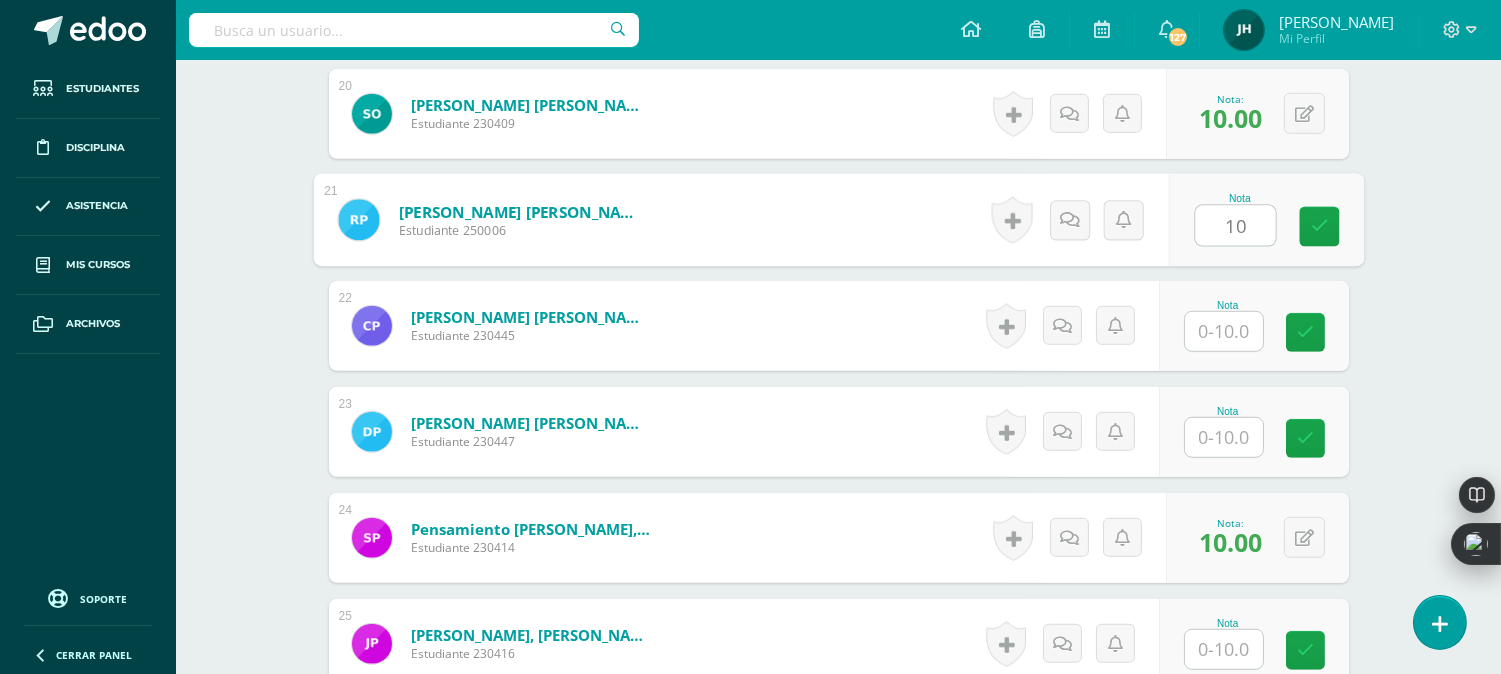 type on "10" 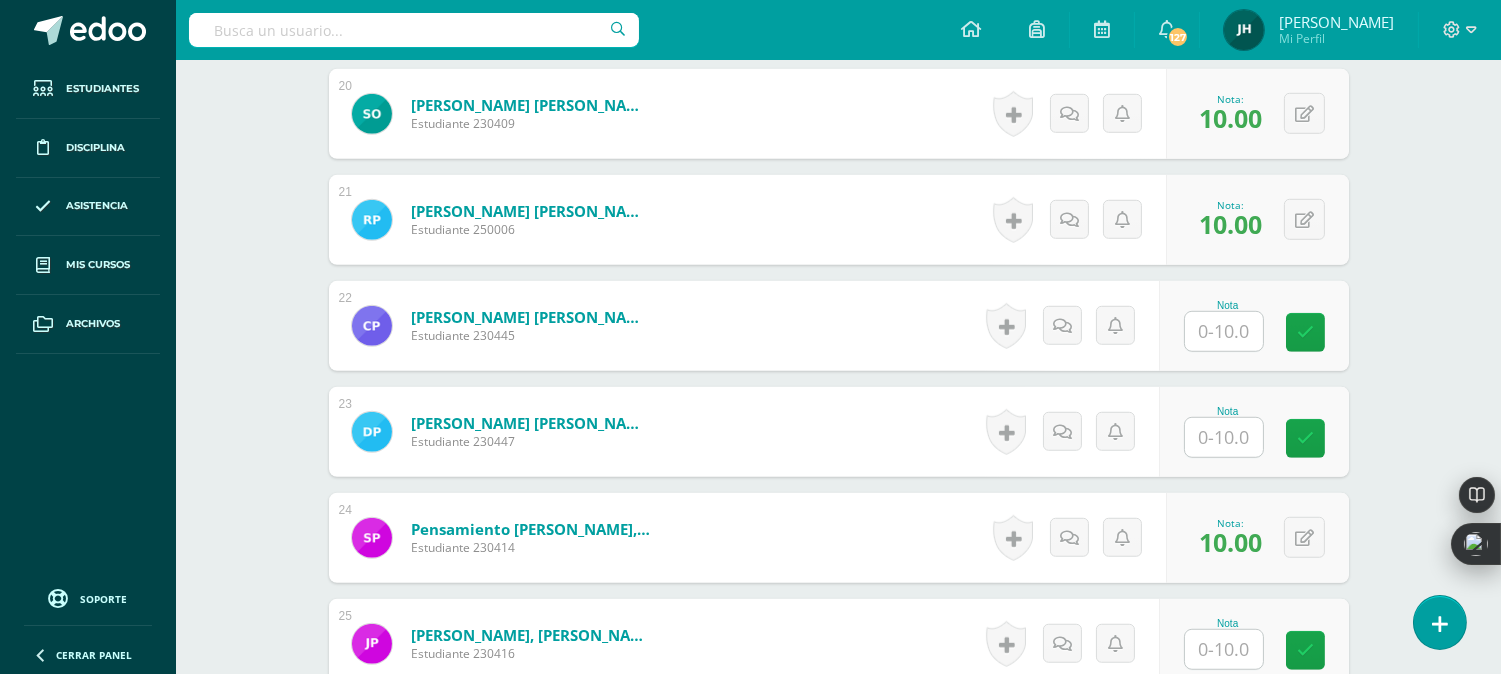 click at bounding box center [1224, 437] 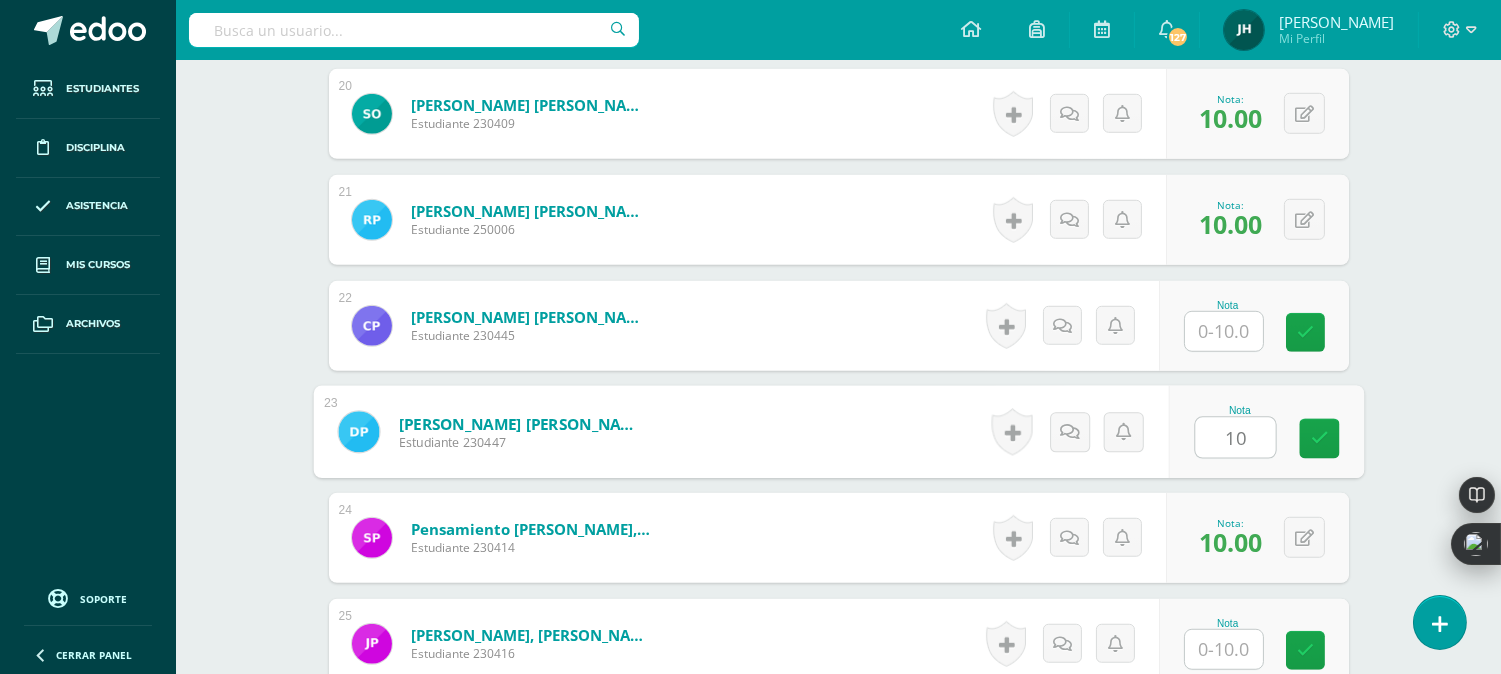 type on "10" 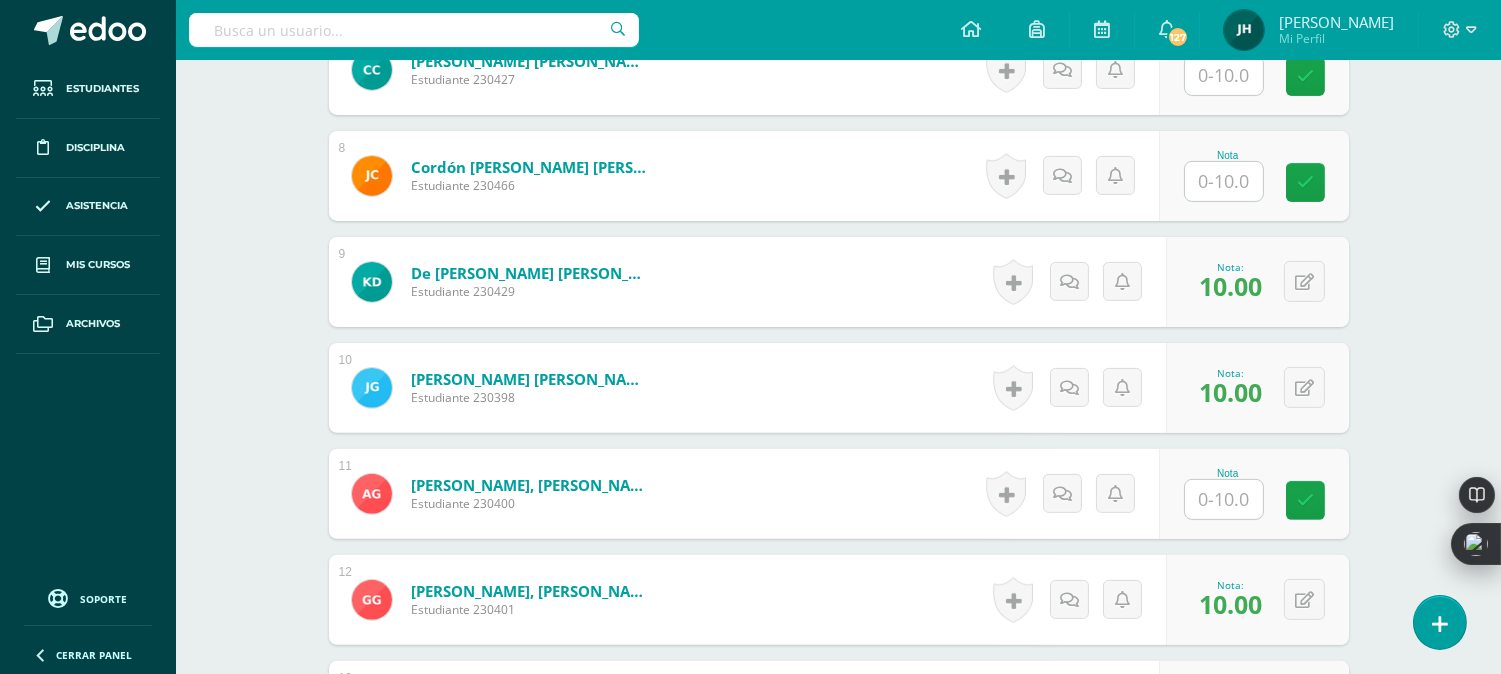 scroll, scrollTop: 1195, scrollLeft: 0, axis: vertical 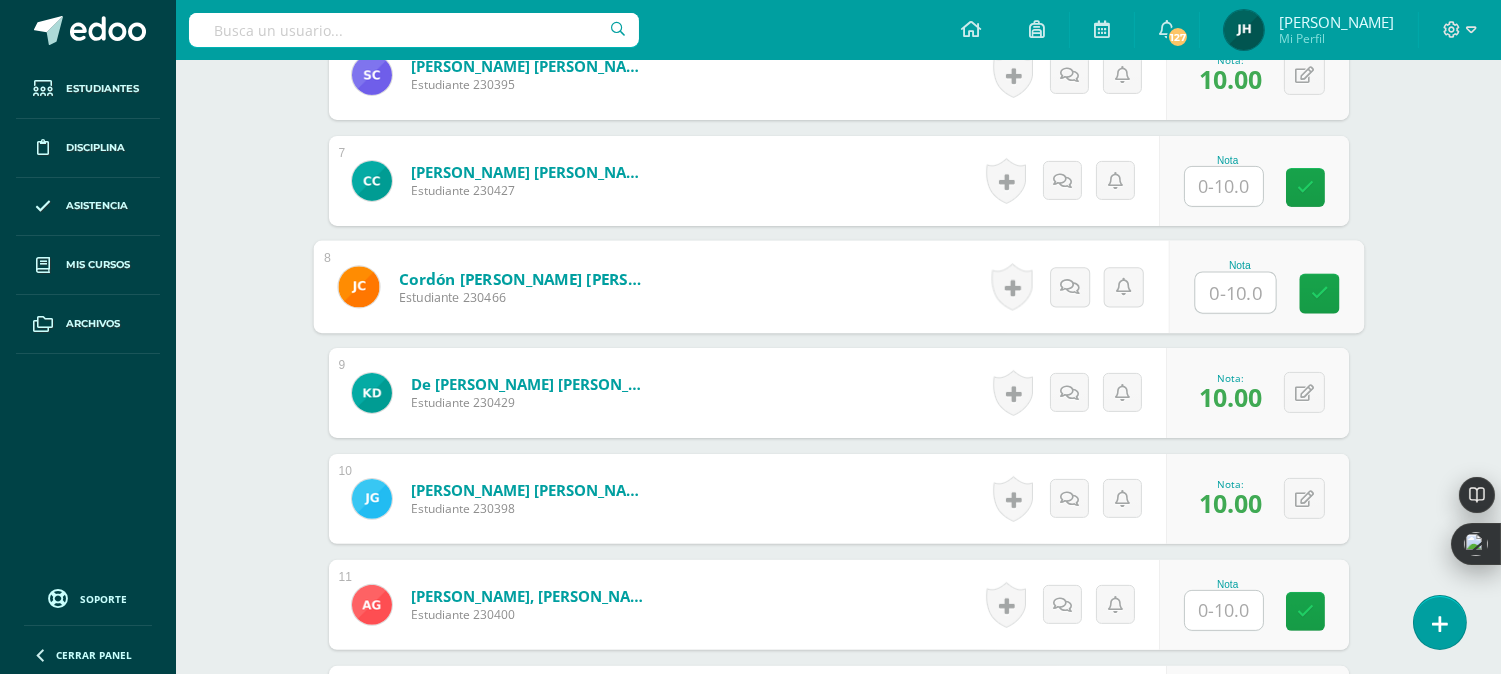 click at bounding box center [1235, 293] 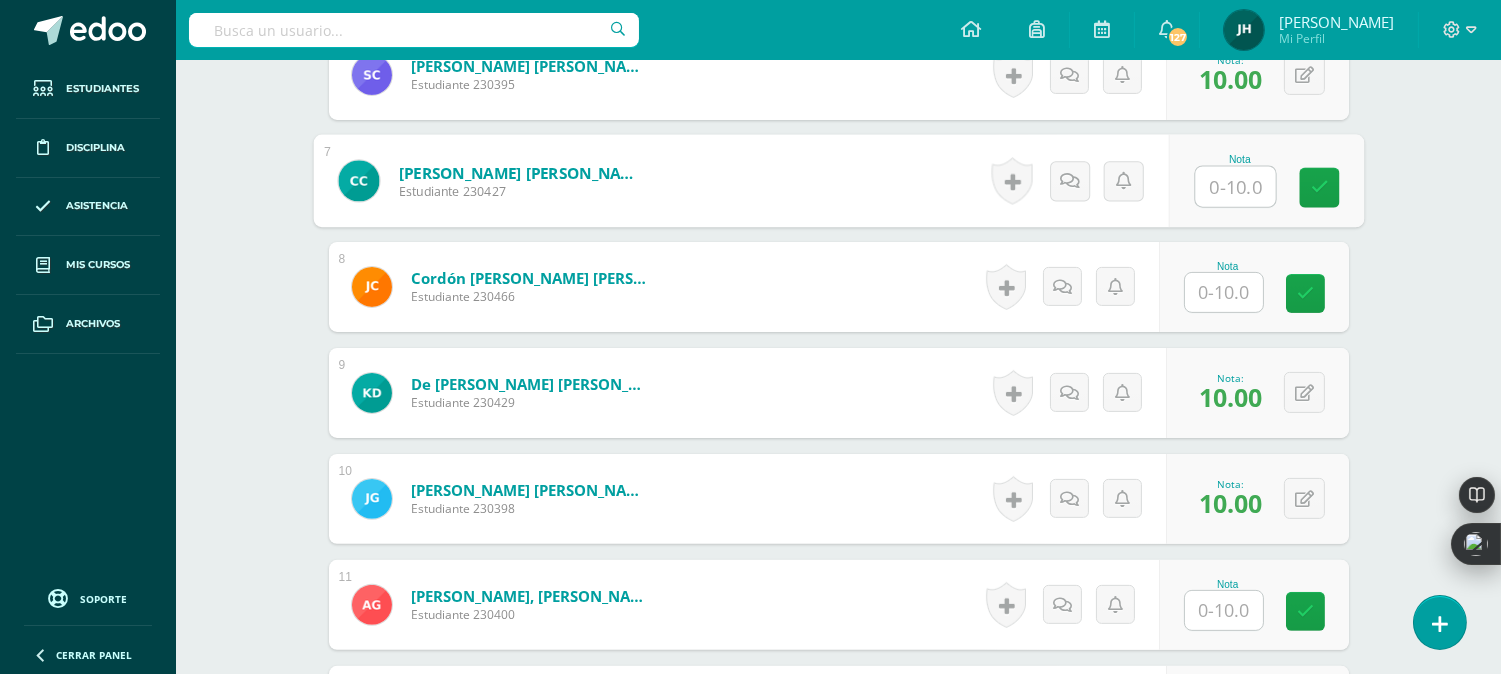 click at bounding box center (1235, 187) 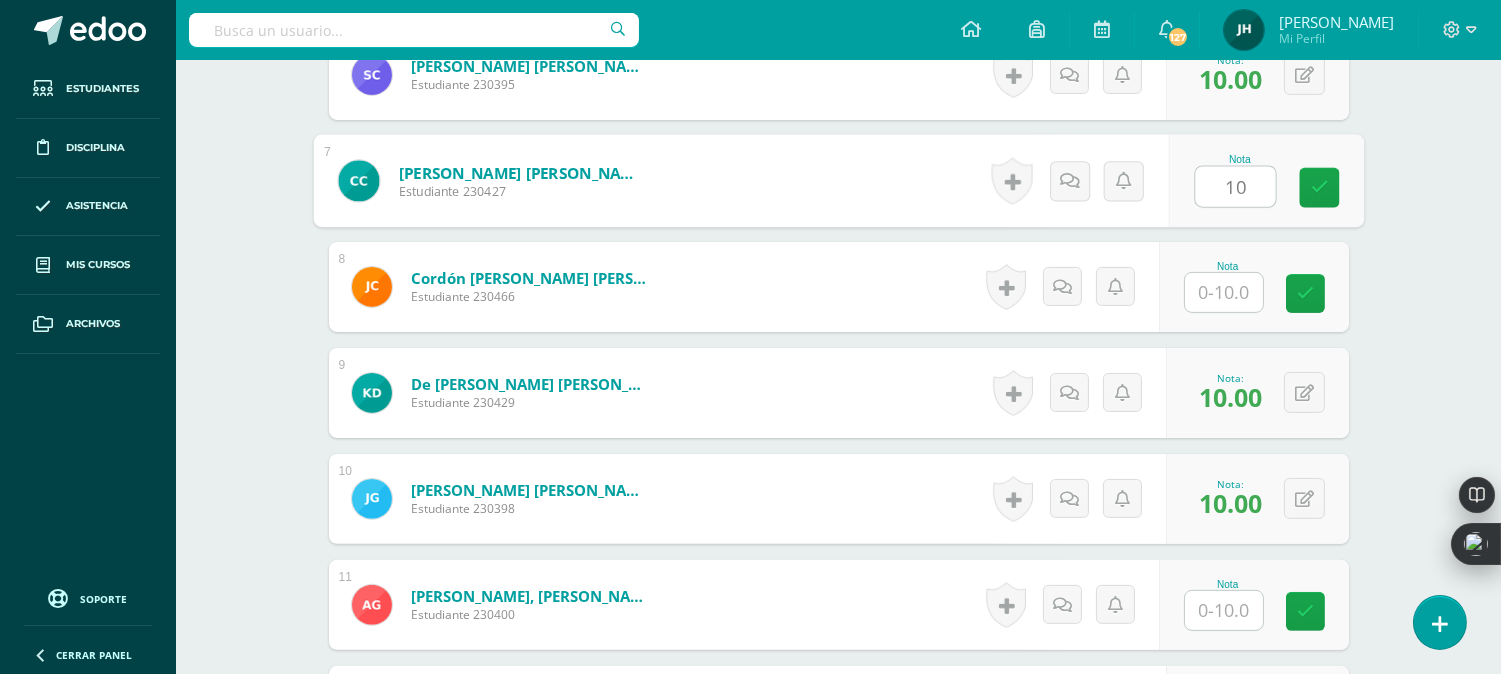 type on "10" 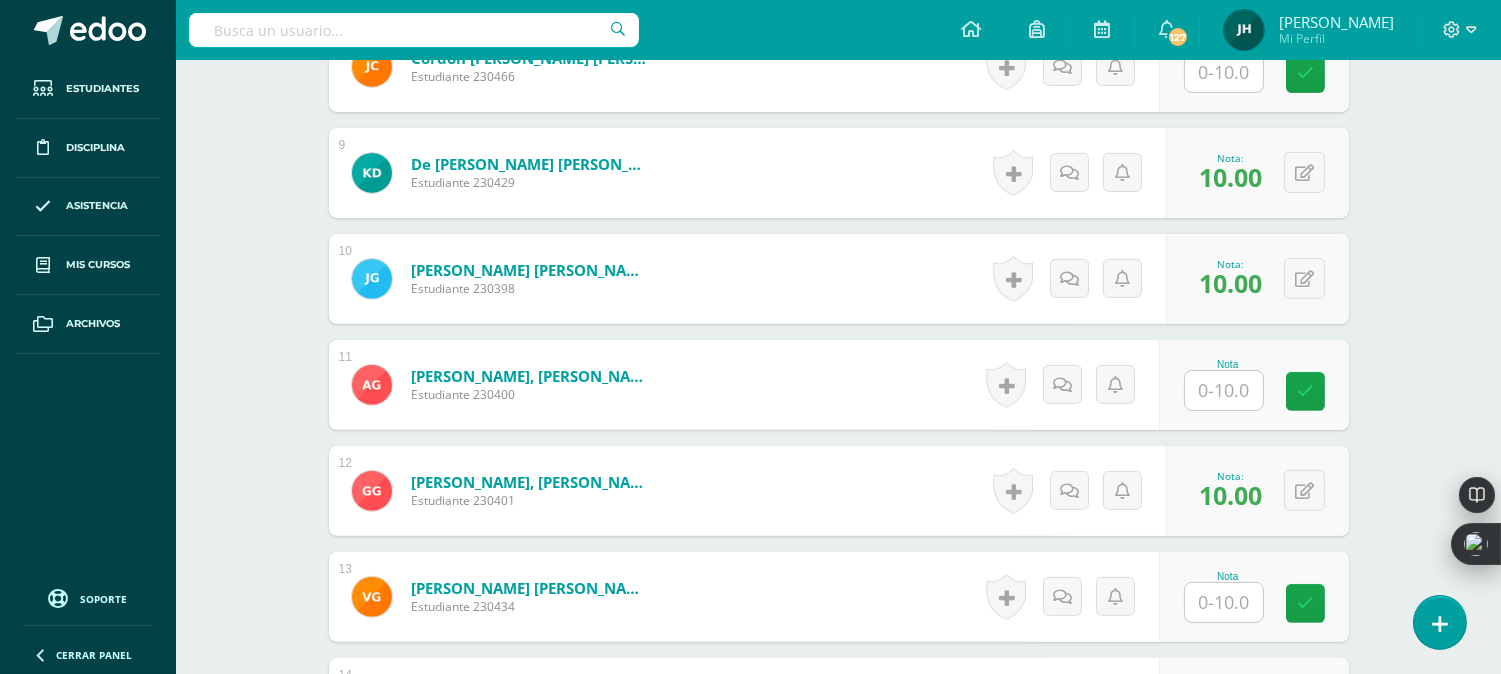 scroll, scrollTop: 1417, scrollLeft: 0, axis: vertical 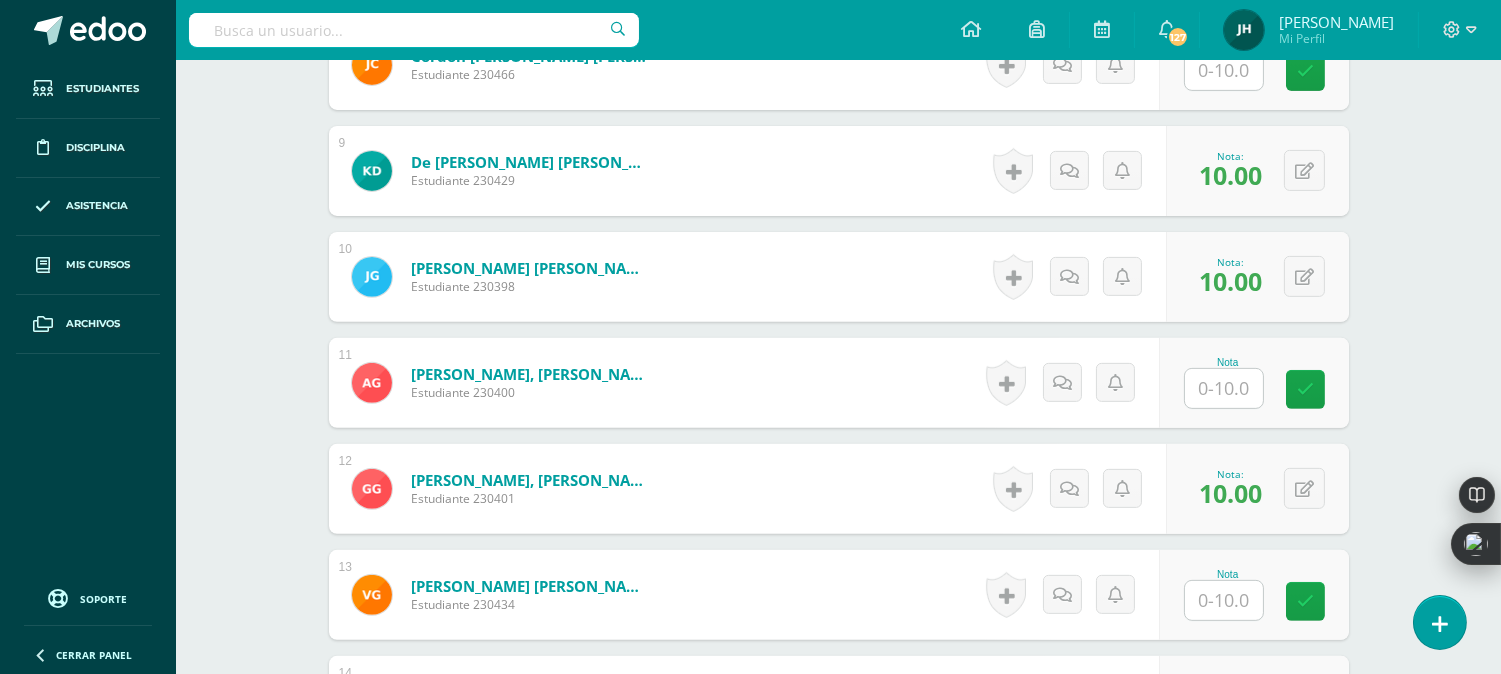 click at bounding box center [1224, 388] 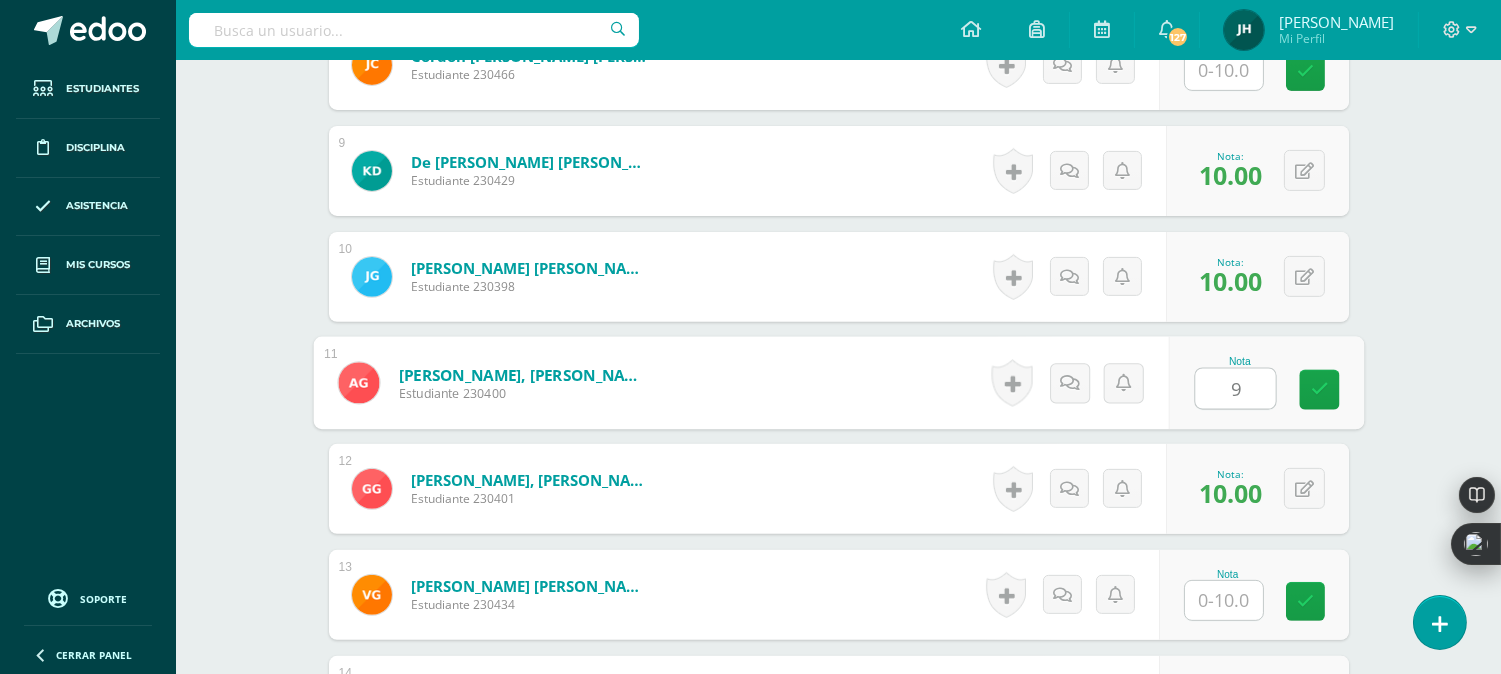 type on "9" 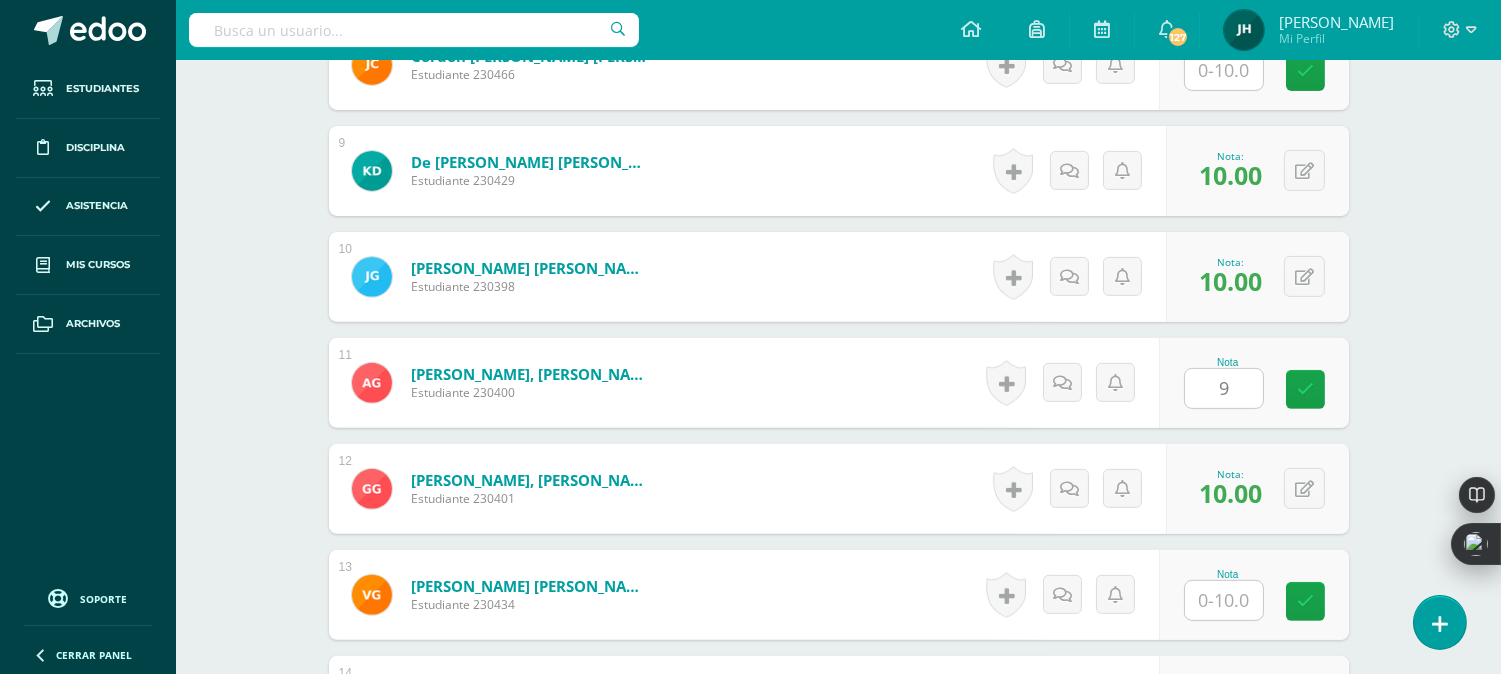 click on "González Del Cid, Andres Benjamin
Estudiante  230400
Nota
9
0
Logros" at bounding box center (839, 383) 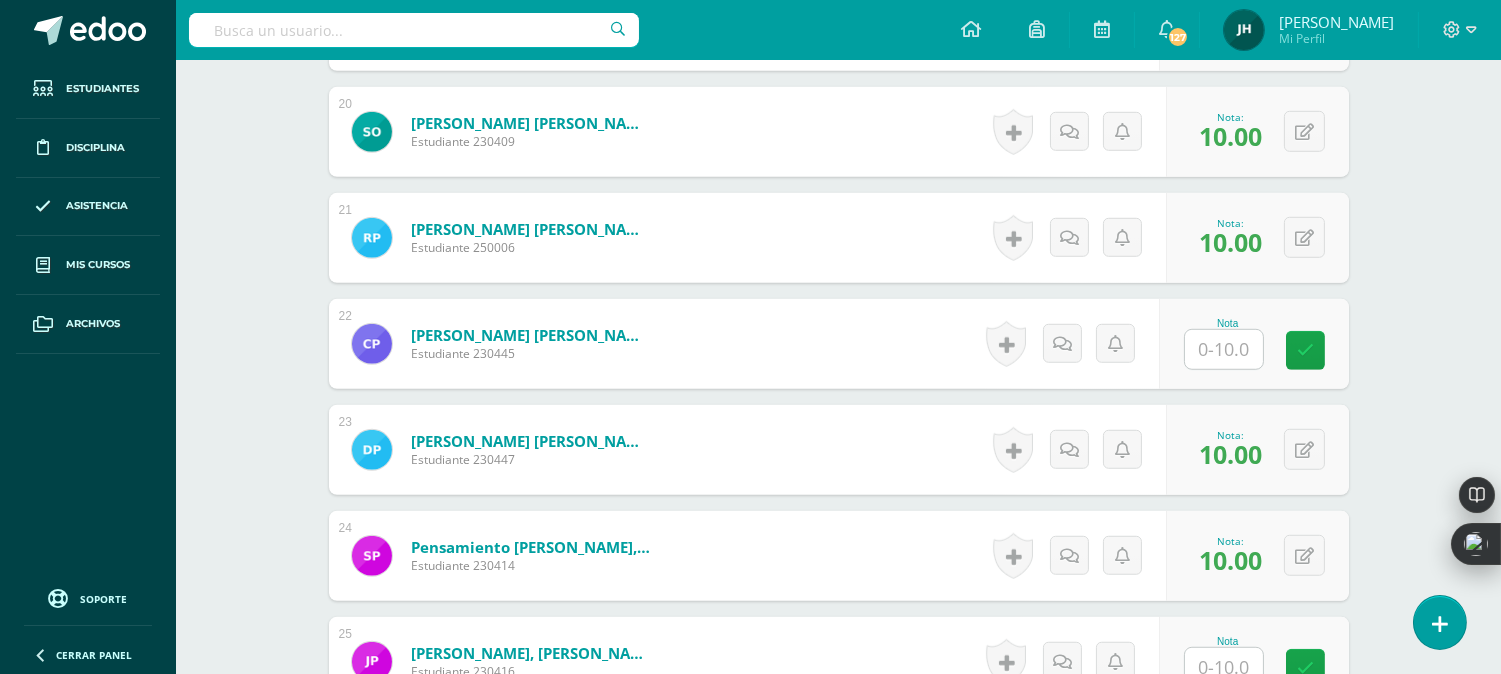 scroll, scrollTop: 2751, scrollLeft: 0, axis: vertical 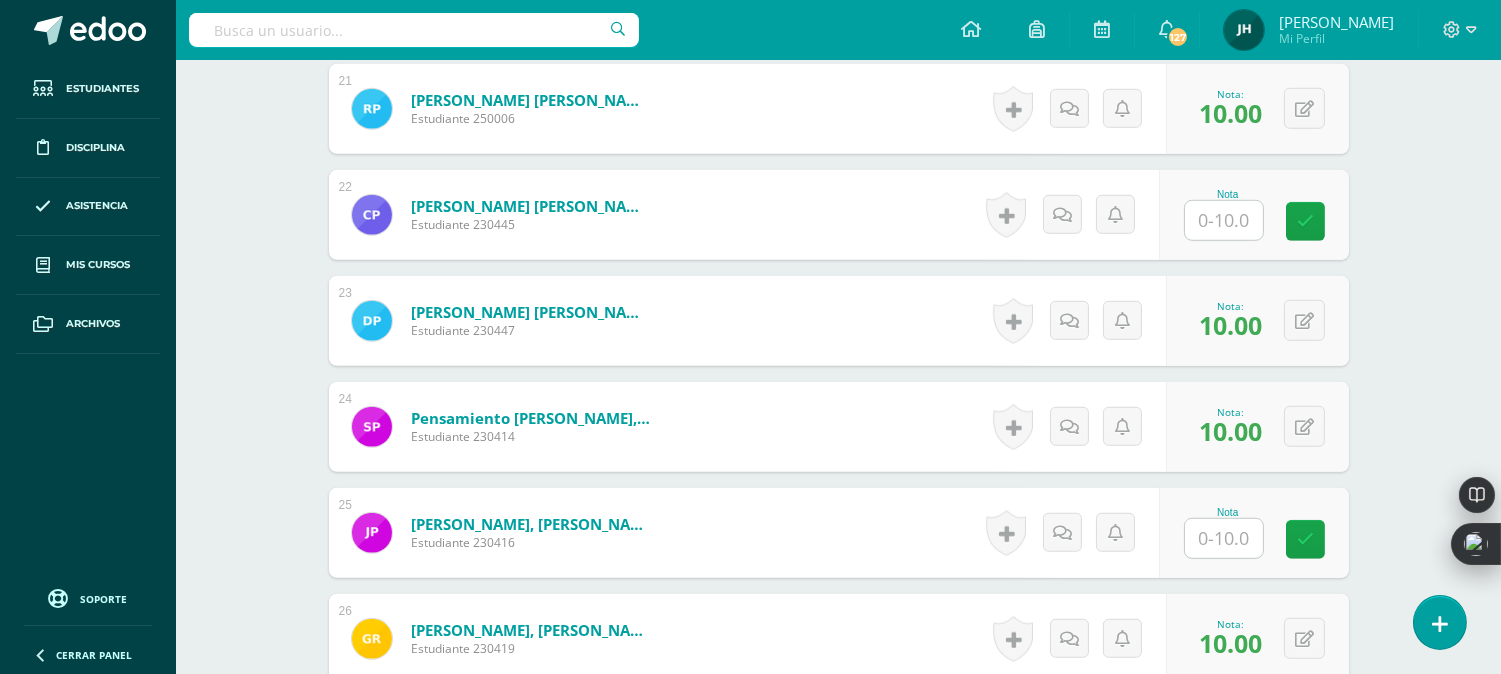 click at bounding box center (1224, 538) 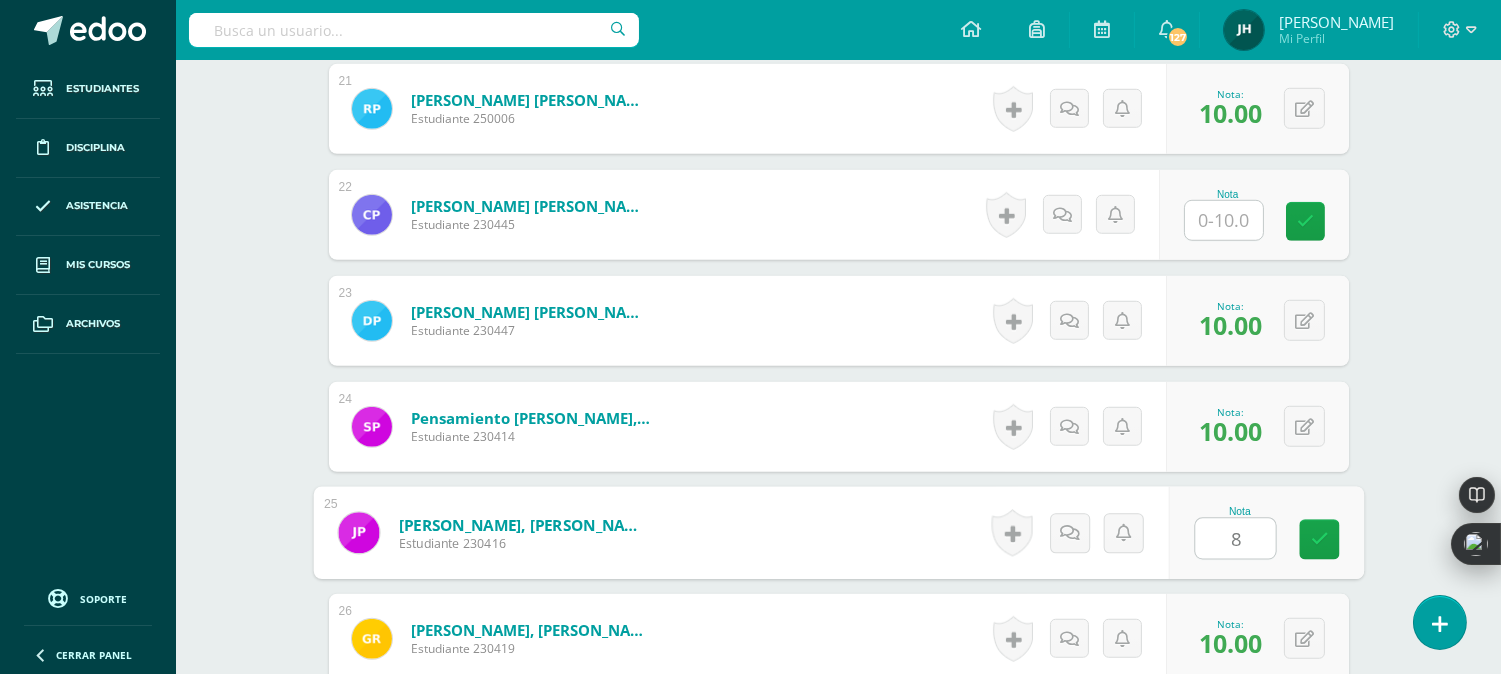 type on "8" 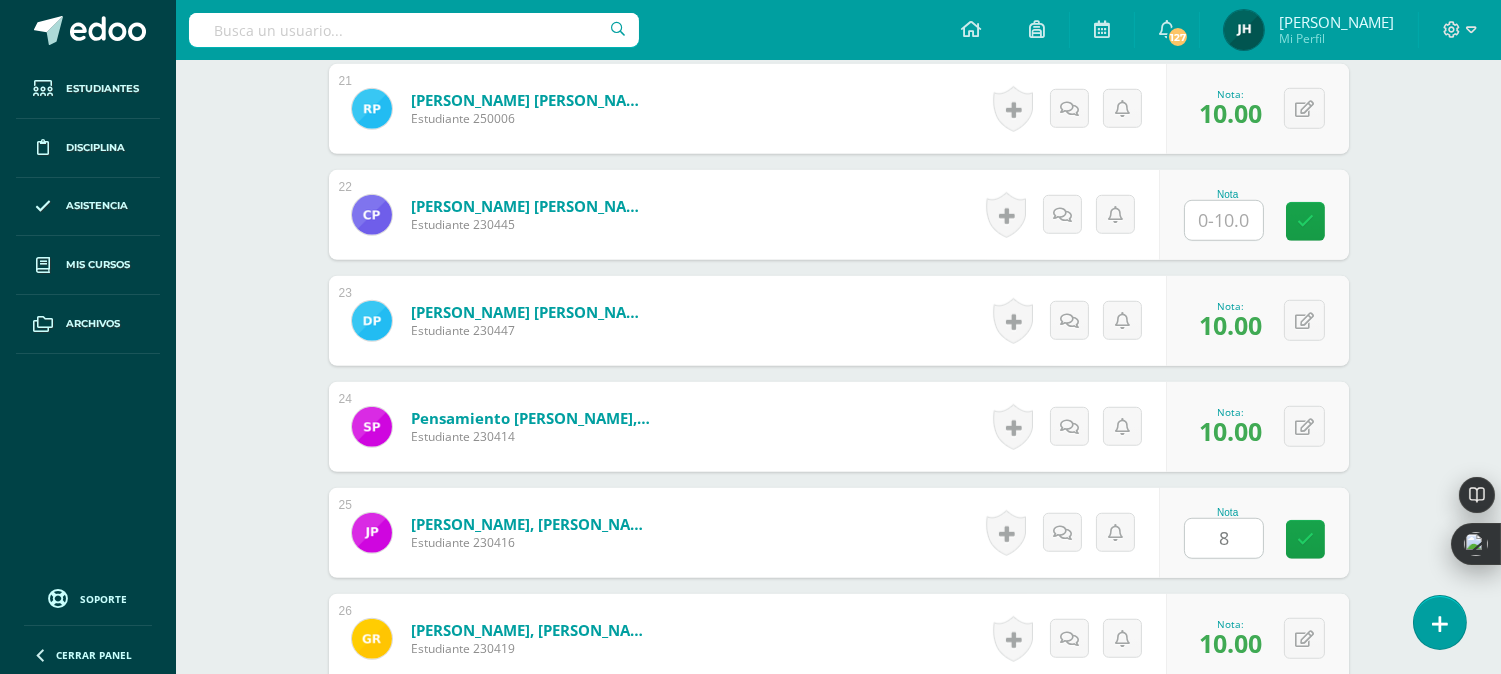 click on "Portillo de León, José Daniel
Estudiante  230416
Nota
8
0
Logros" at bounding box center [839, 533] 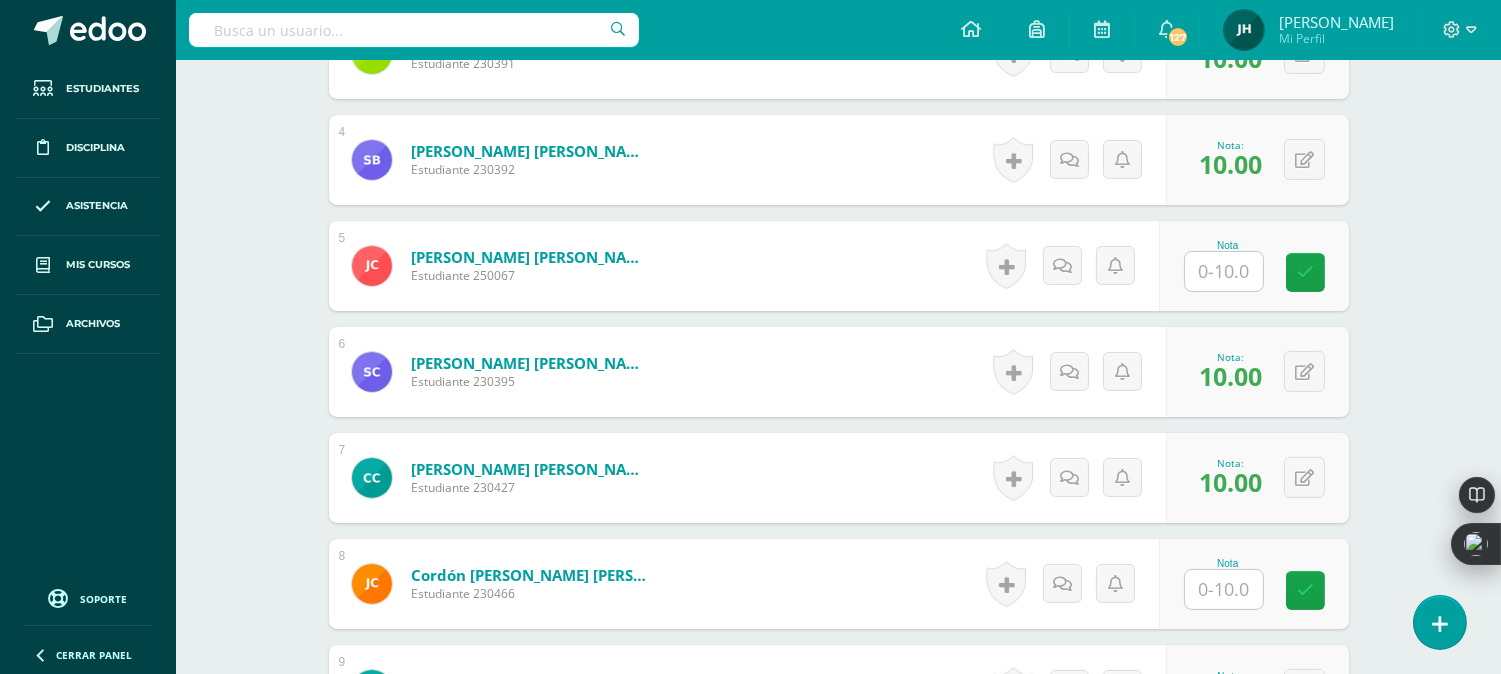 scroll, scrollTop: 862, scrollLeft: 0, axis: vertical 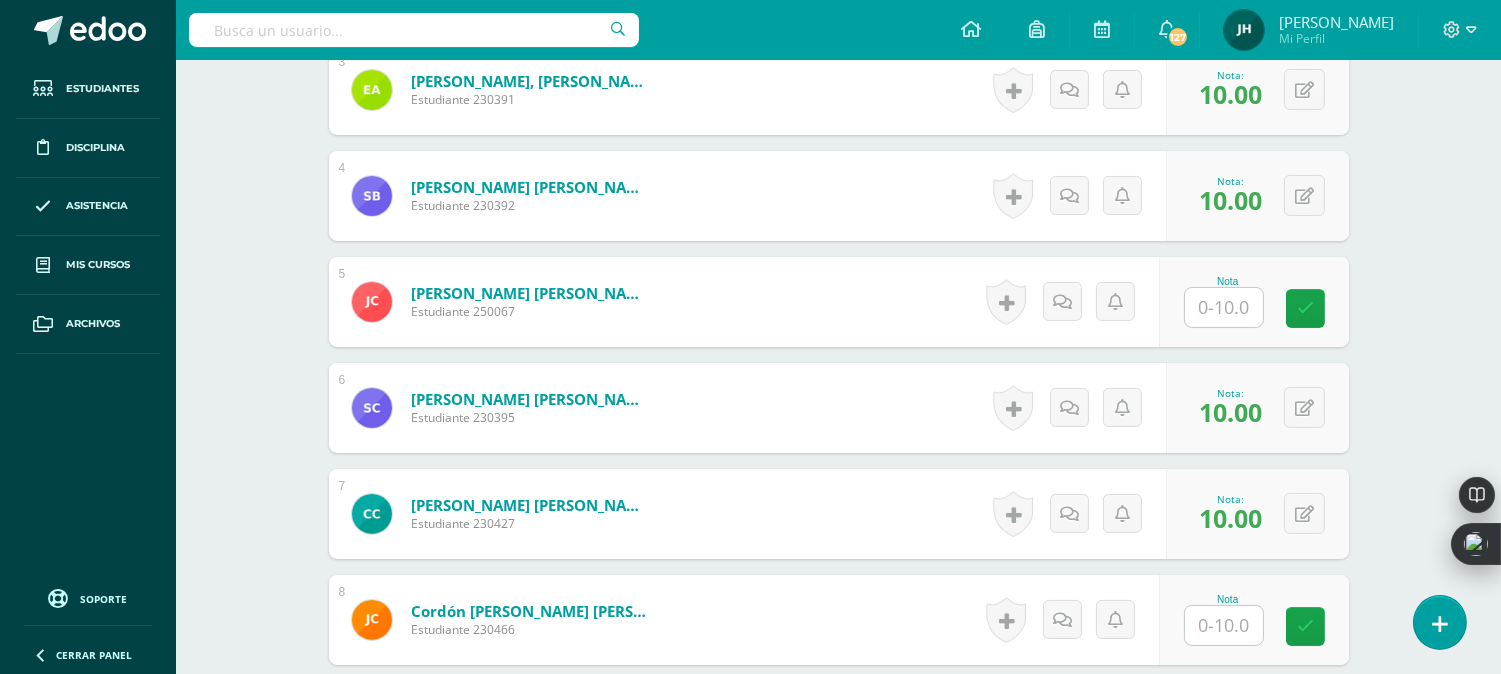 click at bounding box center (1224, 307) 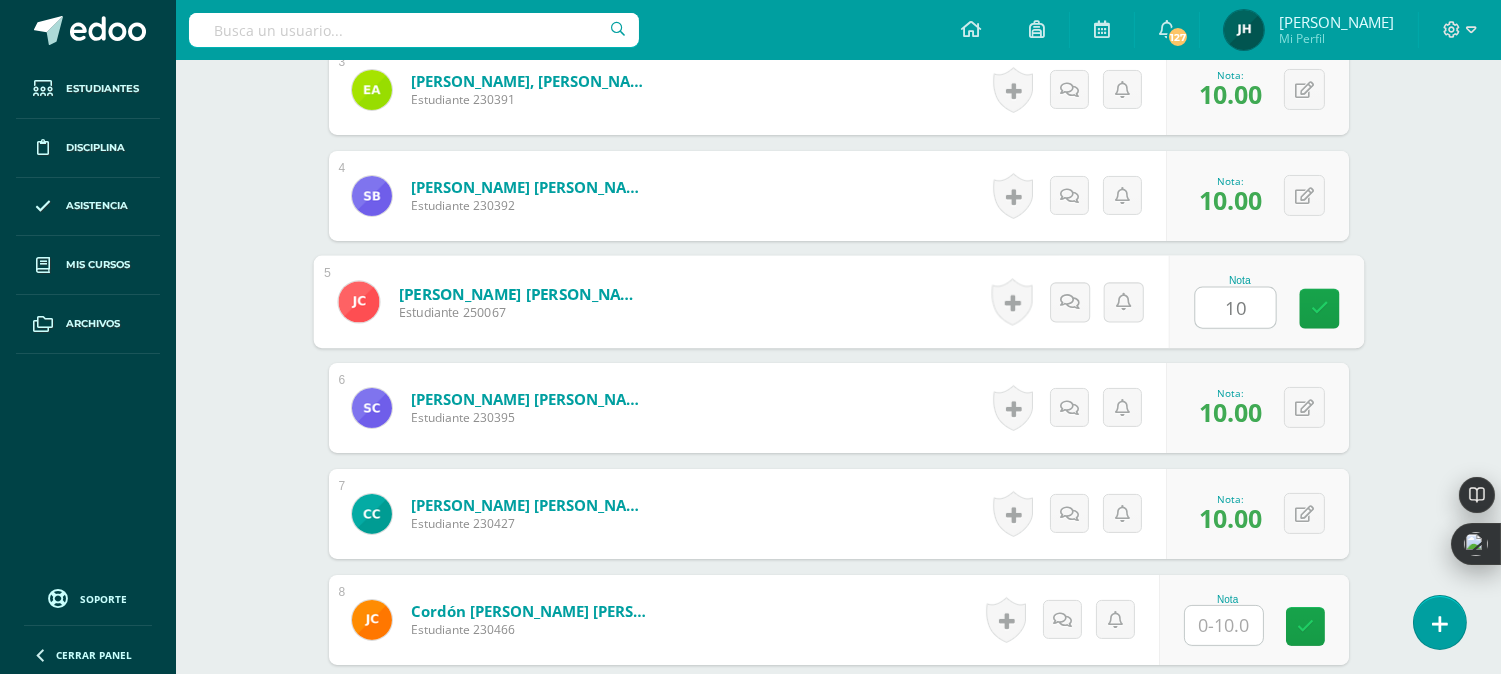 type on "10" 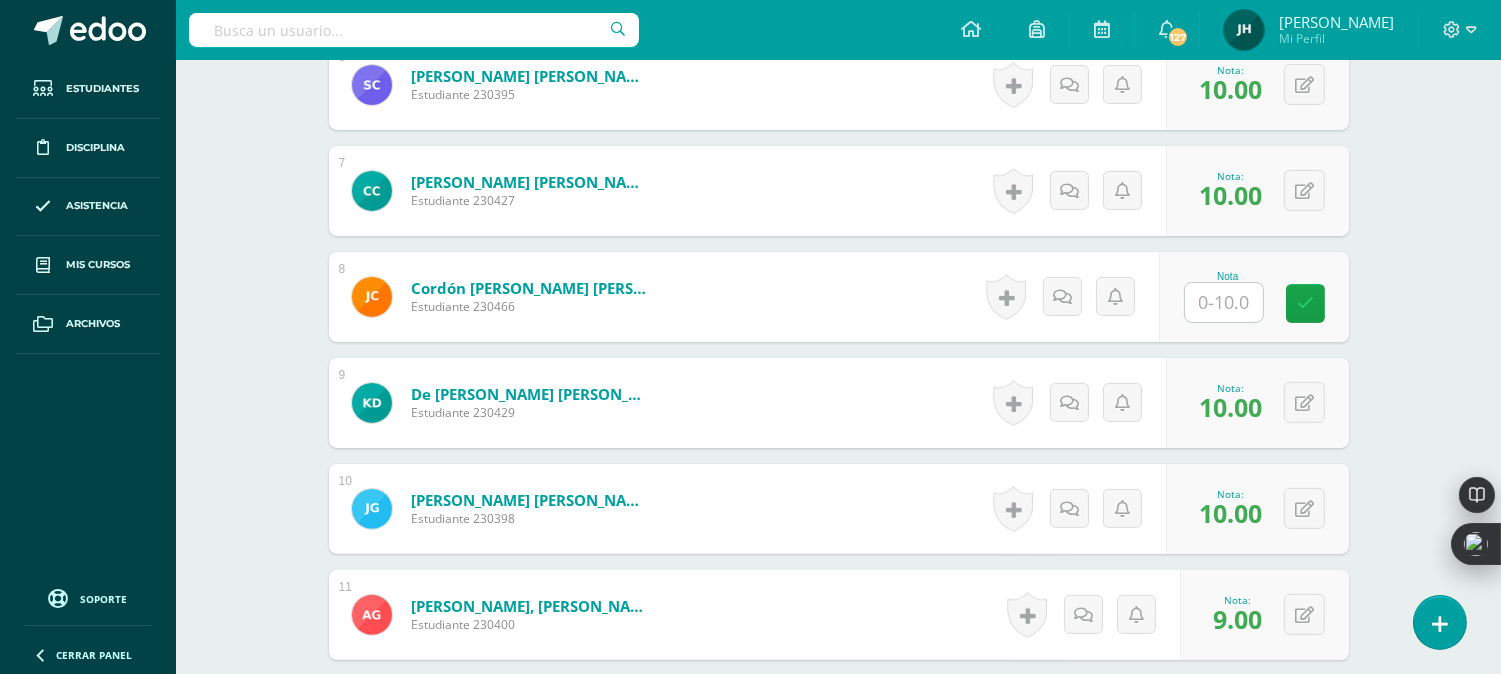 scroll, scrollTop: 1195, scrollLeft: 0, axis: vertical 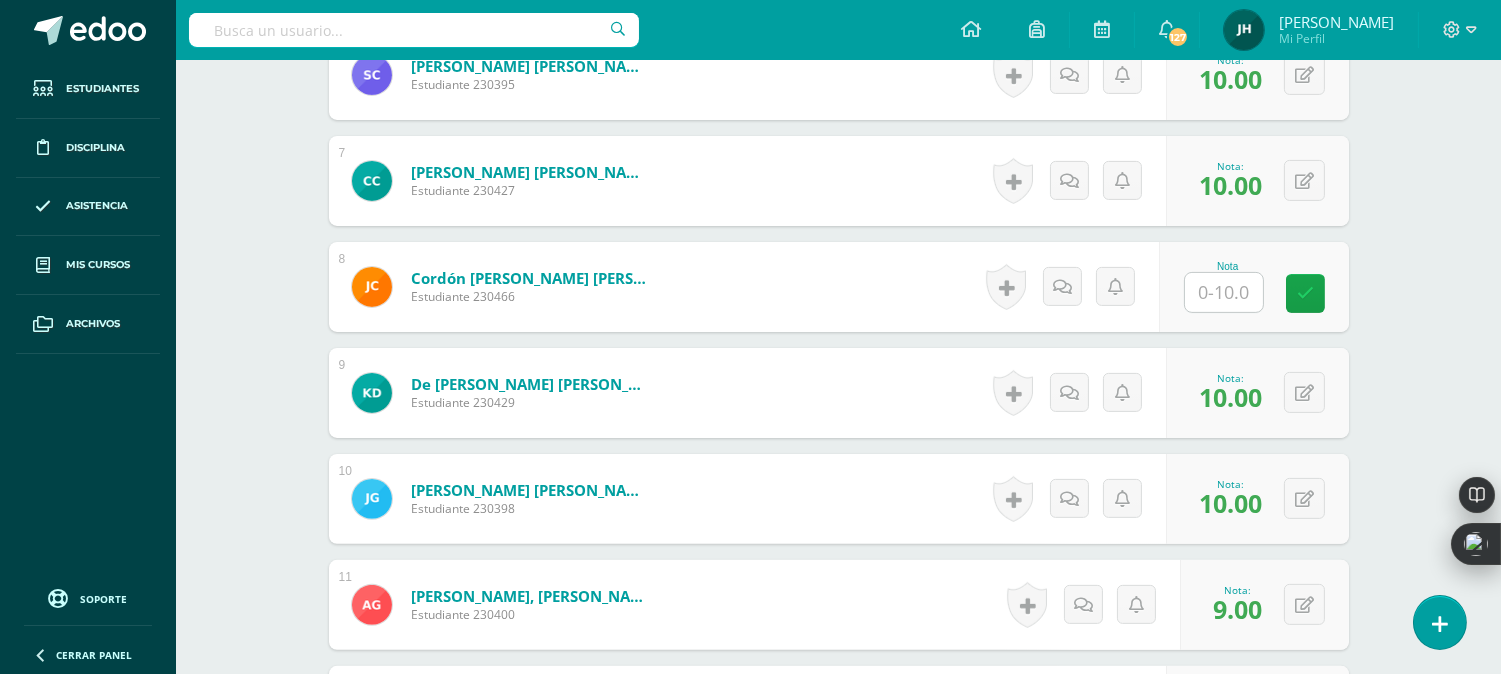 click at bounding box center [1224, 292] 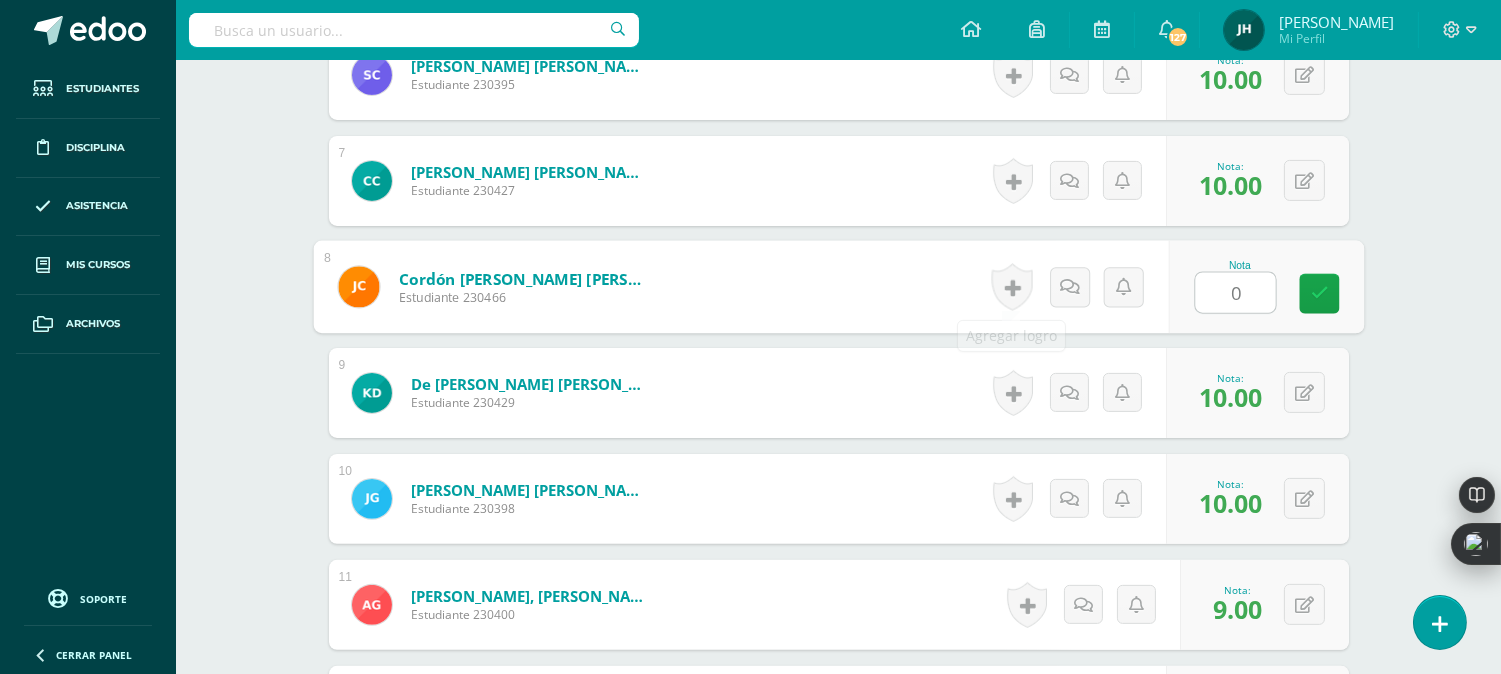 type on "0" 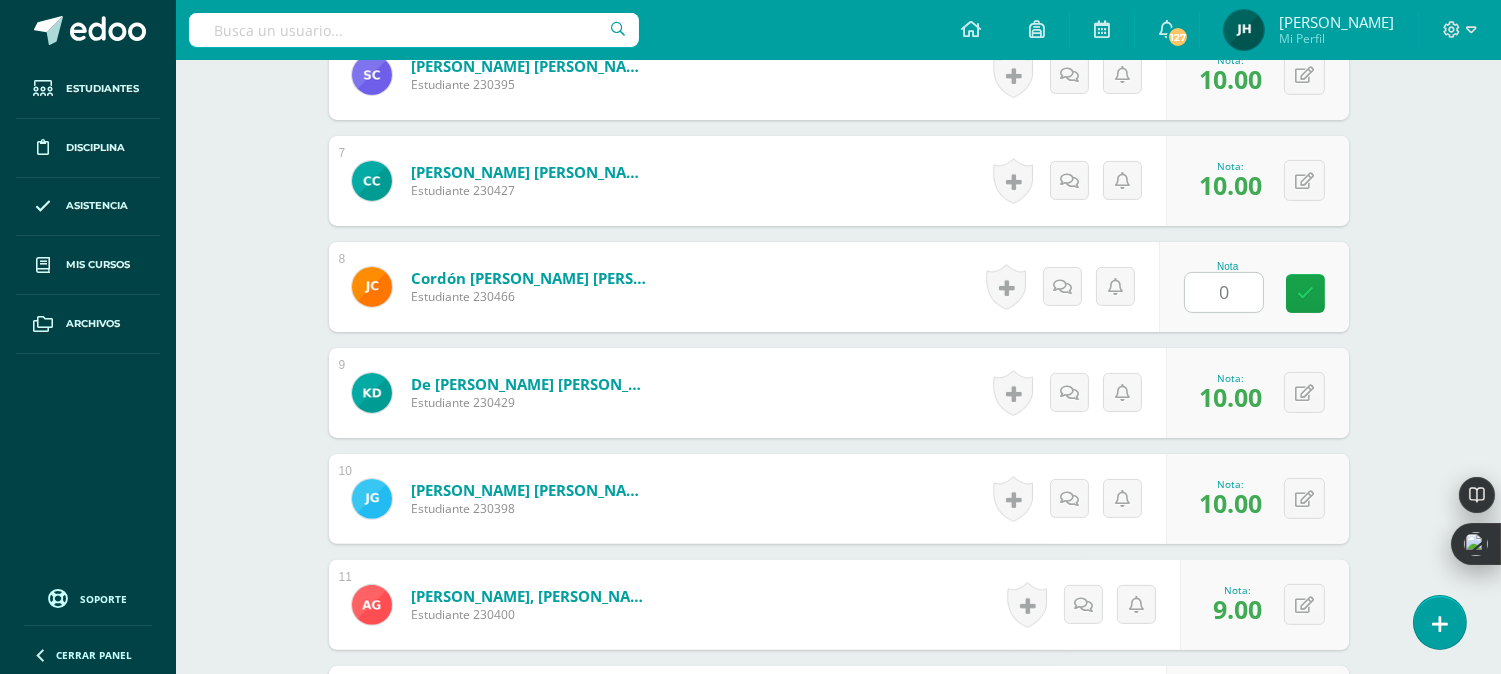 click on "Cordón Mejía, Justín Joel
Estudiante  230466
Nota
0
0
Logros" at bounding box center [839, 287] 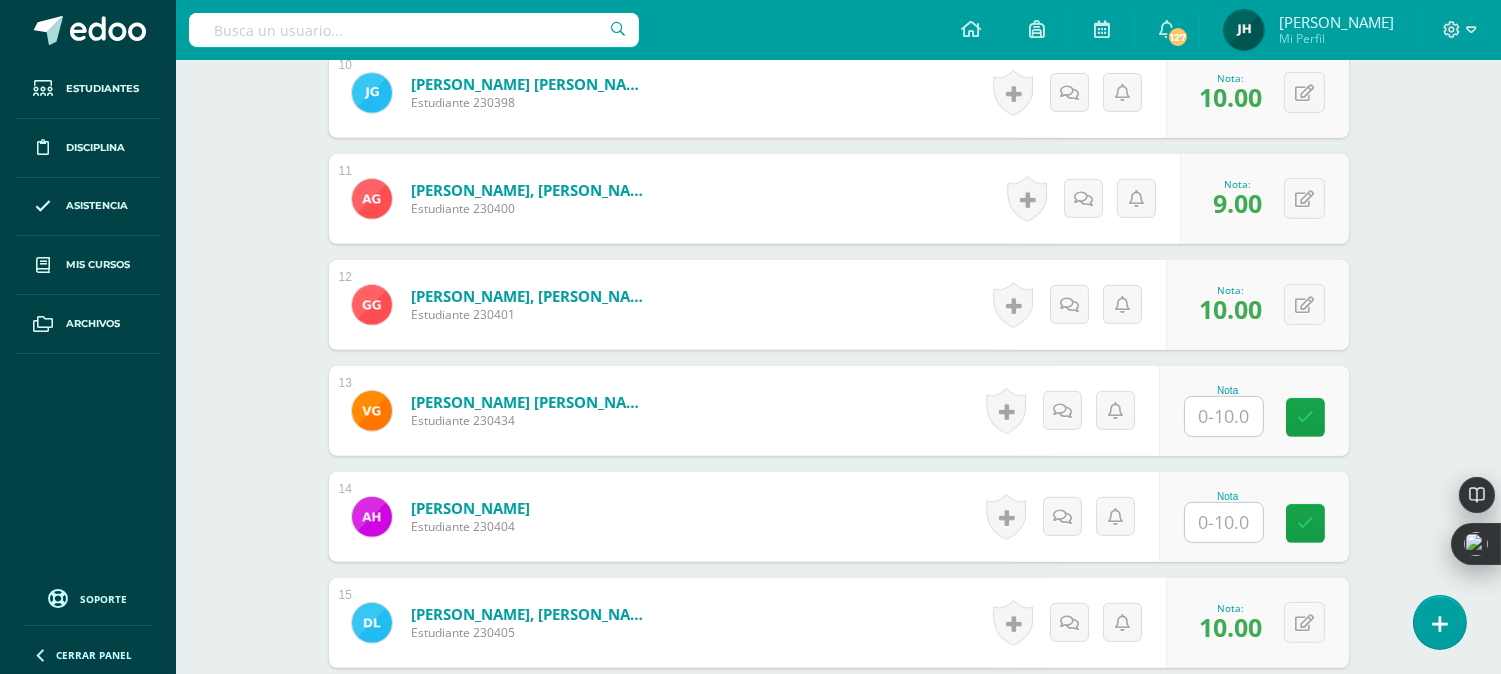 scroll, scrollTop: 1751, scrollLeft: 0, axis: vertical 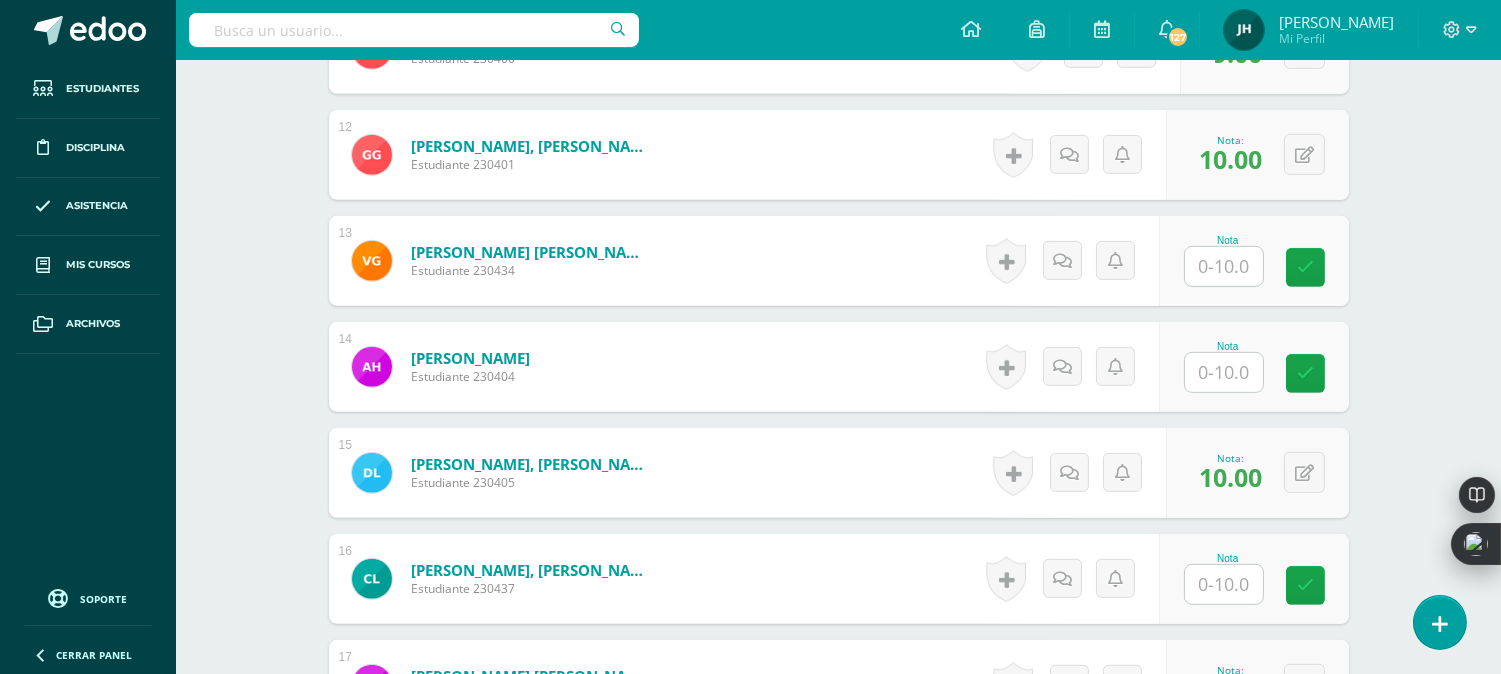 click at bounding box center (1224, 266) 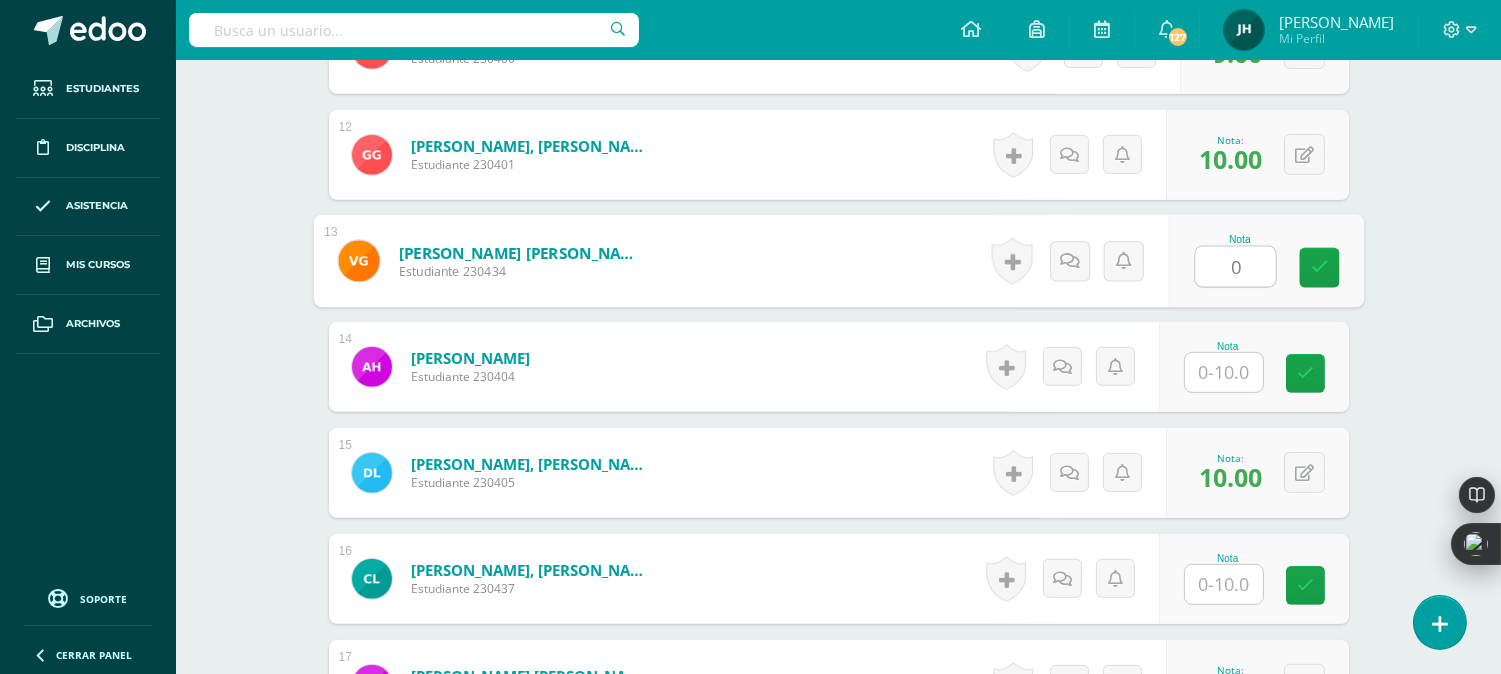 type on "0" 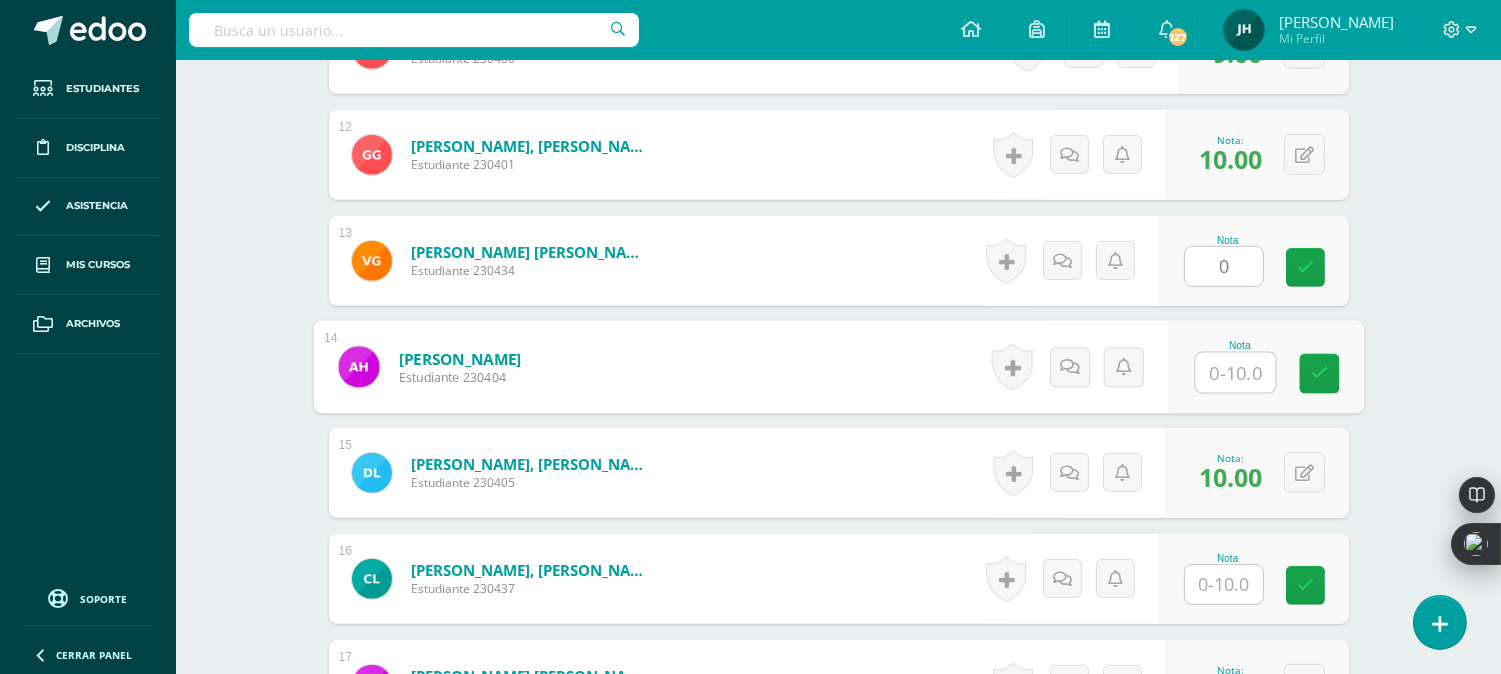 click at bounding box center [1235, 373] 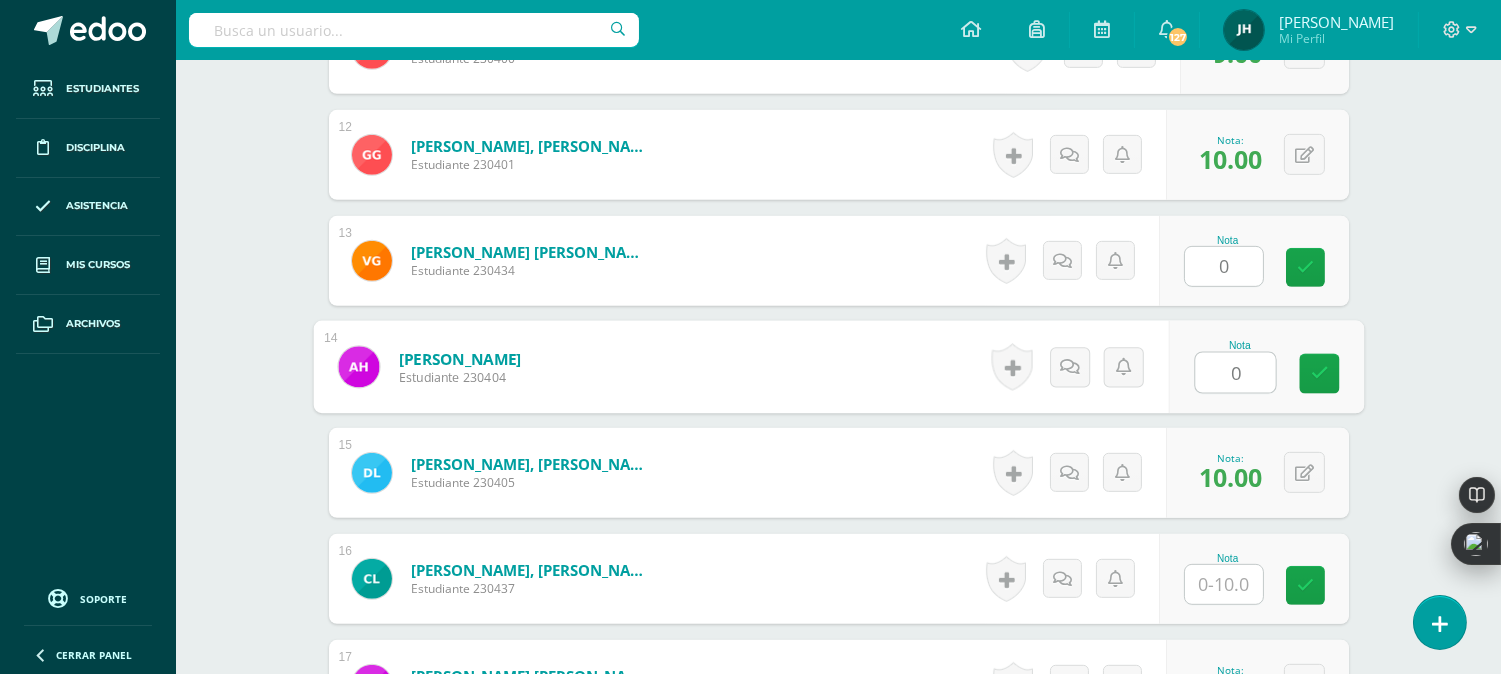 type on "0" 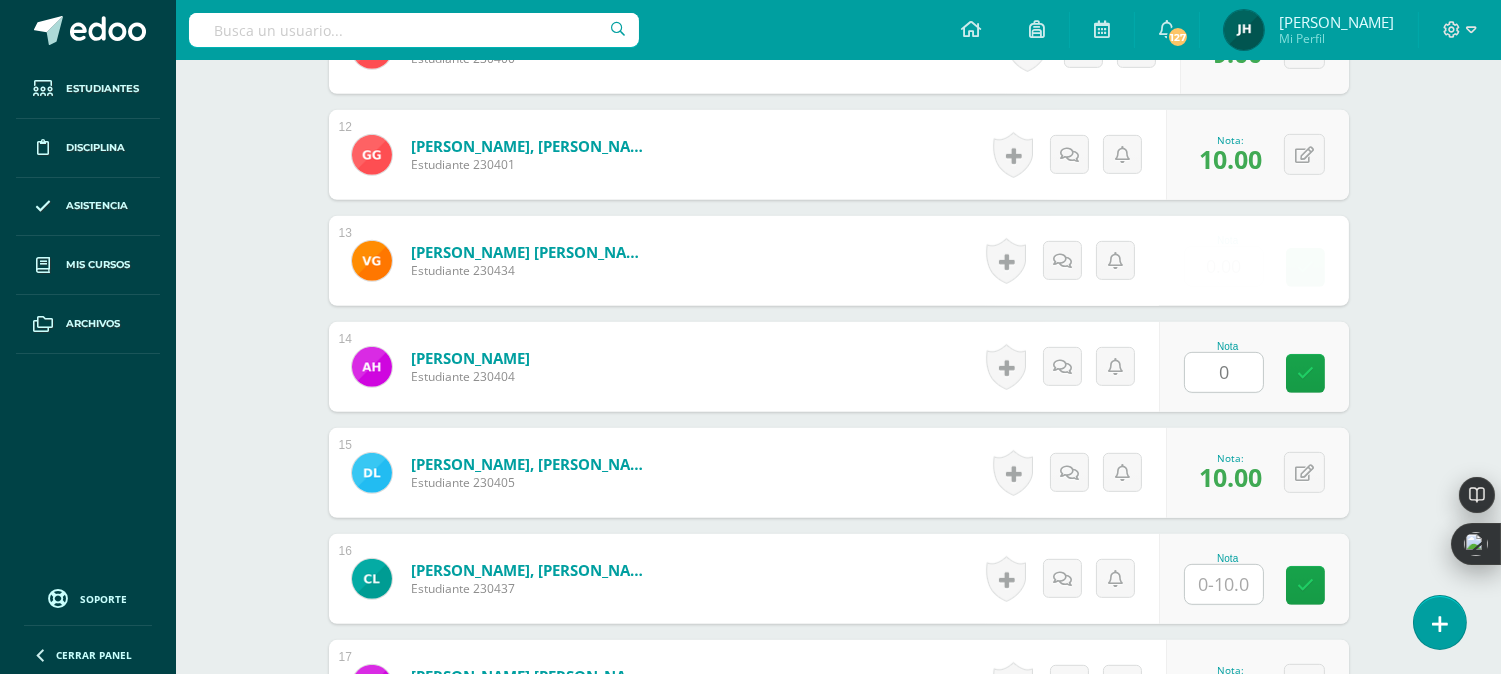 click on "Hernández Rodríguez, Adriana Isabela
Estudiante  230404
Nota
0
0
Logros
N/A" at bounding box center [839, 367] 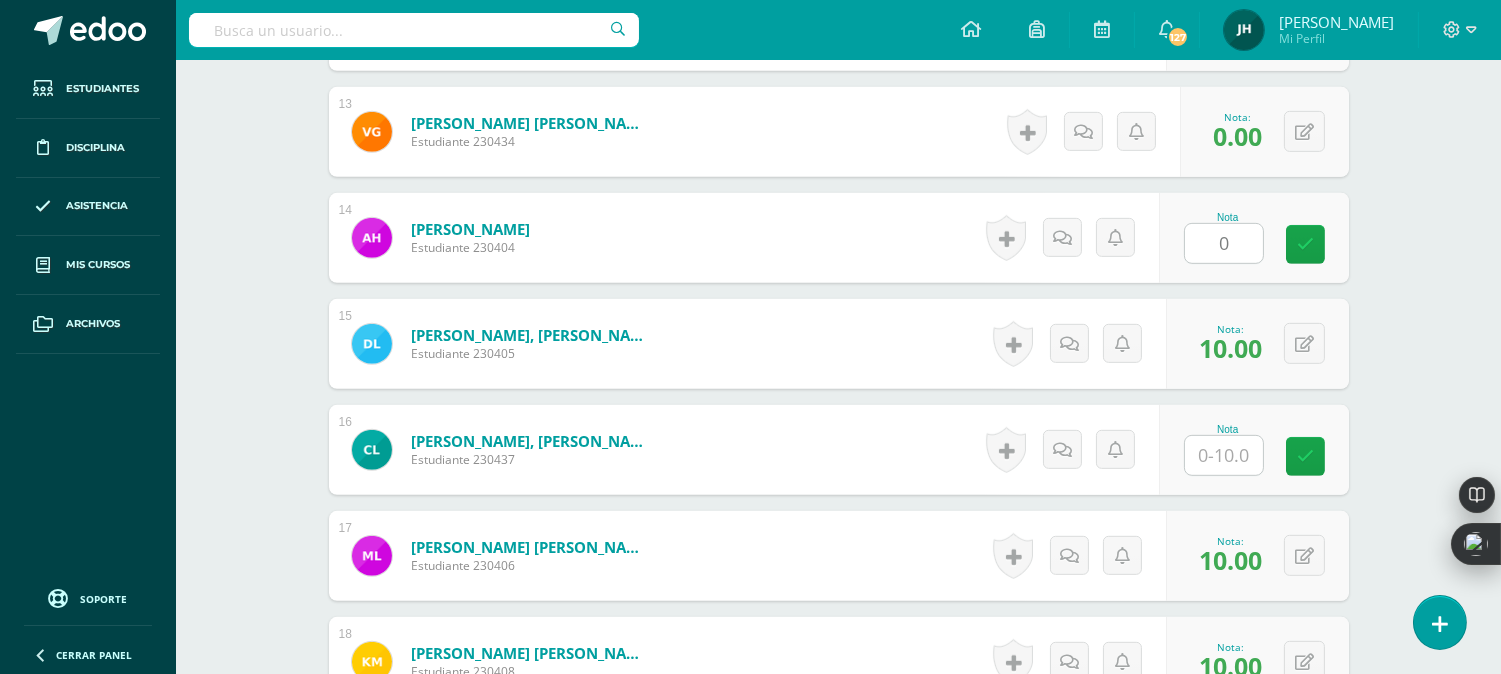 scroll, scrollTop: 2084, scrollLeft: 0, axis: vertical 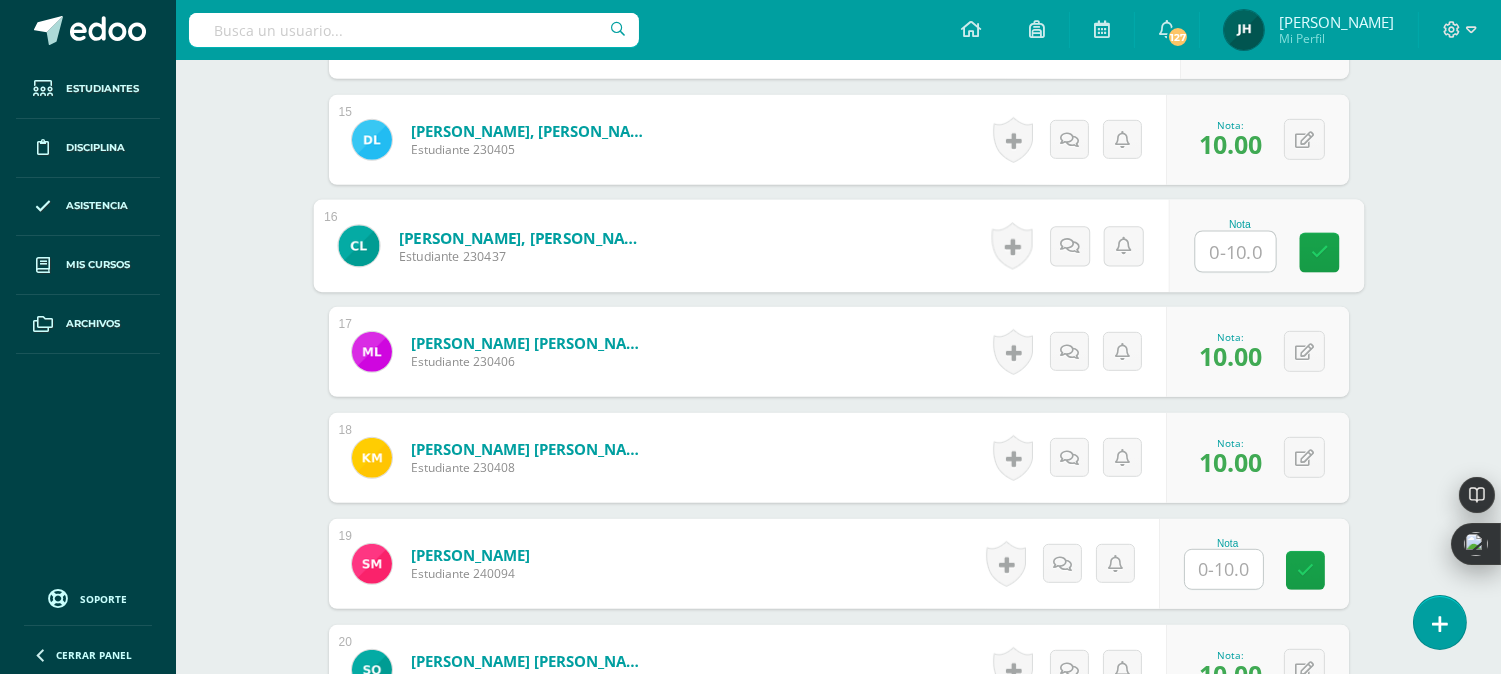 click at bounding box center [1235, 252] 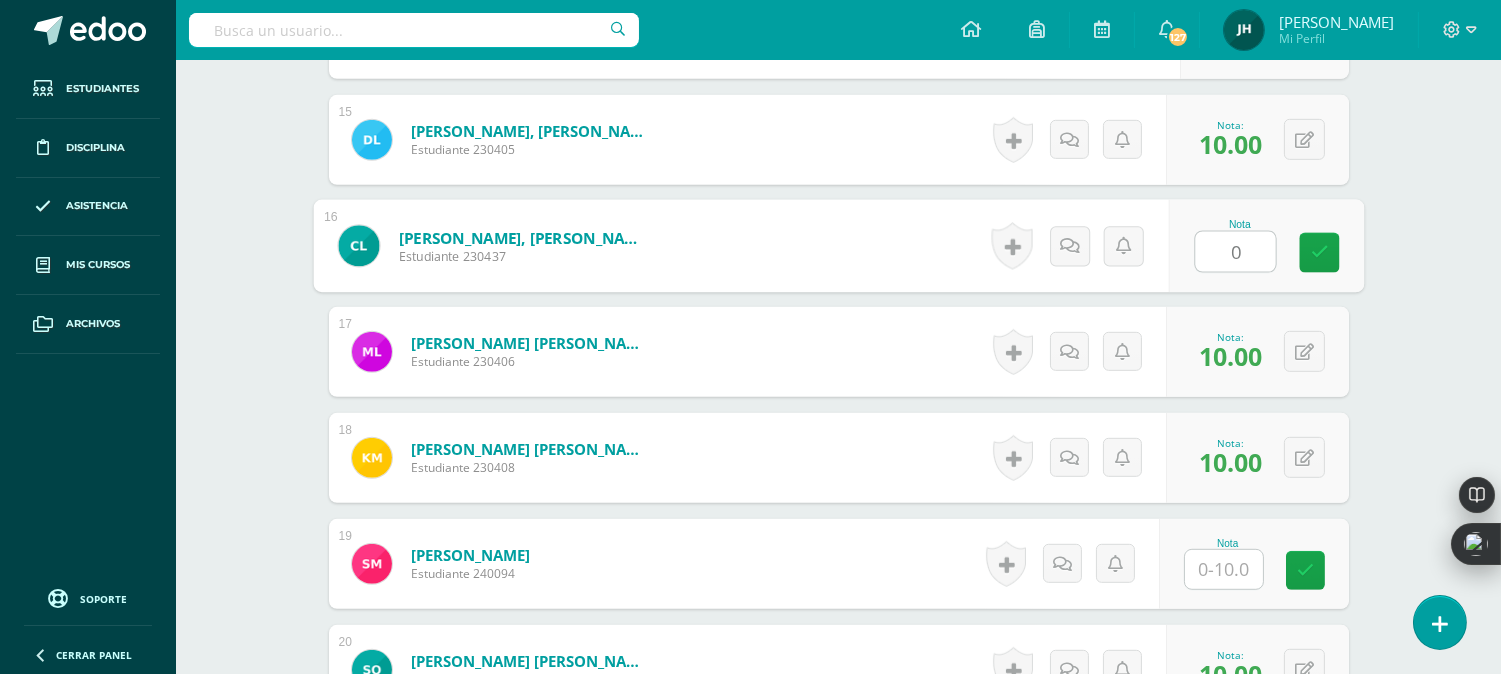 type on "0" 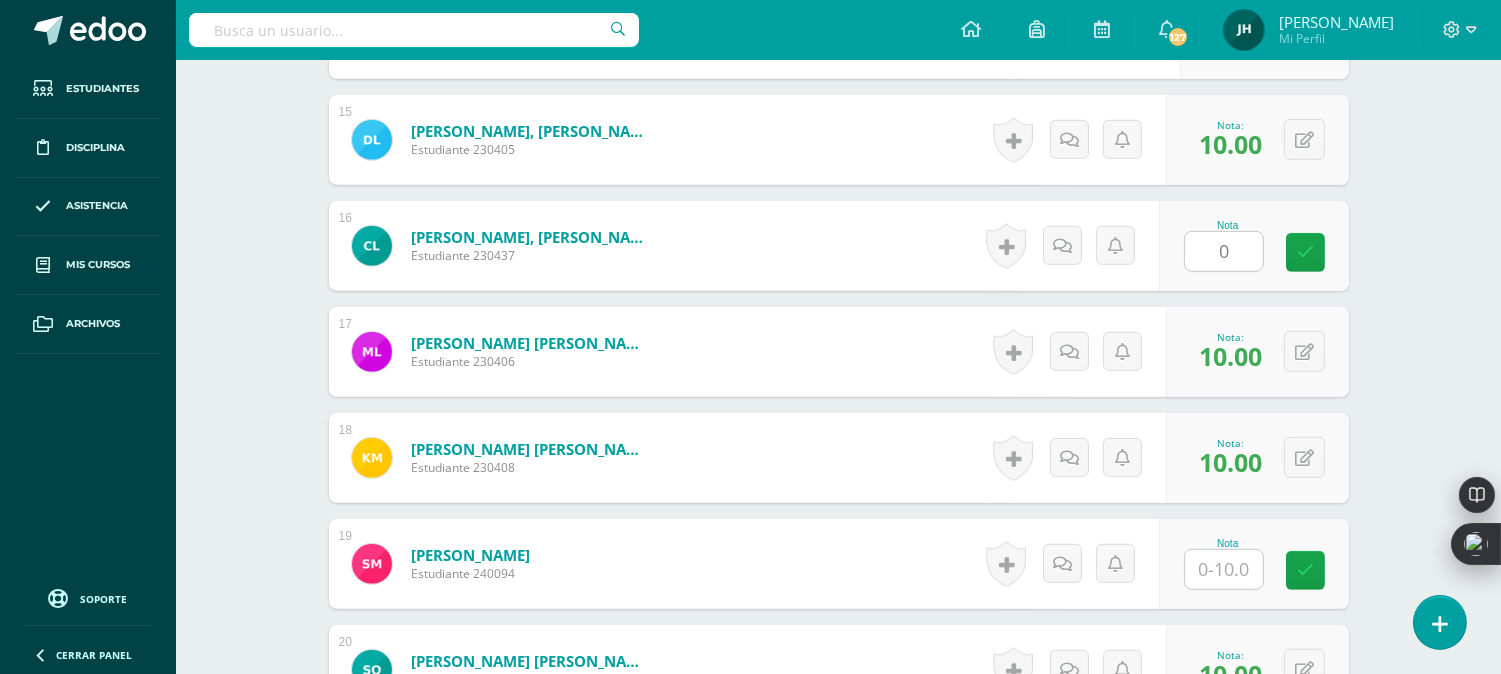 click on "López Alonzo, Cristopher Alejandro
Estudiante  230437
Nota
0
0
Logros" at bounding box center [839, 246] 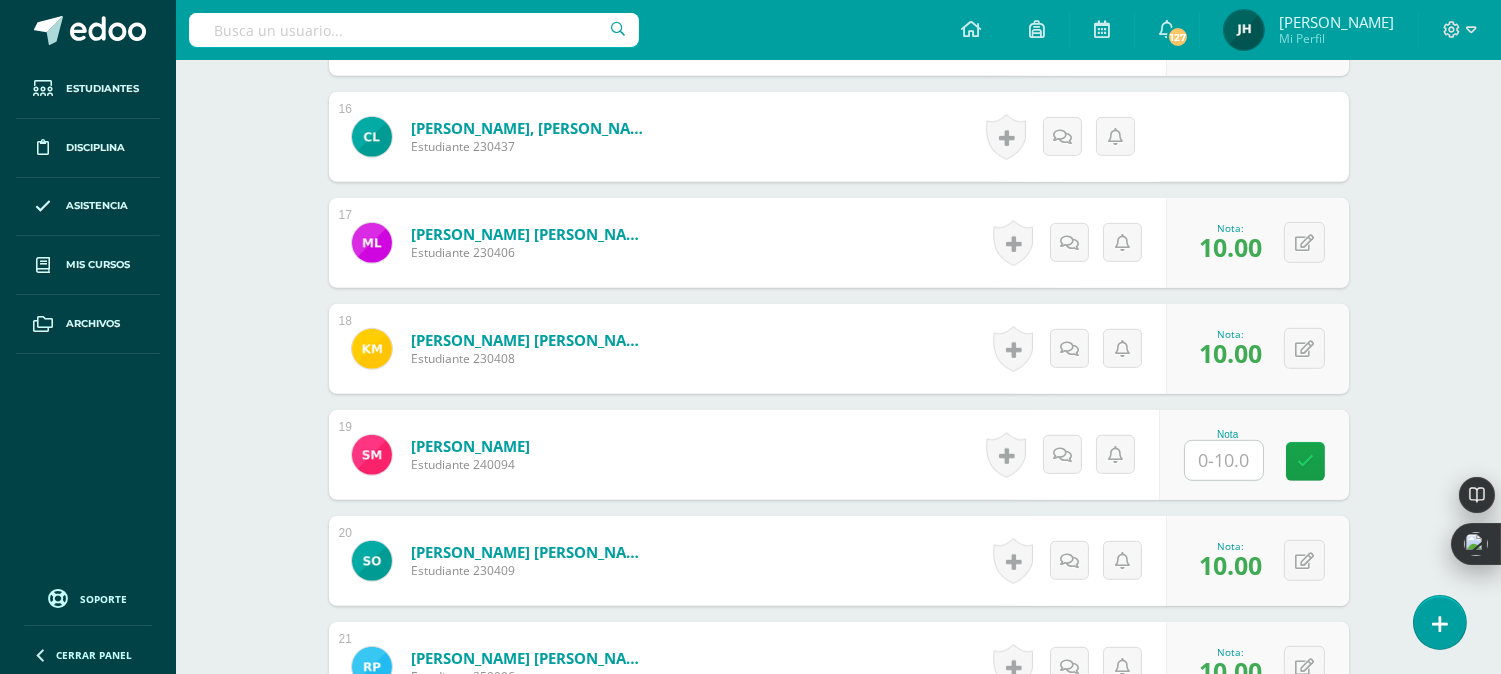 scroll, scrollTop: 2417, scrollLeft: 0, axis: vertical 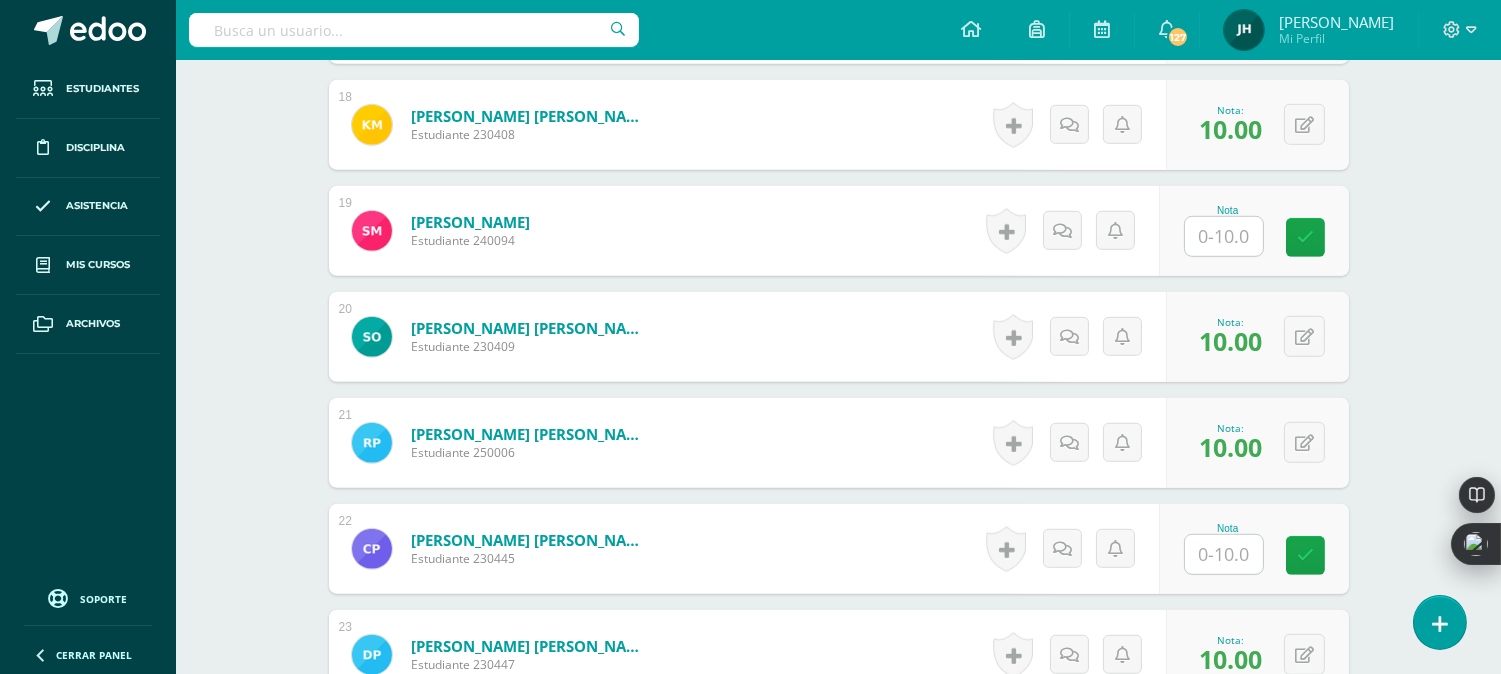 click at bounding box center (1224, 236) 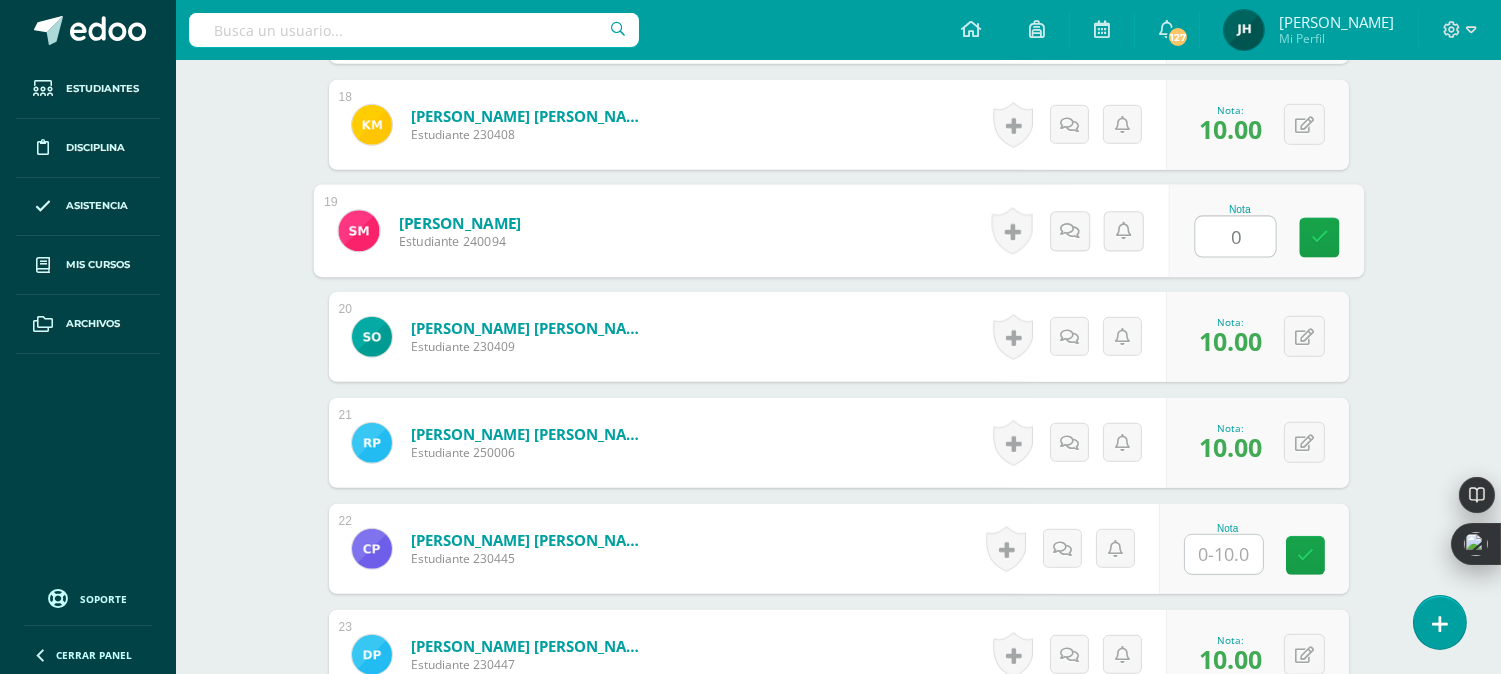 type on "0" 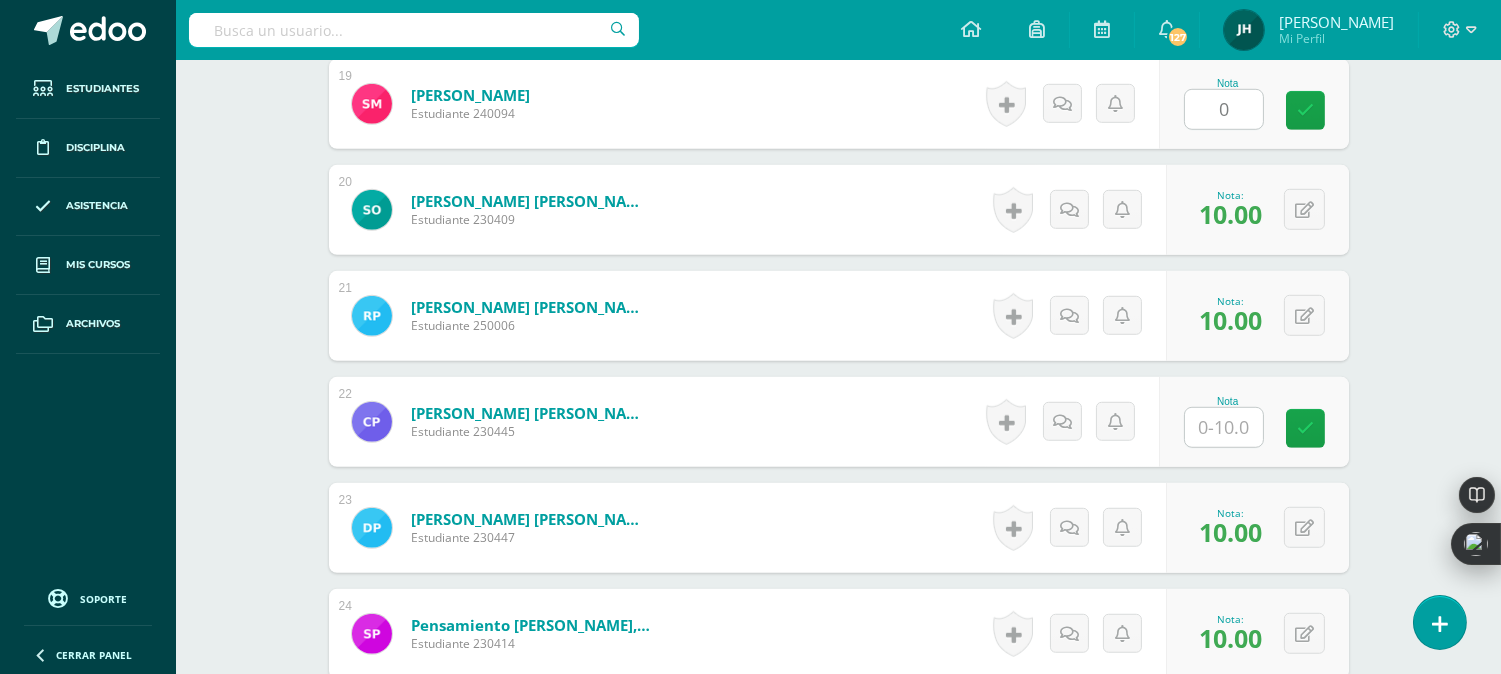 scroll, scrollTop: 2751, scrollLeft: 0, axis: vertical 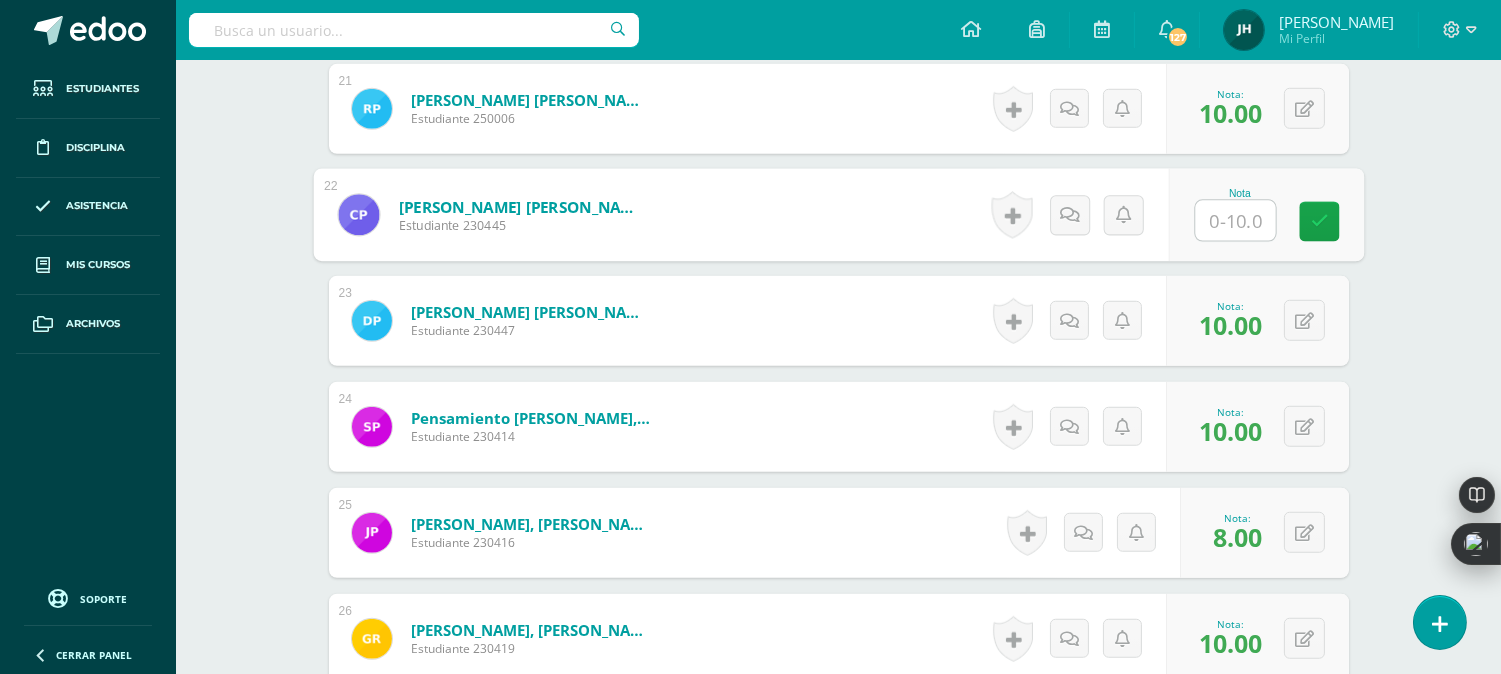 click at bounding box center (1235, 221) 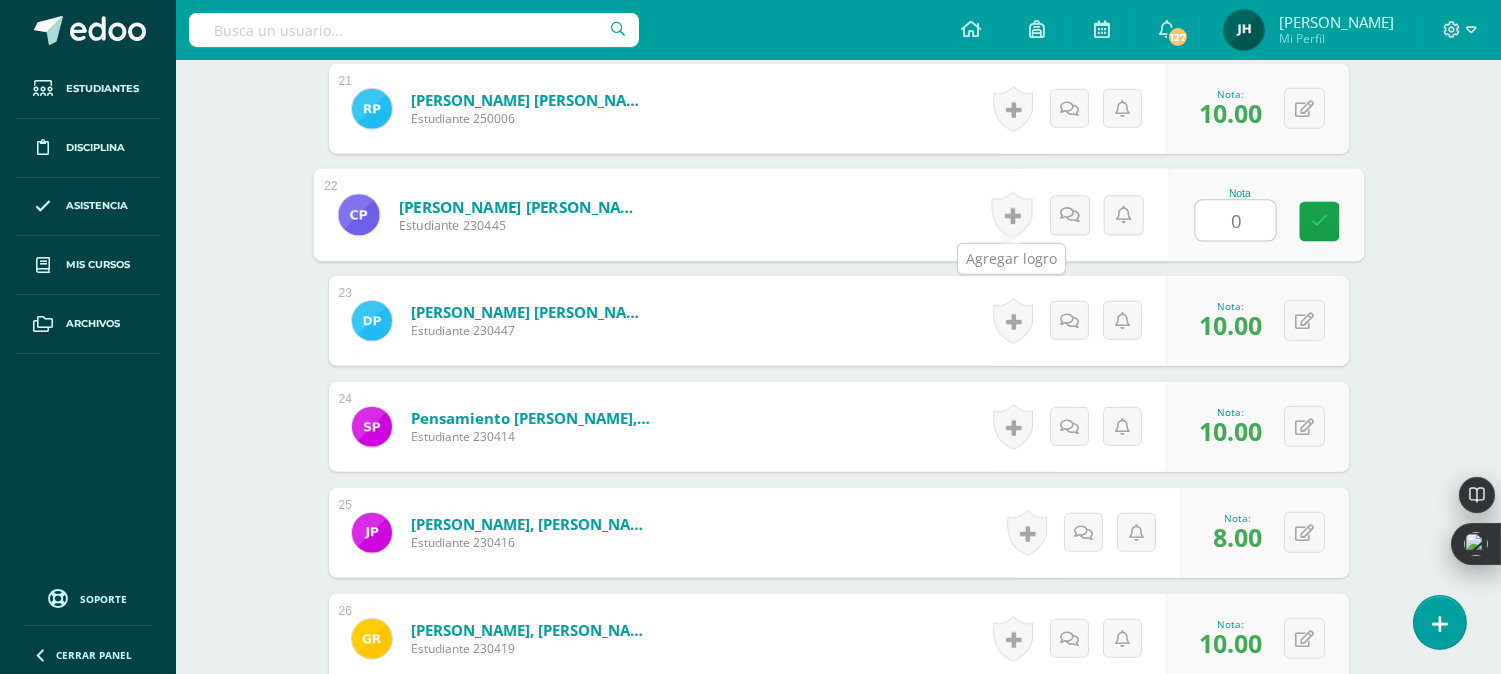 type on "0" 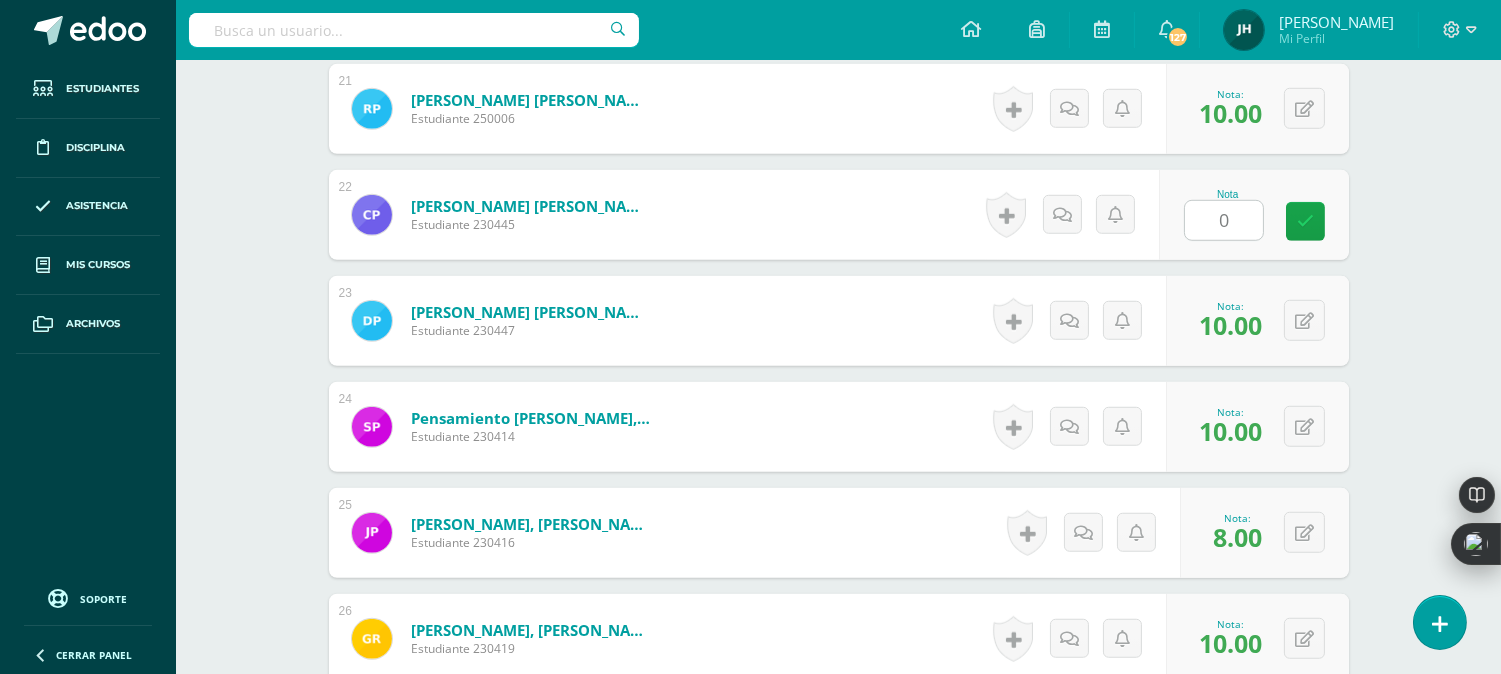 click on "Palencia Ruano, Cristian Ricardo
Estudiante  230445
Nota
0
0
Logros" at bounding box center (839, 215) 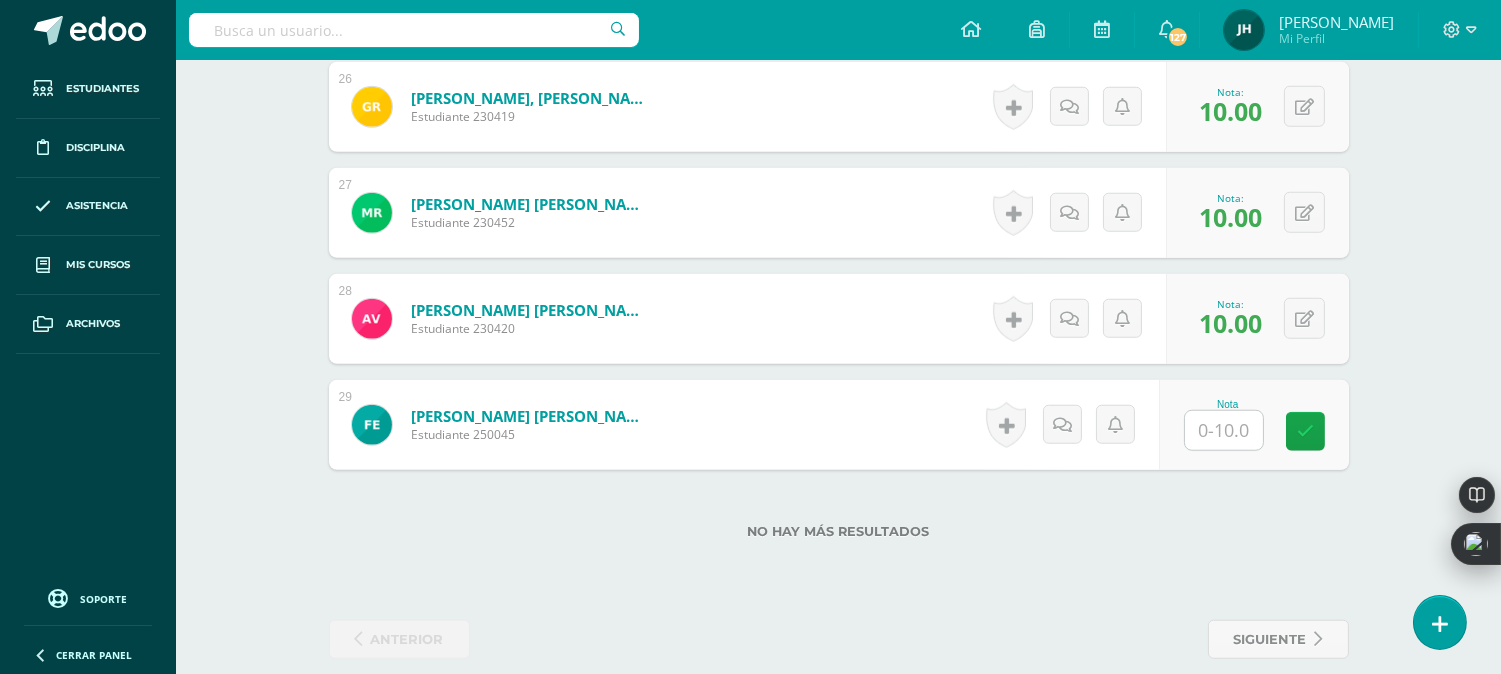 scroll, scrollTop: 3306, scrollLeft: 0, axis: vertical 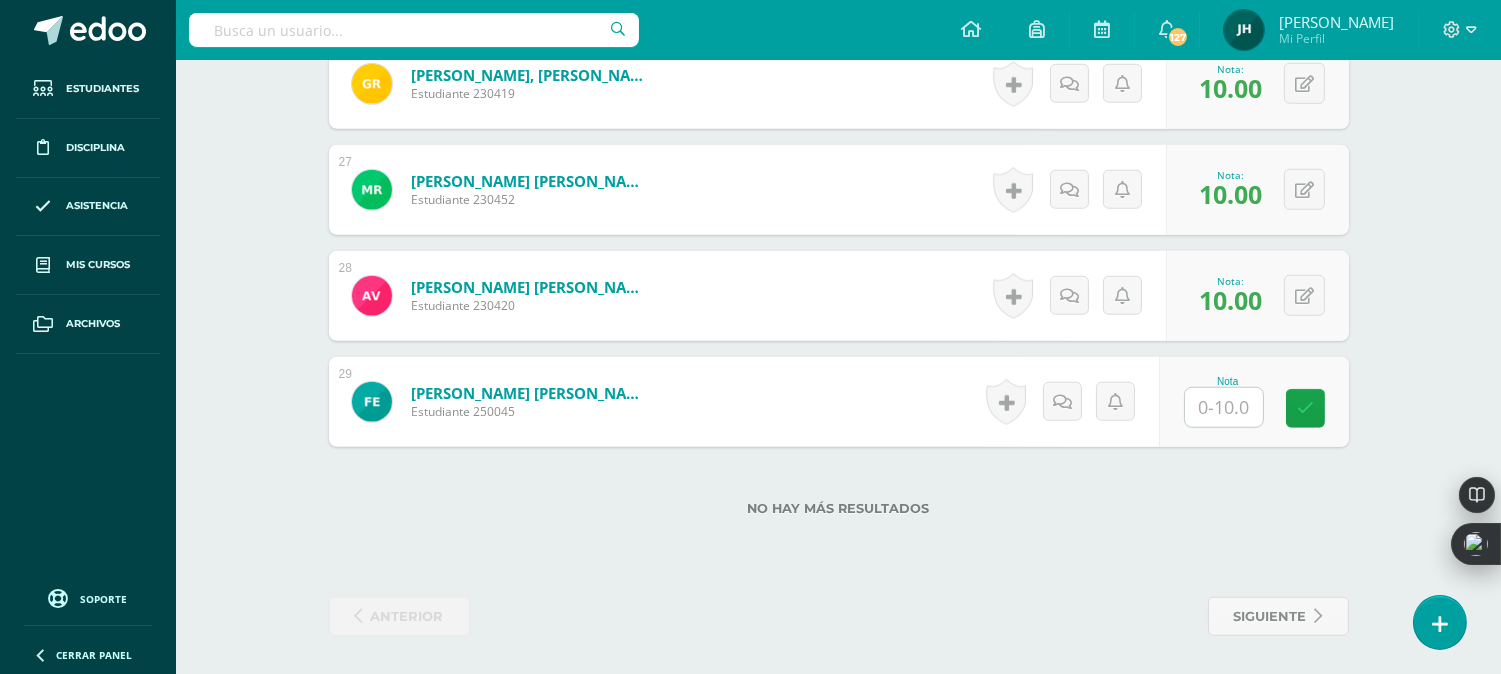 click at bounding box center [1224, 407] 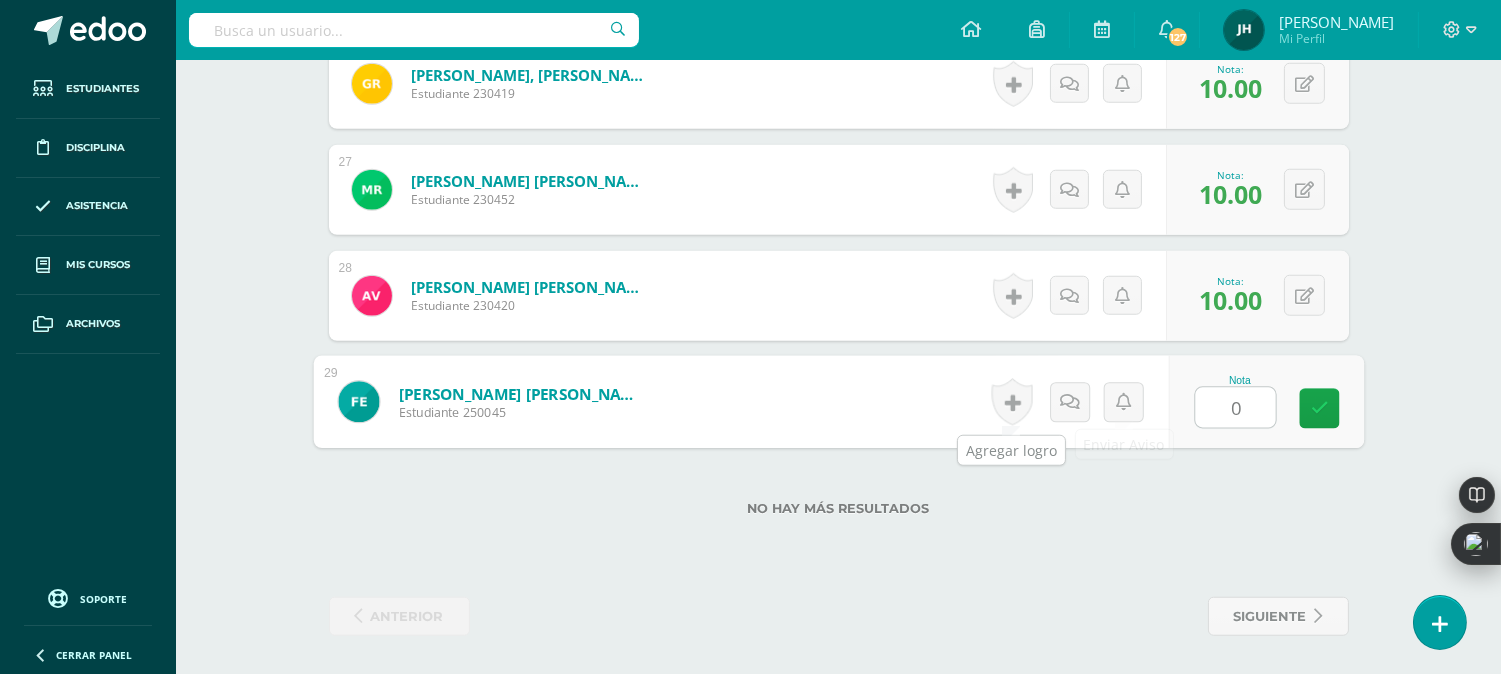 type on "0" 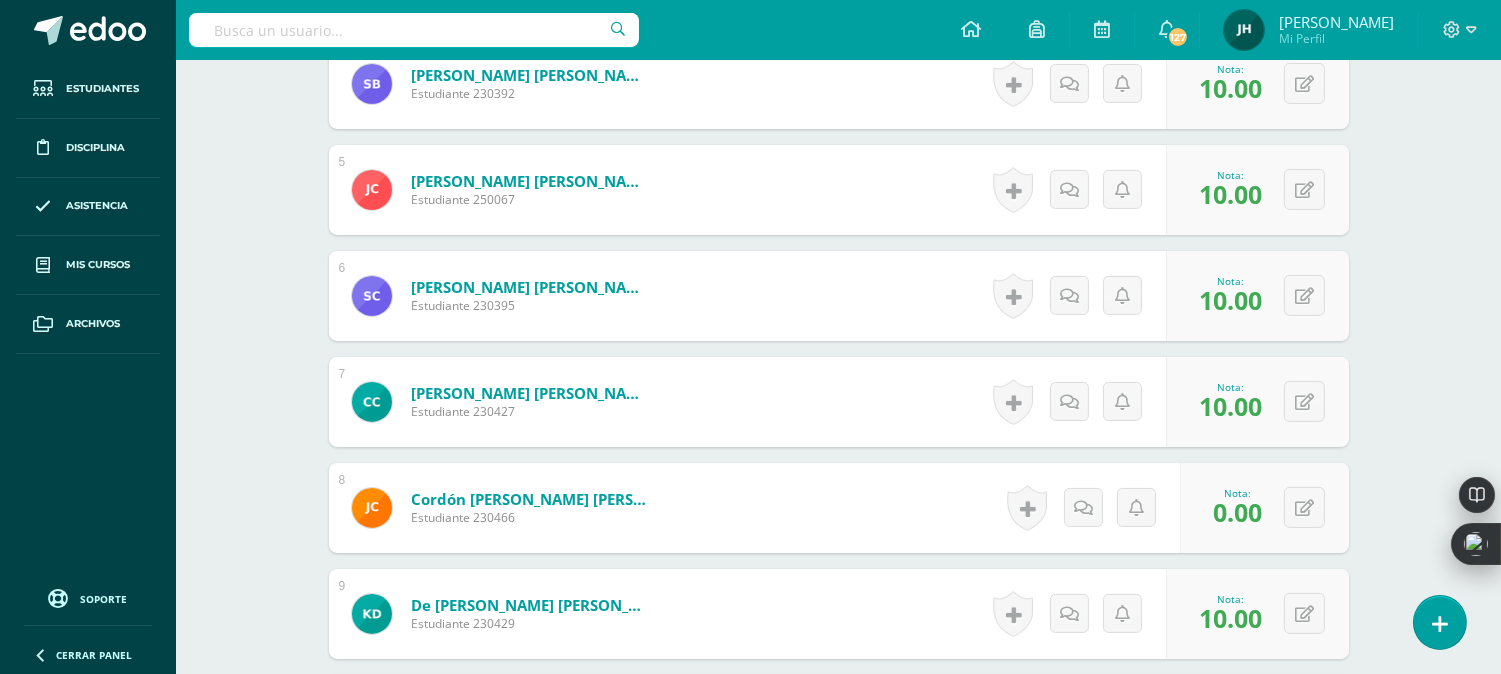 scroll, scrollTop: 973, scrollLeft: 0, axis: vertical 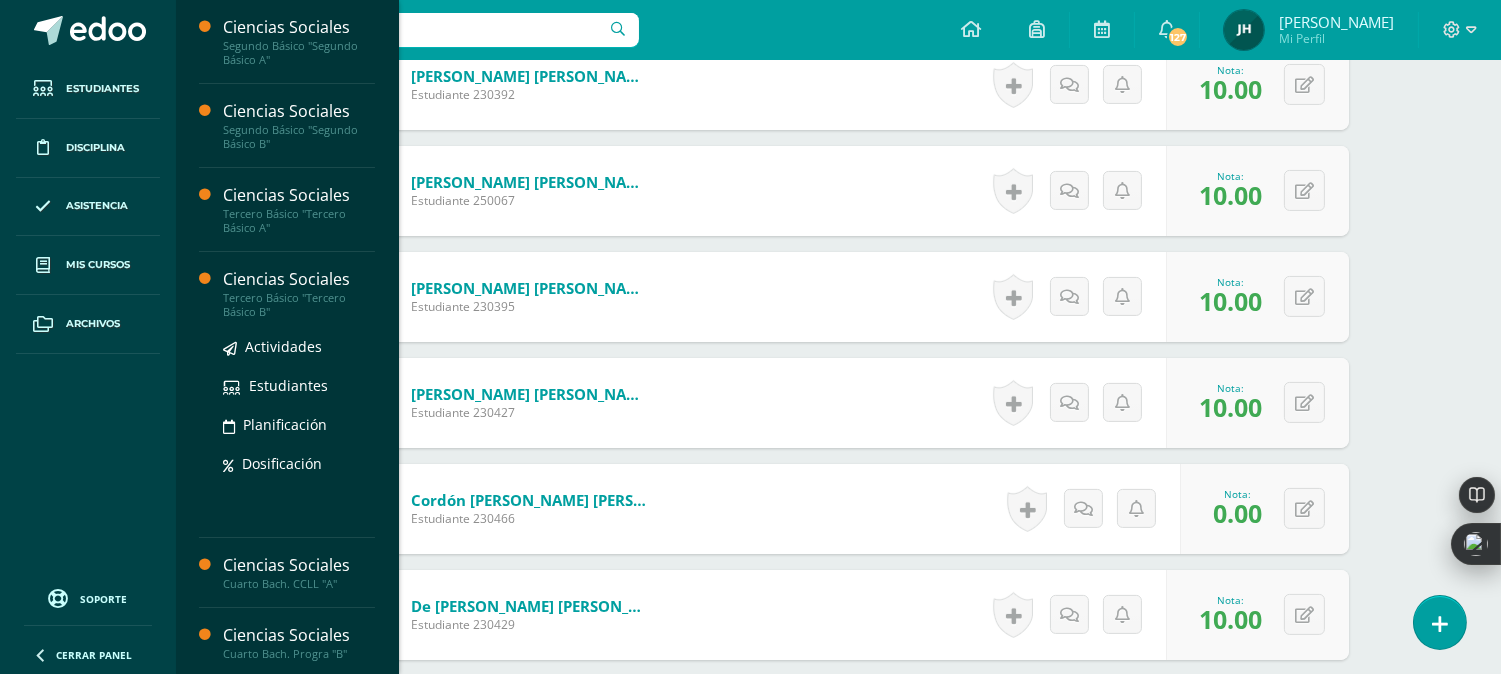 click on "Tercero
Básico
"Tercero Básico B"" at bounding box center (299, 305) 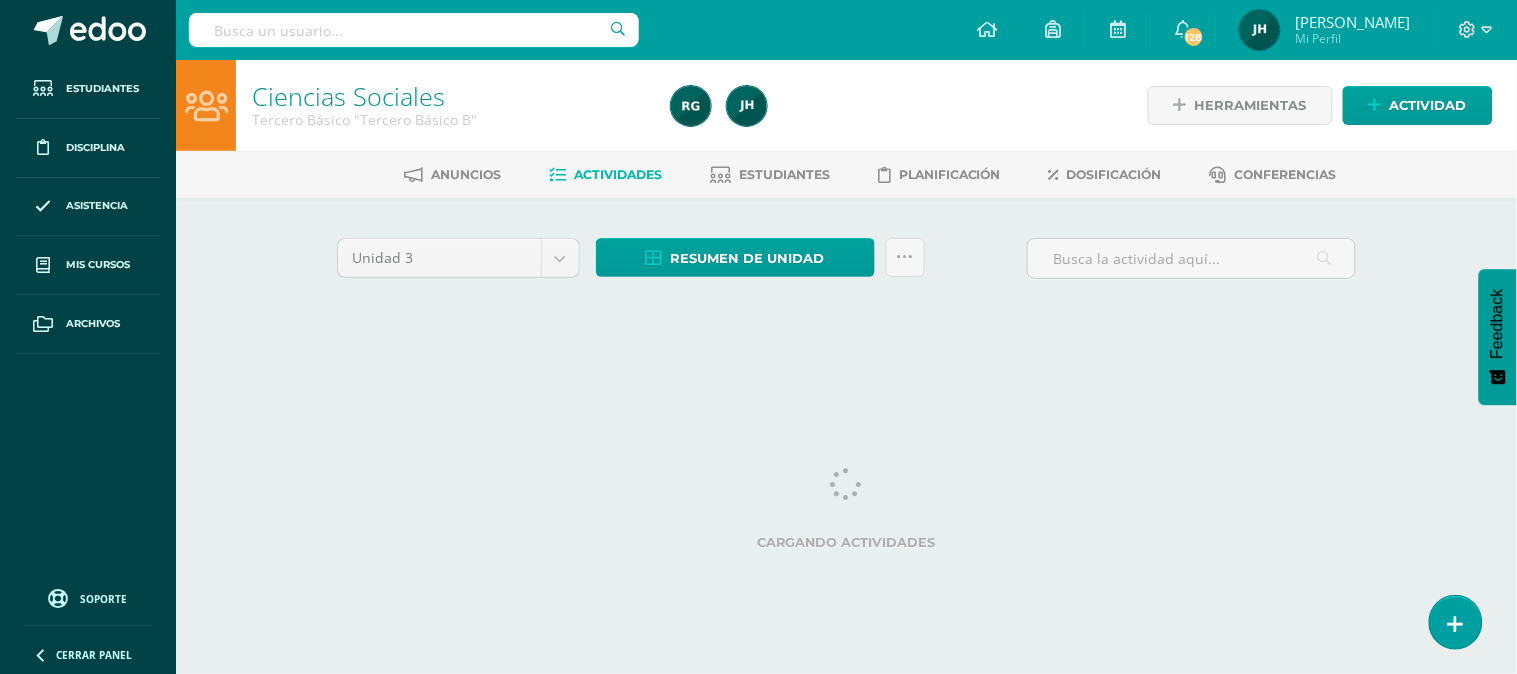 scroll, scrollTop: 0, scrollLeft: 0, axis: both 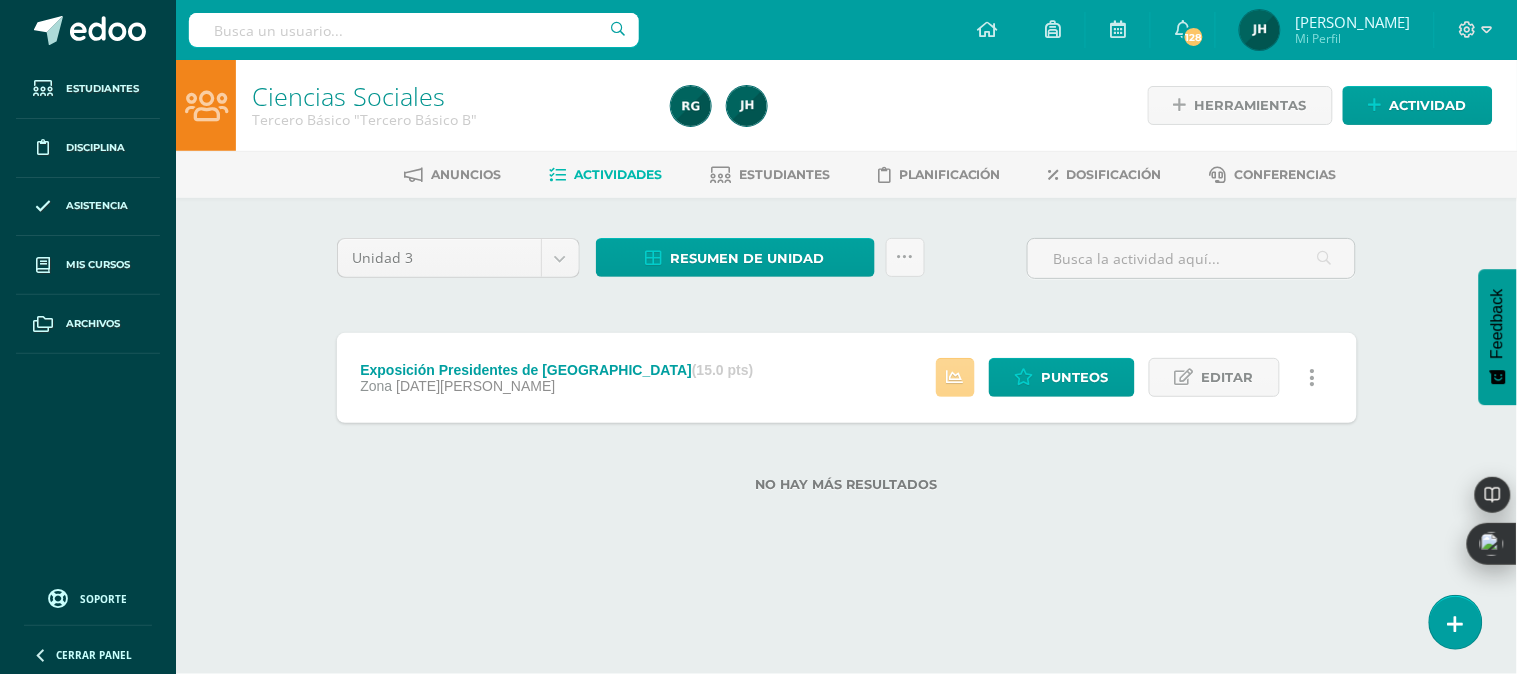 click at bounding box center [955, 377] 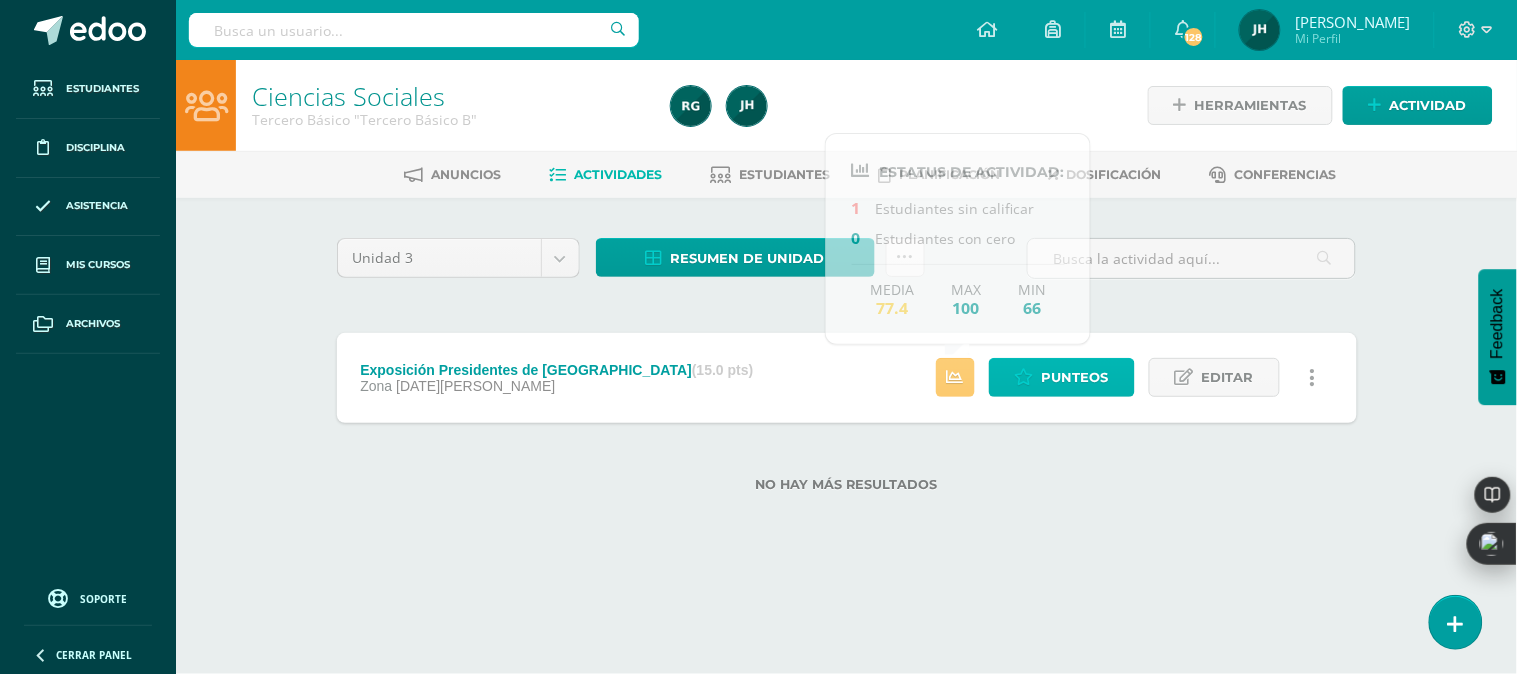 click on "Punteos" at bounding box center [1075, 377] 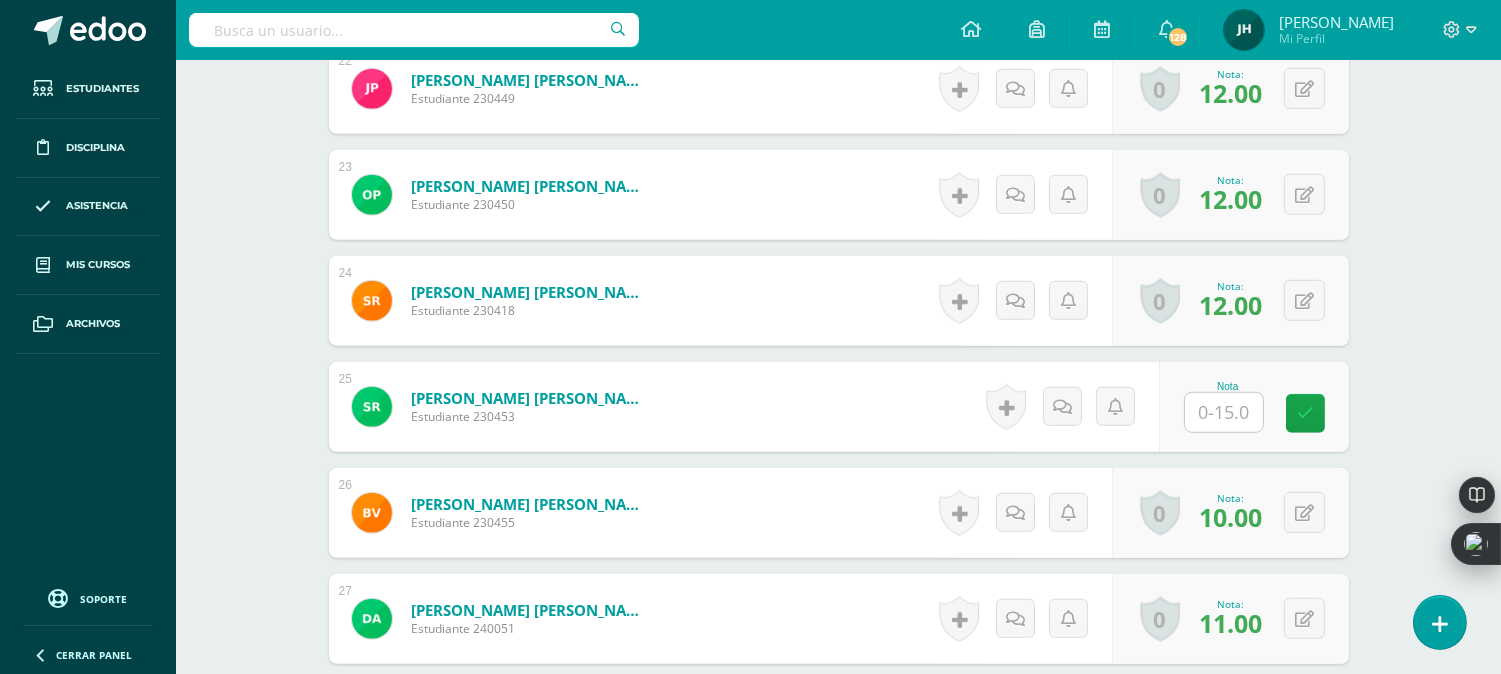 scroll, scrollTop: 2916, scrollLeft: 0, axis: vertical 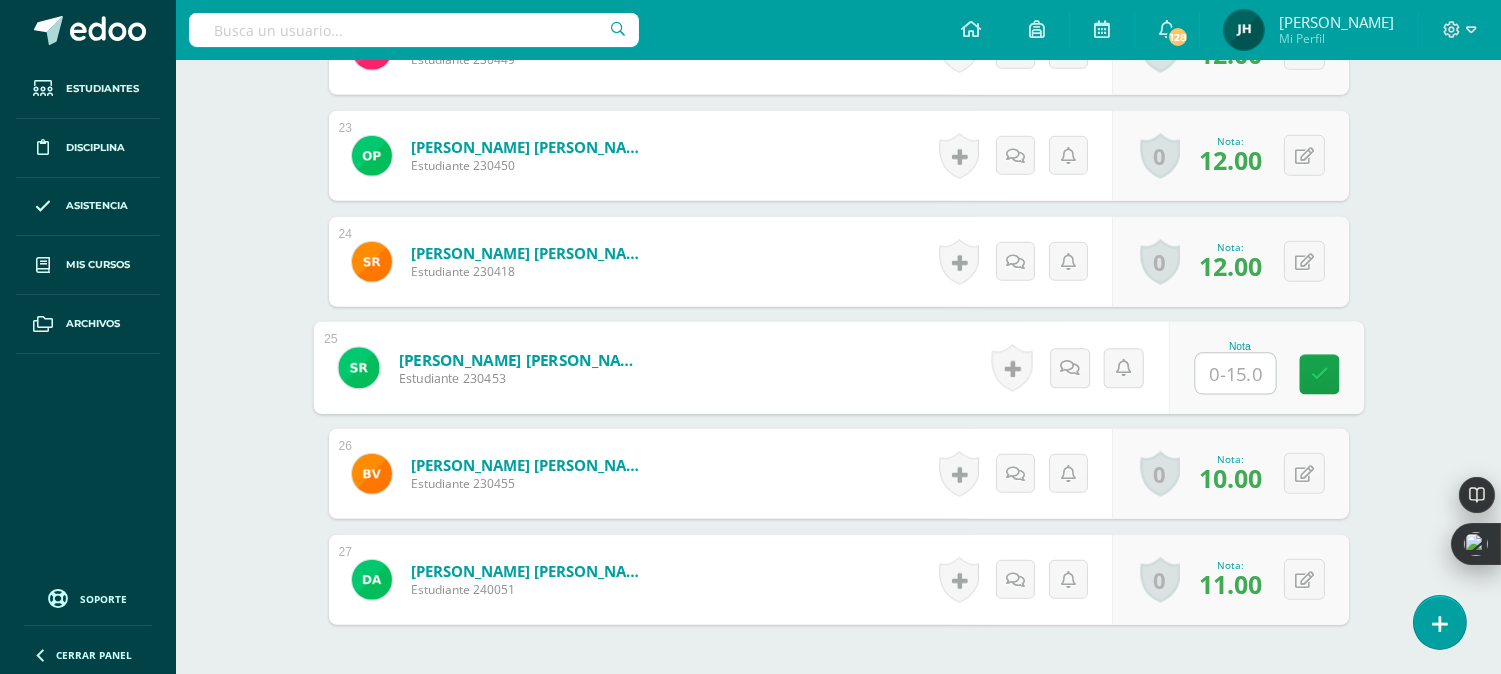 click at bounding box center (1235, 374) 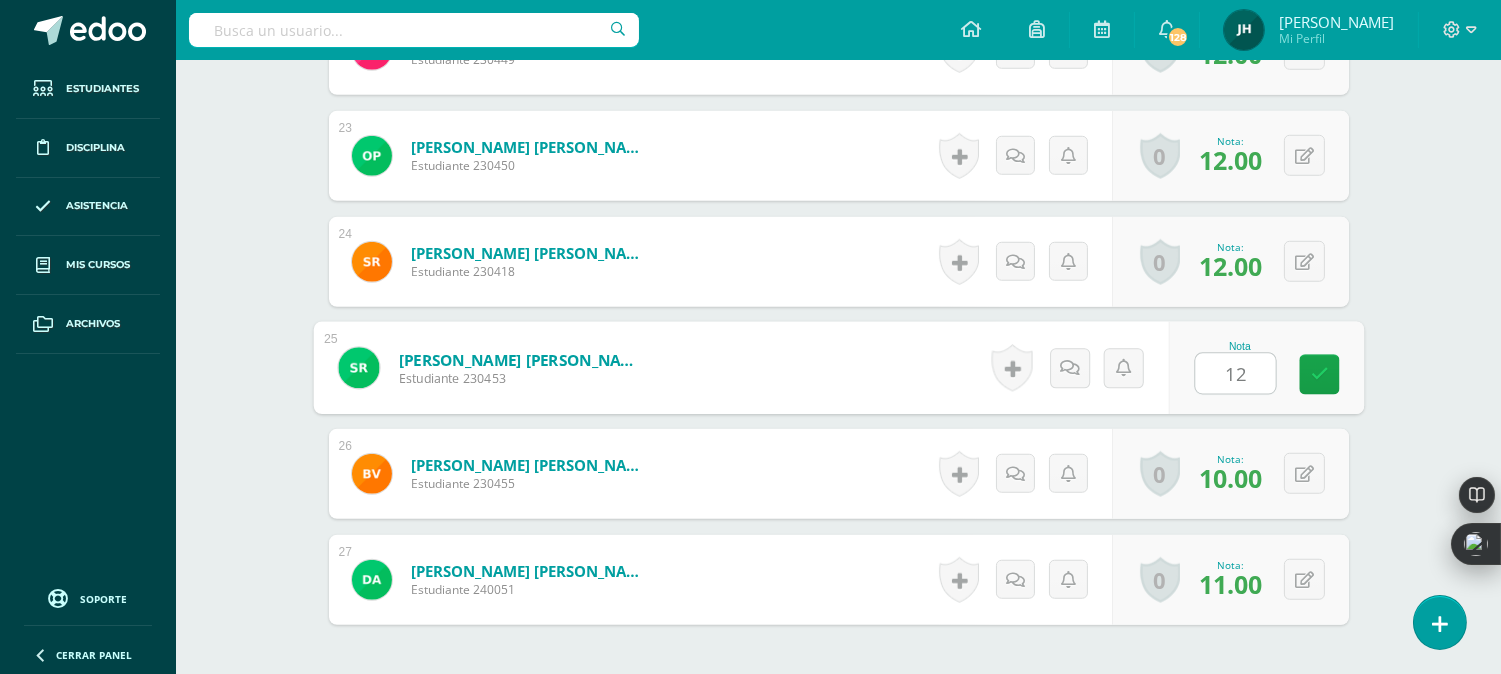 type on "12" 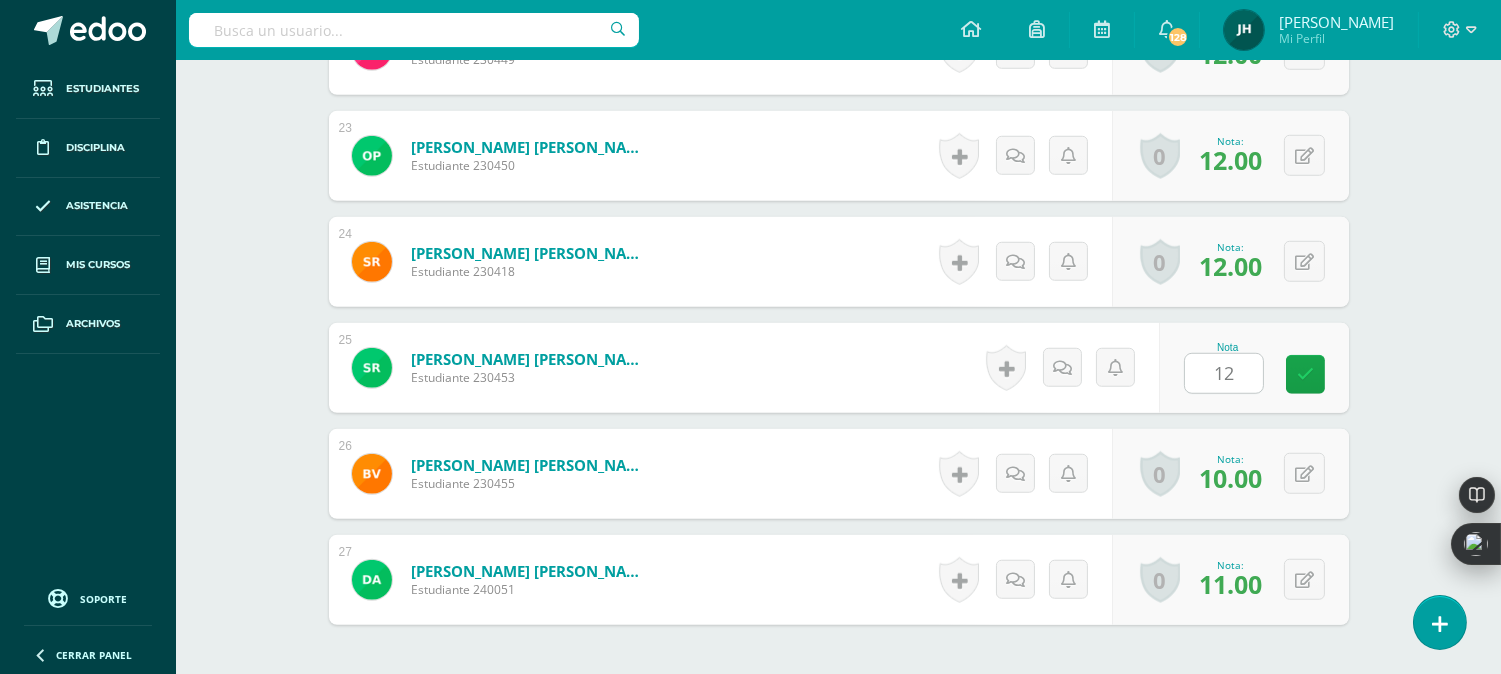 click on "Rueda Marroquín, Stefany Jimena
Estudiante  230453
Nota
12
0
Logros" at bounding box center (839, 368) 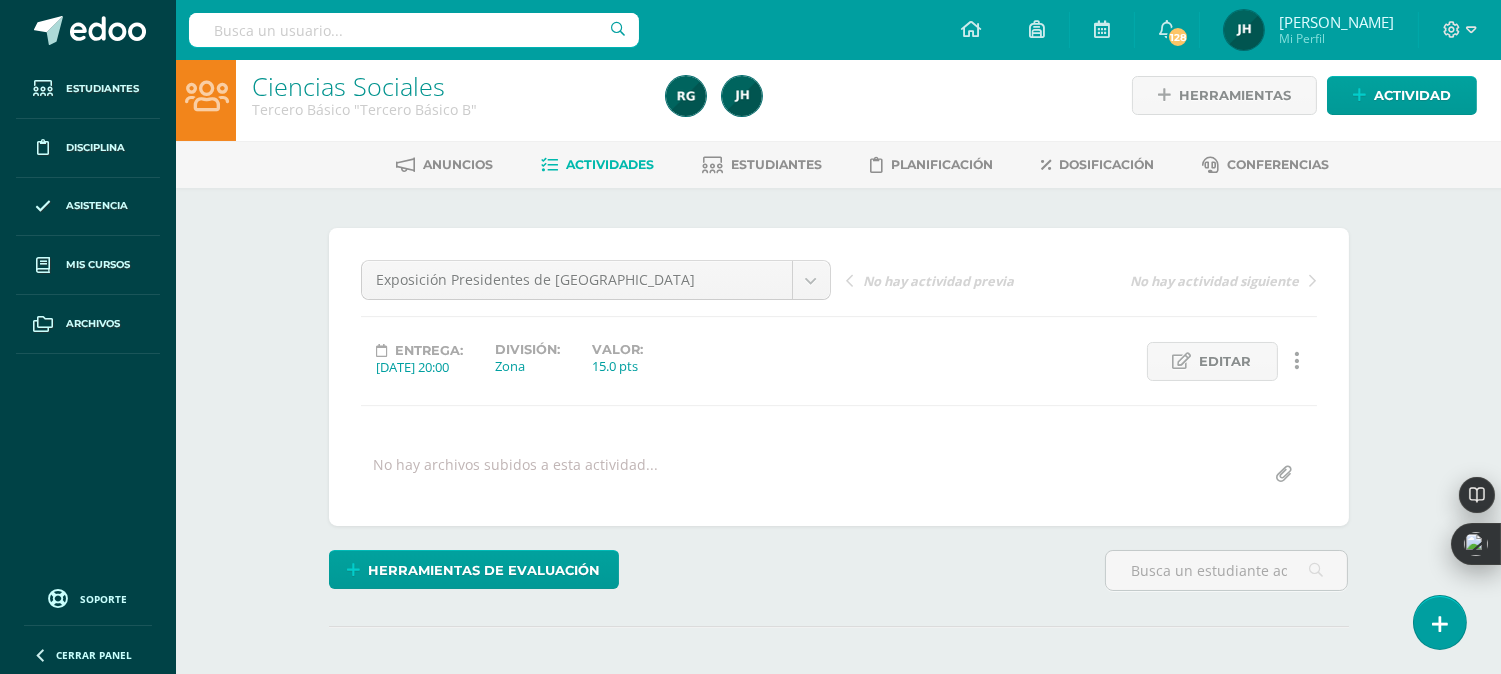 scroll, scrollTop: 0, scrollLeft: 0, axis: both 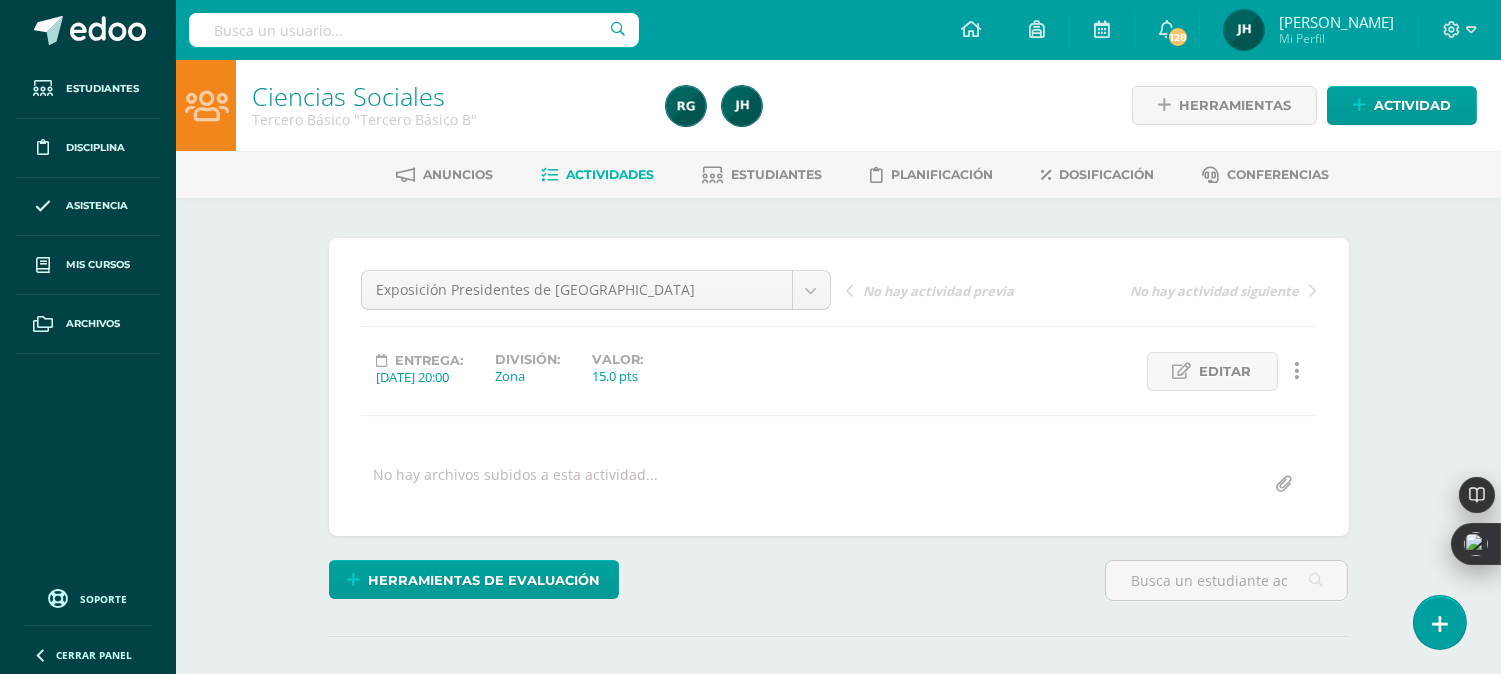 click on "Actividades" at bounding box center [610, 174] 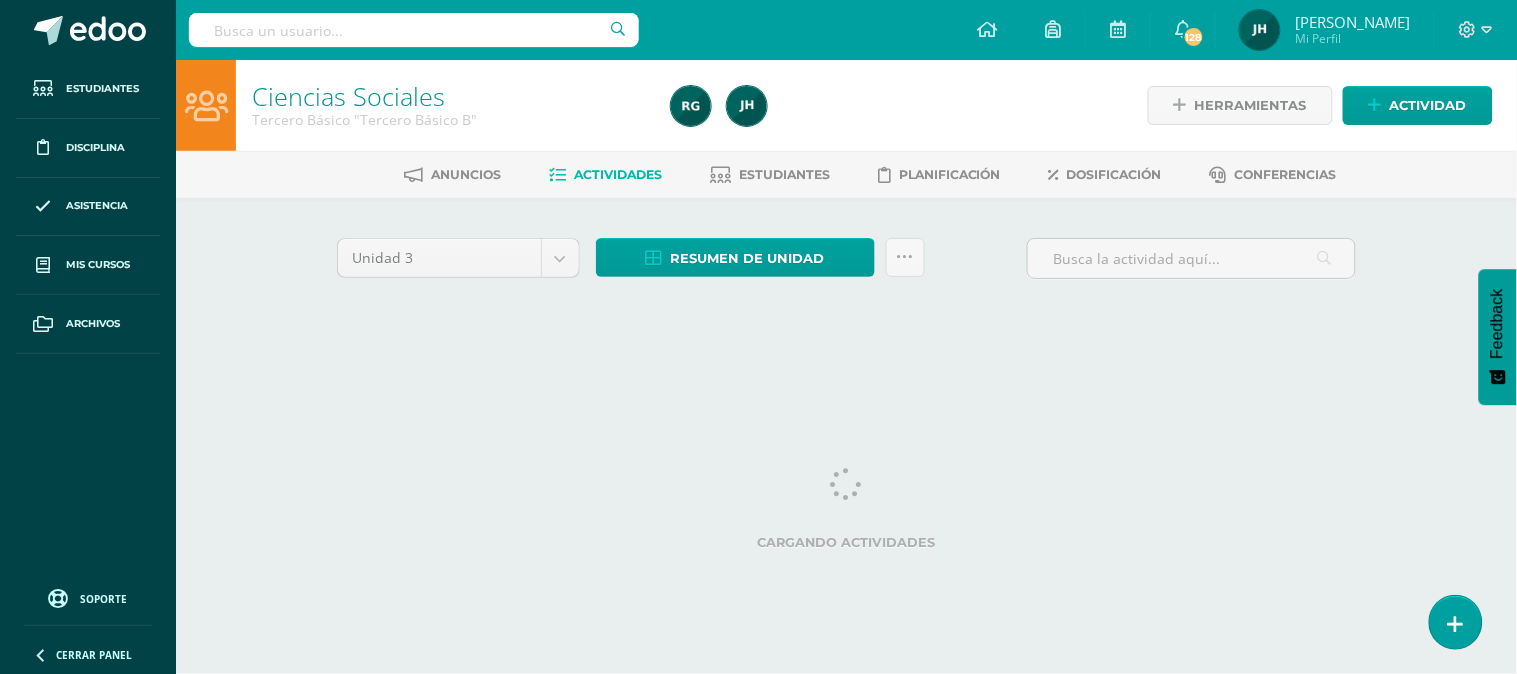 scroll, scrollTop: 0, scrollLeft: 0, axis: both 